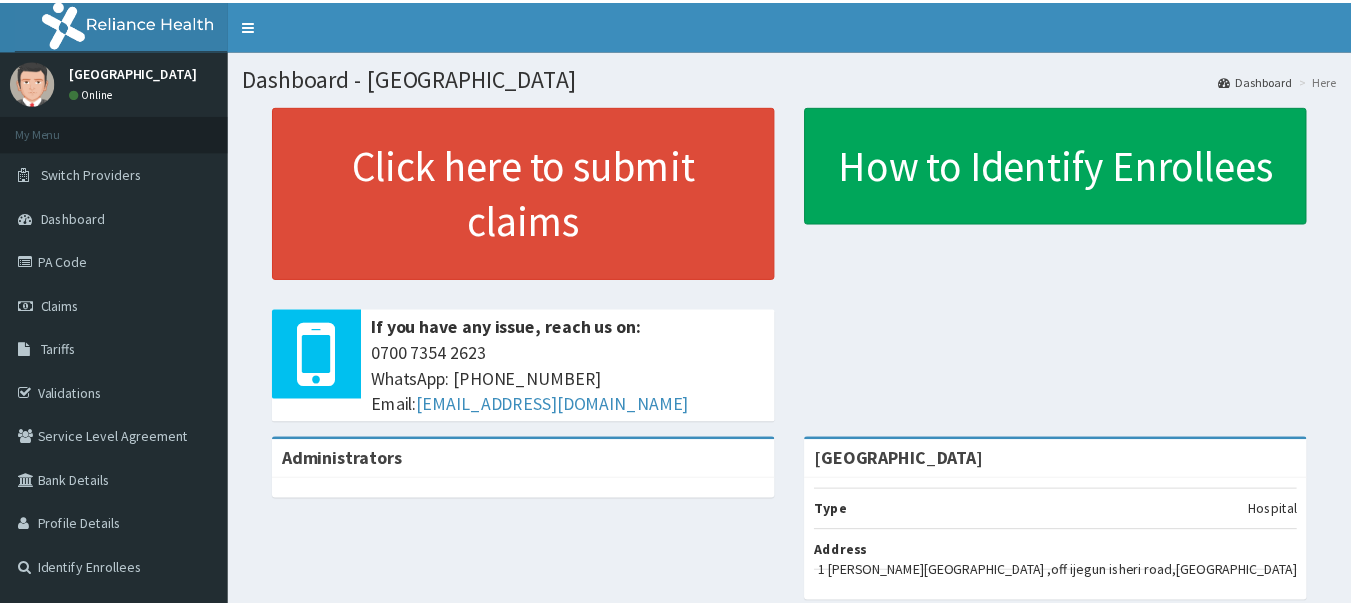 scroll, scrollTop: 0, scrollLeft: 0, axis: both 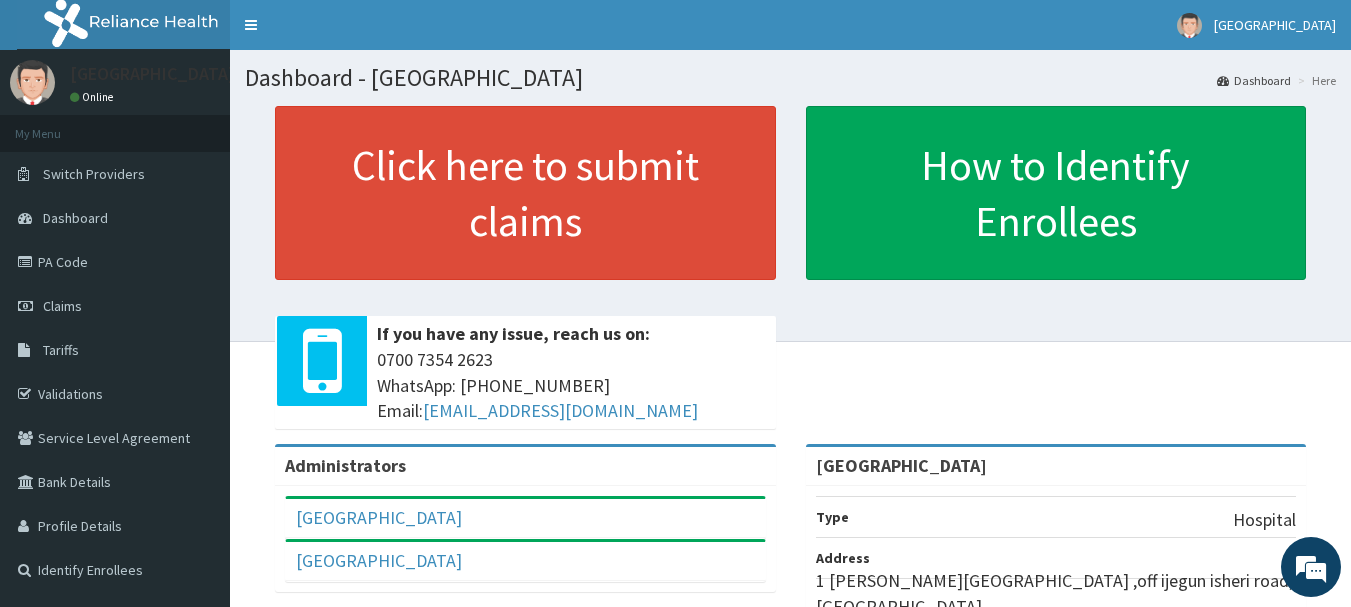 click on "Click here to submit claims
If you have any issue, reach us on:
0700 7354 2623 WhatsApp: 017001580 Email:  hellonigeria@getreliancehealth.com
How to Identify Enrollees" at bounding box center [790, 275] 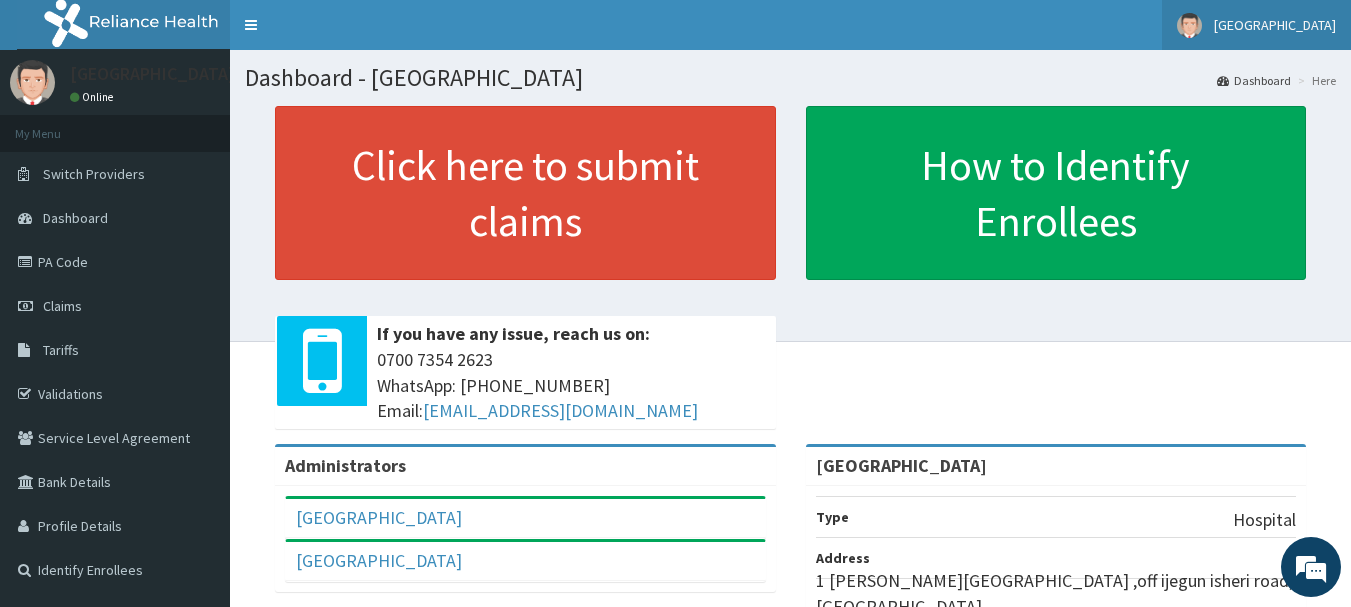 click on "[GEOGRAPHIC_DATA]" at bounding box center (1256, 25) 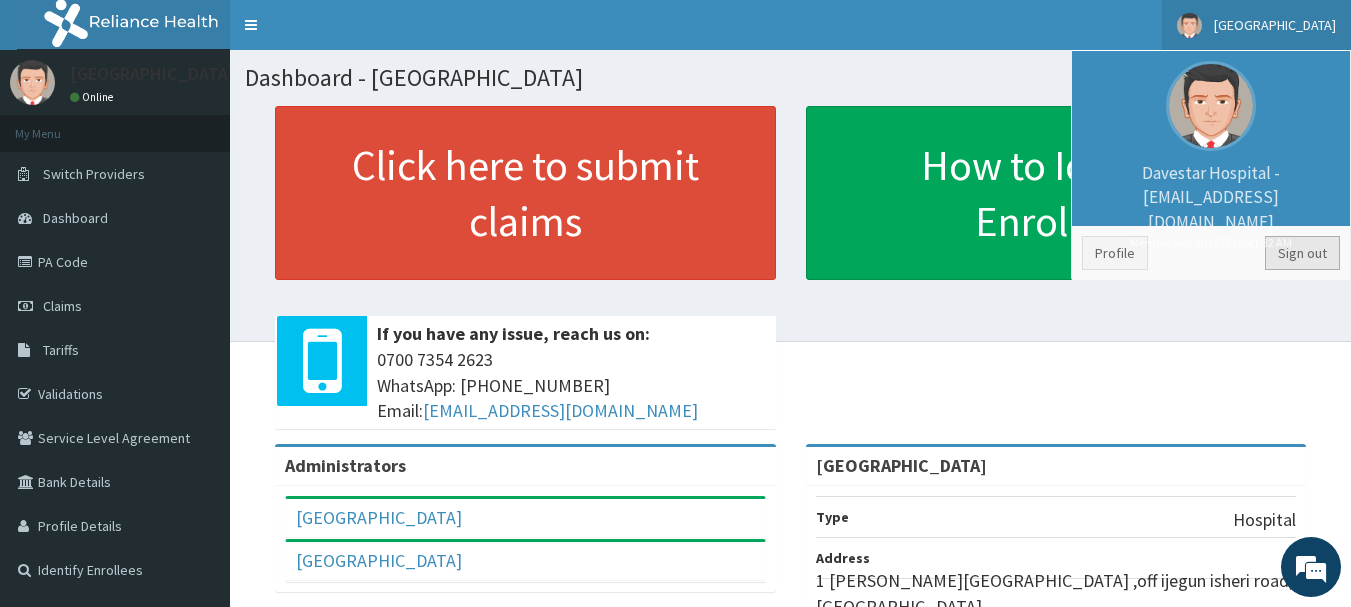 click on "Sign out" at bounding box center (1302, 253) 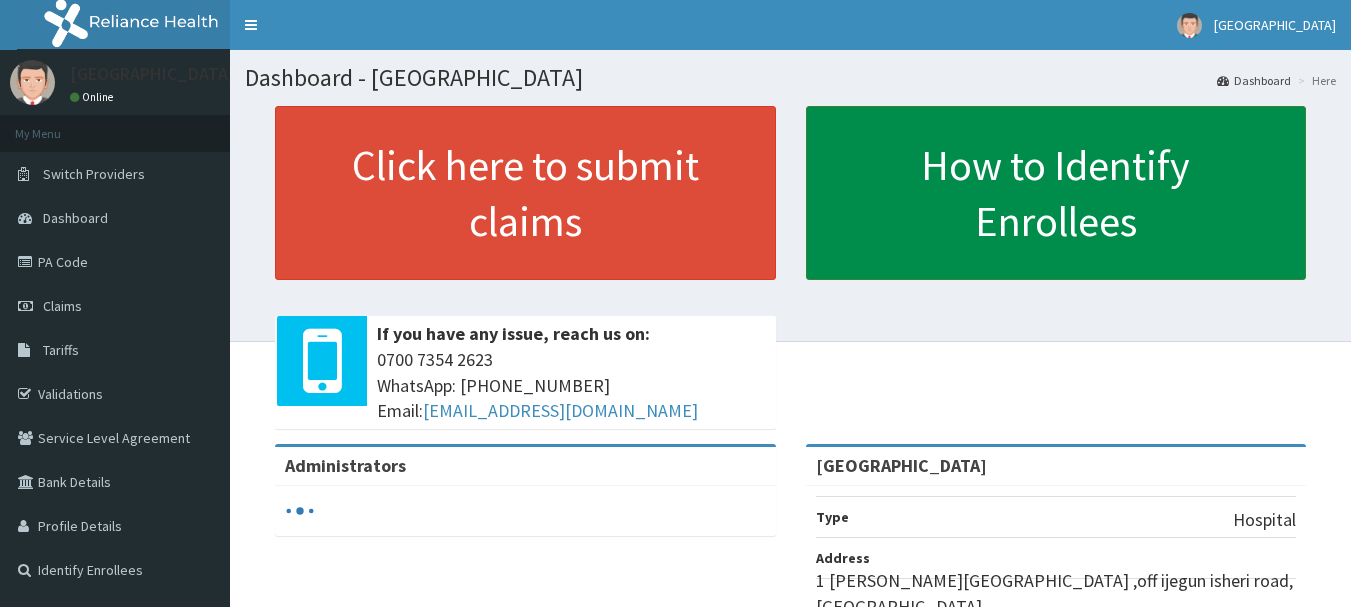 scroll, scrollTop: 0, scrollLeft: 0, axis: both 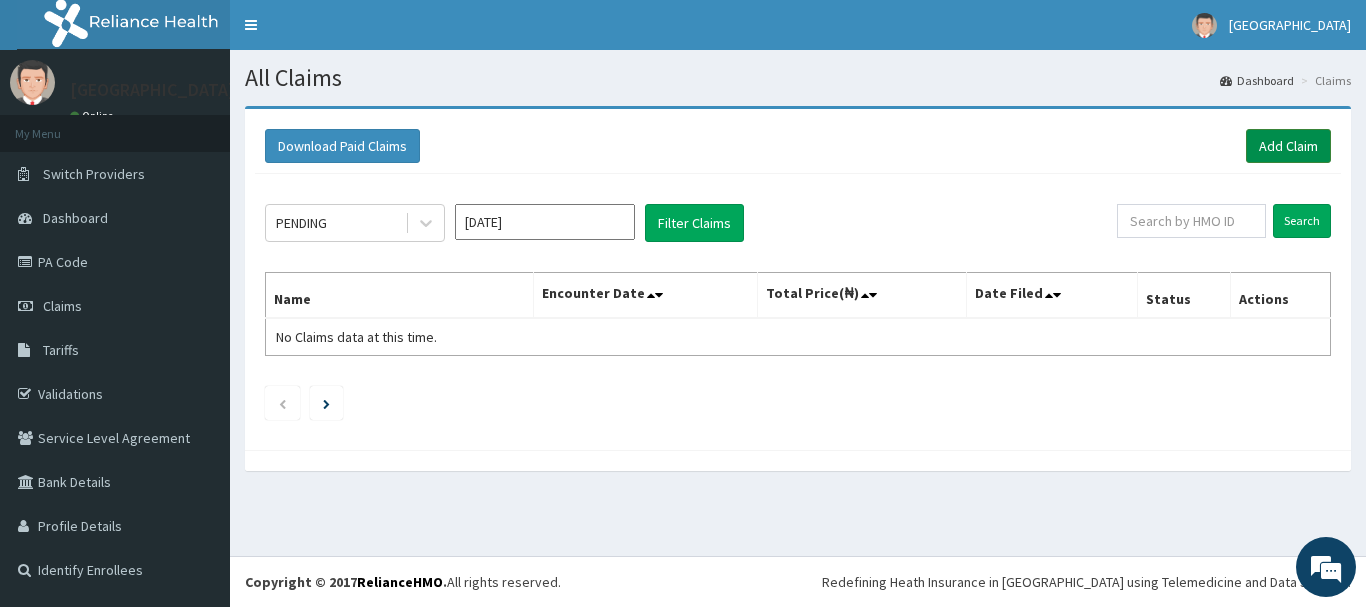 click on "Add Claim" at bounding box center (1288, 146) 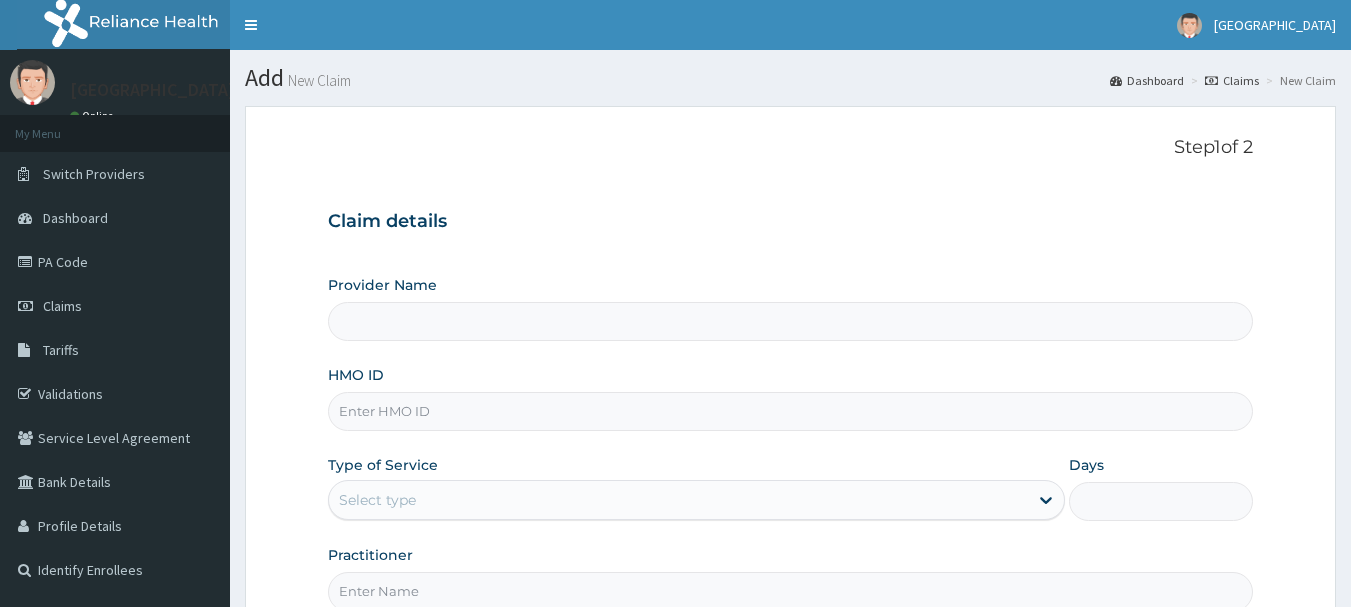 scroll, scrollTop: 0, scrollLeft: 0, axis: both 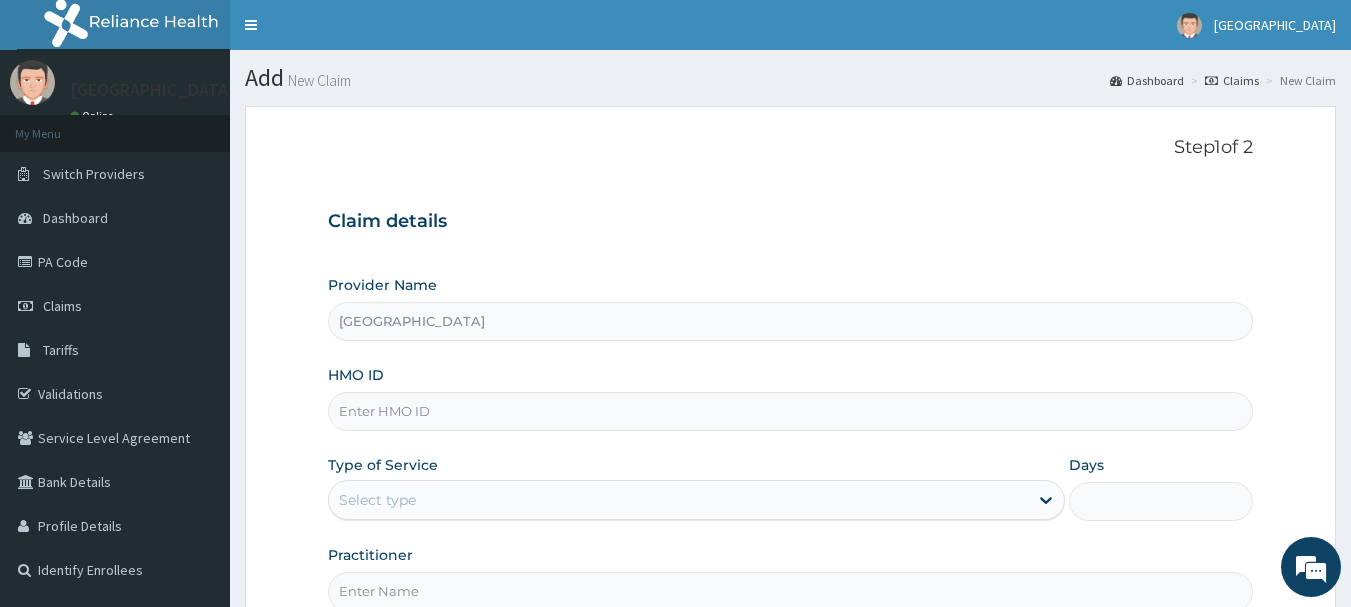 click on "HMO ID" at bounding box center [791, 411] 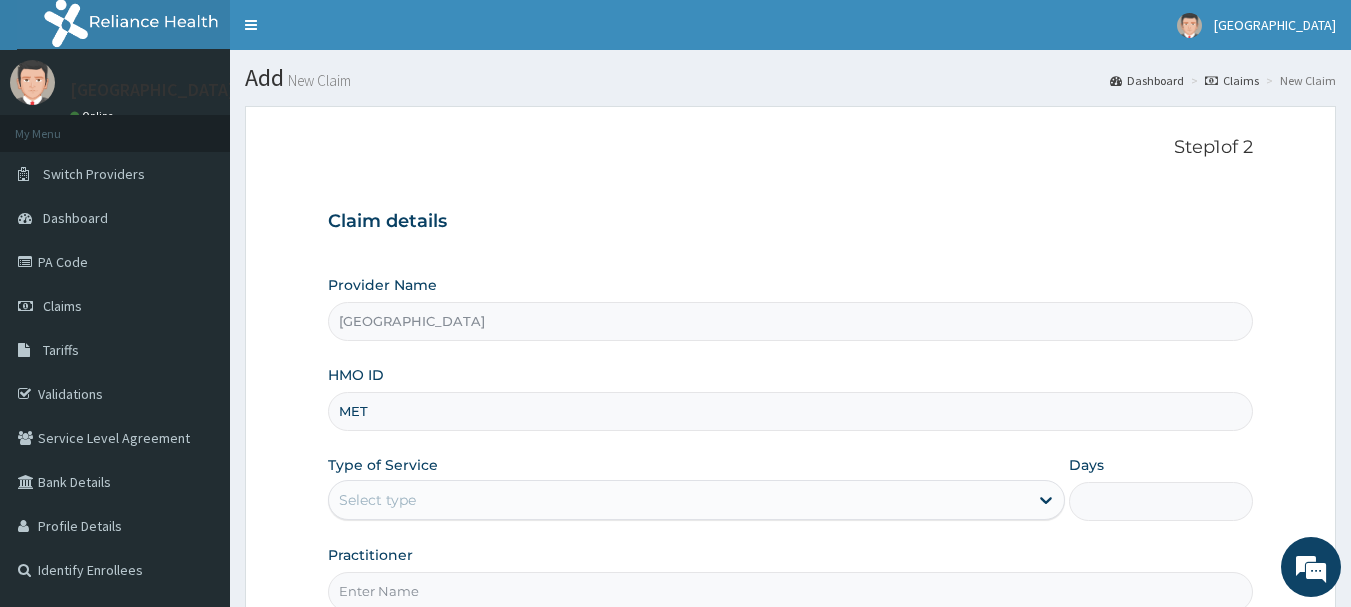 type on "MET/10075/A" 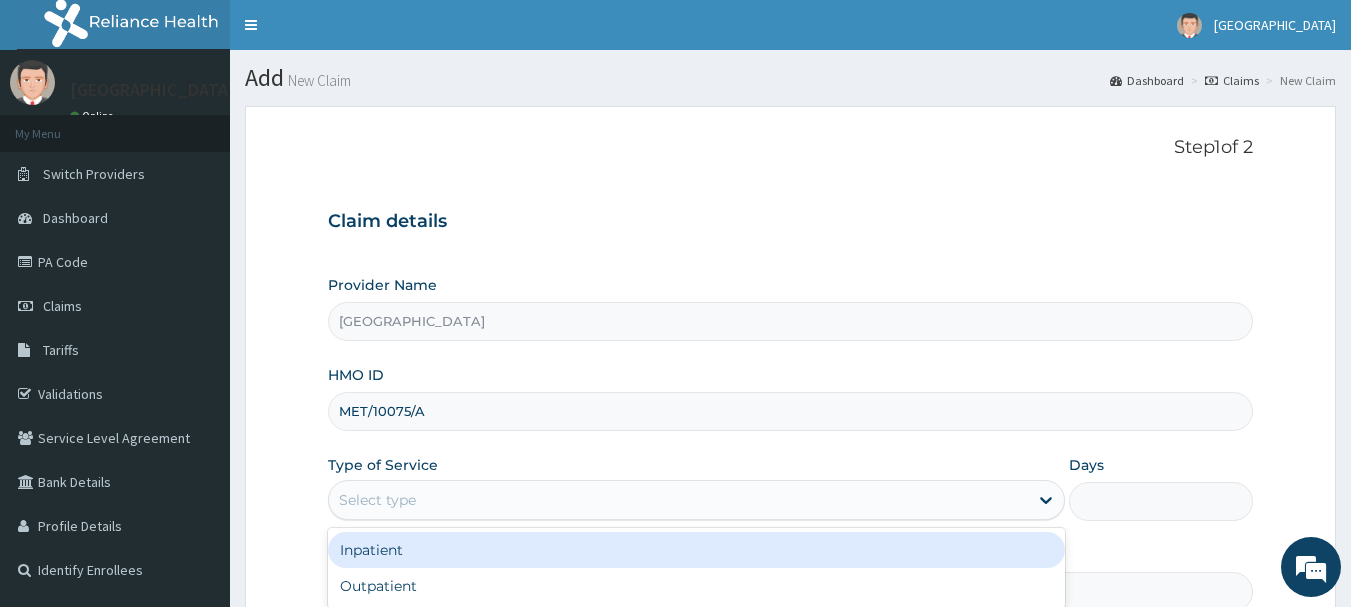 click on "Select type" at bounding box center (678, 500) 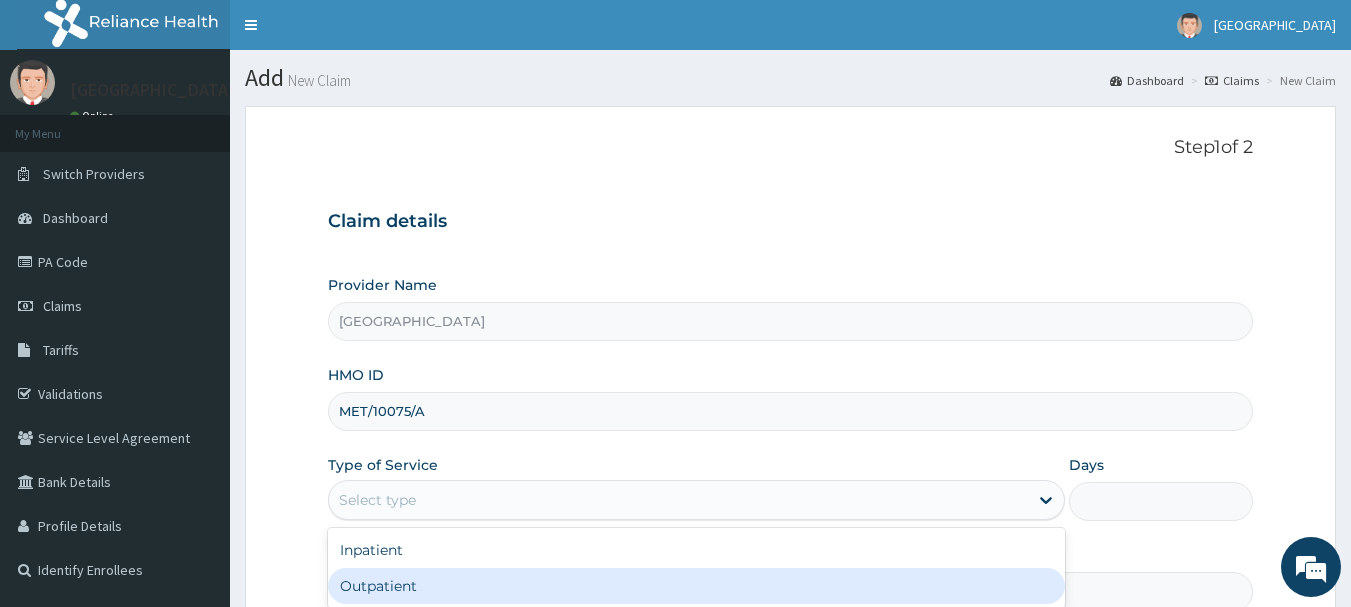 click on "Outpatient" at bounding box center (696, 586) 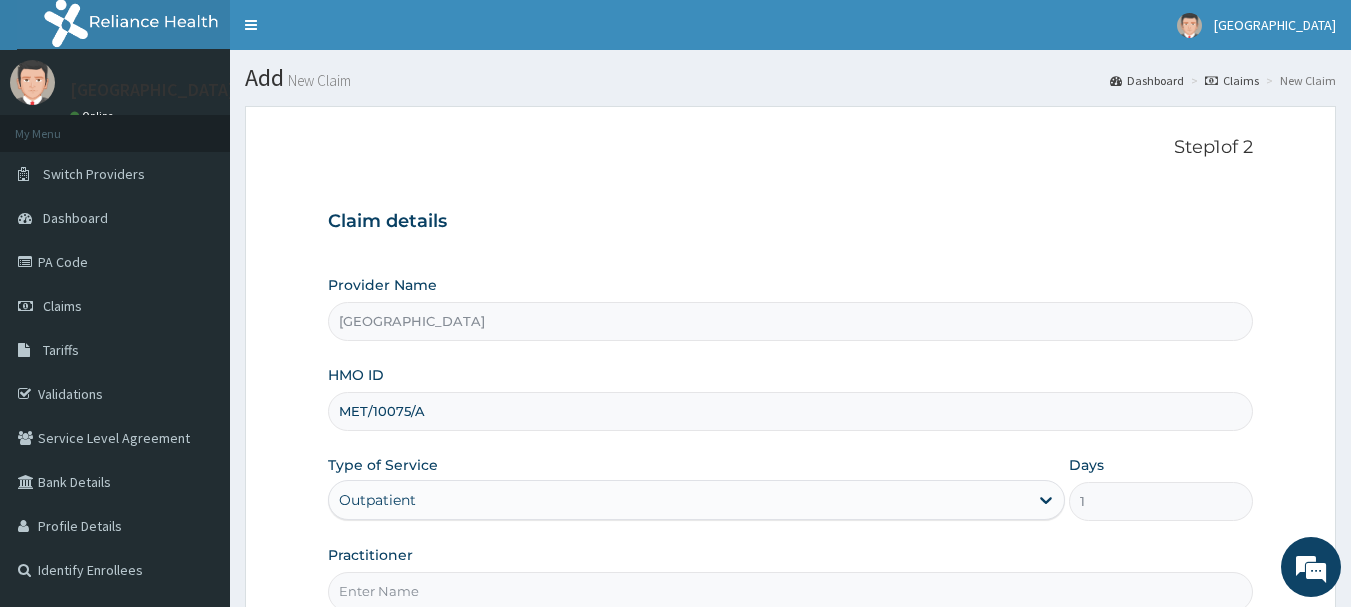 click on "Practitioner" at bounding box center [791, 591] 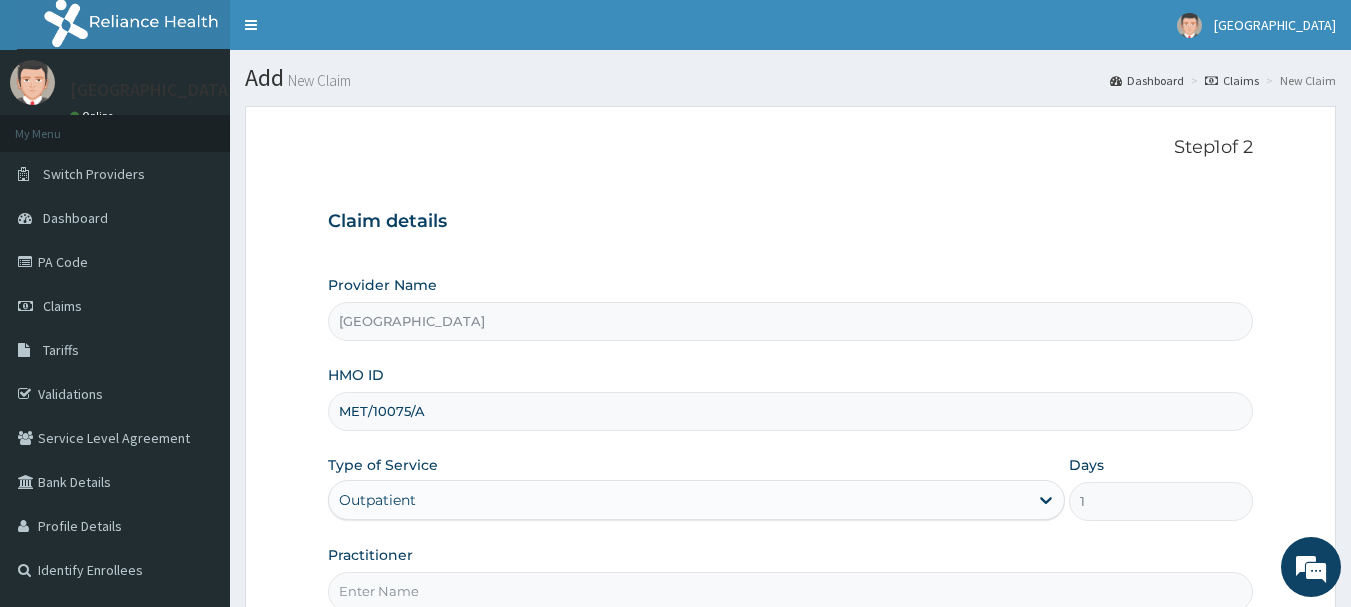 scroll, scrollTop: 0, scrollLeft: 0, axis: both 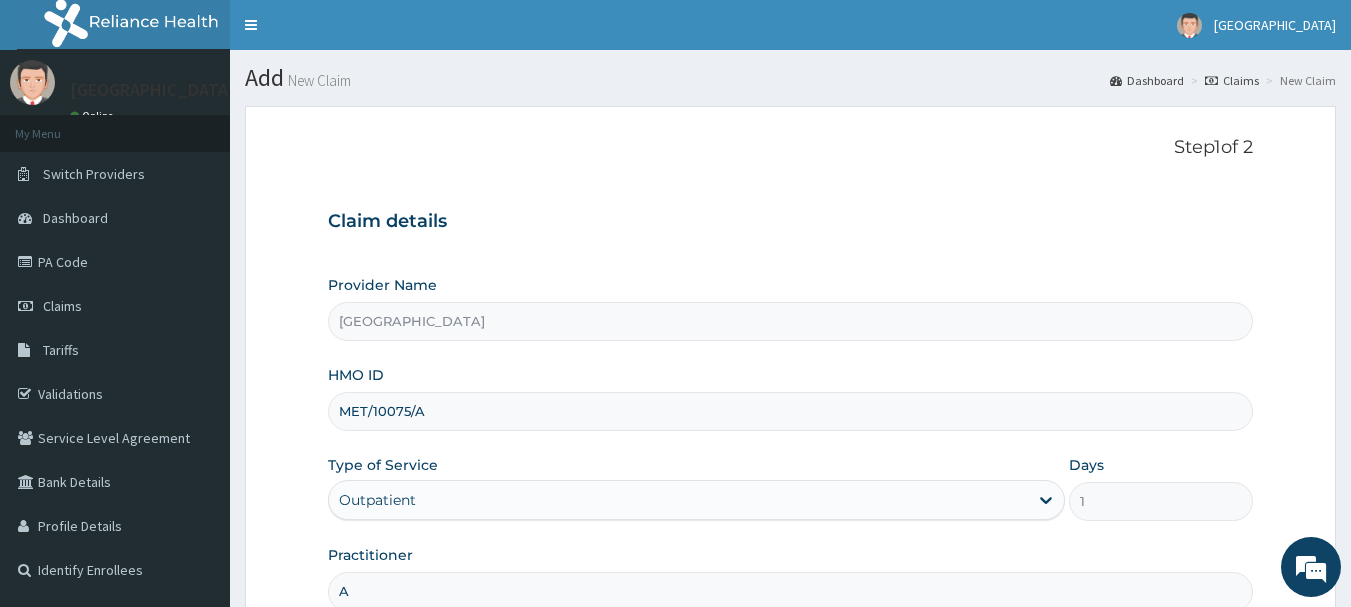 type on "[PERSON_NAME]" 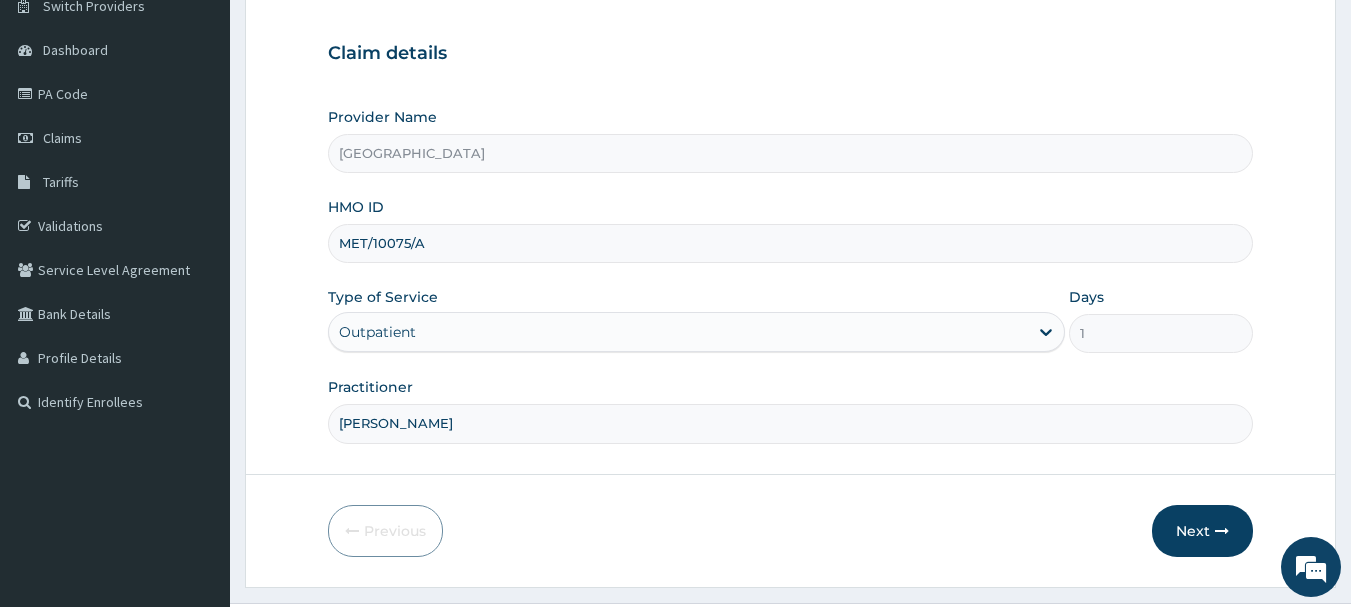 scroll, scrollTop: 215, scrollLeft: 0, axis: vertical 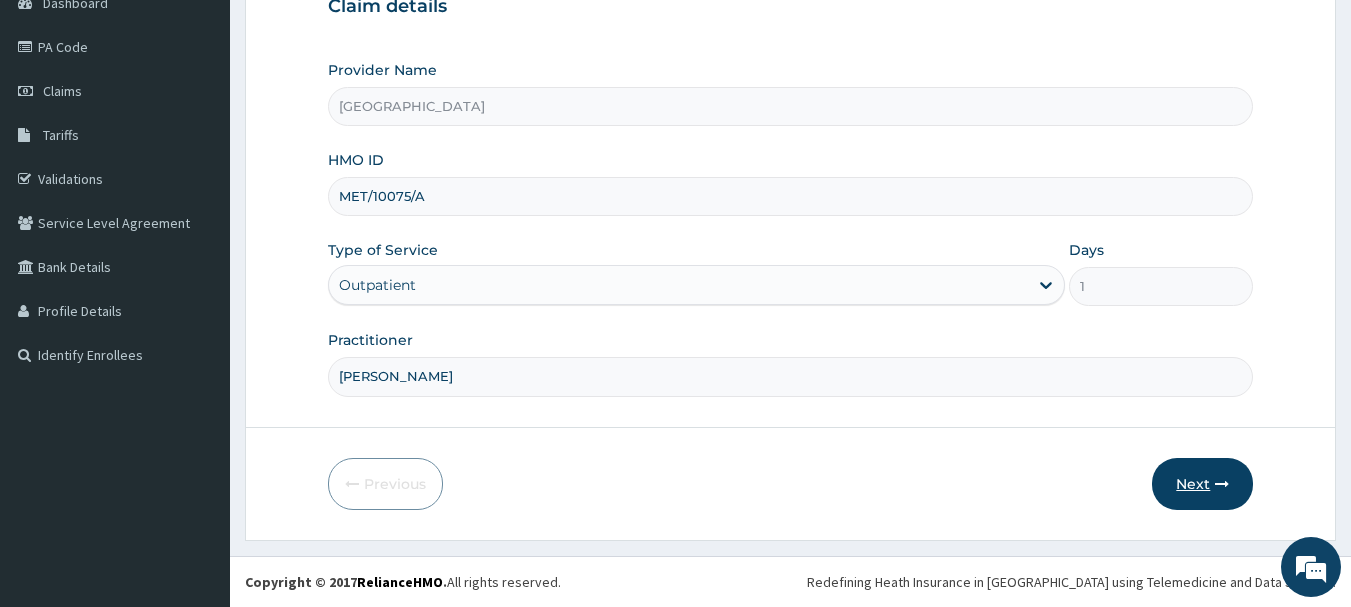 click on "Next" at bounding box center (1202, 484) 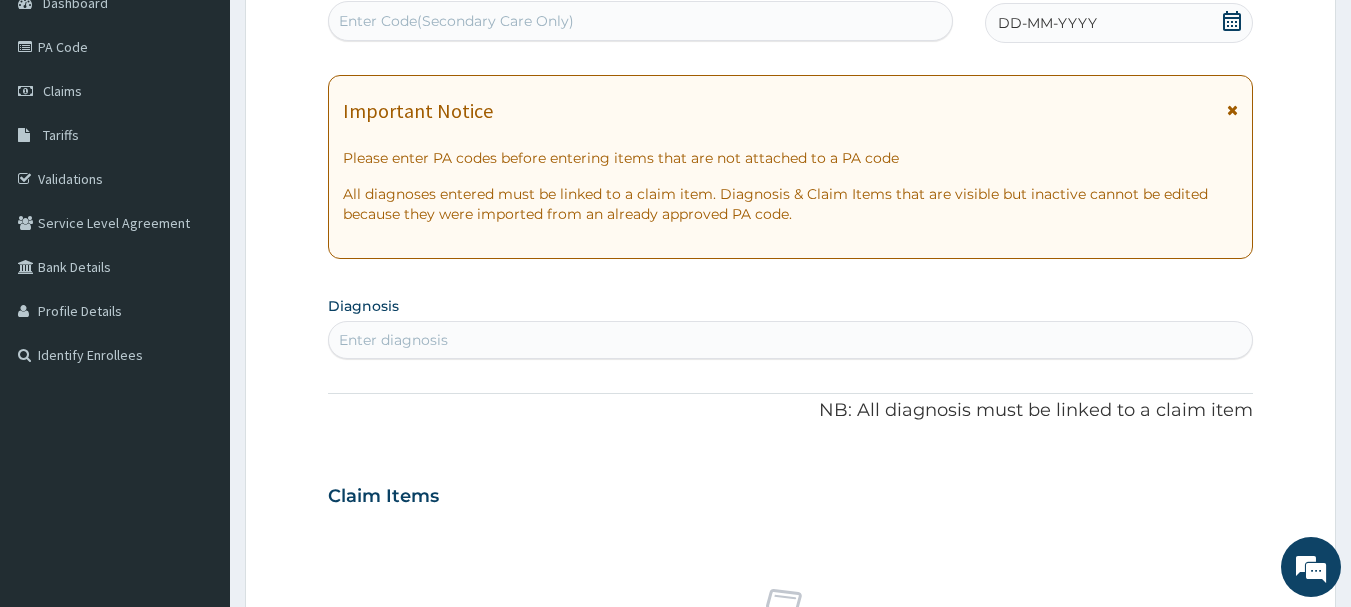 click on "DD-MM-YYYY" at bounding box center (1119, 23) 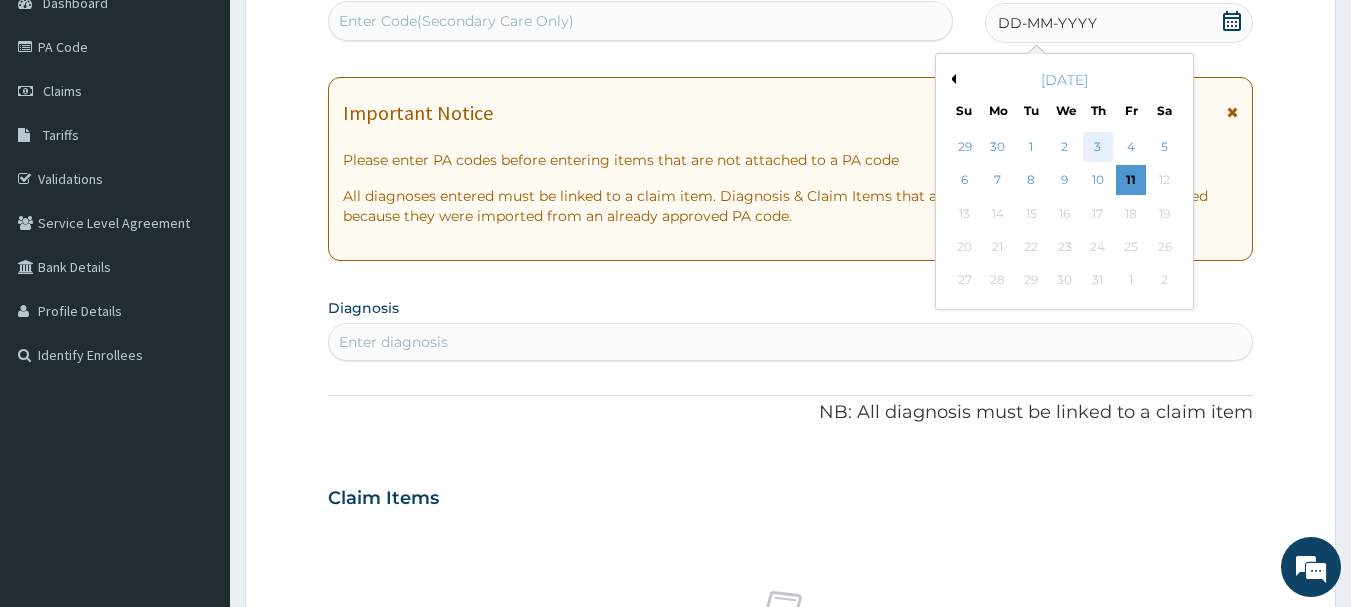 click on "3" at bounding box center [1098, 147] 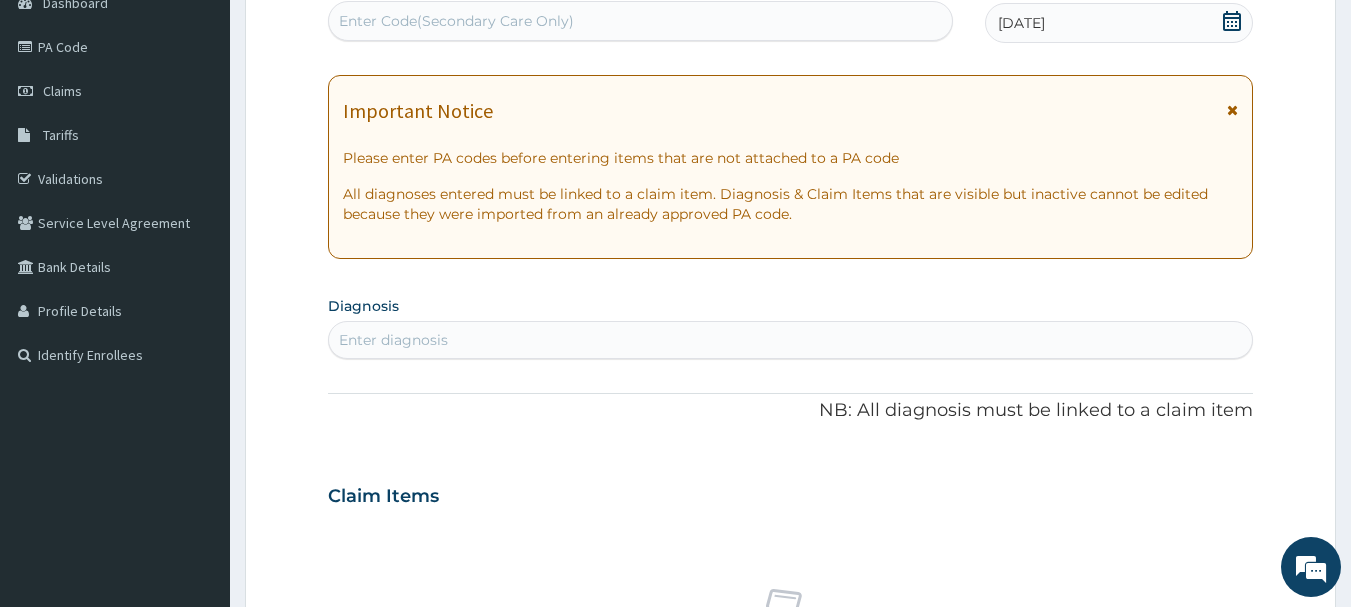 click on "Enter diagnosis" at bounding box center (791, 340) 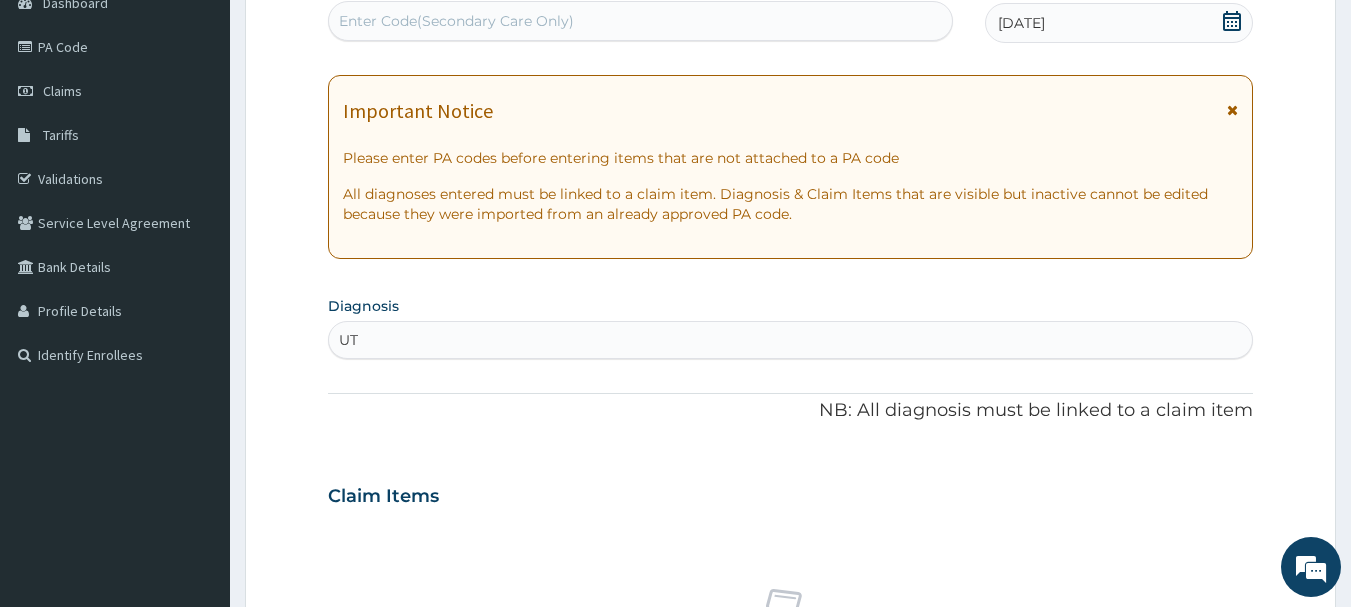 type on "UTI" 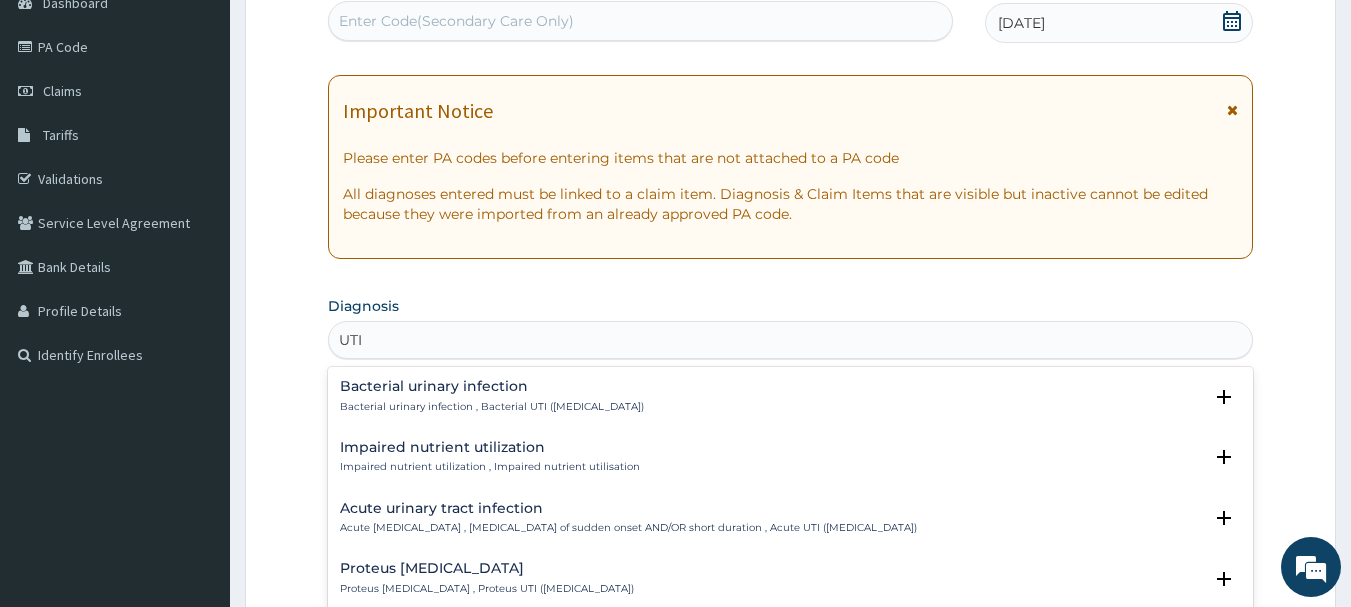 click on "Bacterial urinary infection Bacterial urinary infection , Bacterial UTI (urinary tract infection)" at bounding box center (492, 396) 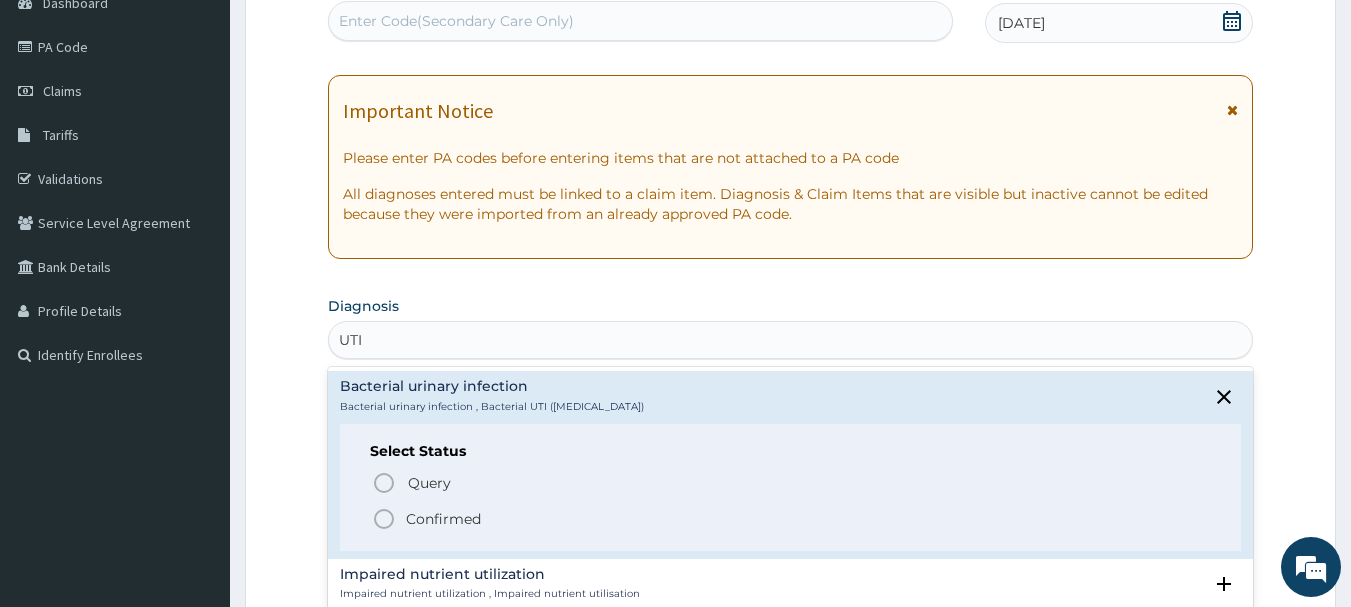 click 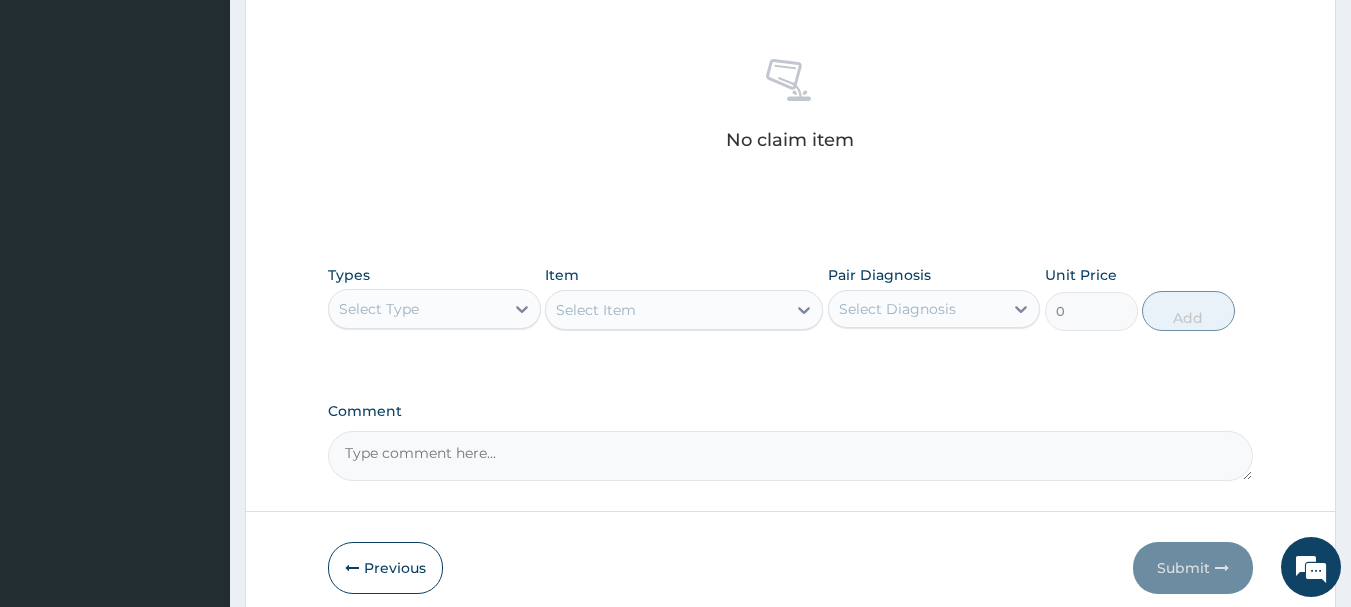 scroll, scrollTop: 835, scrollLeft: 0, axis: vertical 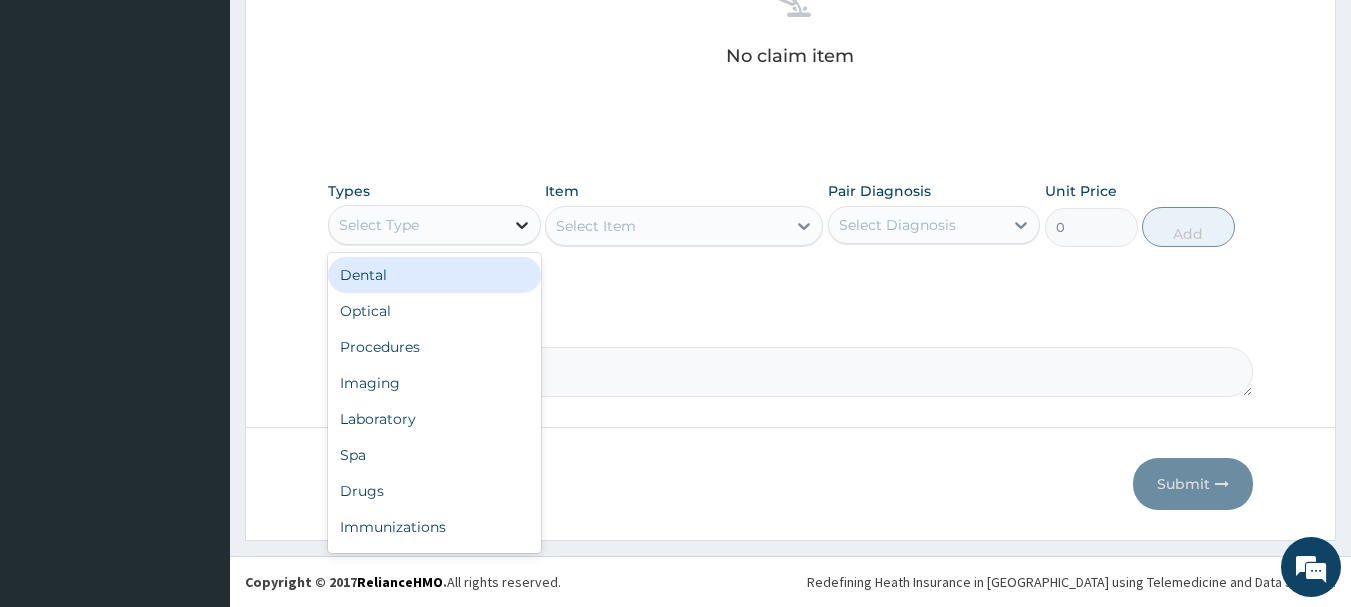 click at bounding box center [522, 225] 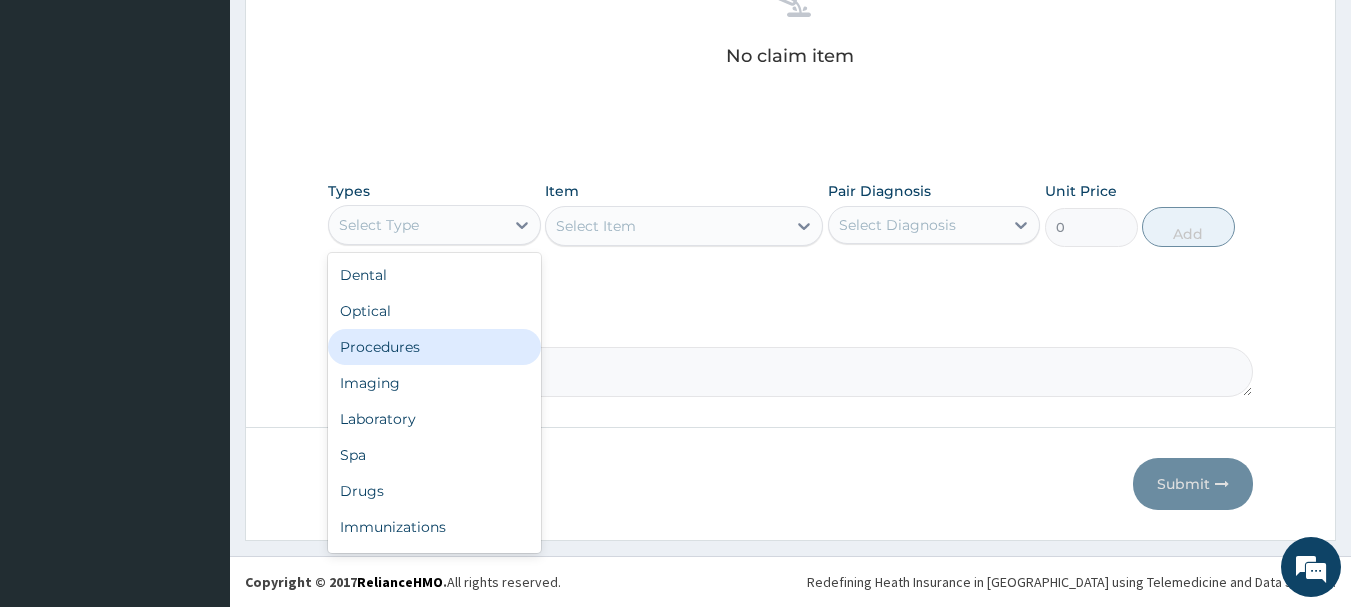 click on "Procedures" at bounding box center (434, 347) 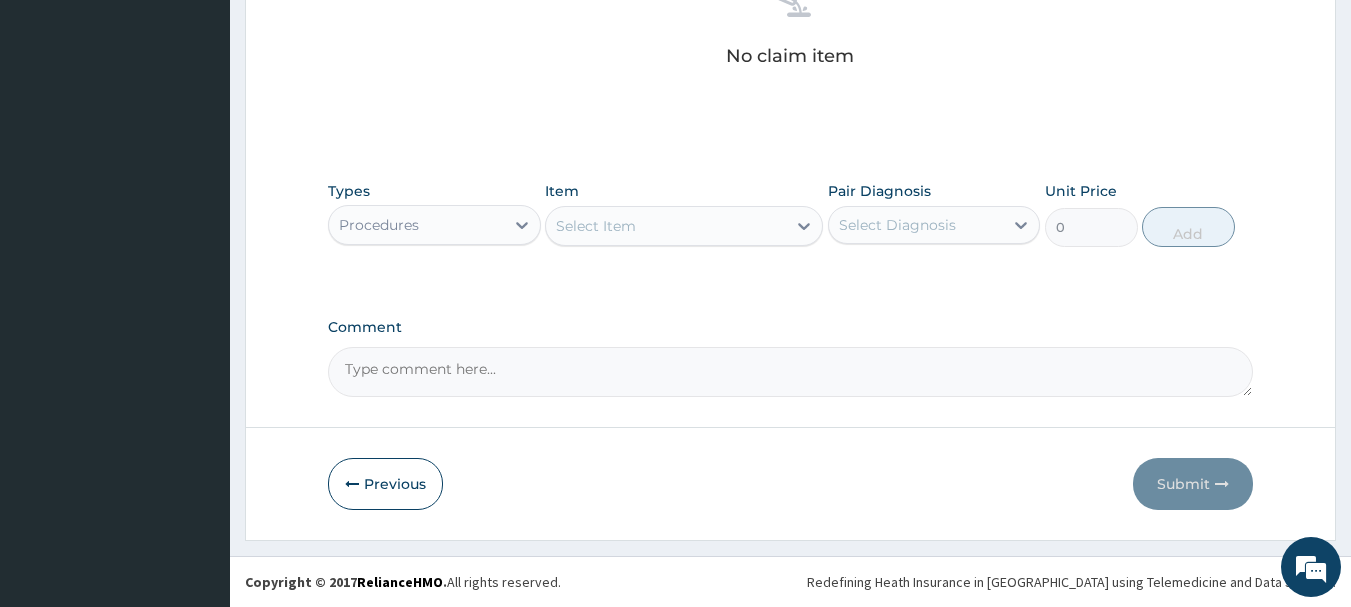 click on "Select Item" at bounding box center [666, 226] 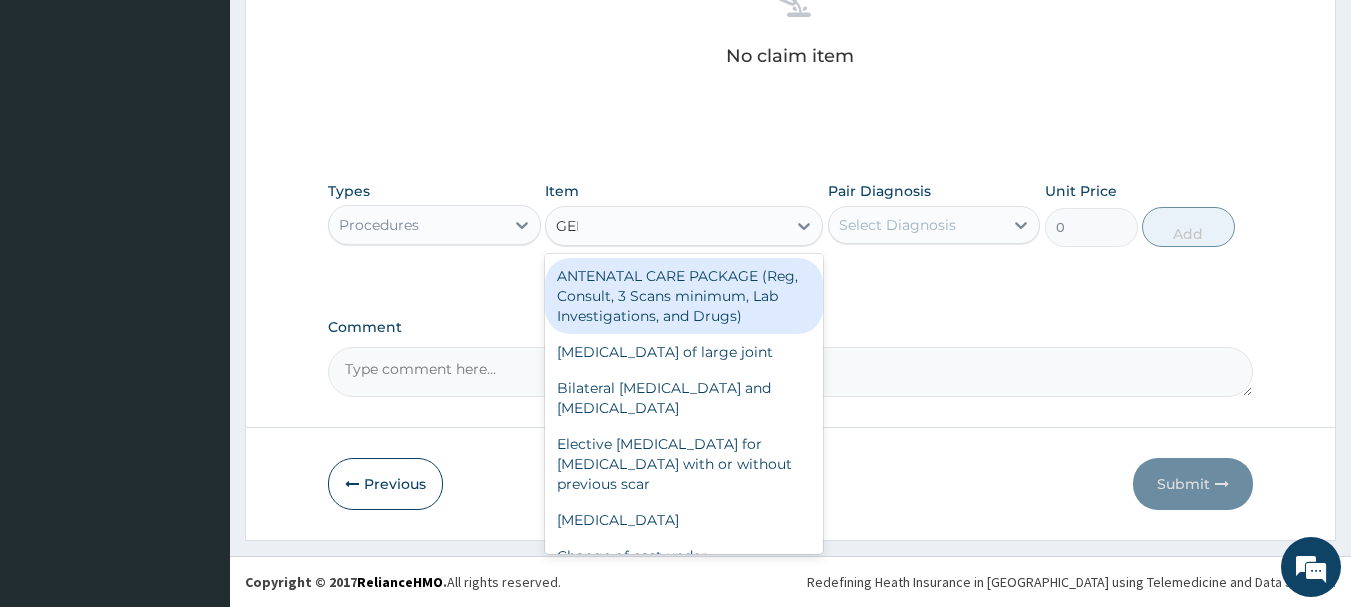 type on "GENE" 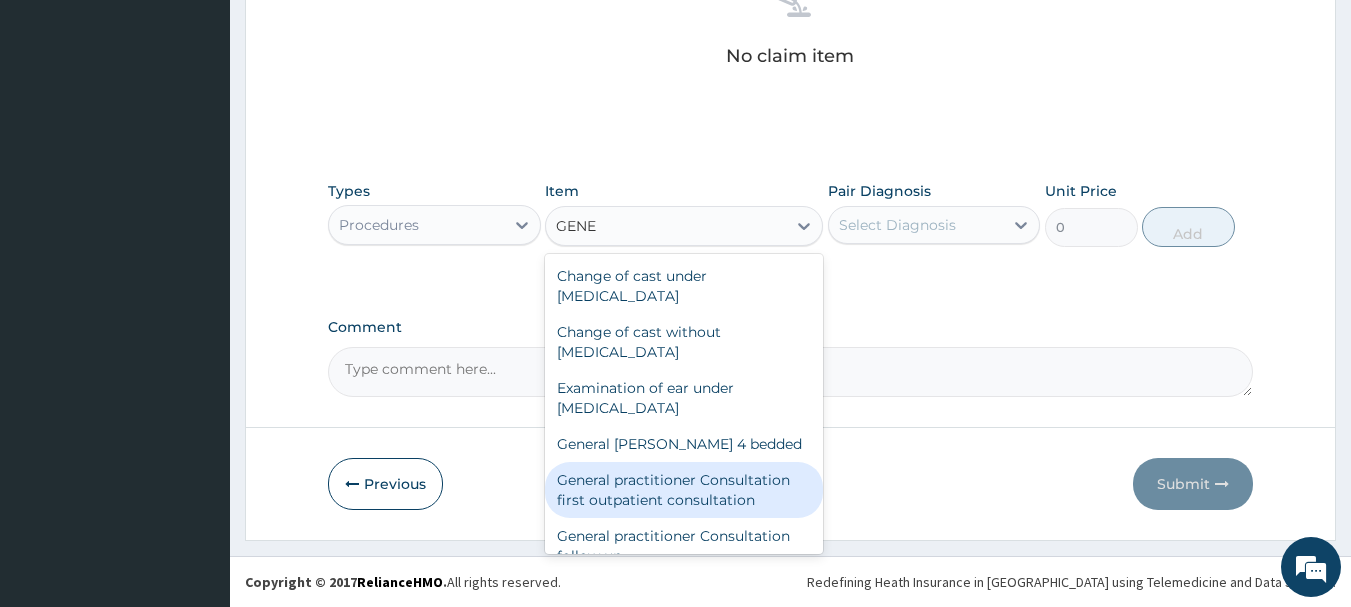 drag, startPoint x: 660, startPoint y: 499, endPoint x: 822, endPoint y: 387, distance: 196.94669 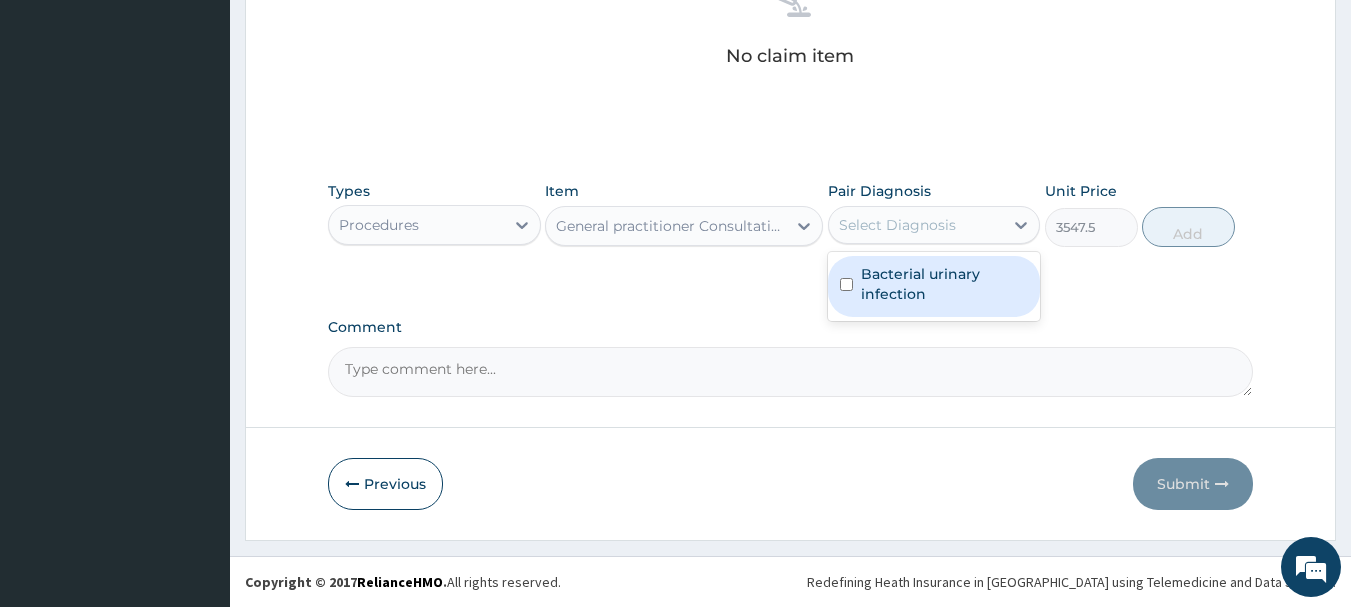 drag, startPoint x: 978, startPoint y: 223, endPoint x: 948, endPoint y: 277, distance: 61.77378 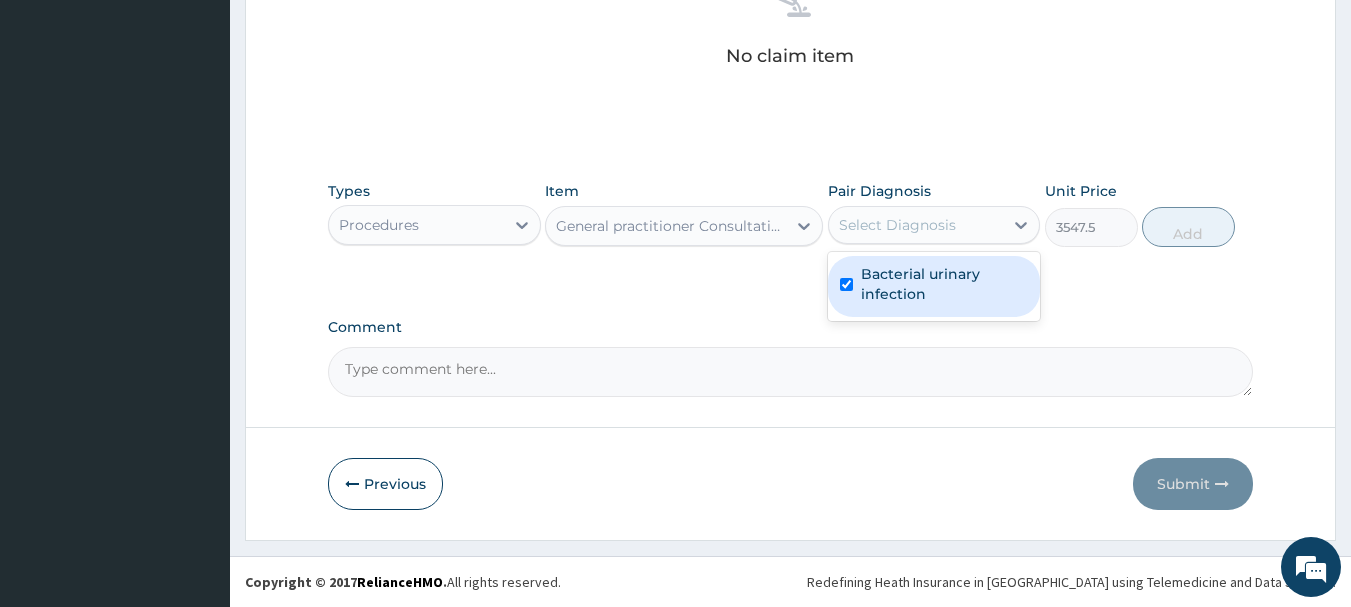 checkbox on "true" 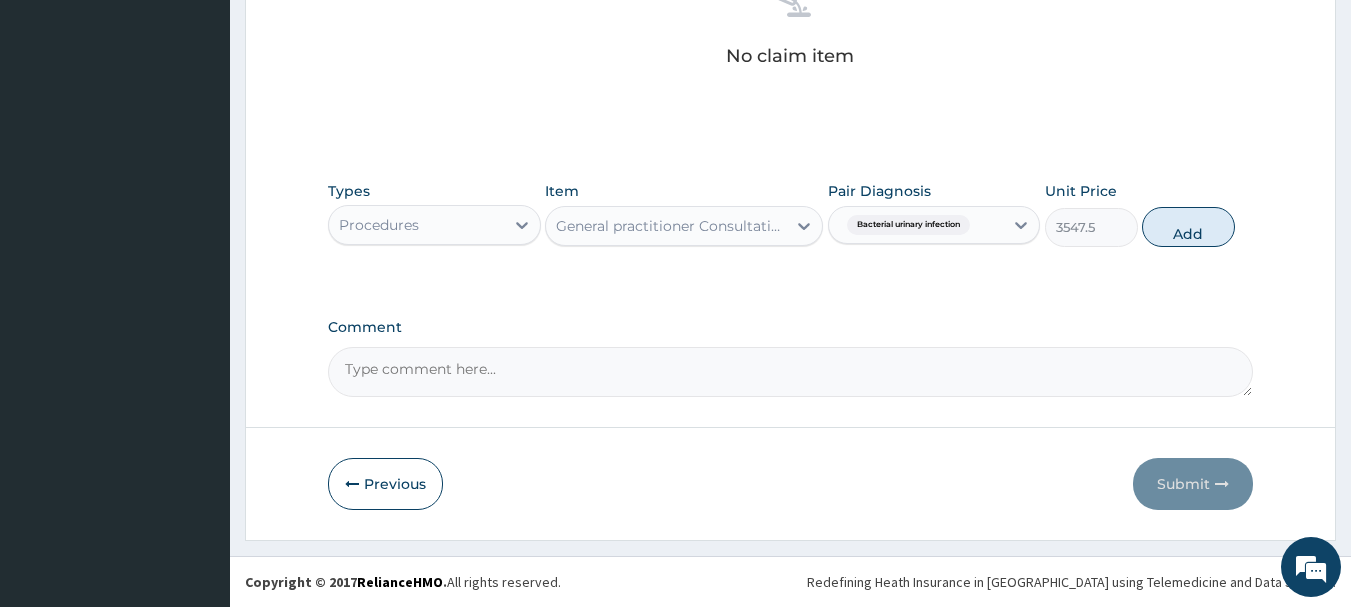 drag, startPoint x: 1202, startPoint y: 234, endPoint x: 951, endPoint y: 261, distance: 252.44801 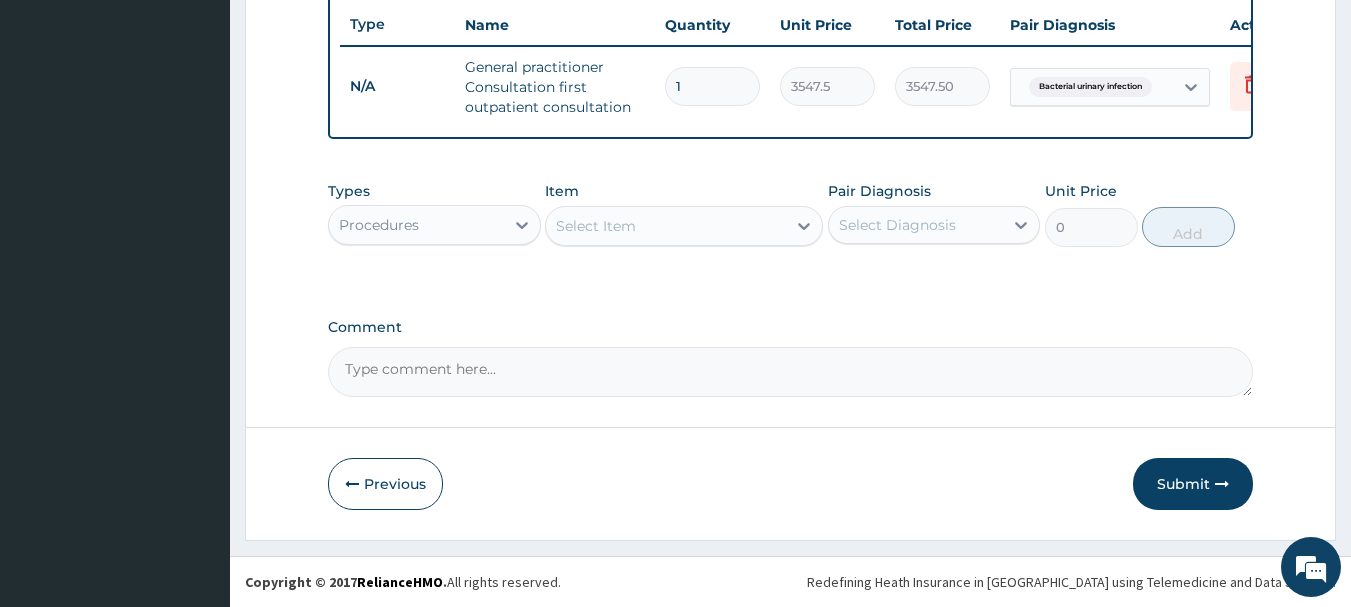 scroll, scrollTop: 766, scrollLeft: 0, axis: vertical 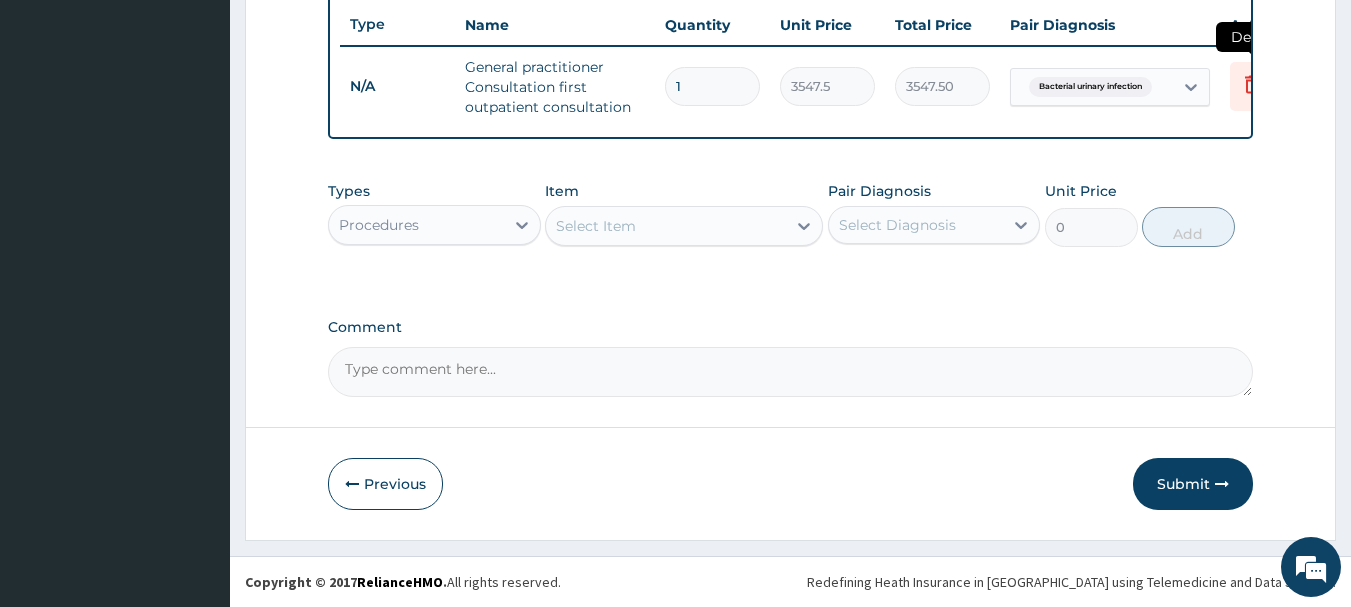 click 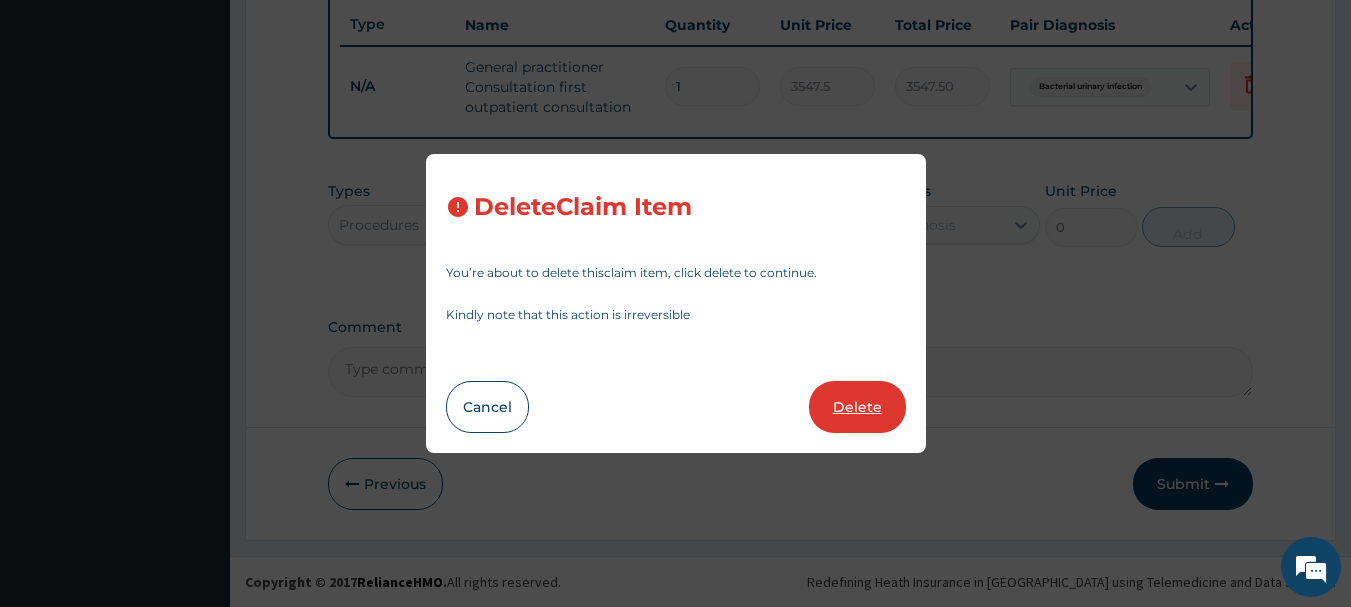 drag, startPoint x: 813, startPoint y: 388, endPoint x: 842, endPoint y: 404, distance: 33.12099 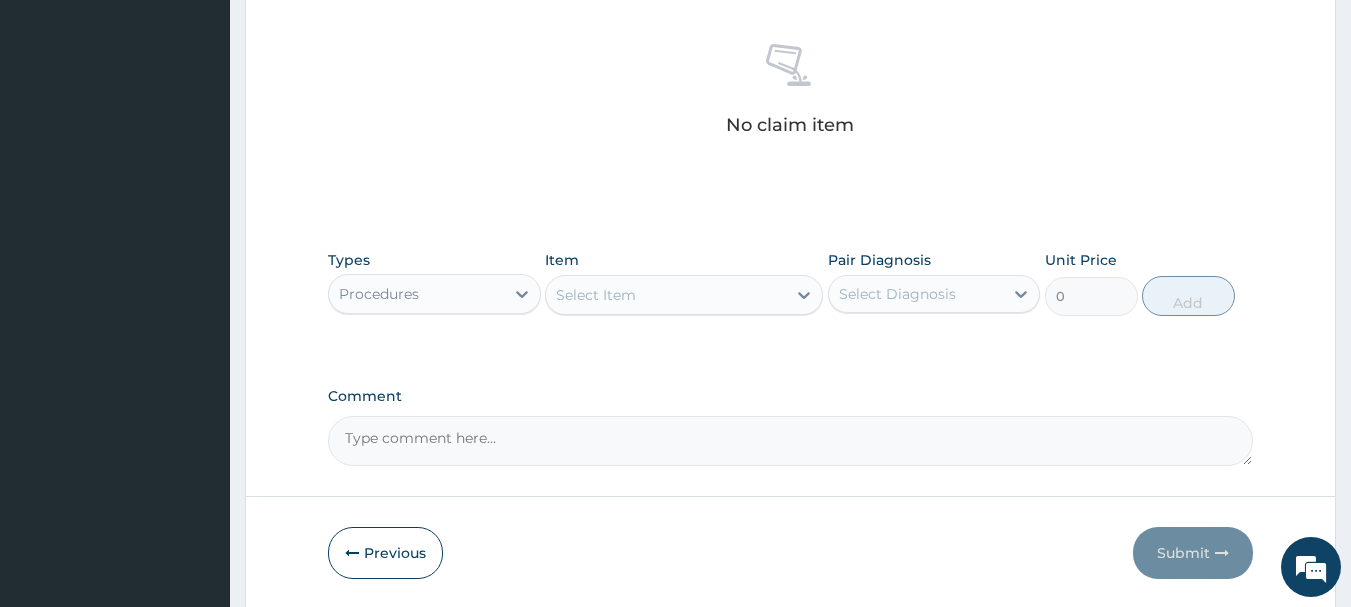 drag, startPoint x: 777, startPoint y: 273, endPoint x: 767, endPoint y: 287, distance: 17.20465 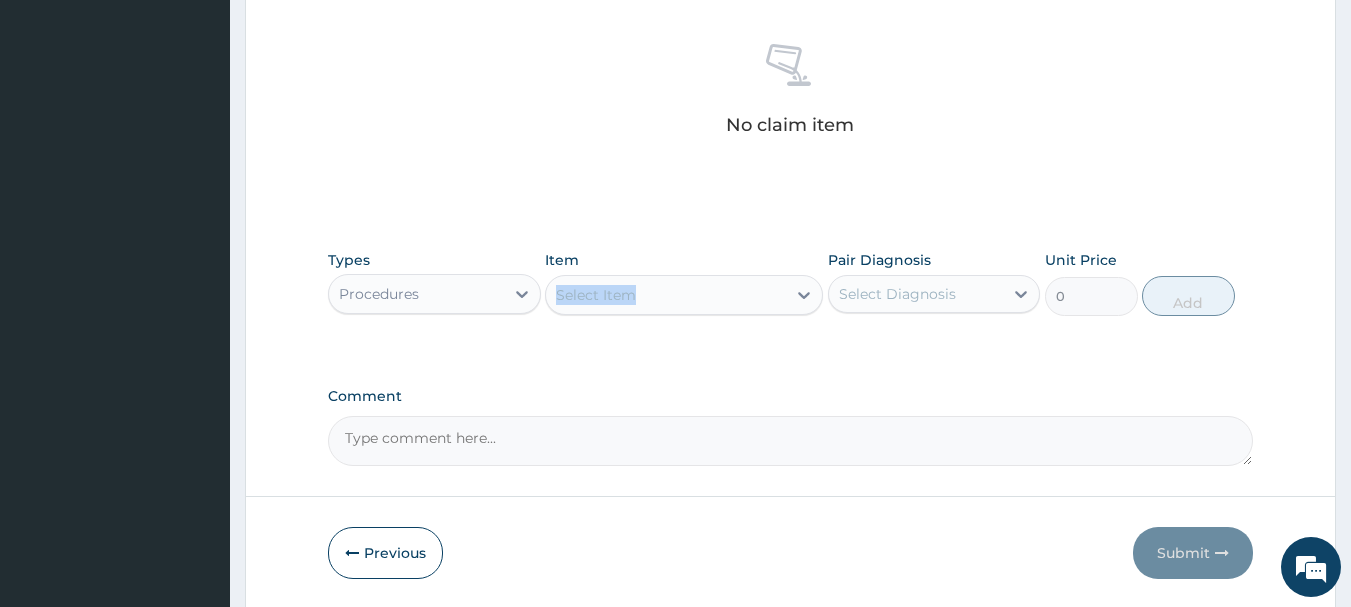 drag, startPoint x: 769, startPoint y: 289, endPoint x: 770, endPoint y: 304, distance: 15.033297 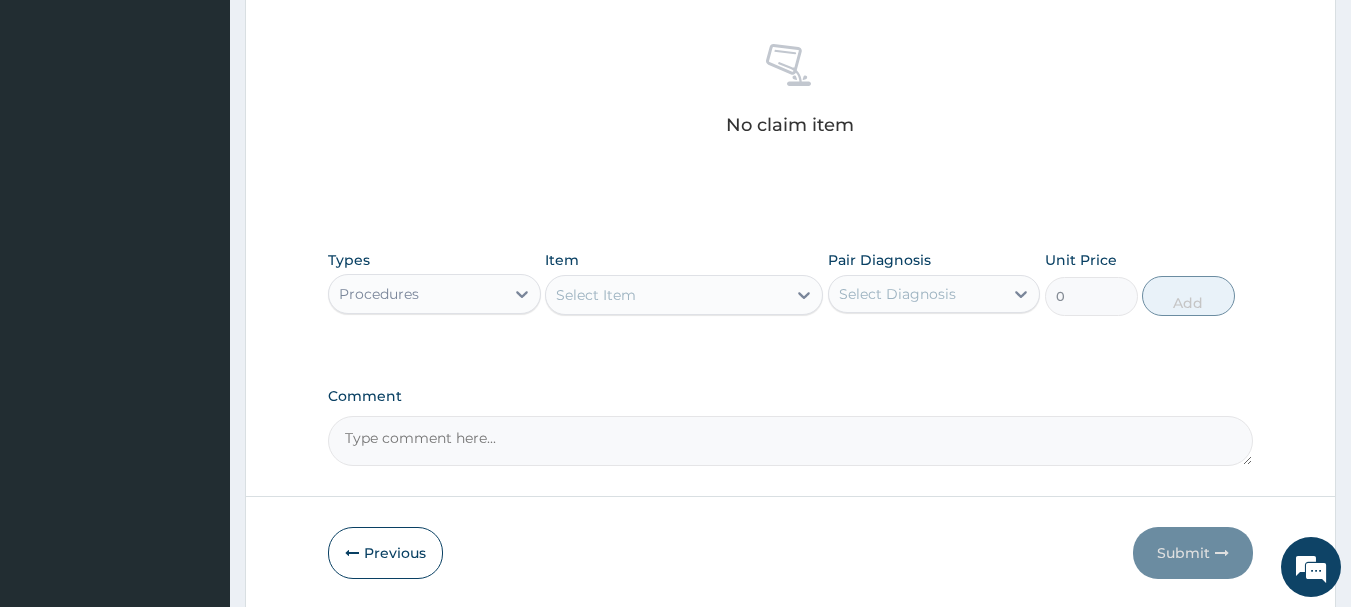 click on "Select Item" at bounding box center [666, 295] 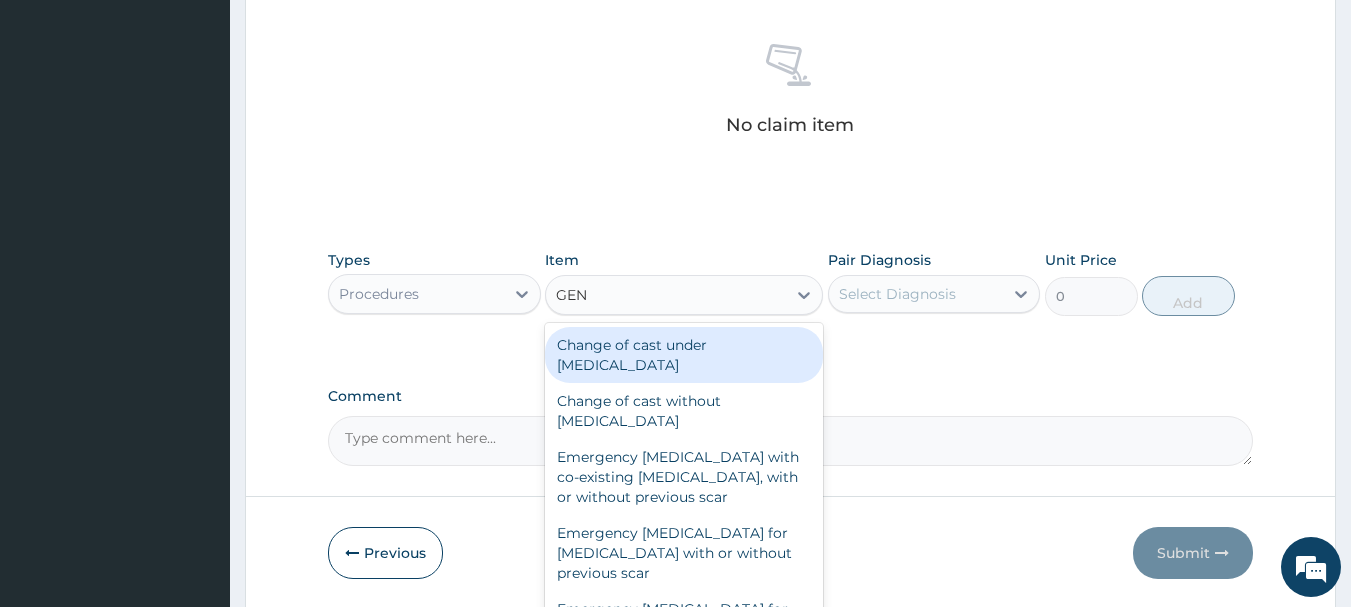 type on "GENE" 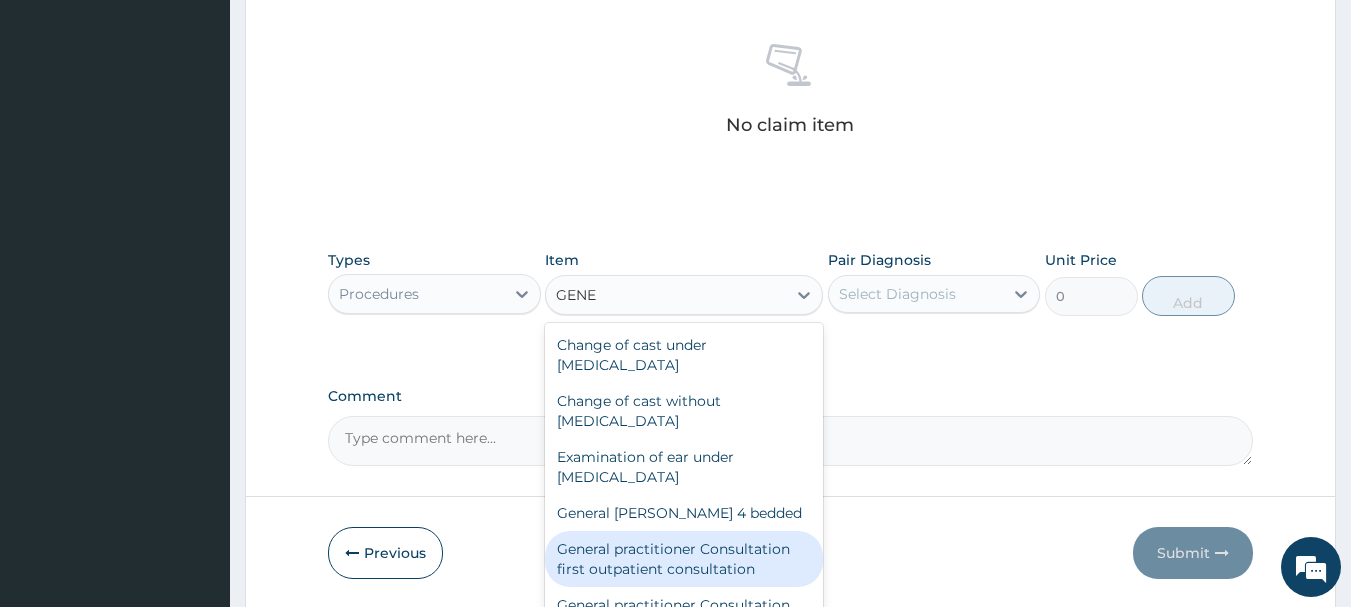 click on "General practitioner Consultation first outpatient consultation" at bounding box center [684, 559] 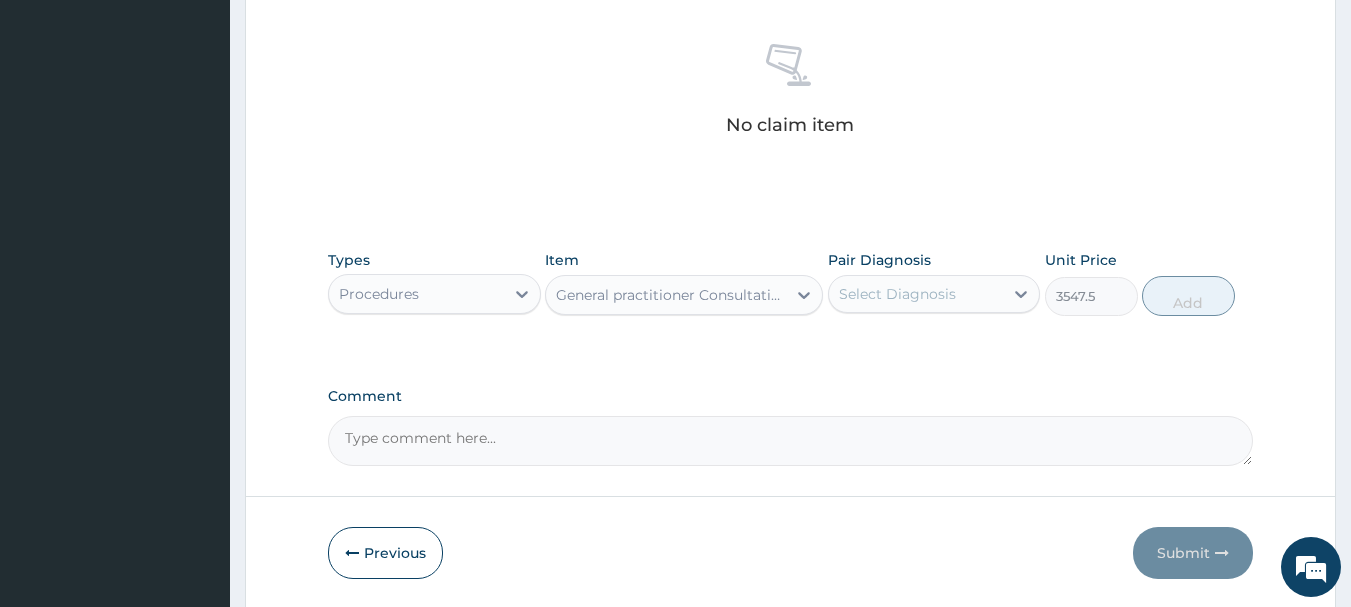 click on "General practitioner Consultation first outpatient consultation" at bounding box center [672, 295] 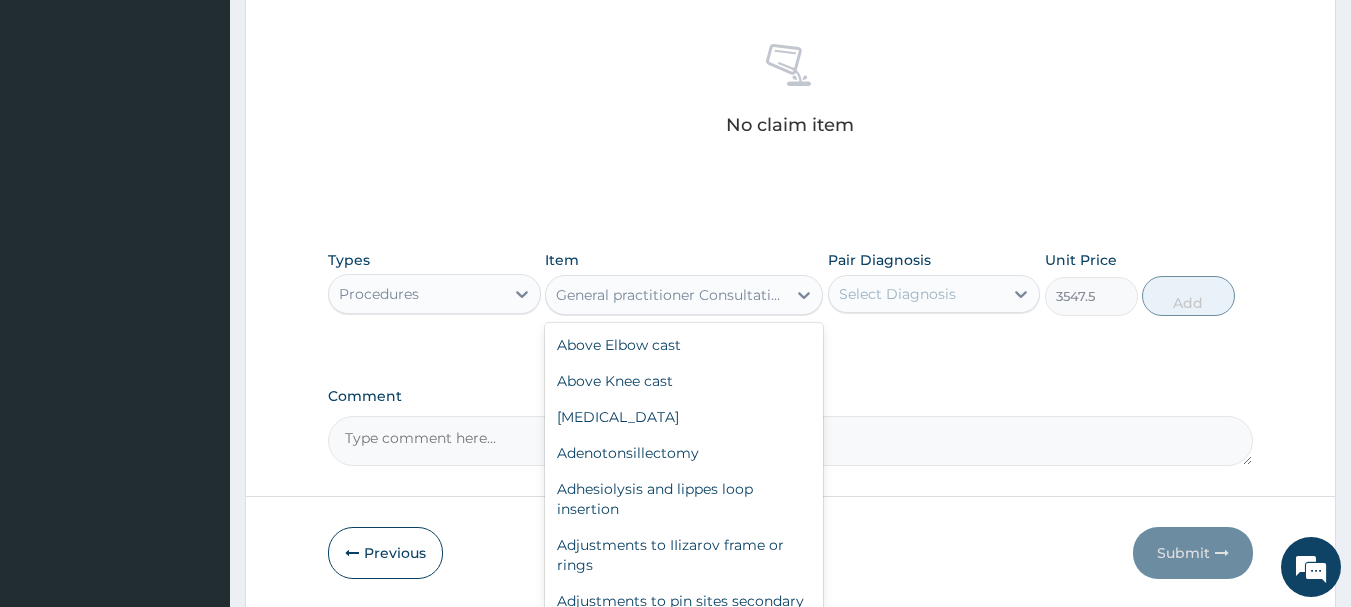 scroll, scrollTop: 24527, scrollLeft: 0, axis: vertical 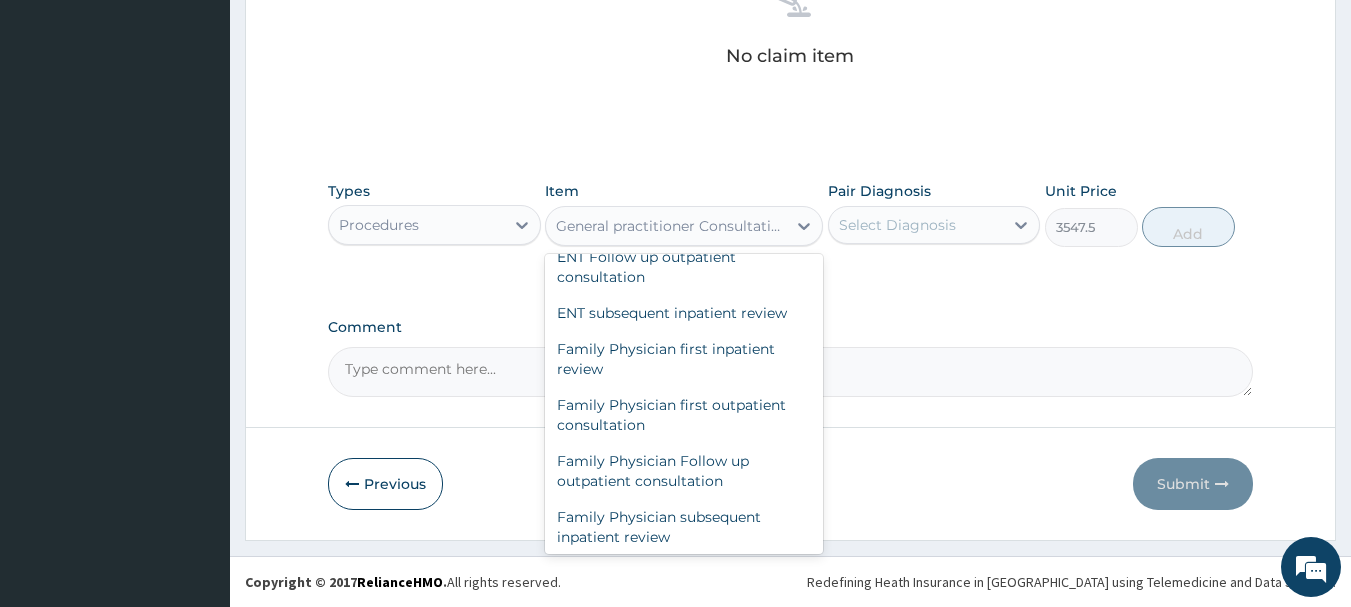 click on "General practitioner Consultation follow up" at bounding box center [684, 863] 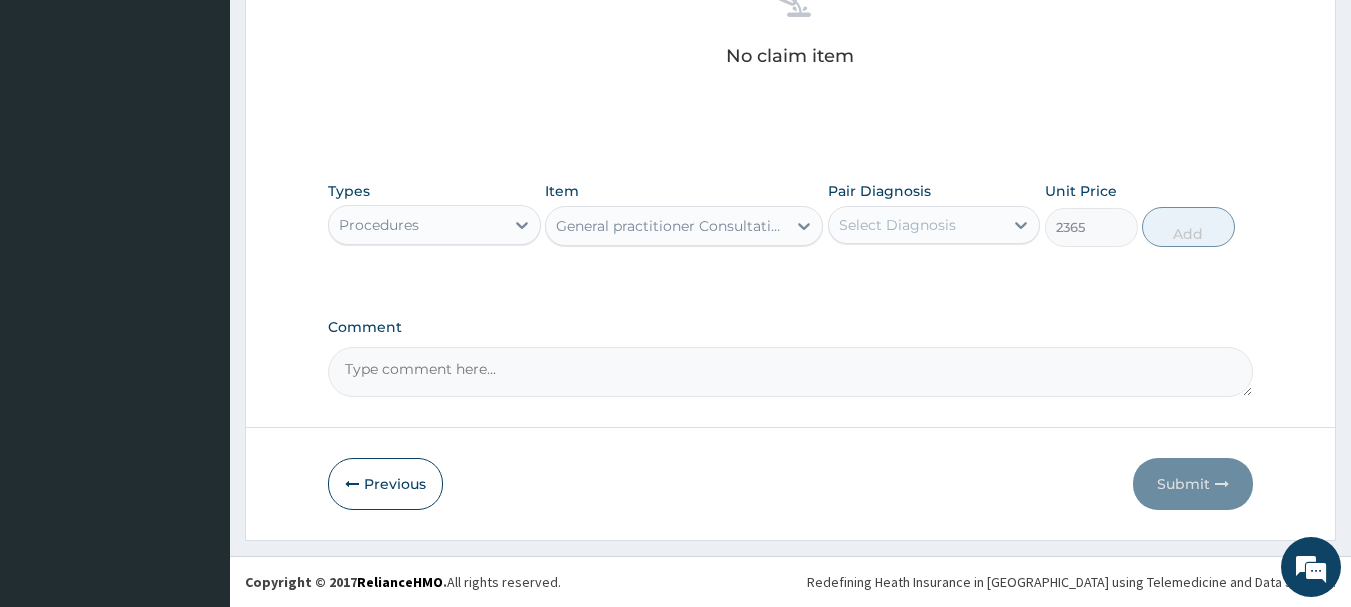 click on "Select Diagnosis" at bounding box center [897, 225] 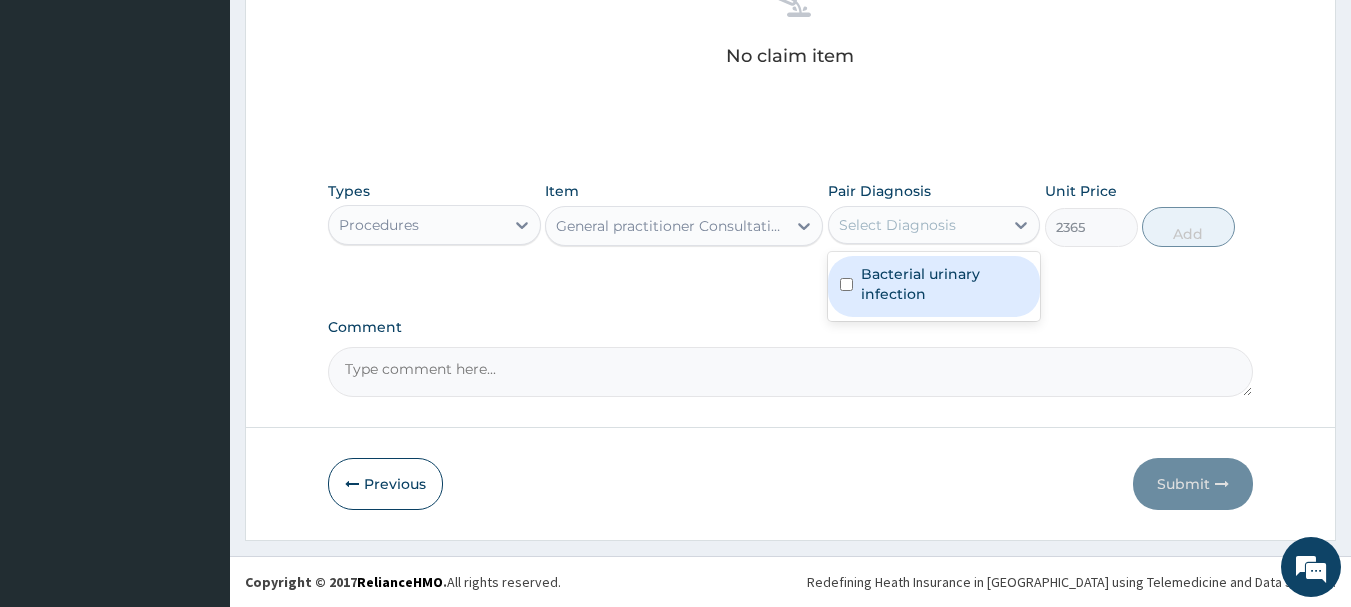 click on "Bacterial urinary infection" at bounding box center (945, 284) 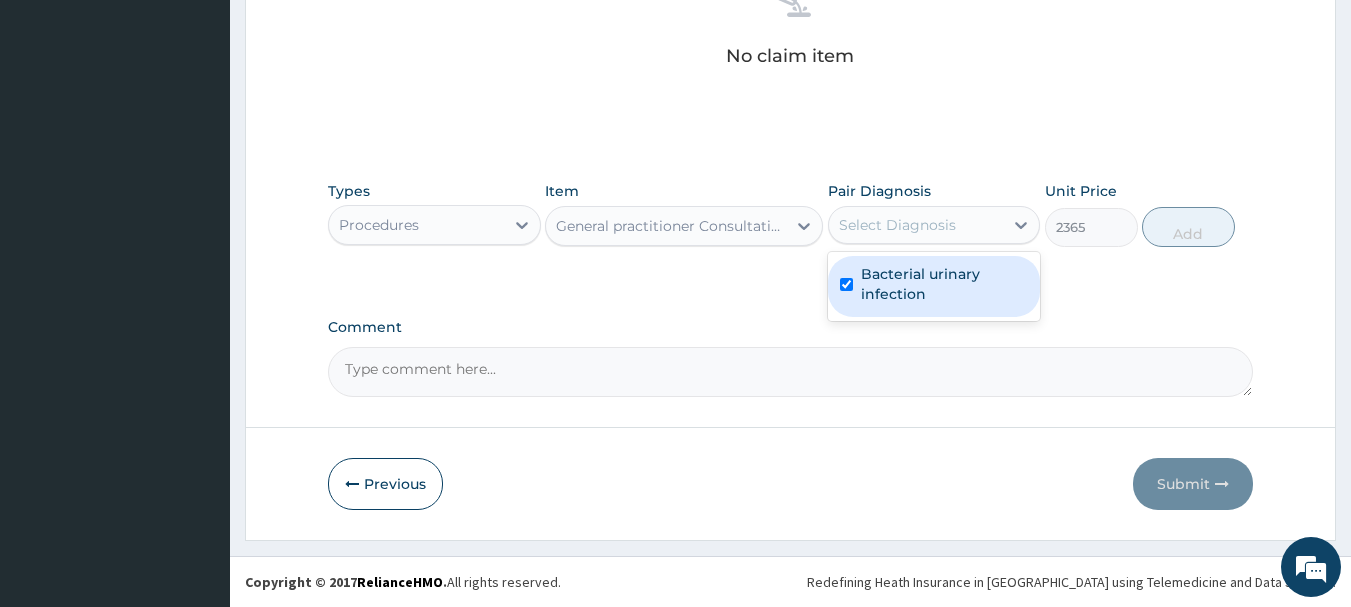 checkbox on "true" 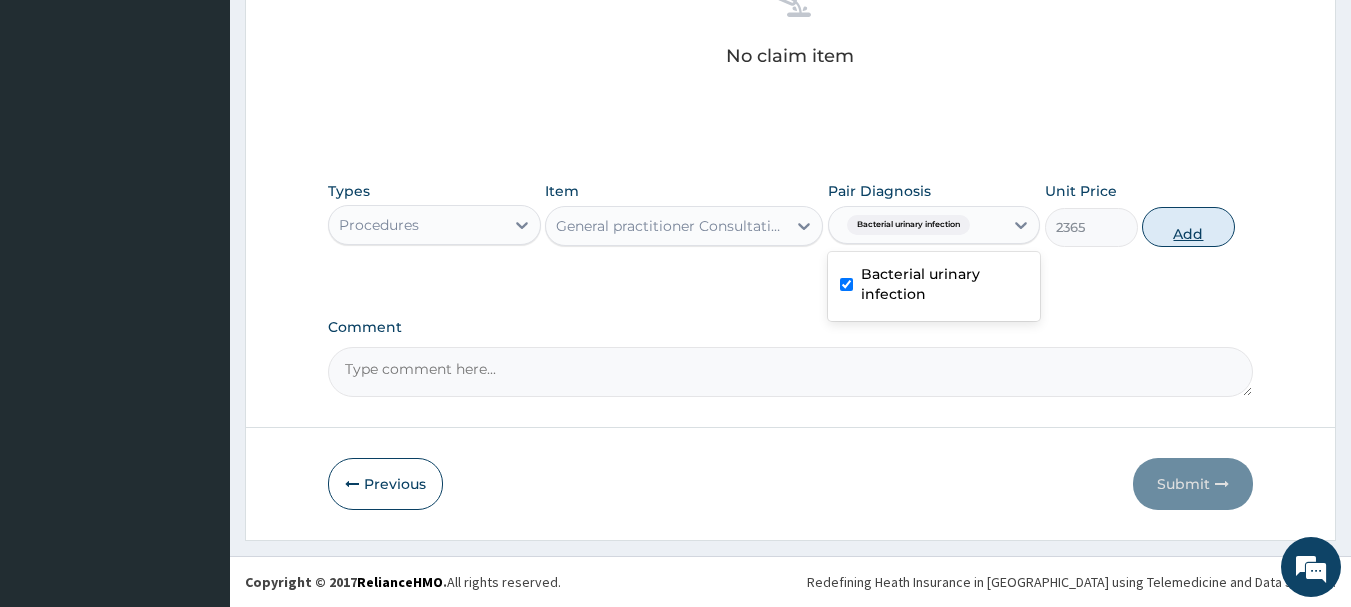 click on "Add" at bounding box center (1188, 227) 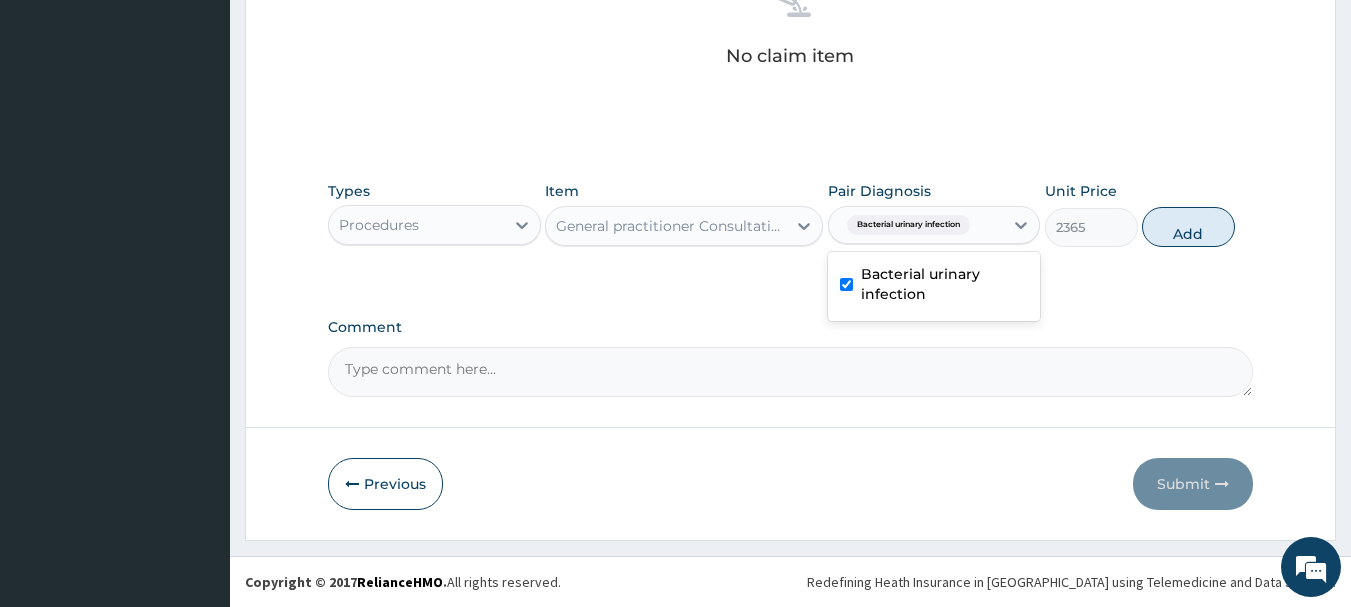 type on "0" 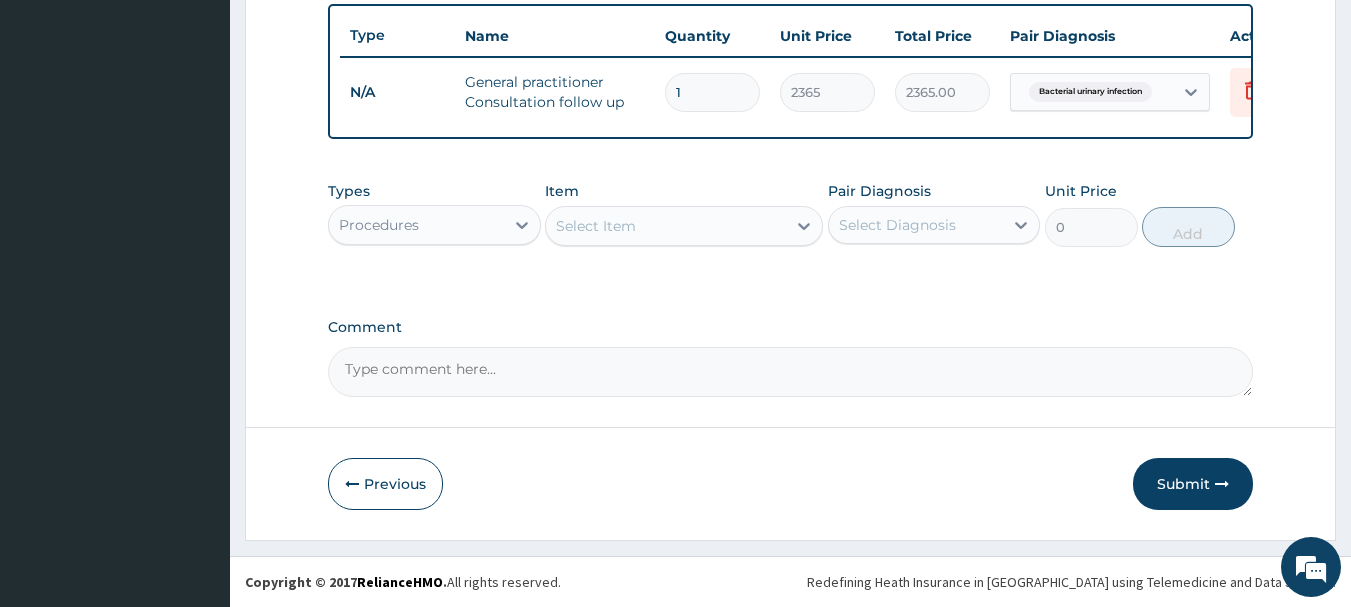 scroll, scrollTop: 755, scrollLeft: 0, axis: vertical 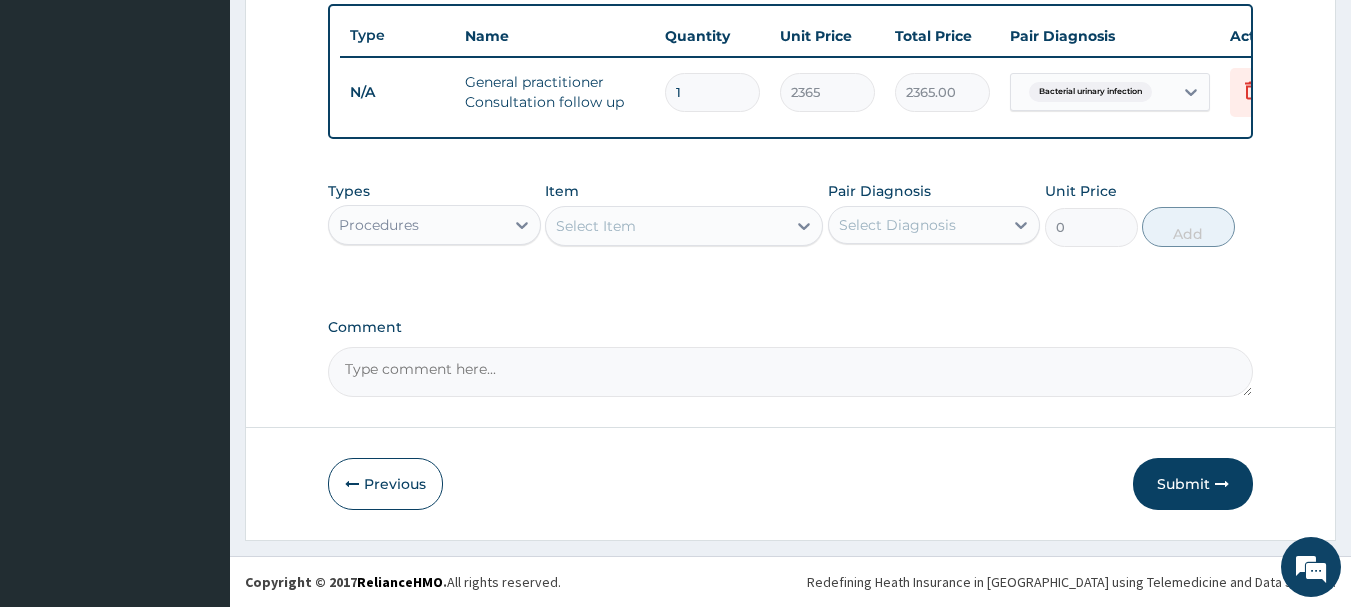click on "Procedures" at bounding box center [416, 225] 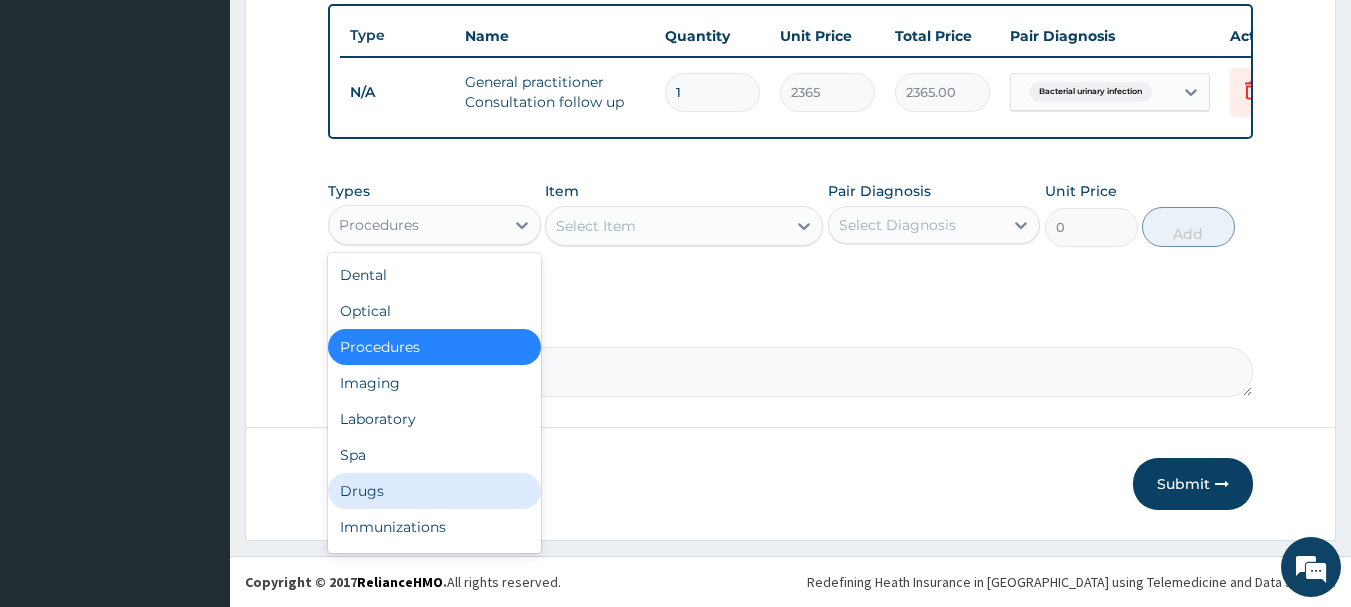 click on "Drugs" at bounding box center [434, 491] 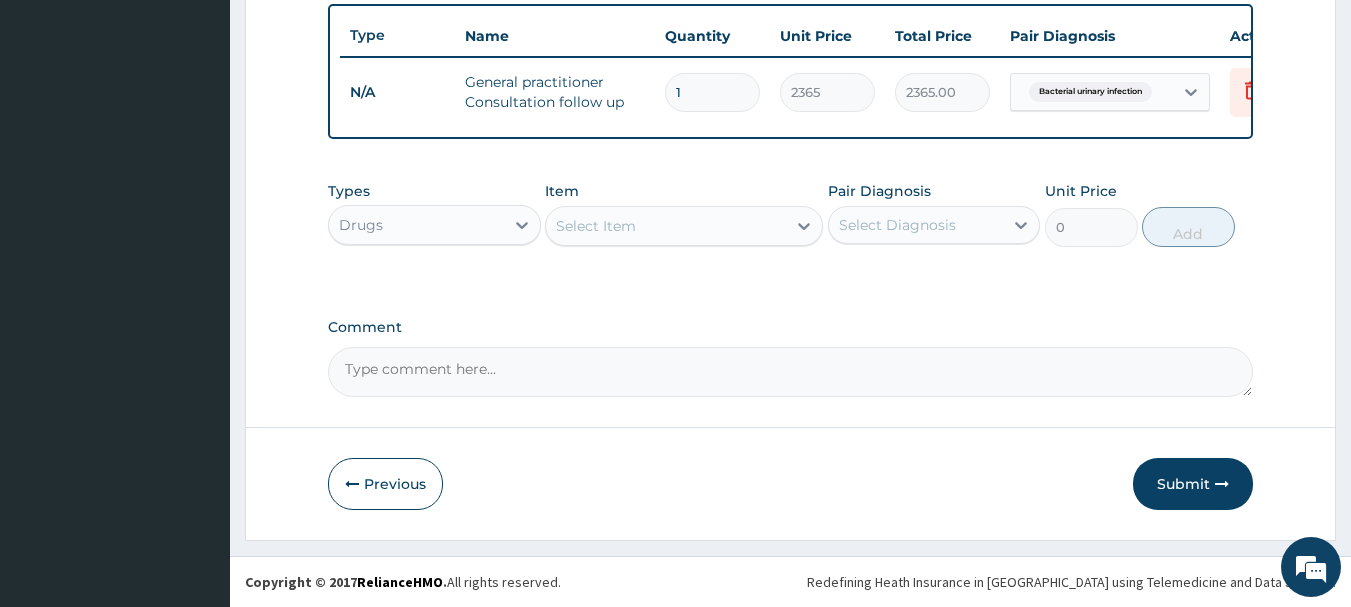 click on "Select Item" at bounding box center (666, 226) 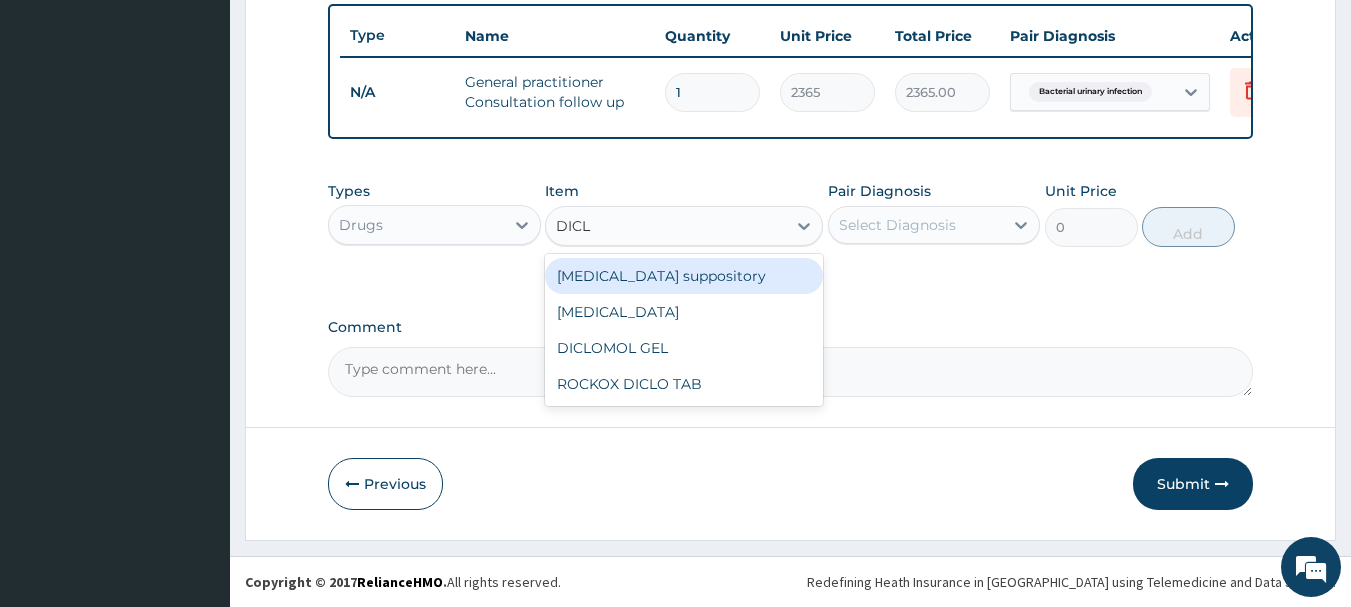 type on "DICLO" 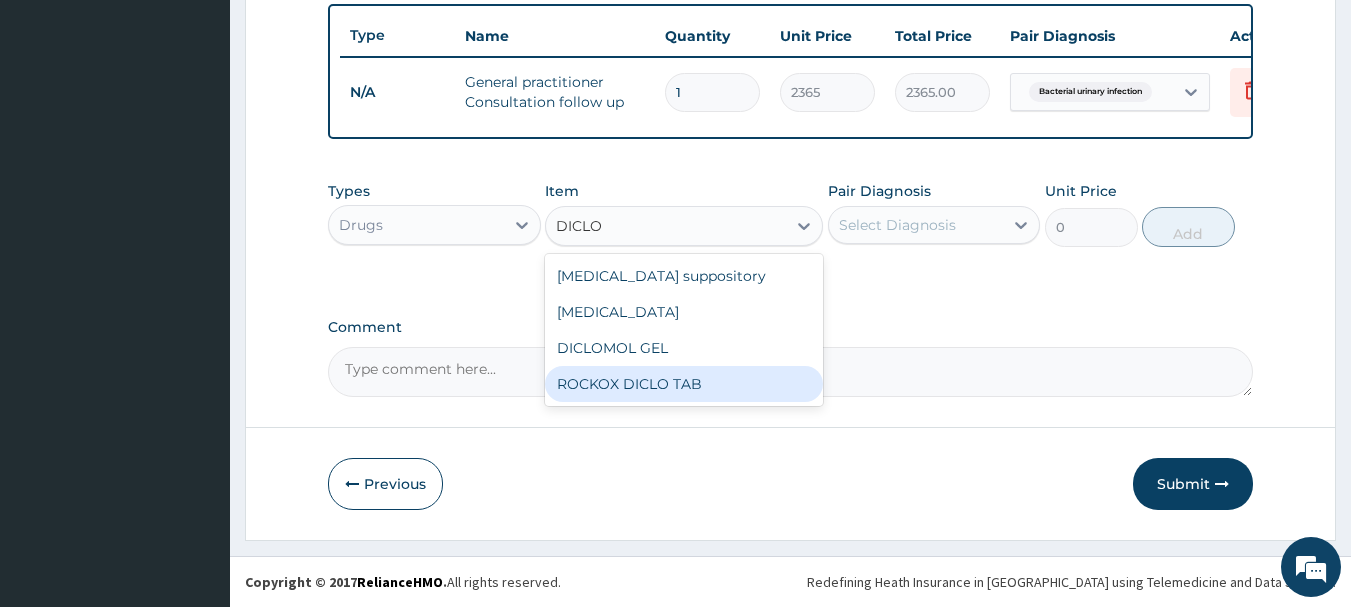 click on "ROCKOX DICLO TAB" at bounding box center [684, 384] 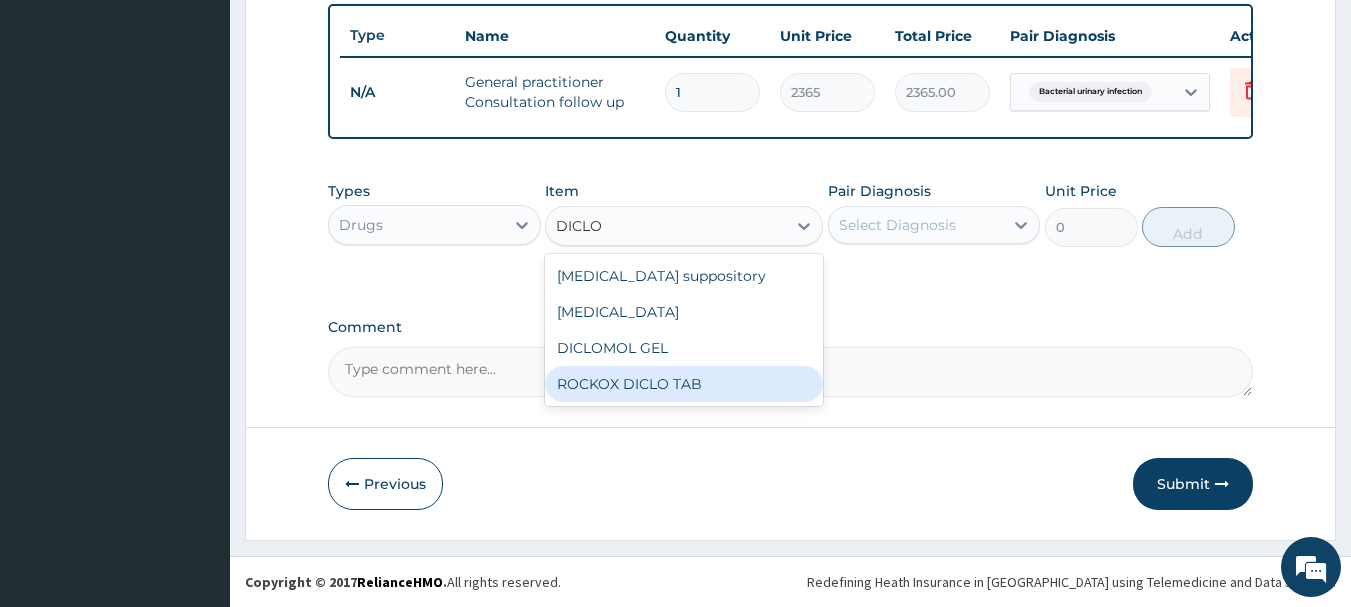 type 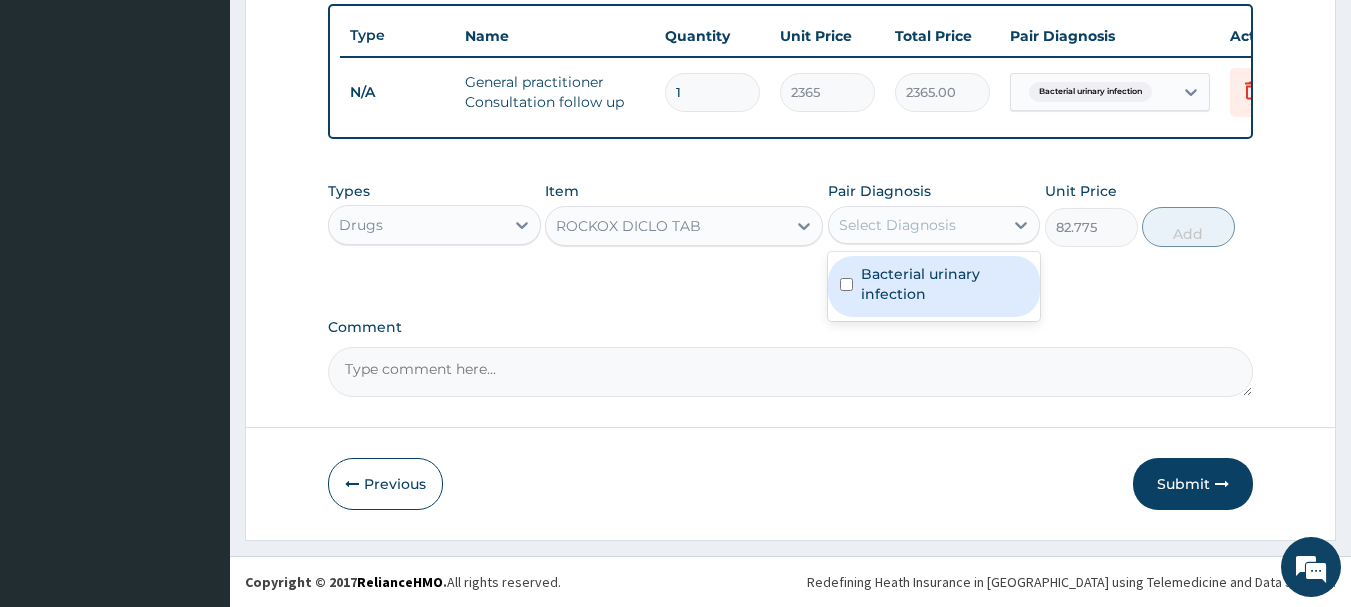 click on "Select Diagnosis" at bounding box center [934, 225] 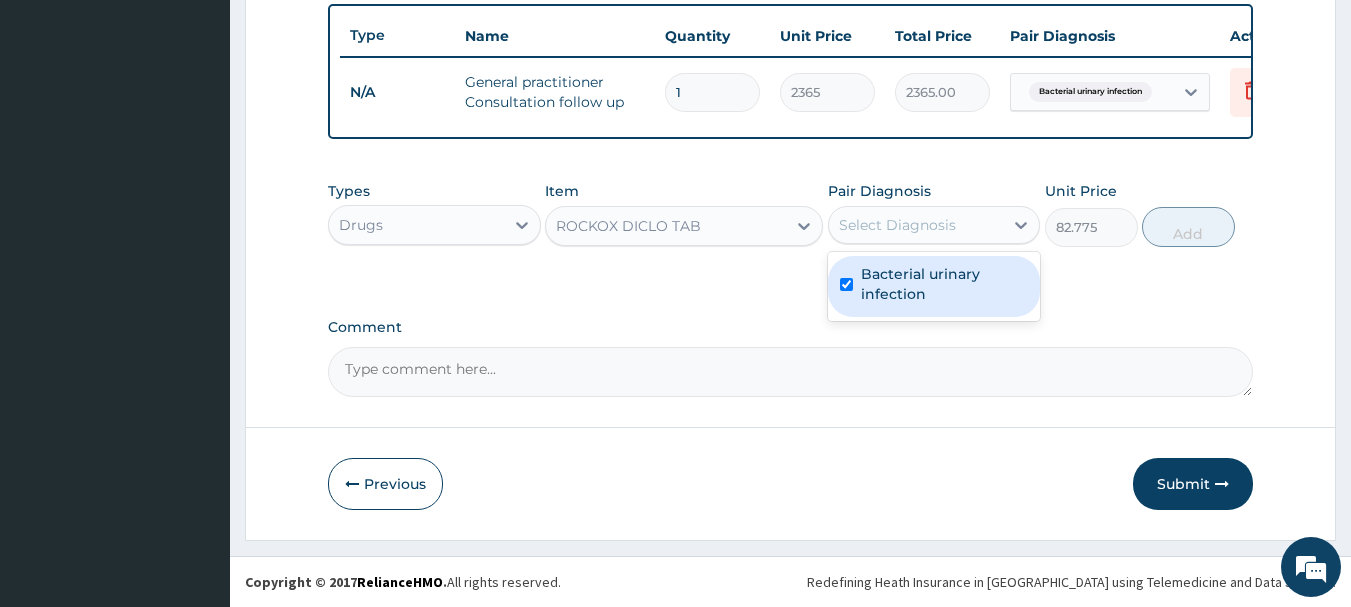 checkbox on "true" 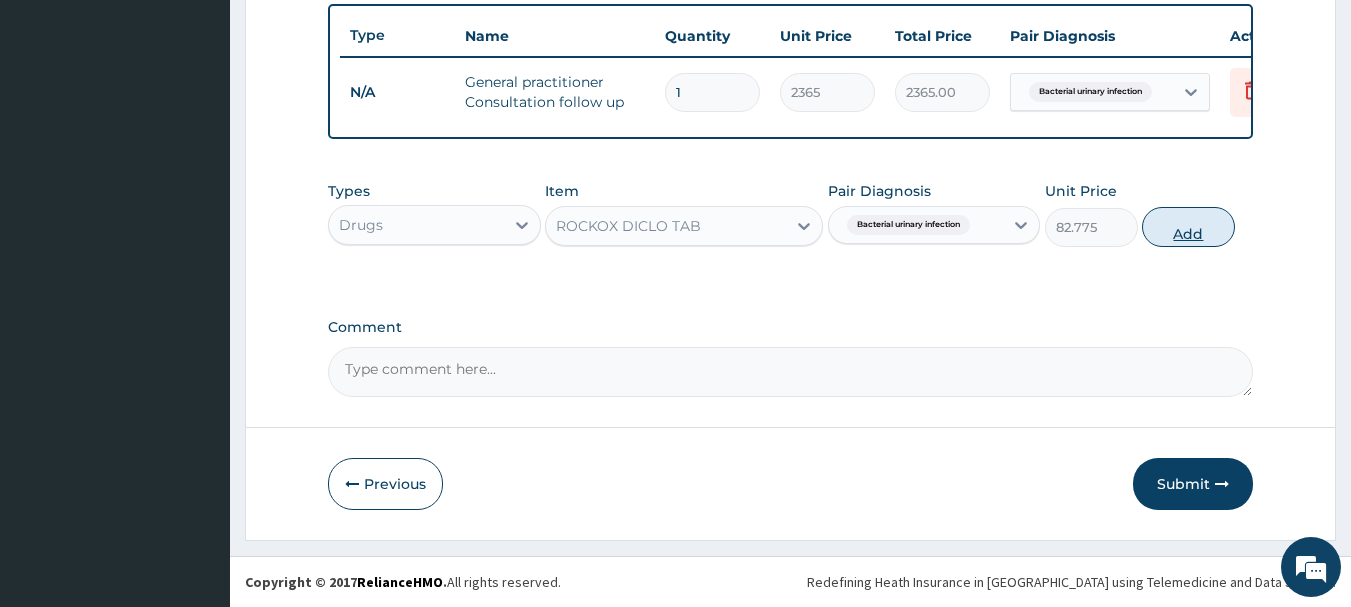 click on "Add" at bounding box center [1188, 227] 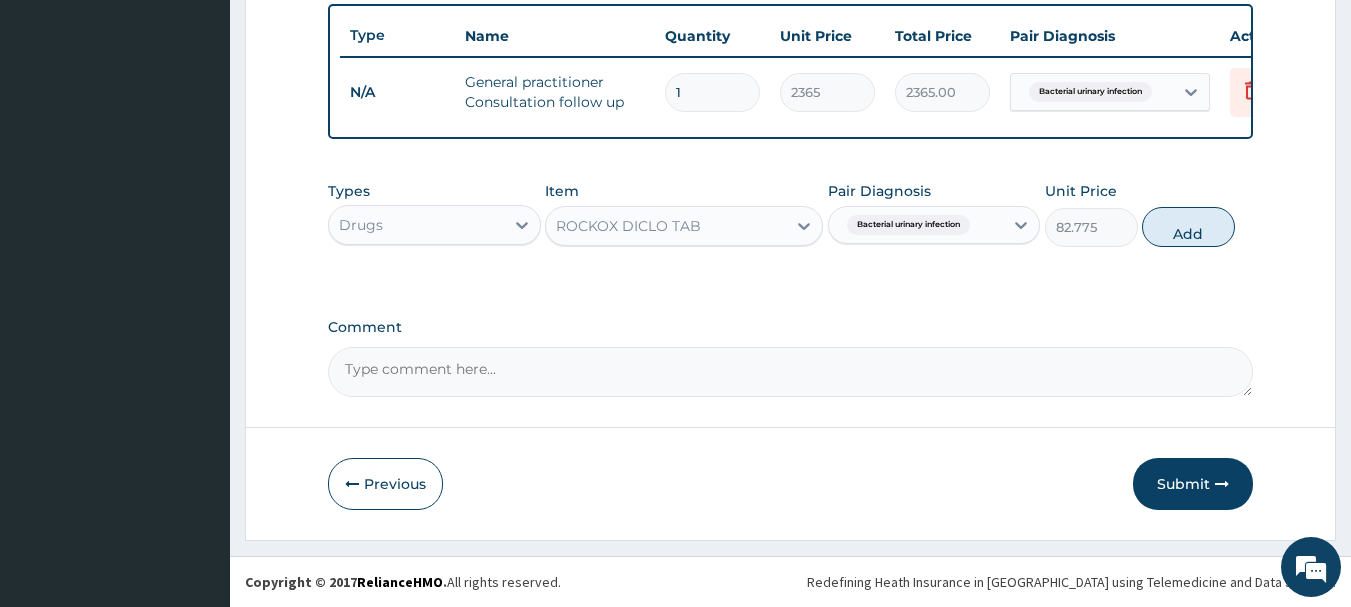 type on "0" 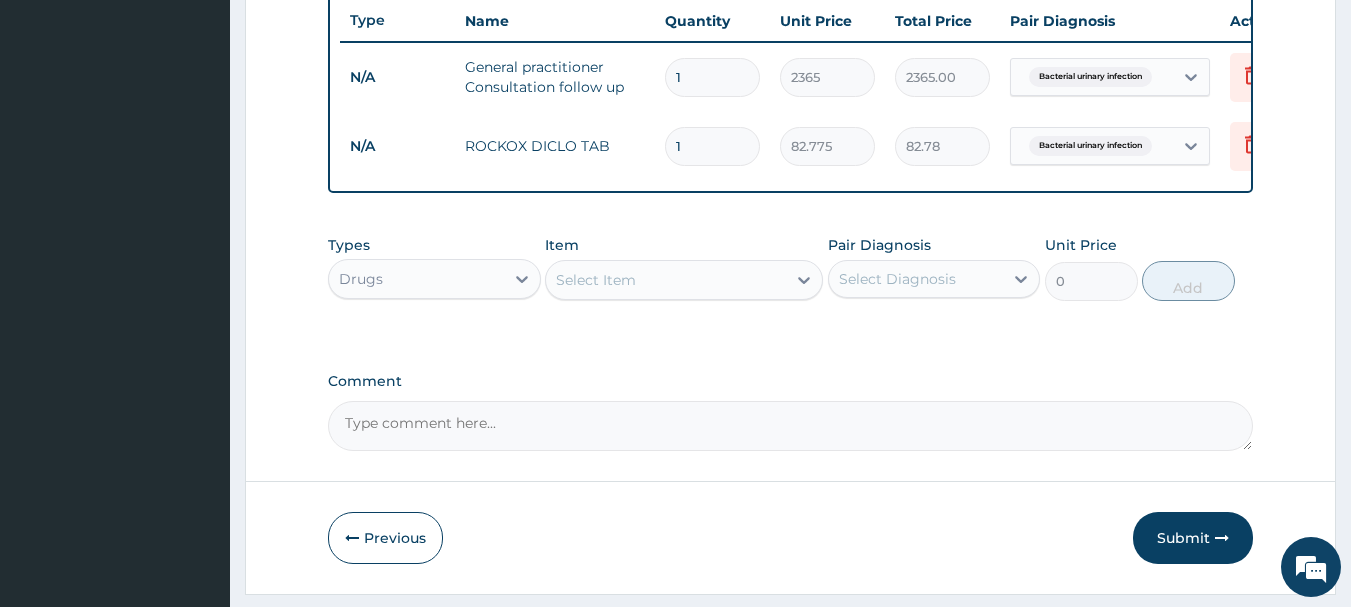 type on "10" 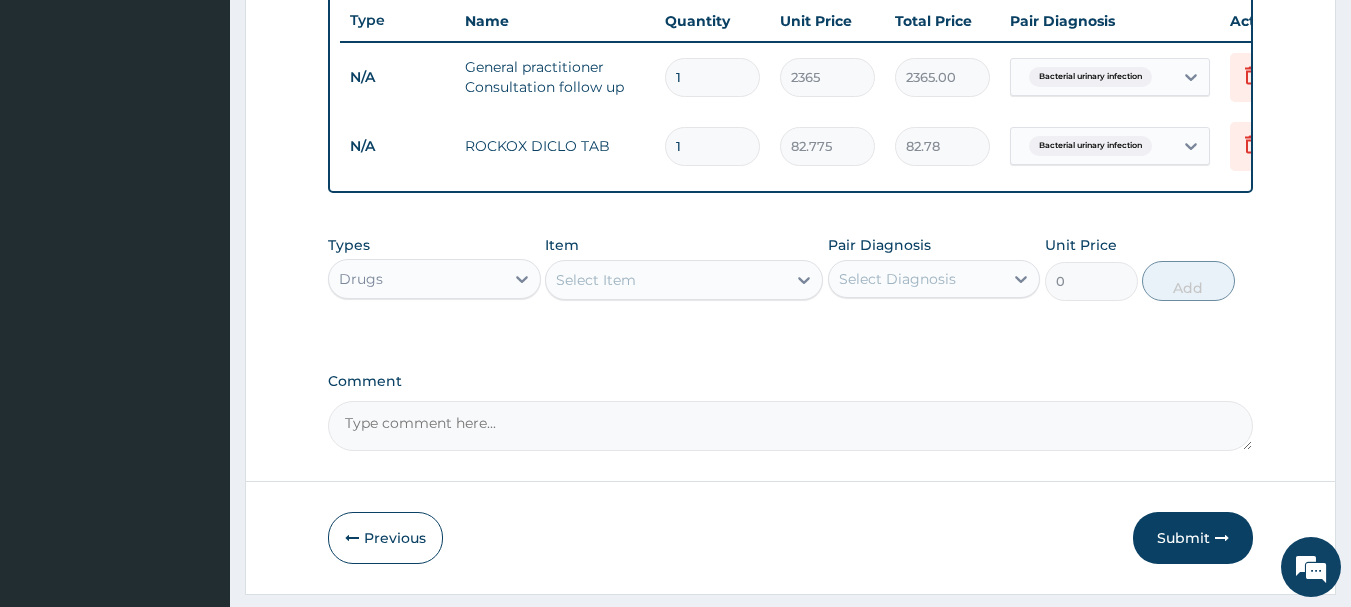 type on "827.75" 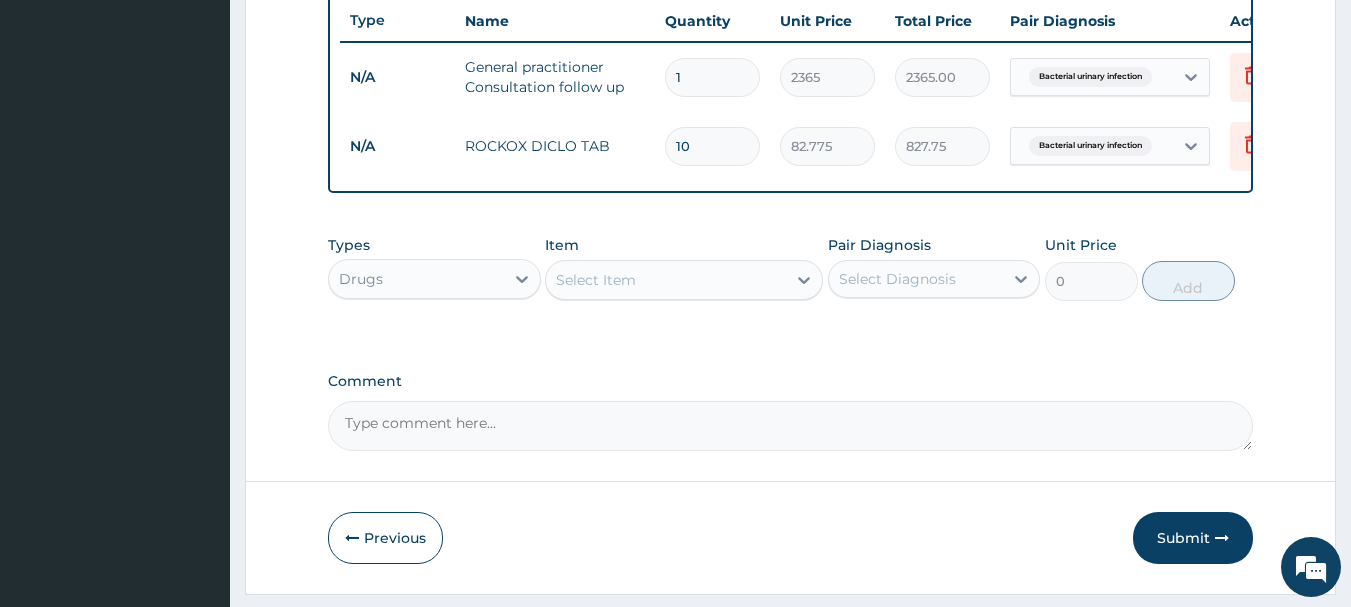 type on "10" 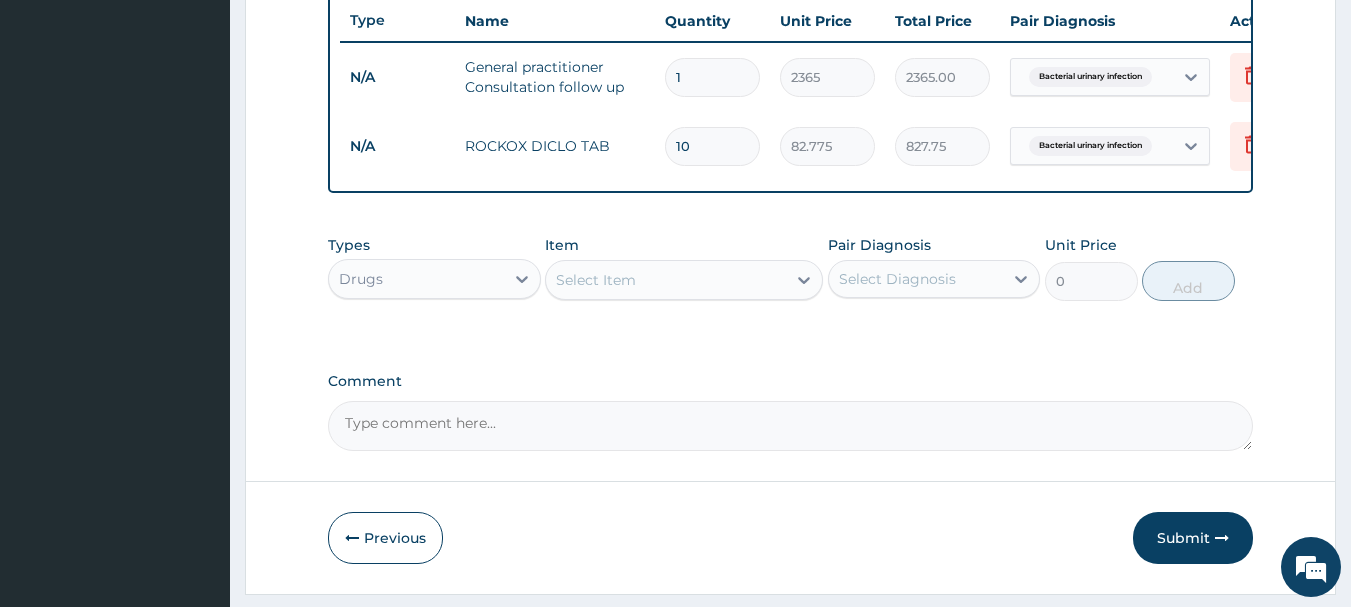 click on "Select Item" at bounding box center [666, 280] 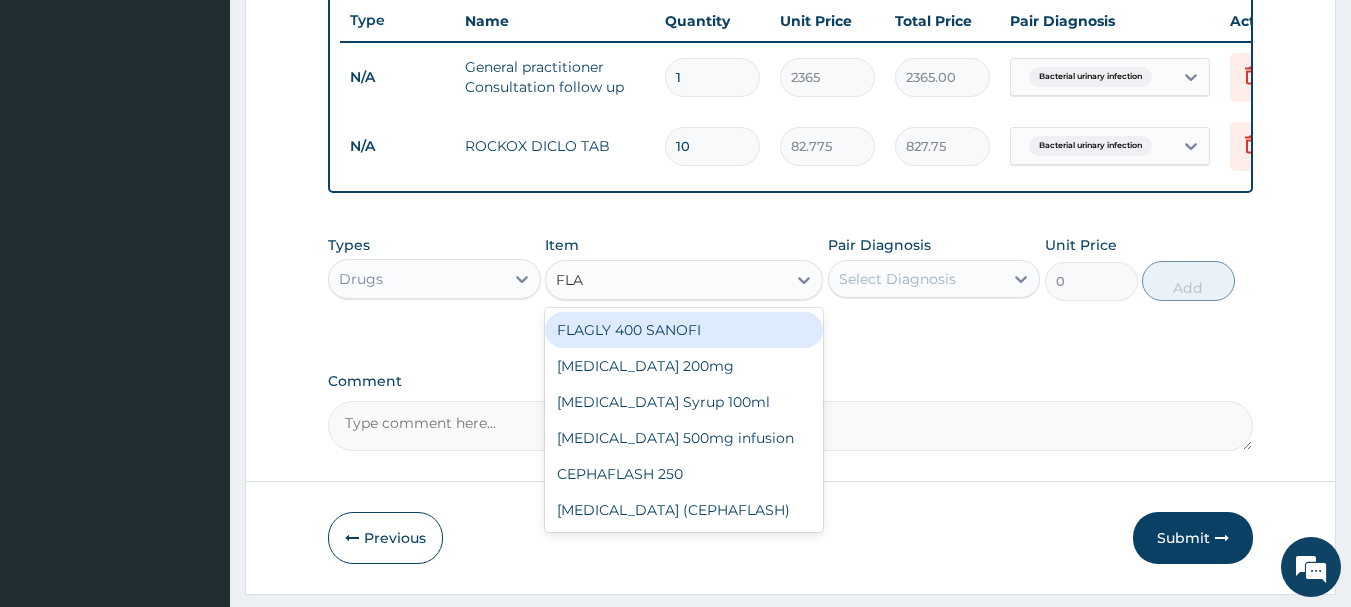 type on "FLAG" 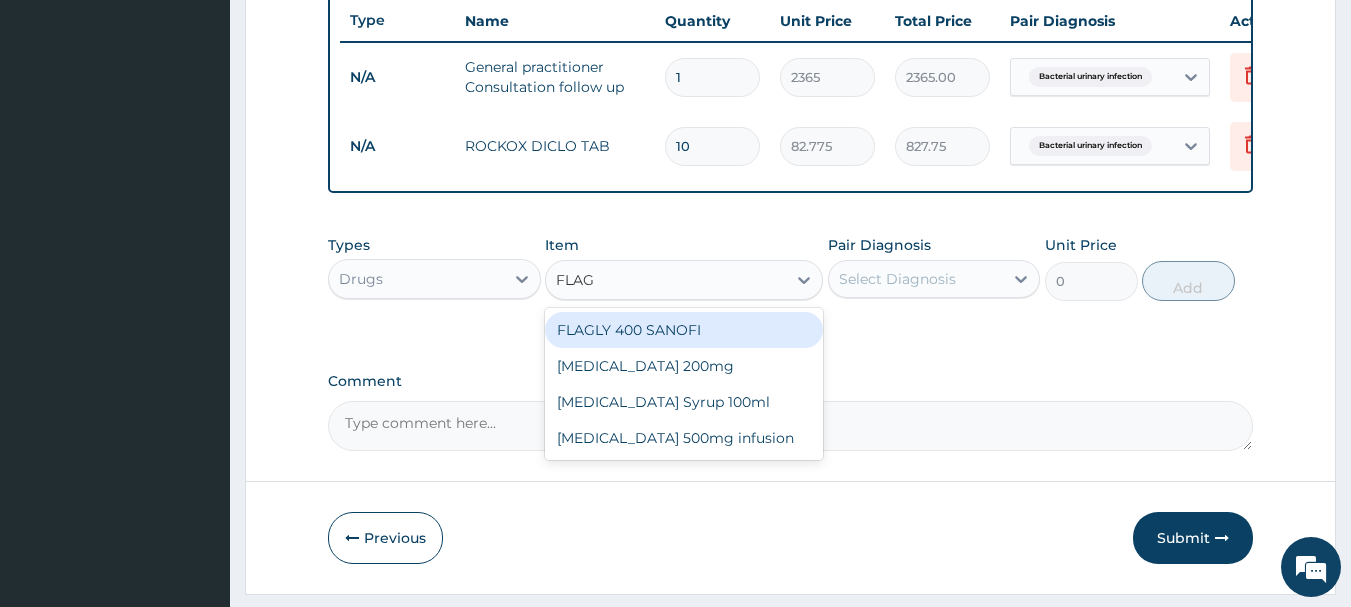 drag, startPoint x: 700, startPoint y: 347, endPoint x: 848, endPoint y: 338, distance: 148.27339 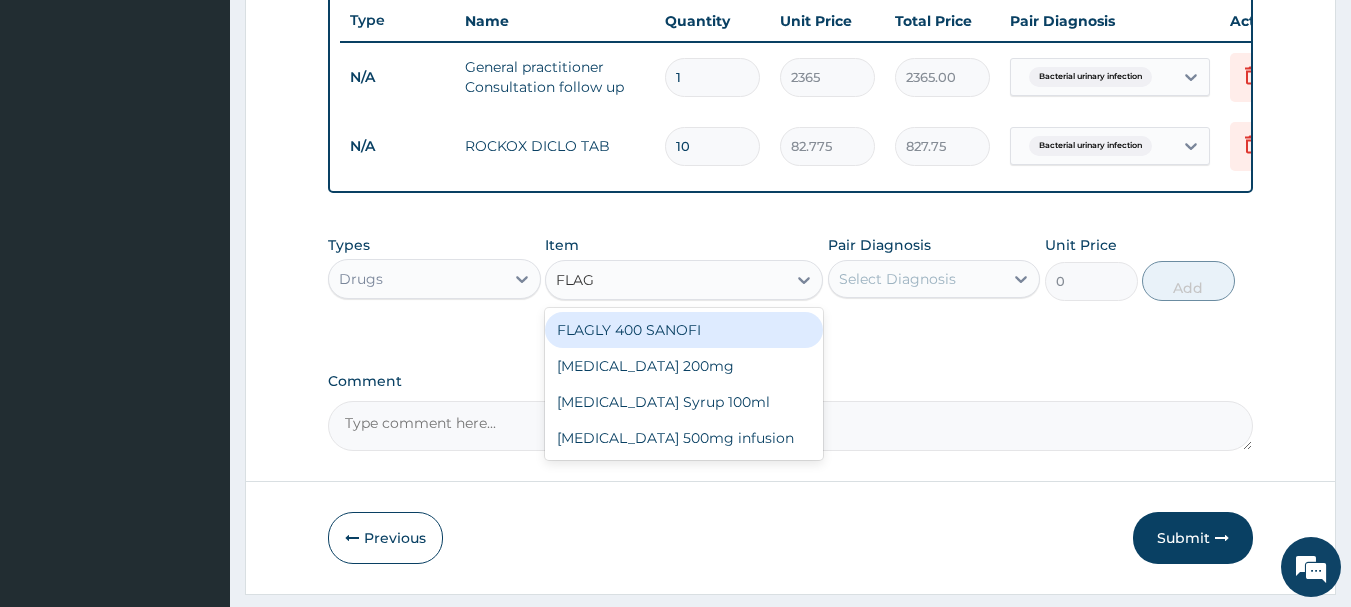click on "FLAGLY 400 SANOFI" at bounding box center [684, 330] 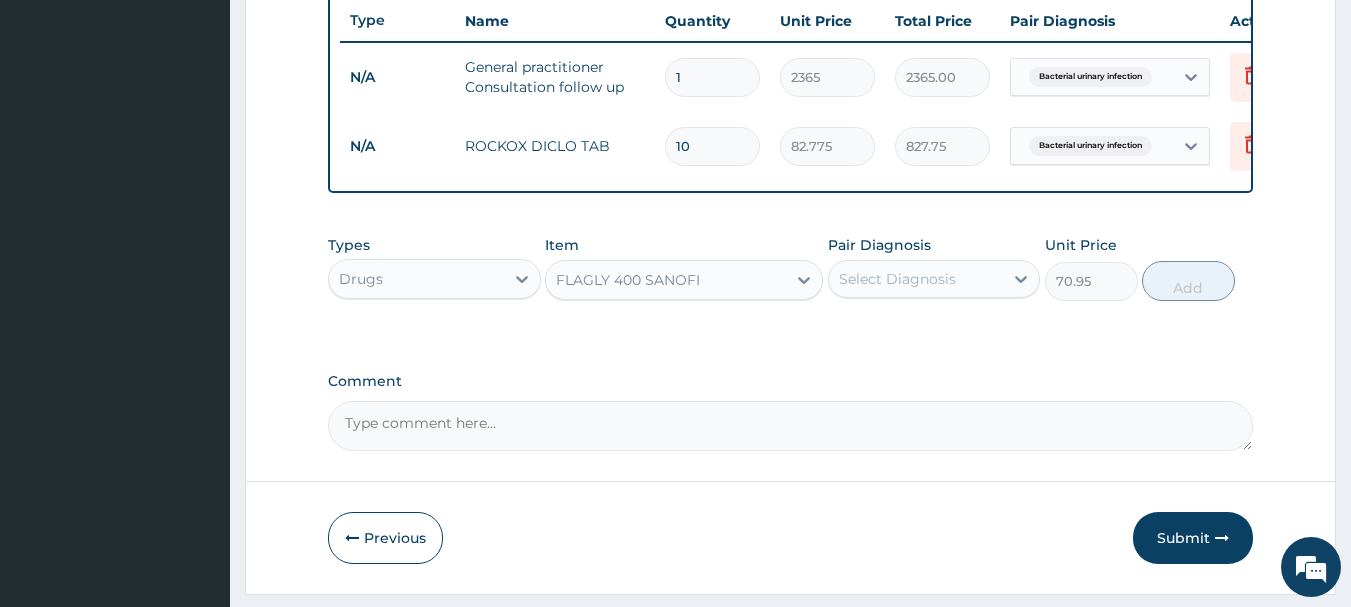 drag, startPoint x: 942, startPoint y: 292, endPoint x: 945, endPoint y: 311, distance: 19.235384 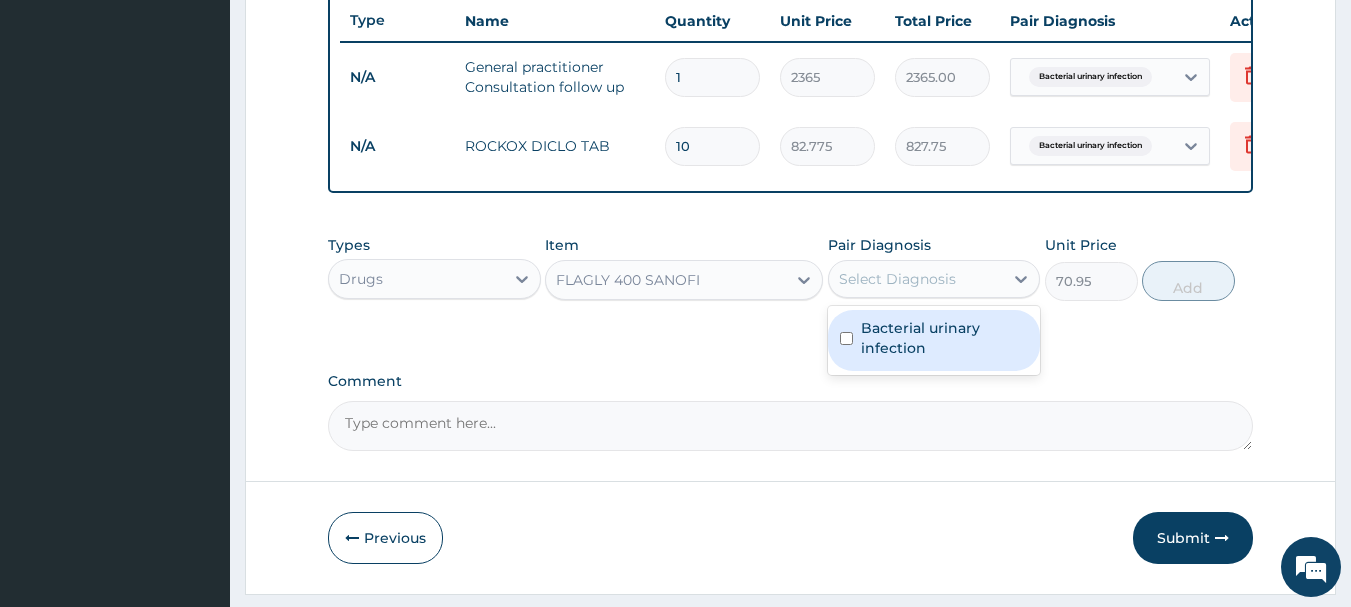 drag, startPoint x: 951, startPoint y: 340, endPoint x: 1155, endPoint y: 325, distance: 204.55072 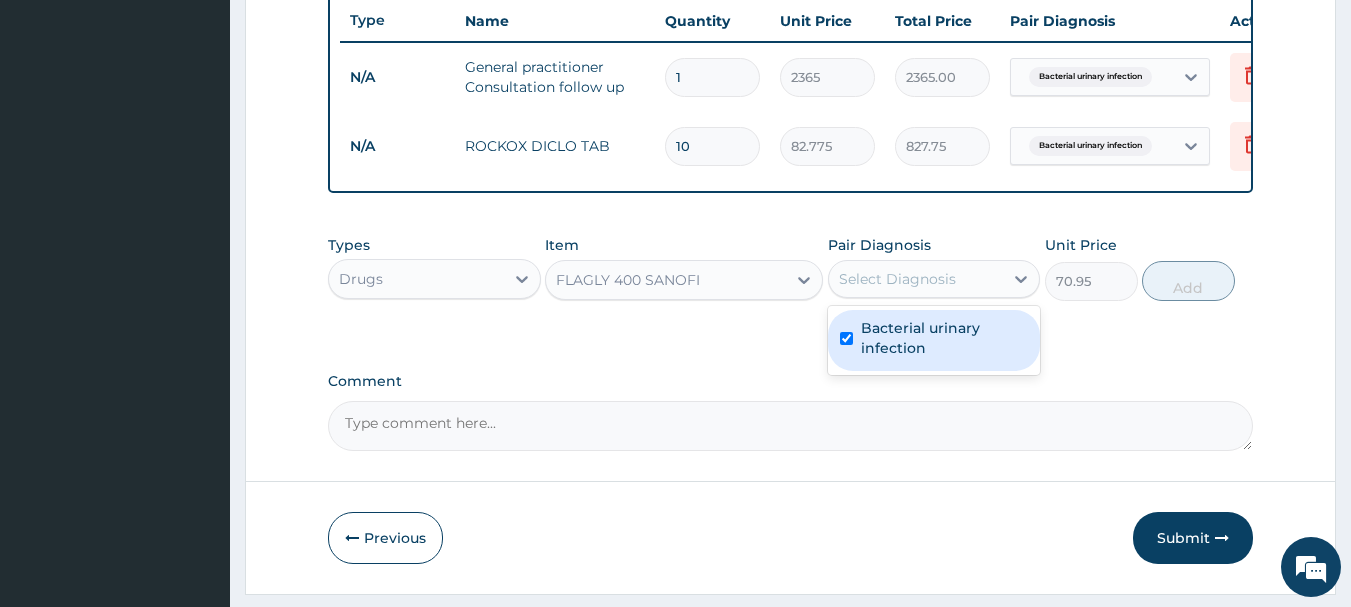 checkbox on "true" 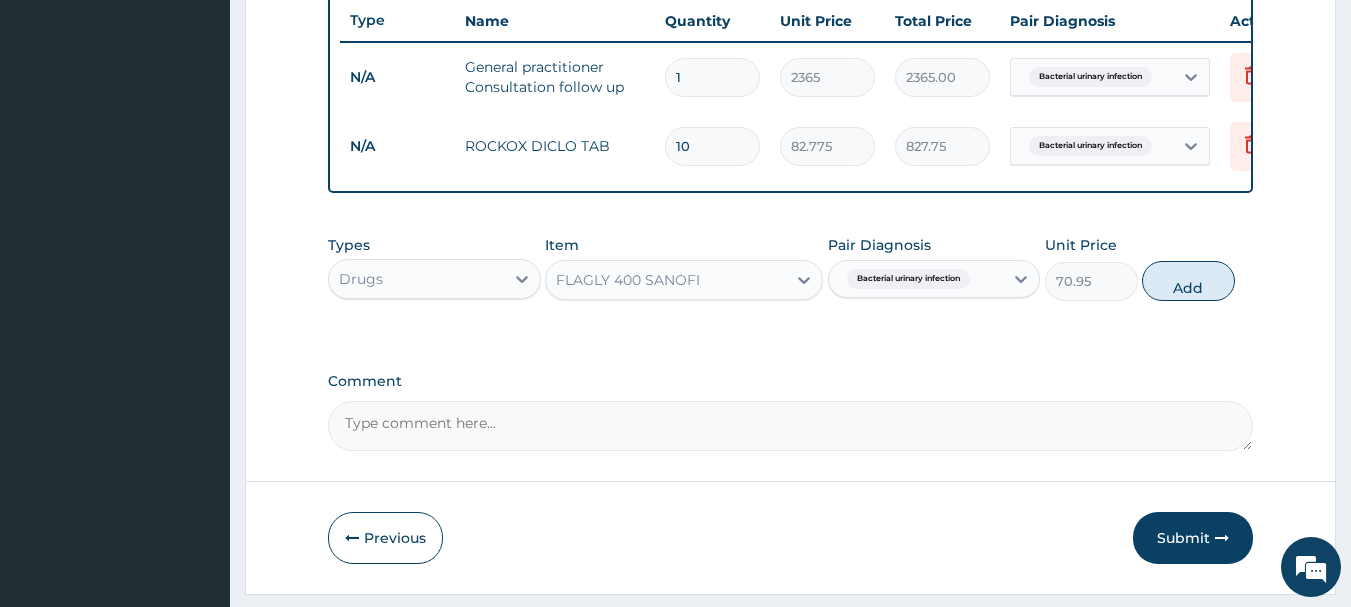 drag, startPoint x: 1218, startPoint y: 307, endPoint x: 1180, endPoint y: 312, distance: 38.327538 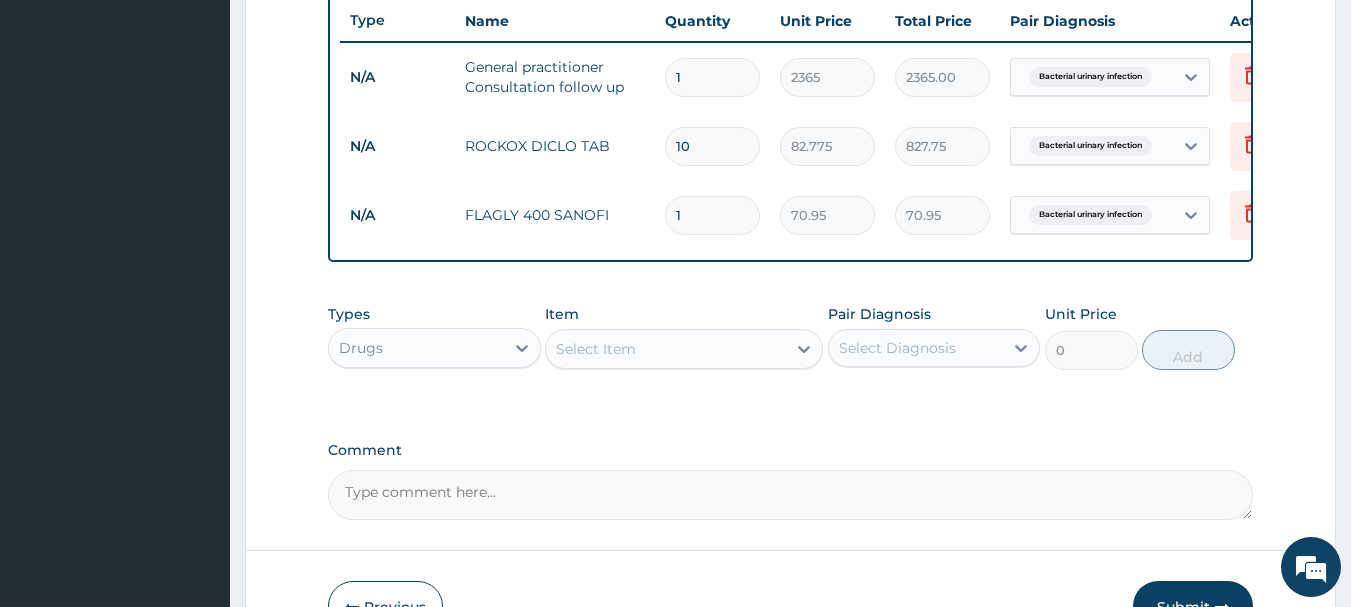 type on "15" 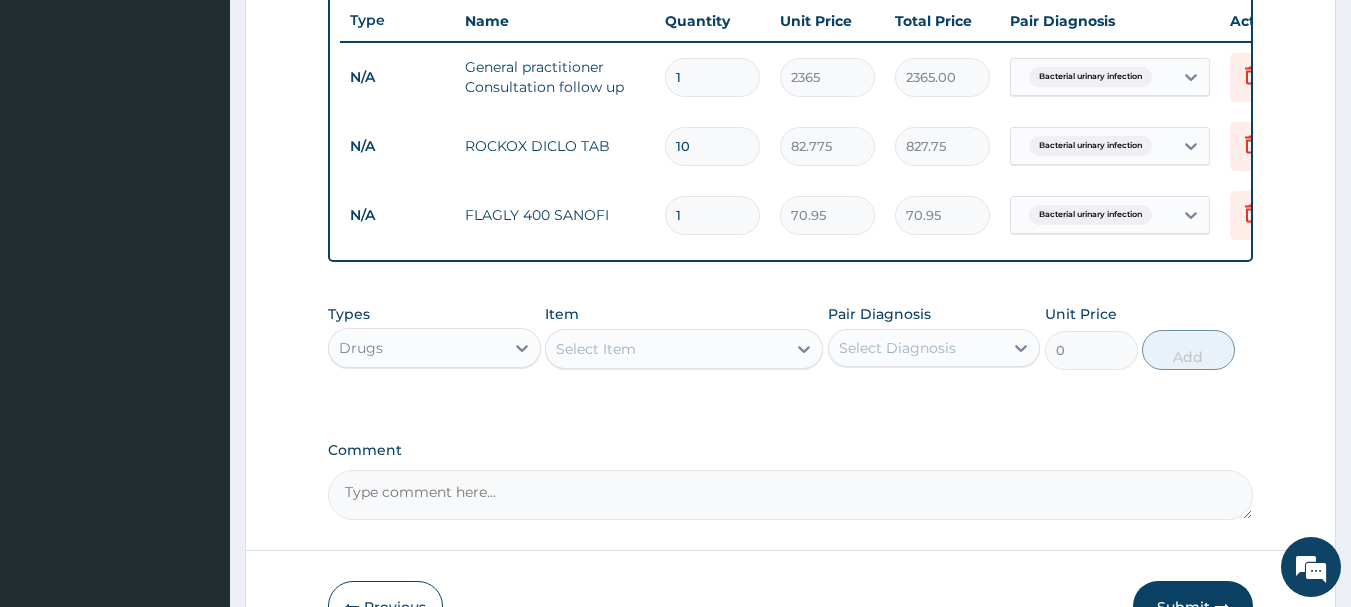 type on "1064.25" 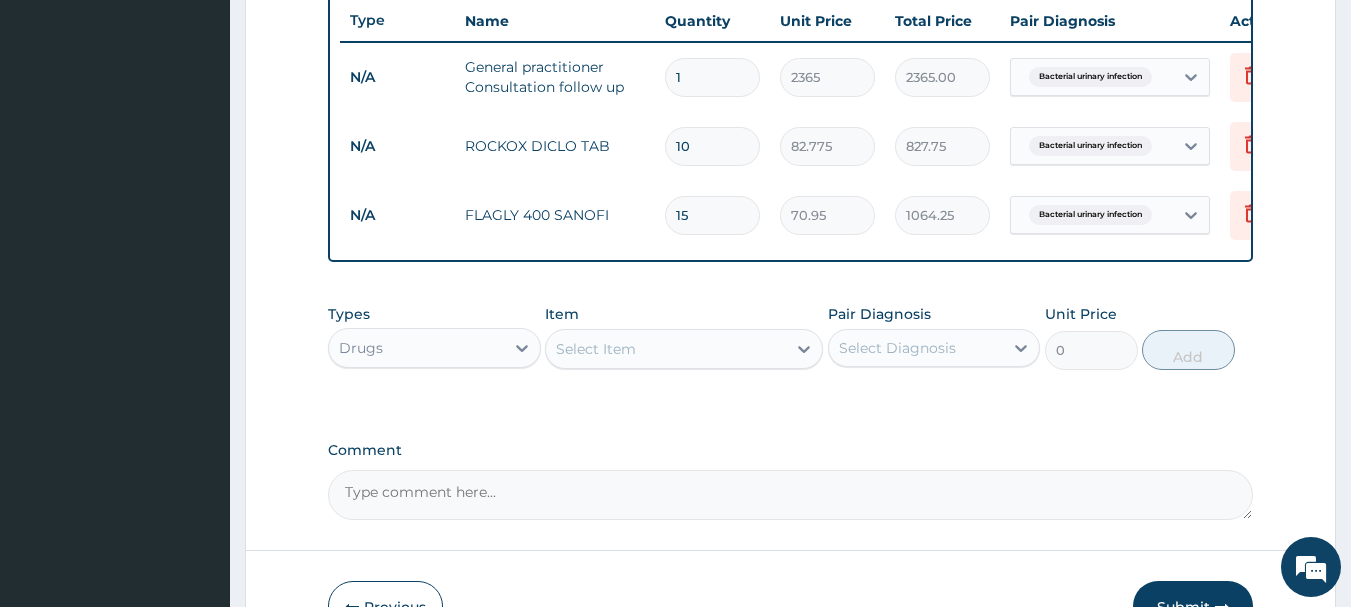 type on "15" 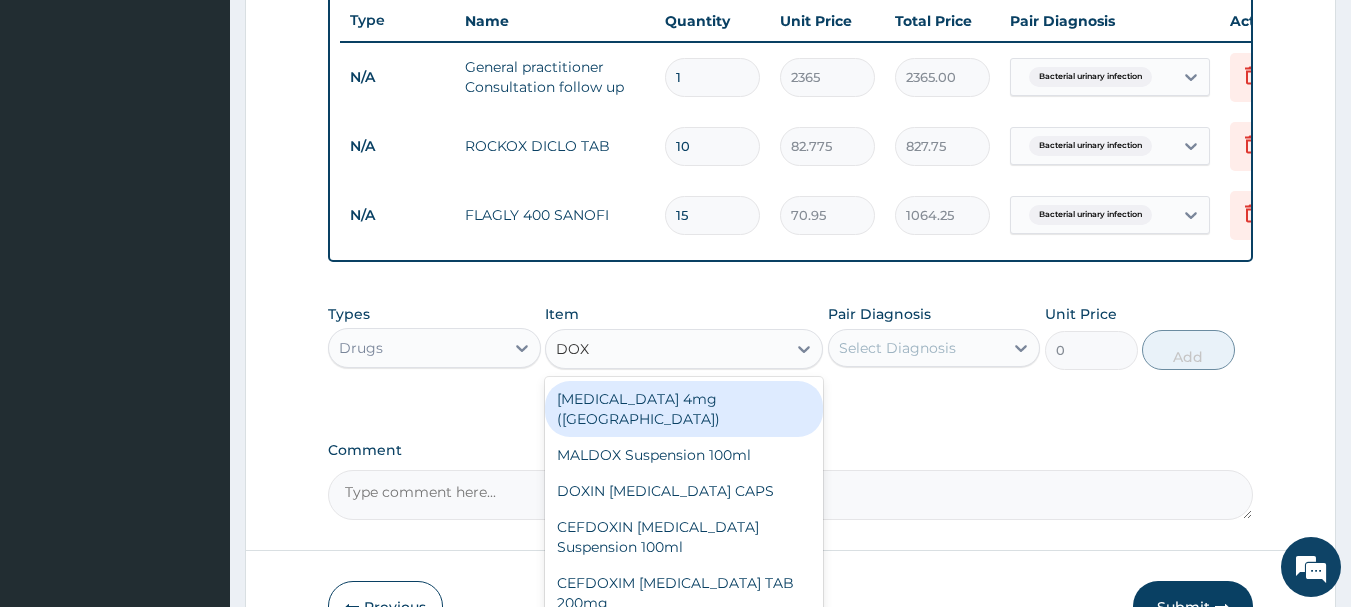type on "DOXY" 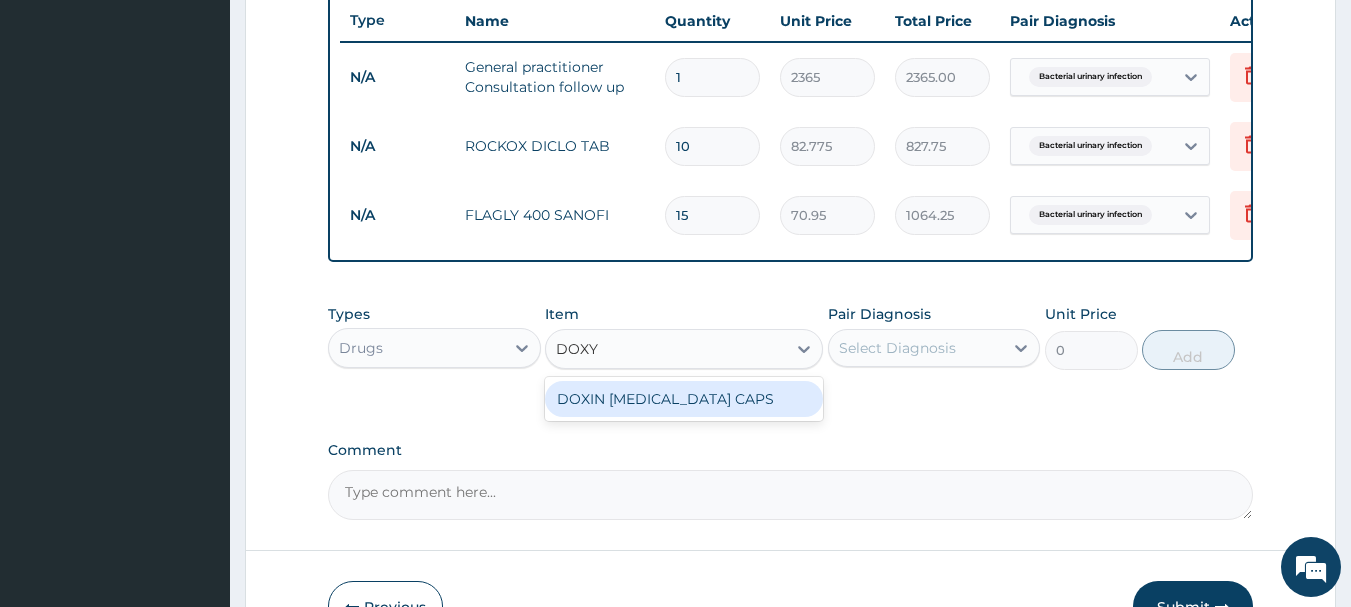 click on "DOXIN [MEDICAL_DATA] CAPS" at bounding box center (684, 399) 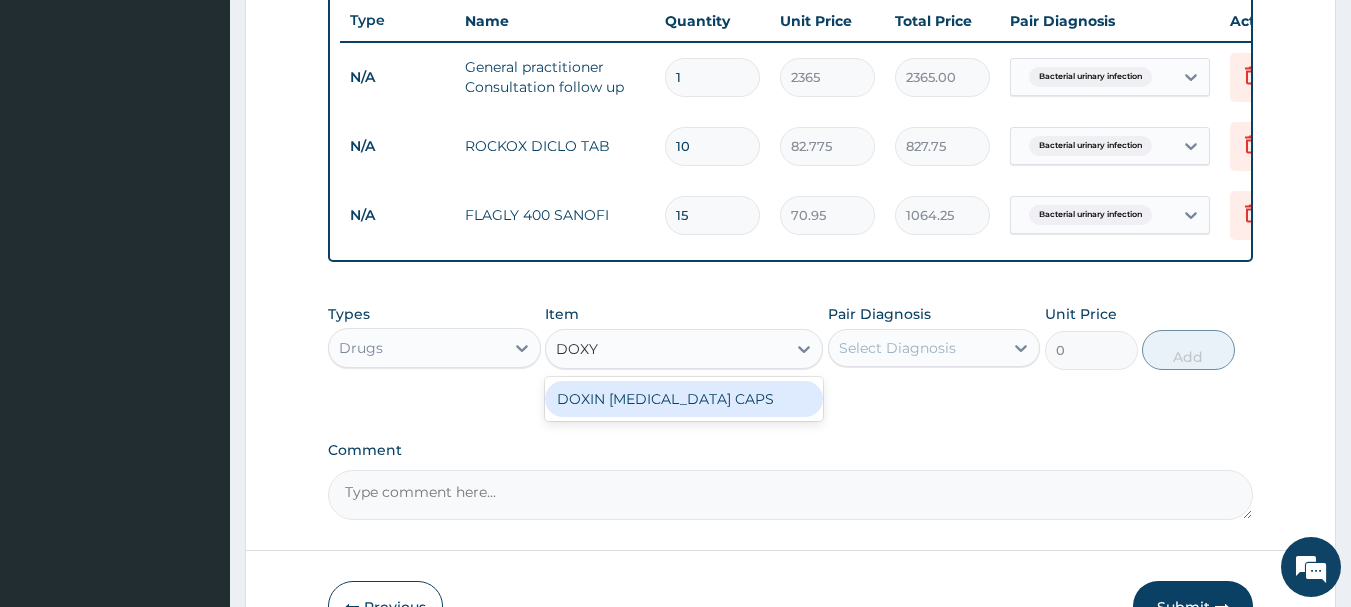 type 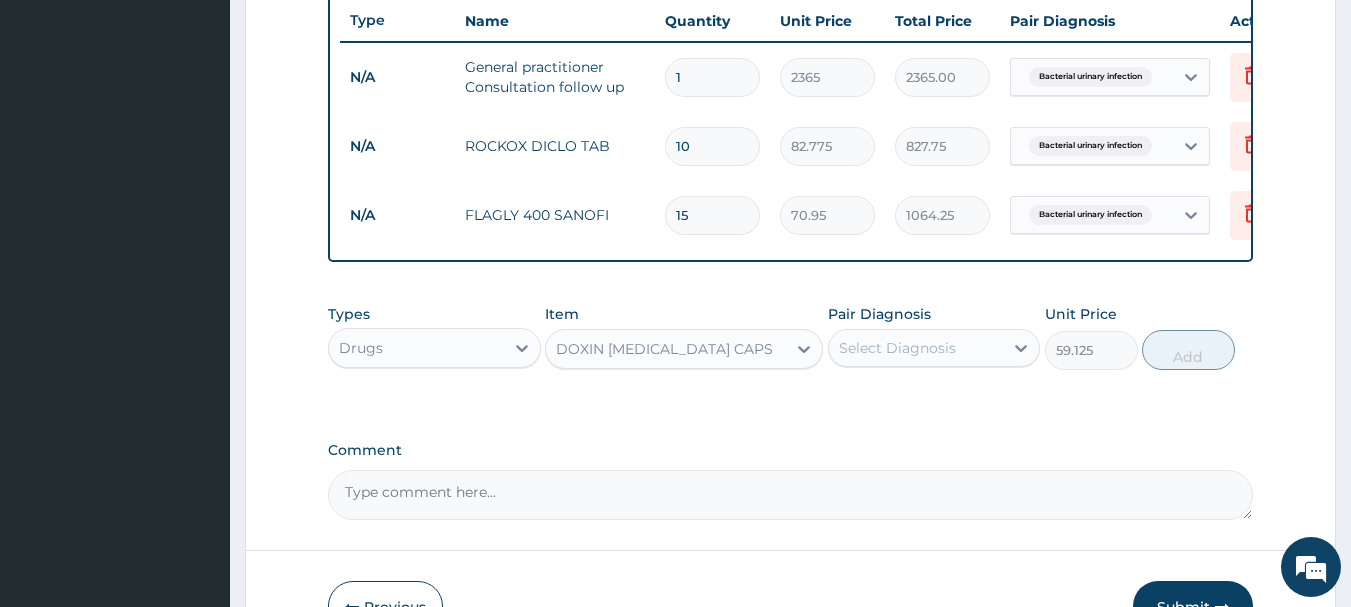 drag, startPoint x: 955, startPoint y: 359, endPoint x: 950, endPoint y: 385, distance: 26.476404 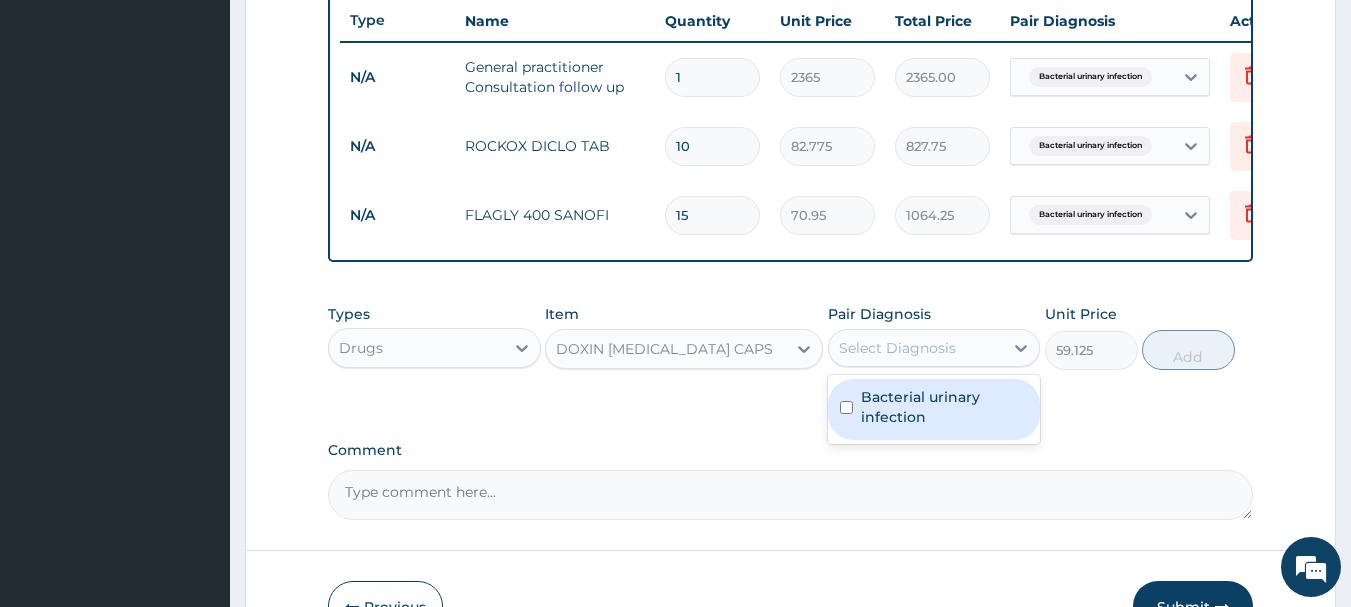 click on "Bacterial urinary infection" at bounding box center (945, 407) 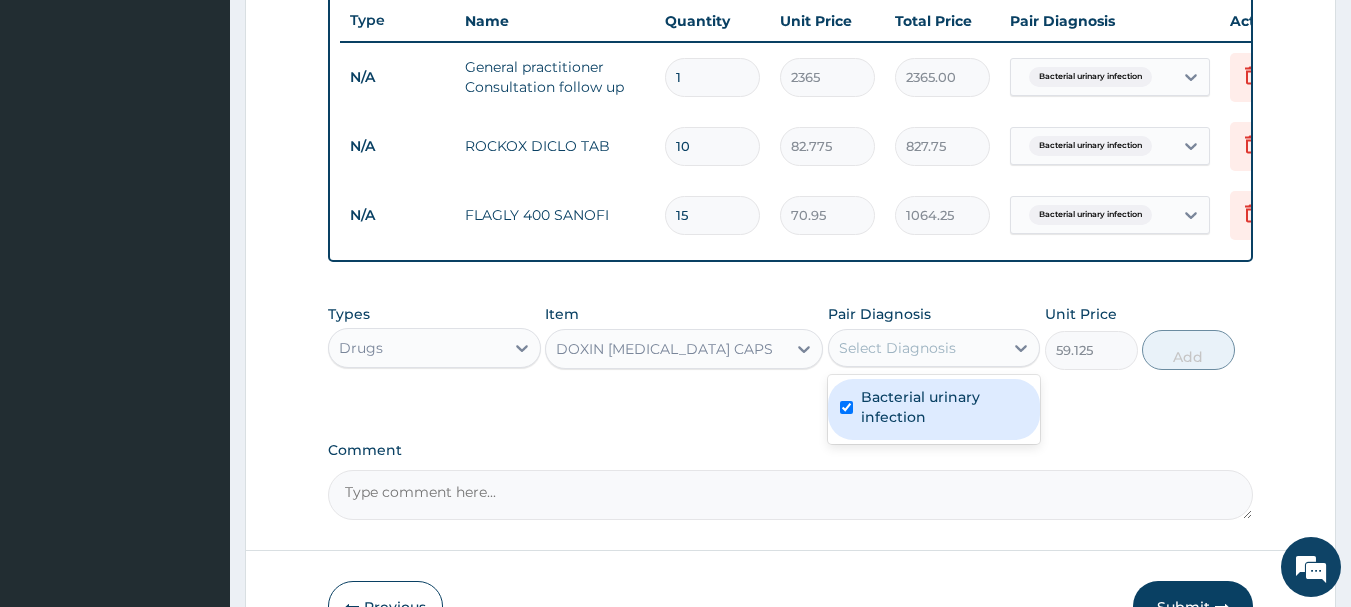 checkbox on "true" 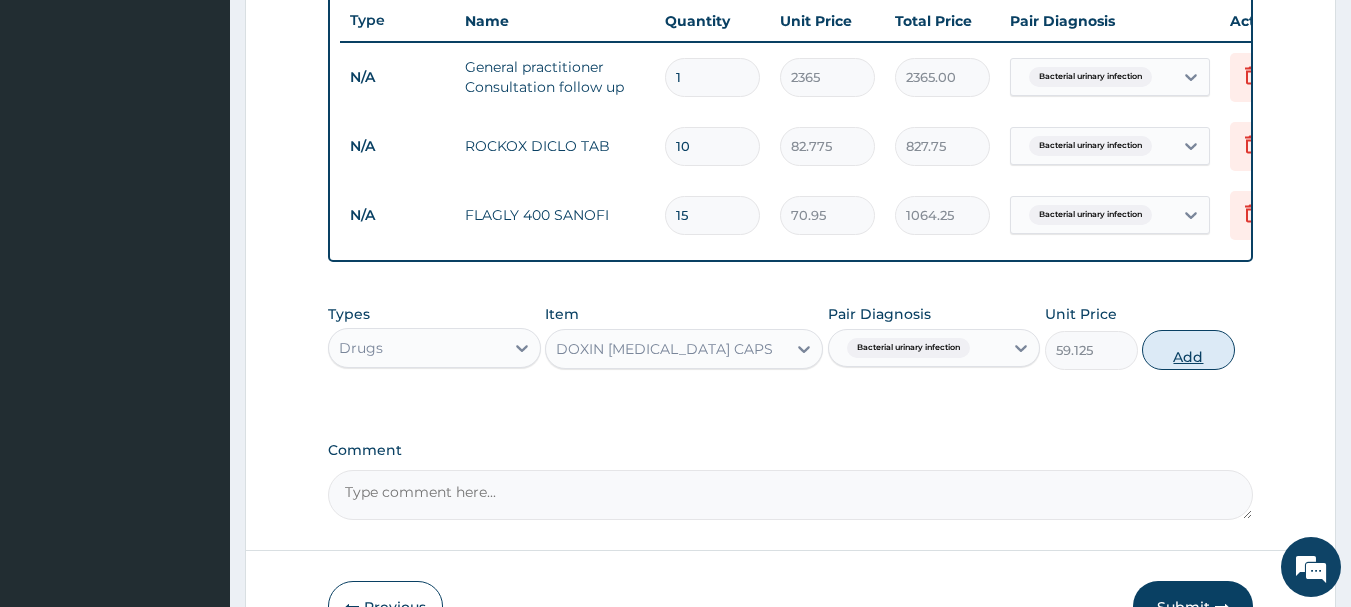 click on "Add" at bounding box center (1188, 350) 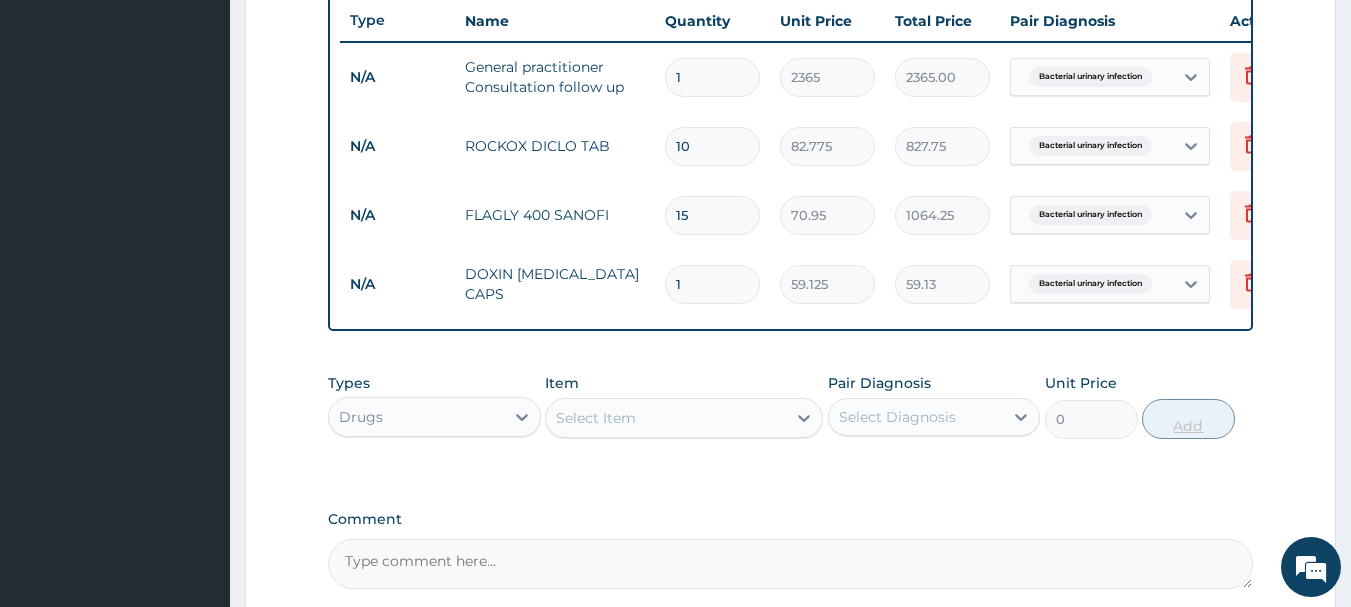 type on "10" 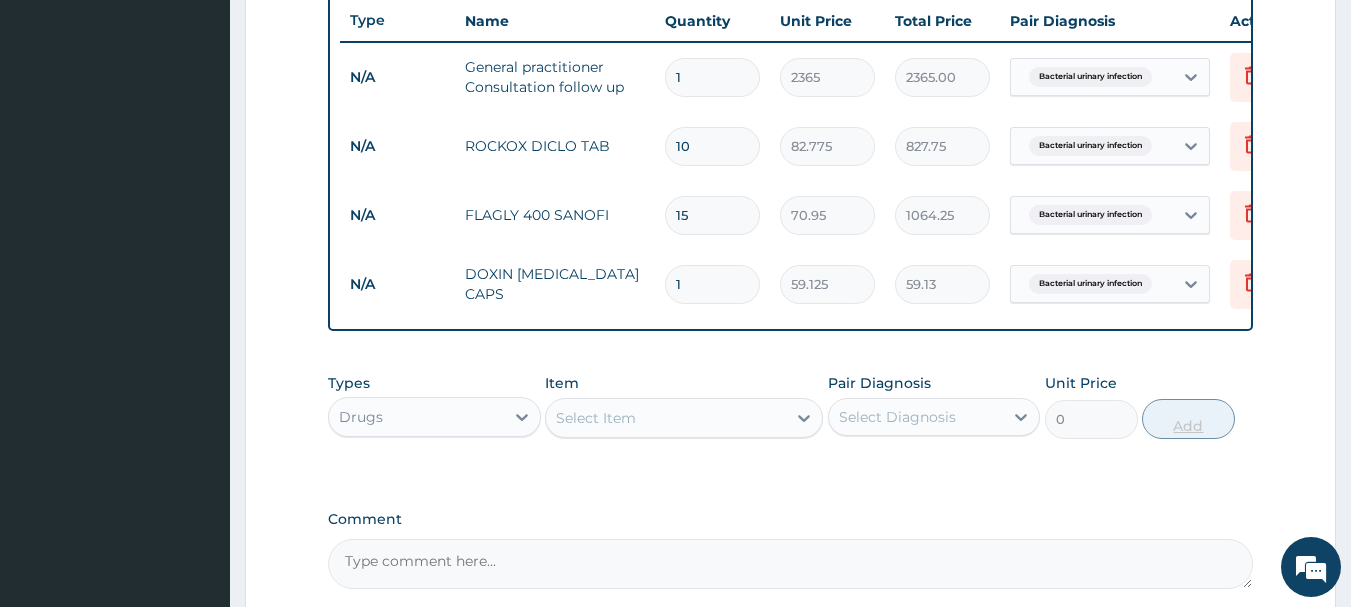 type on "591.25" 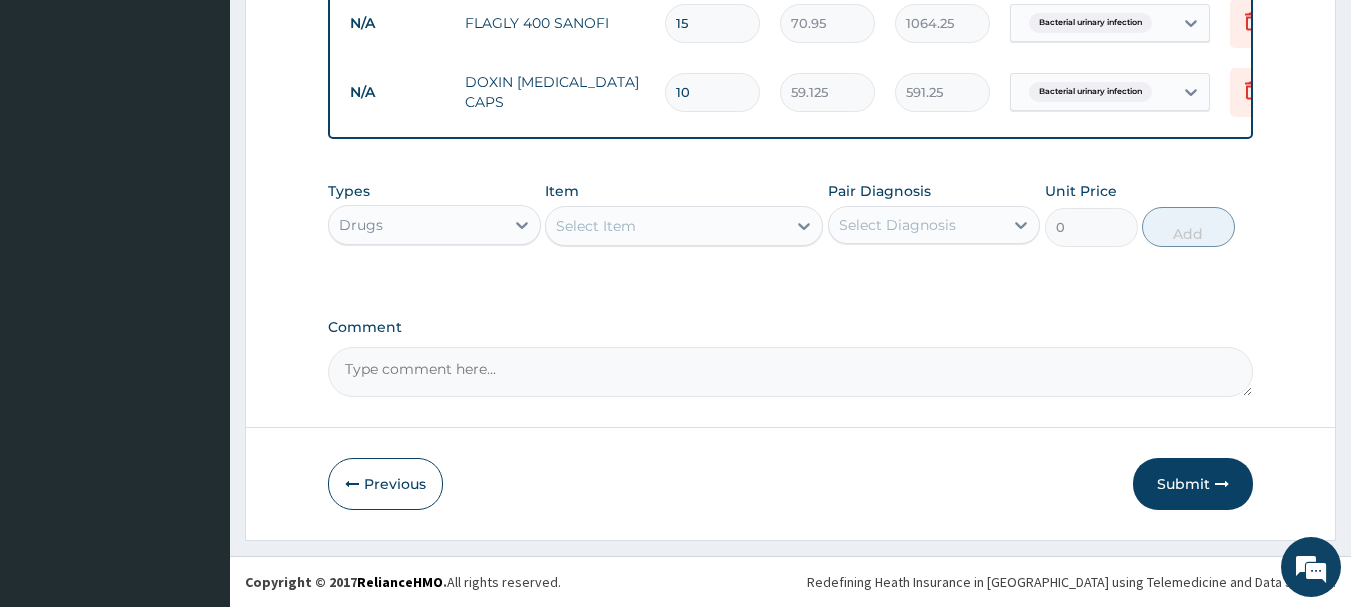 scroll, scrollTop: 962, scrollLeft: 0, axis: vertical 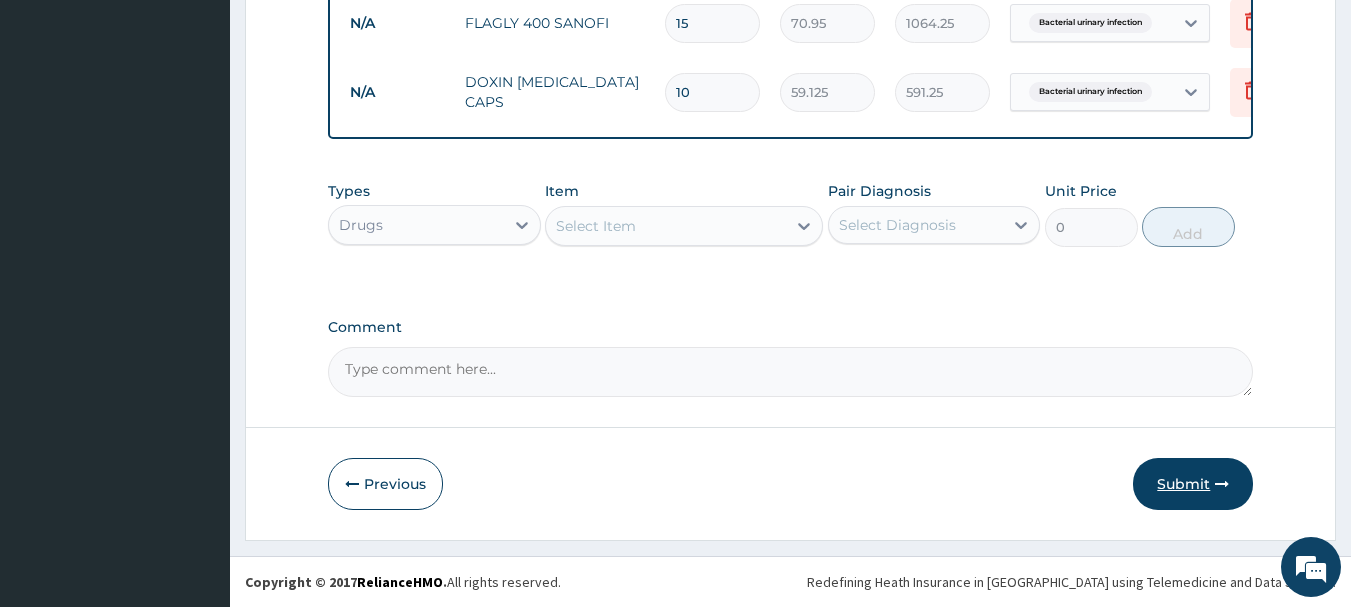 type on "10" 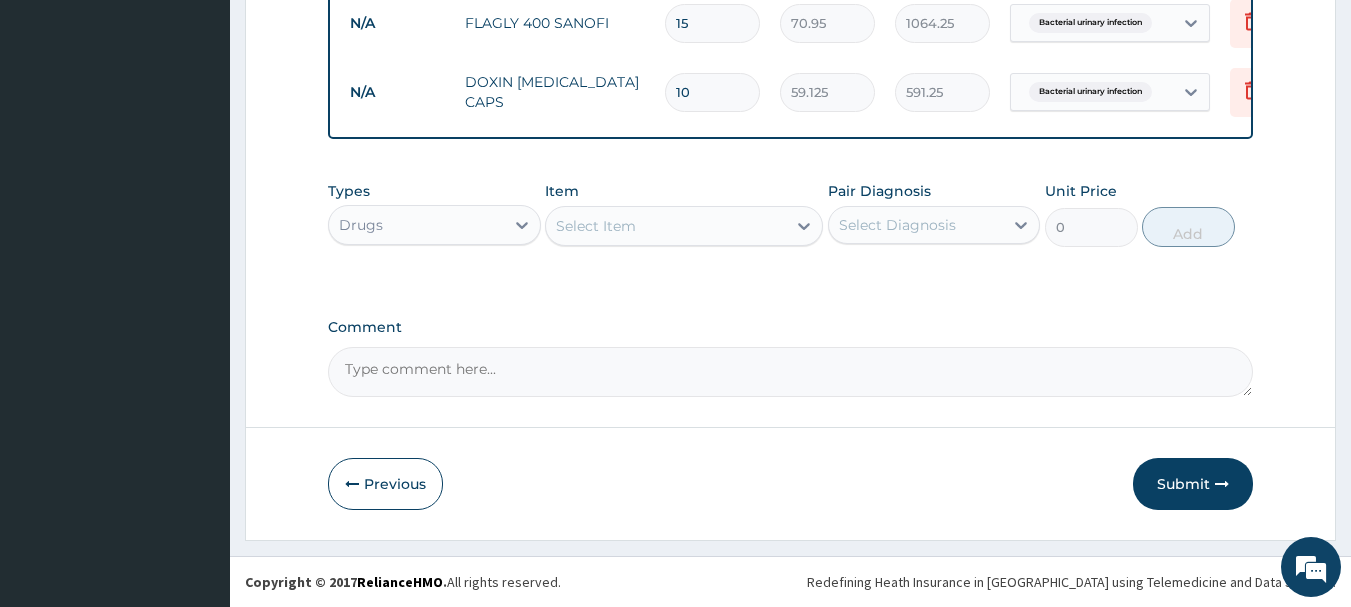 click on "Submit" at bounding box center (1193, 484) 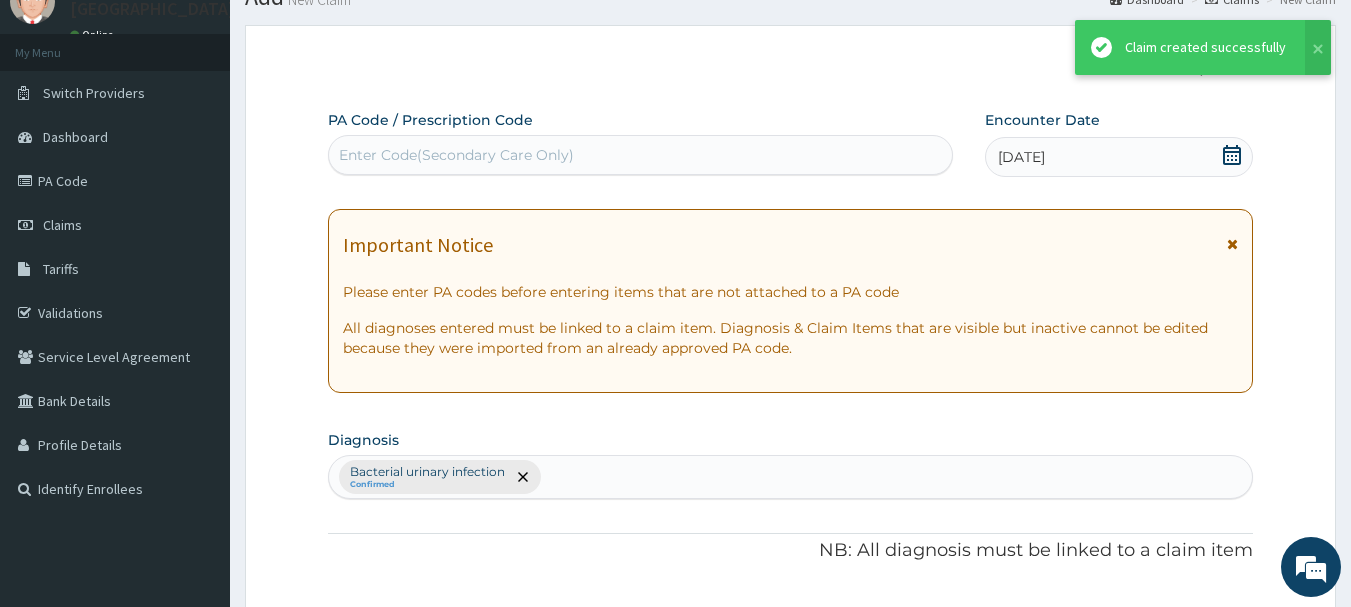 scroll, scrollTop: 962, scrollLeft: 0, axis: vertical 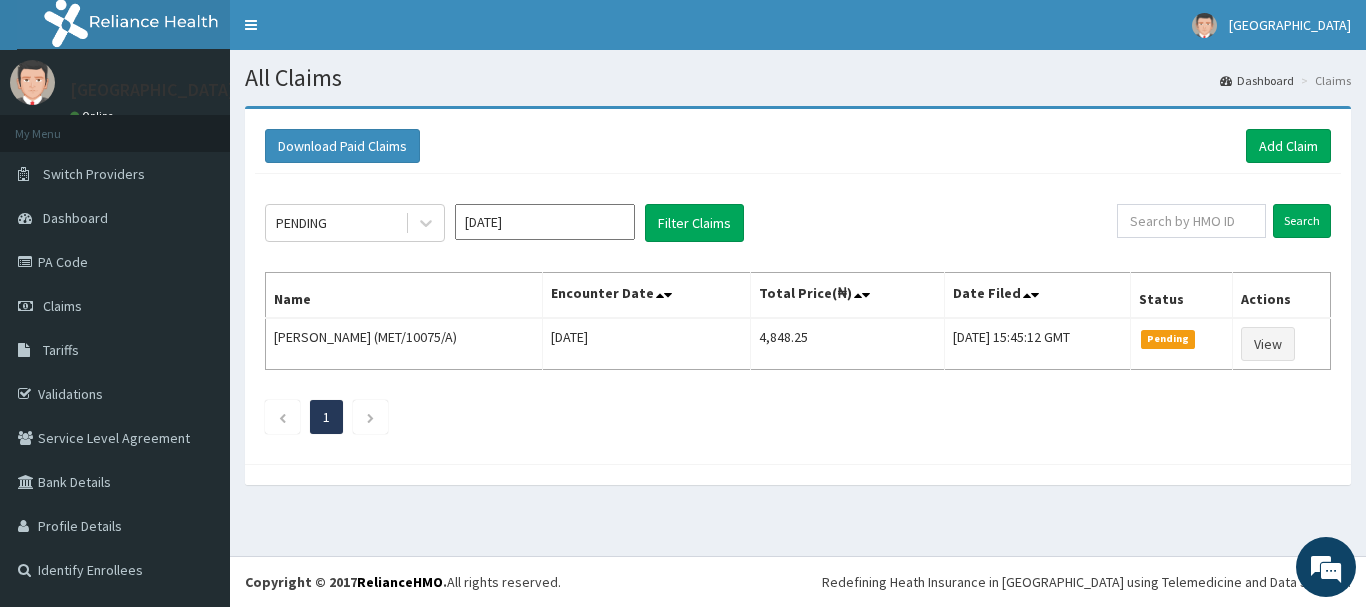 click on "Download Paid Claims Add Claim" at bounding box center (798, 146) 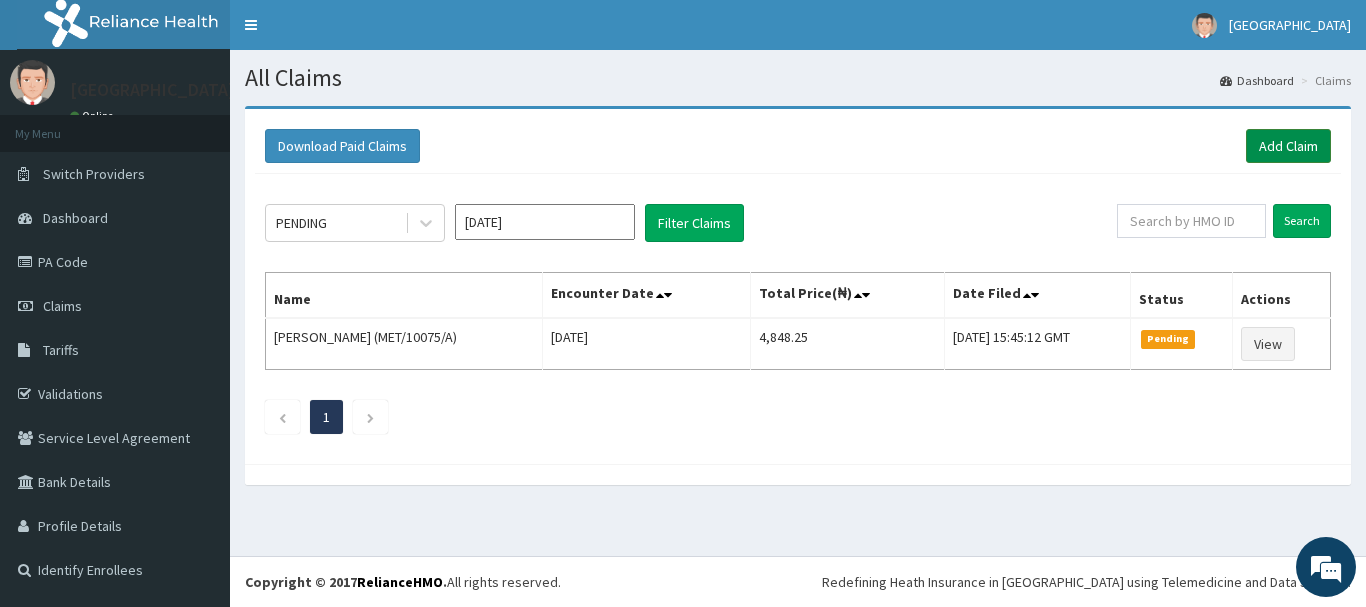 click on "Add Claim" at bounding box center (1288, 146) 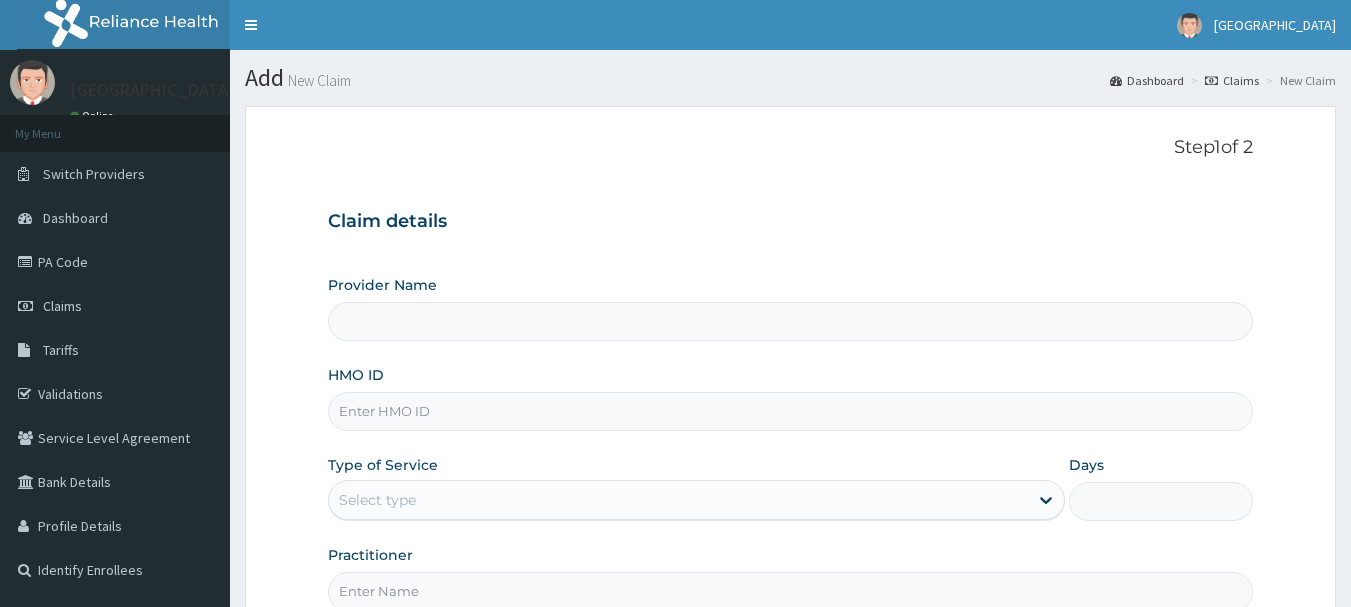 scroll, scrollTop: 0, scrollLeft: 0, axis: both 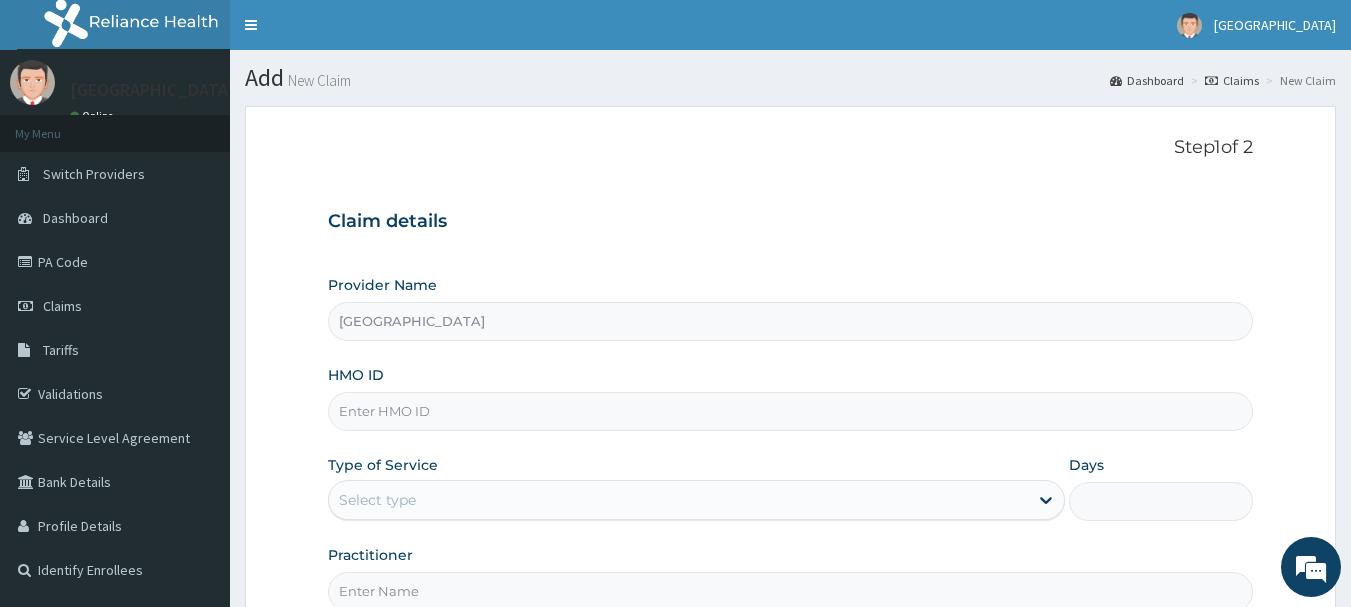 click on "HMO ID" at bounding box center (791, 411) 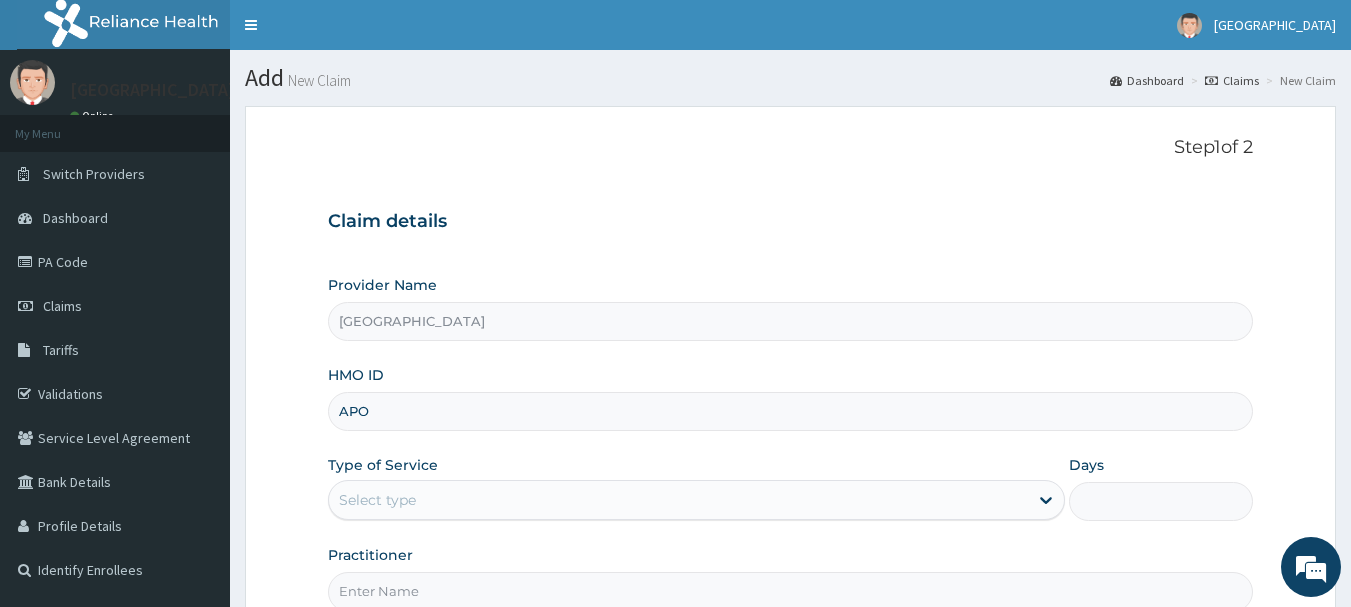 scroll, scrollTop: 0, scrollLeft: 0, axis: both 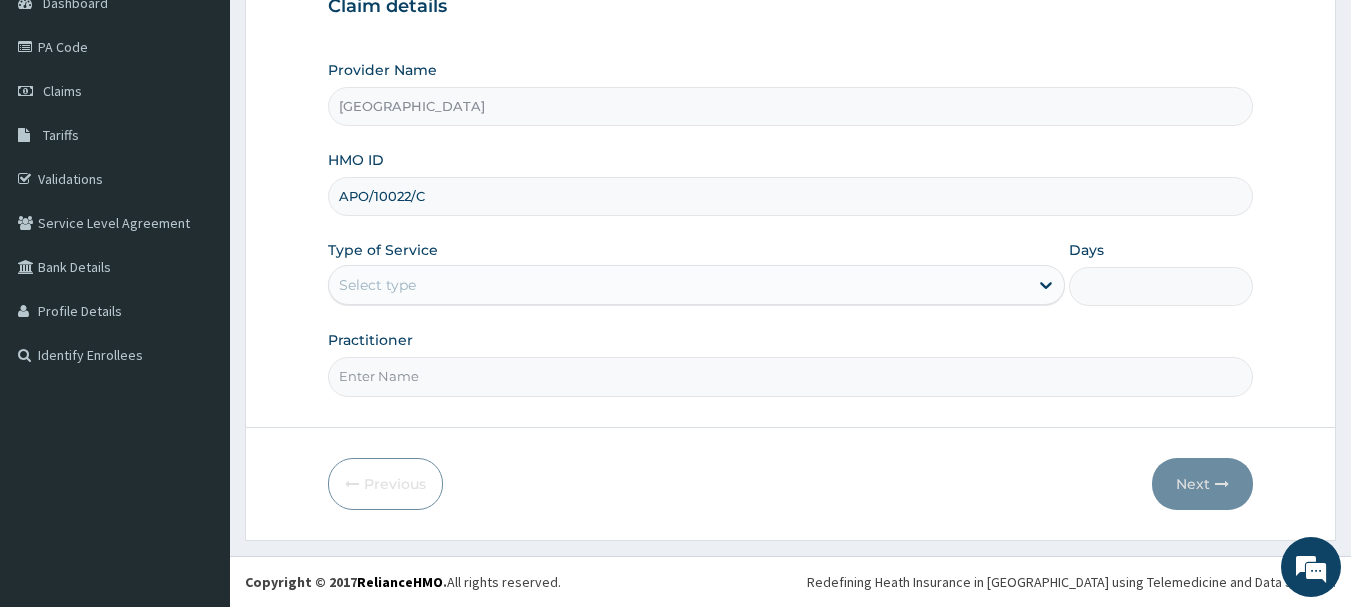 type on "APO/10022/C" 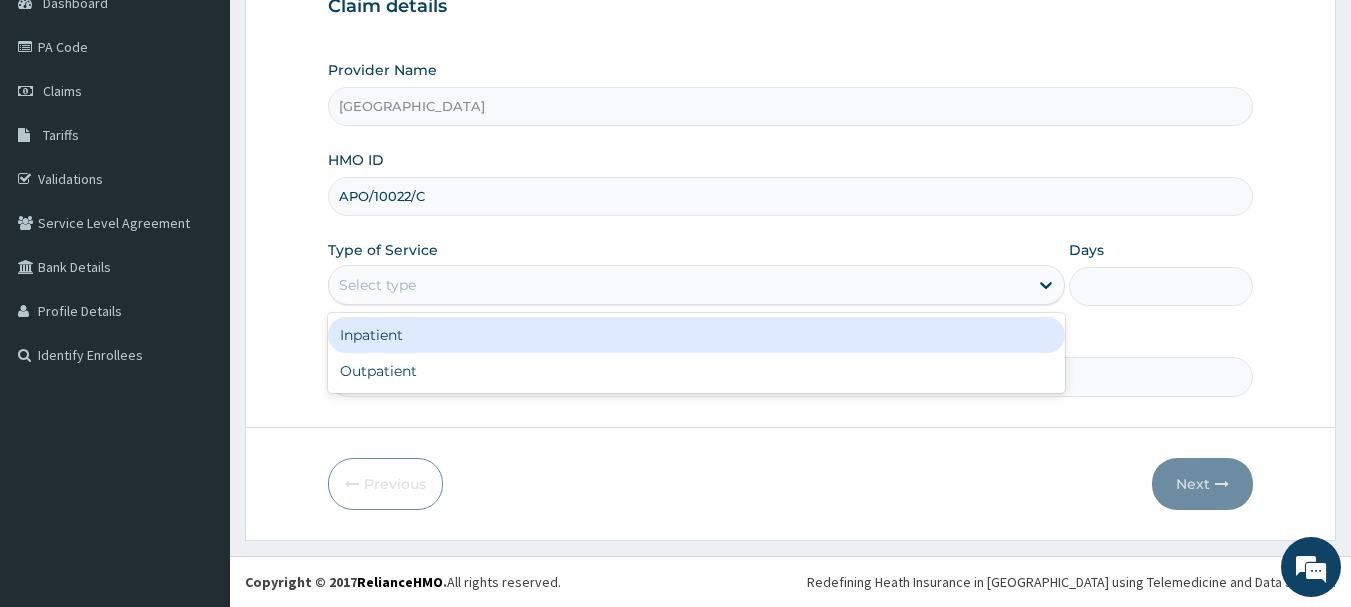 click on "Select type" at bounding box center (678, 285) 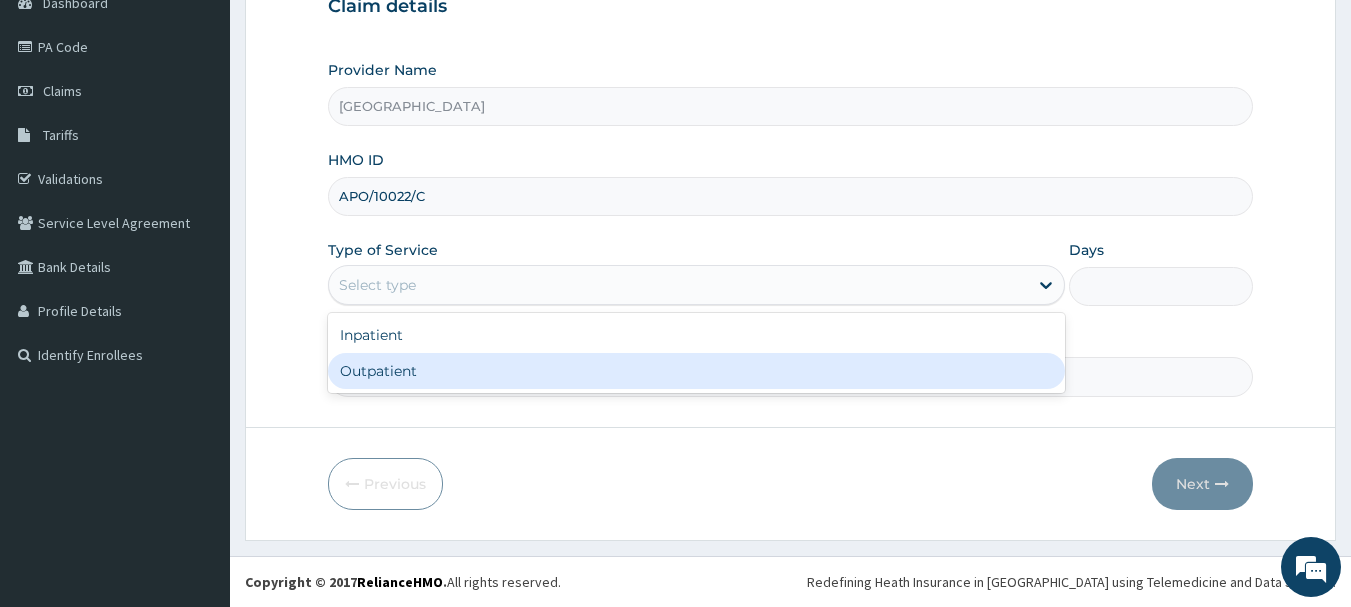 click on "Outpatient" at bounding box center (696, 371) 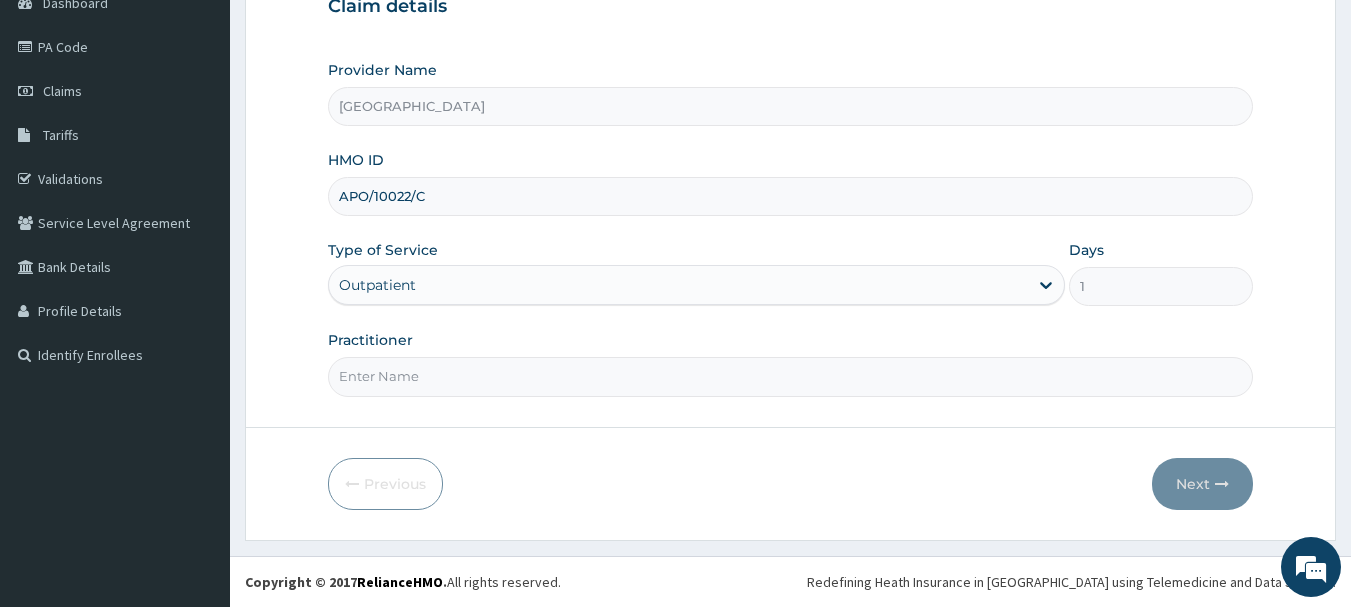 click on "Practitioner" at bounding box center [791, 376] 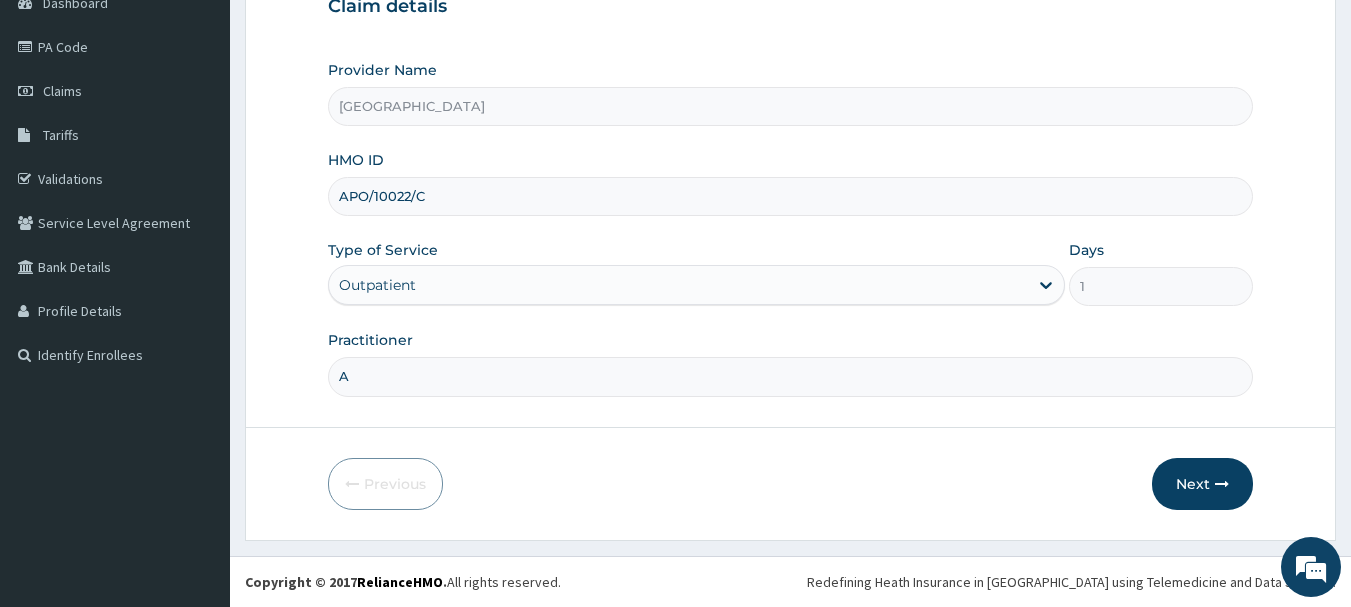 type on "[PERSON_NAME]" 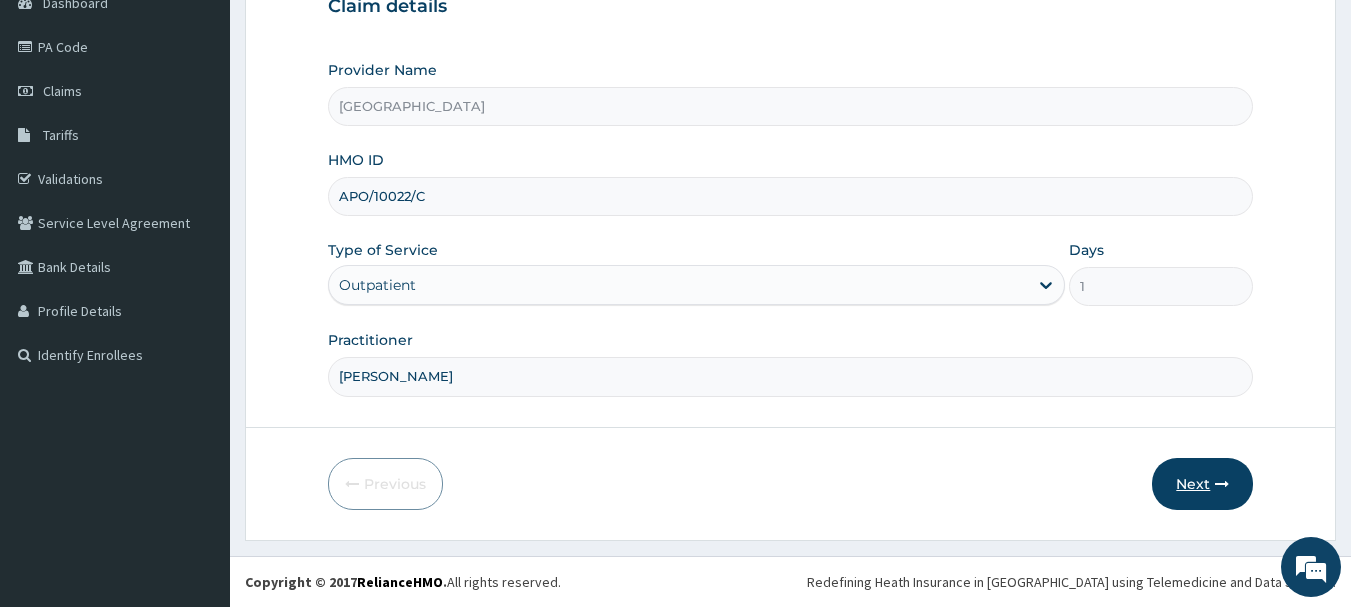 click on "Next" at bounding box center [1202, 484] 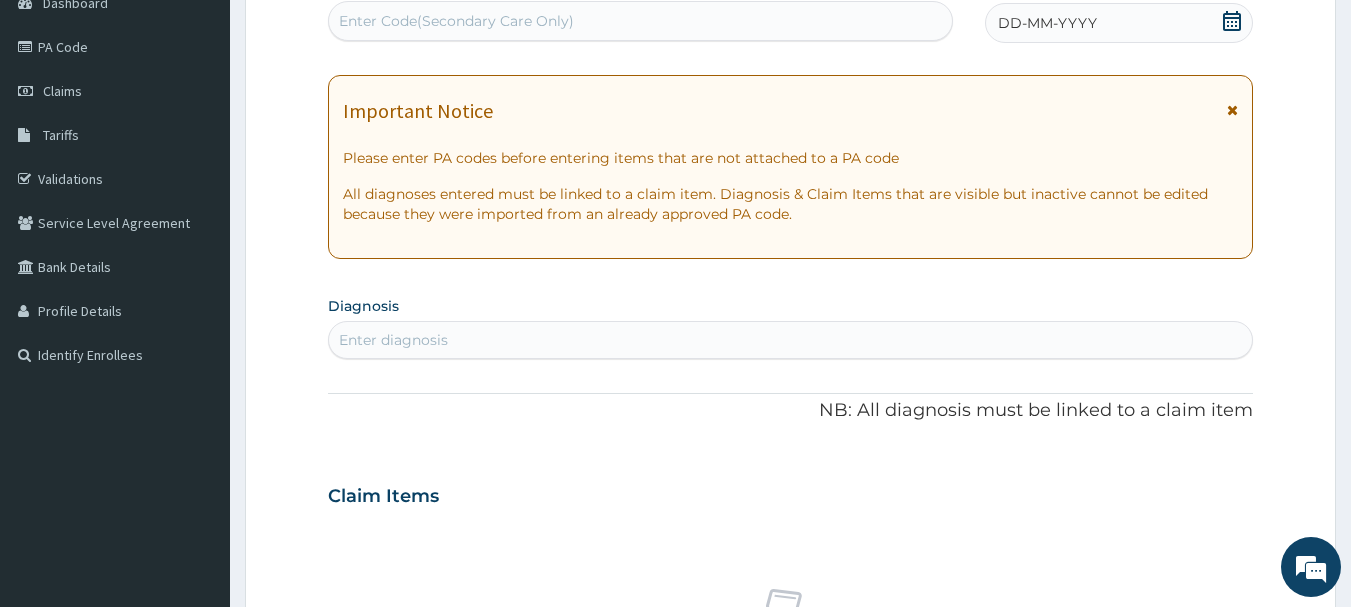 click on "DD-MM-YYYY" at bounding box center (1119, 23) 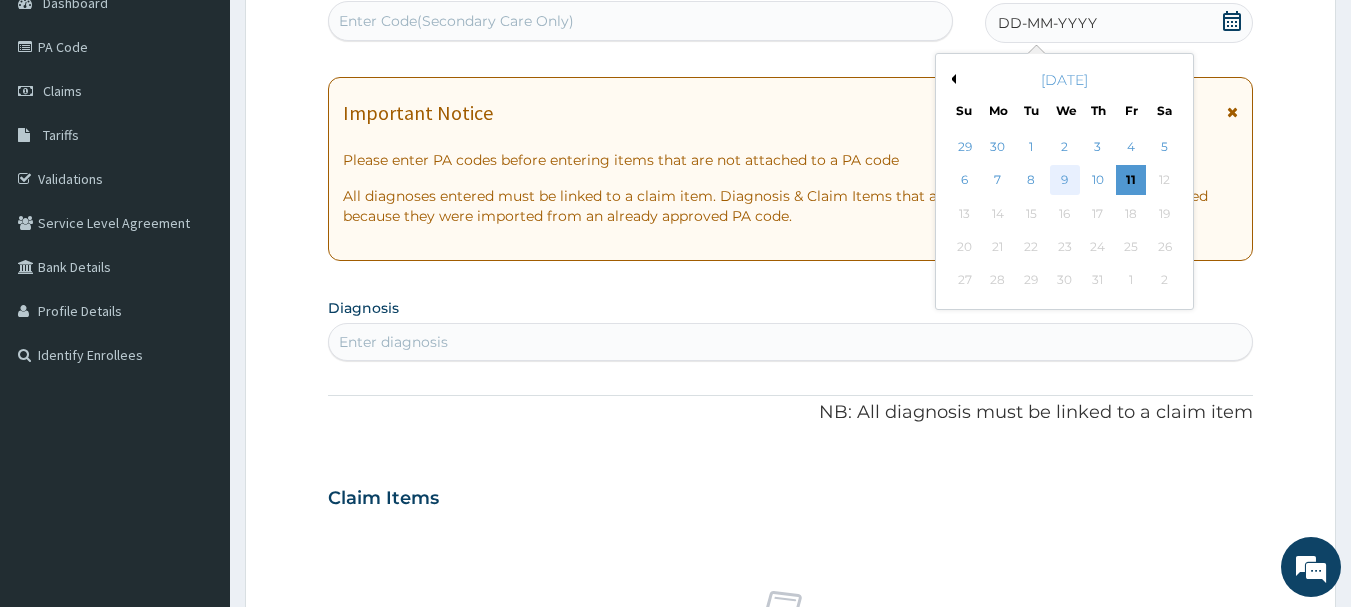 click on "9" at bounding box center [1065, 181] 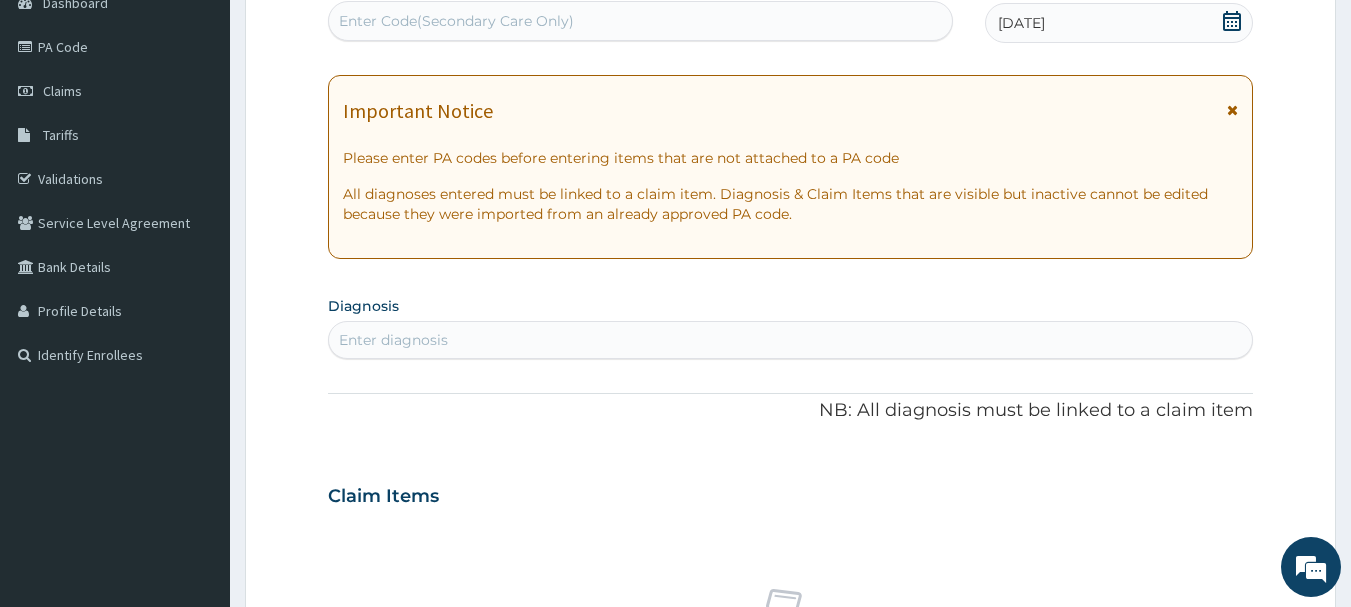click on "Enter diagnosis" at bounding box center [791, 340] 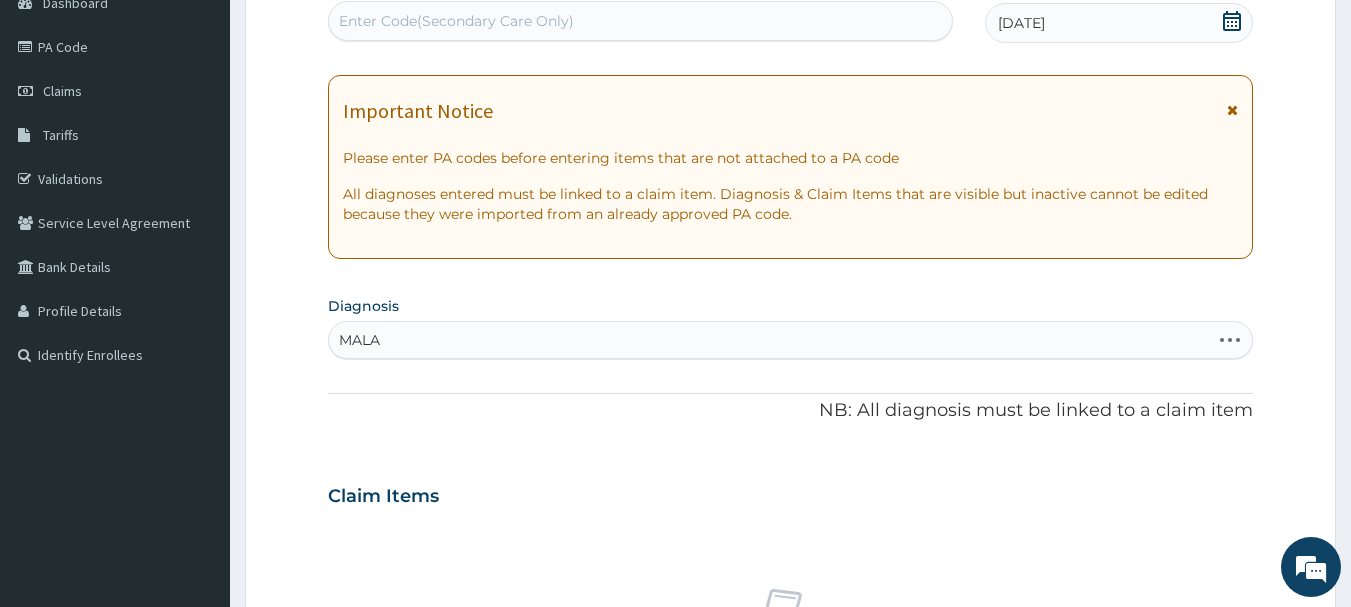type on "MALAR" 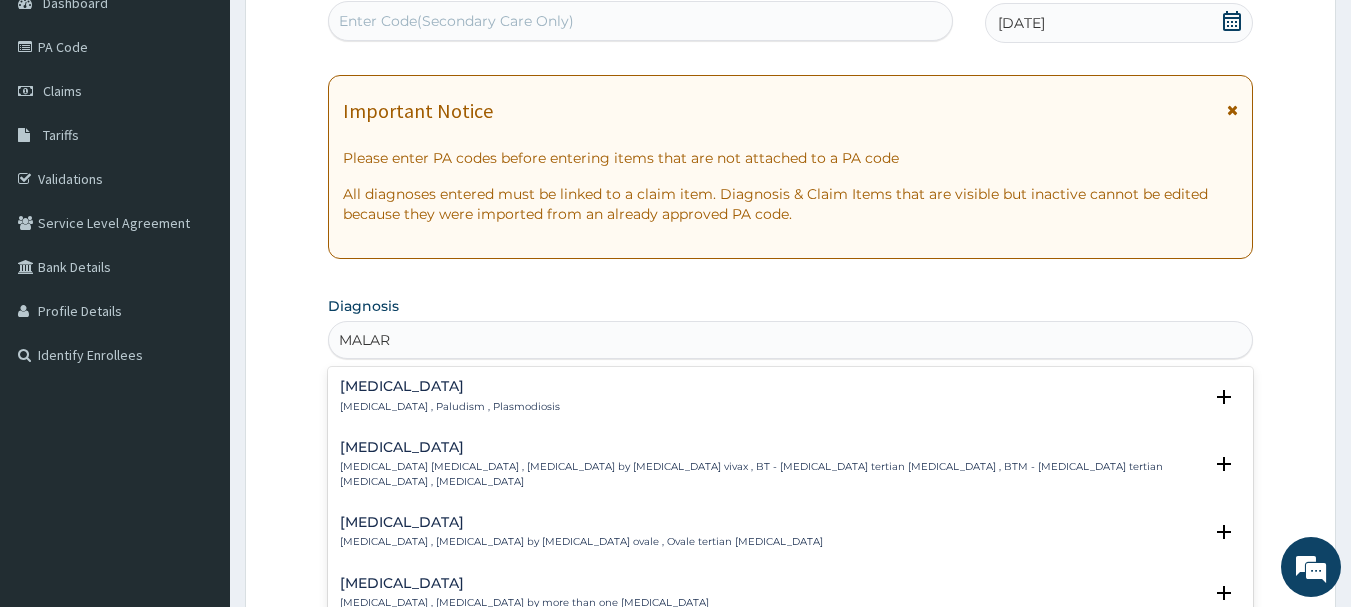 click on "[MEDICAL_DATA]" at bounding box center [450, 386] 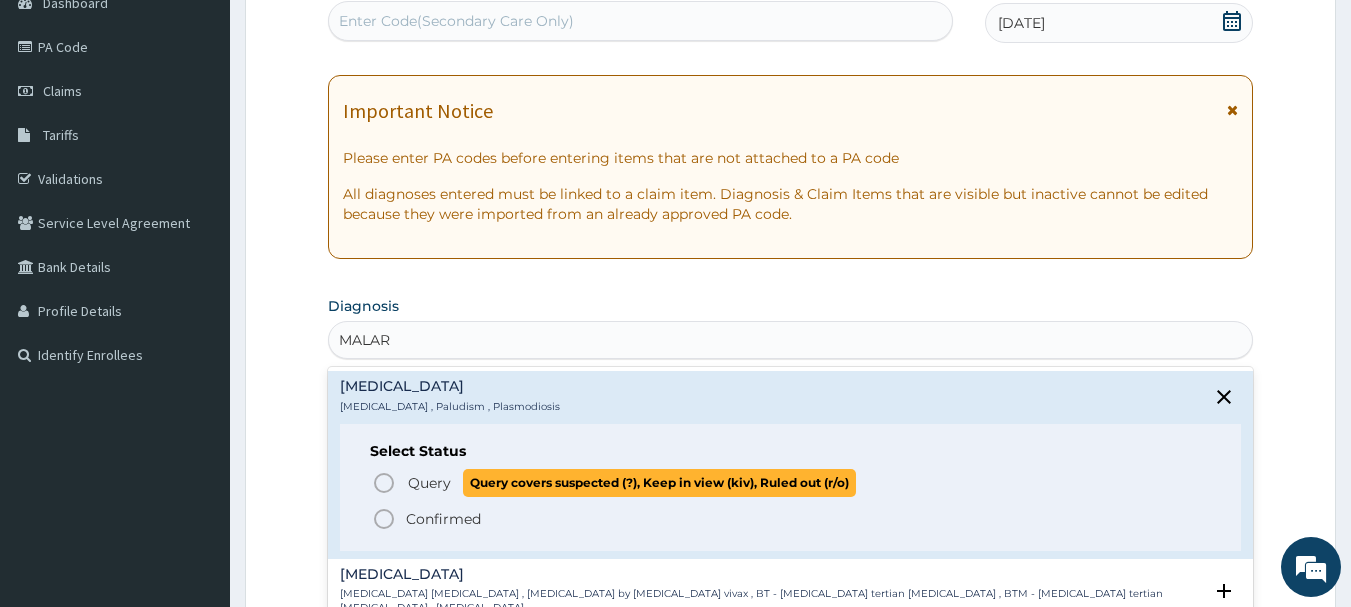 click on "Query Query covers suspected (?), Keep in view (kiv), Ruled out (r/o)" at bounding box center [792, 482] 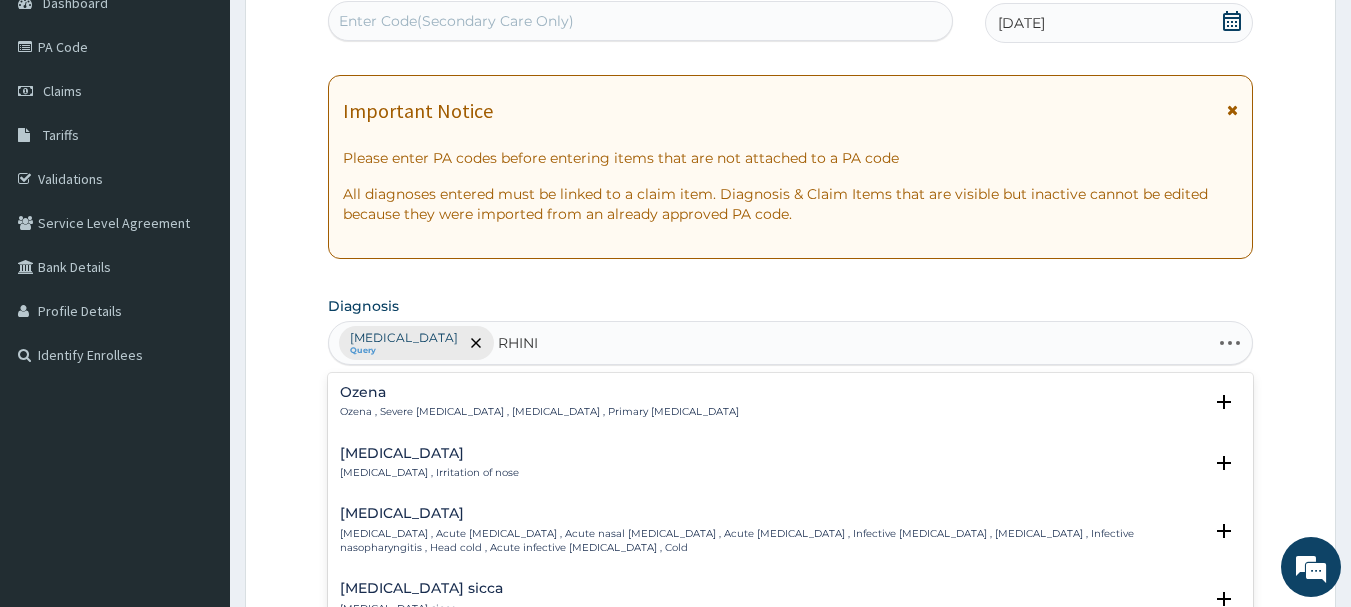 type on "RHINIT" 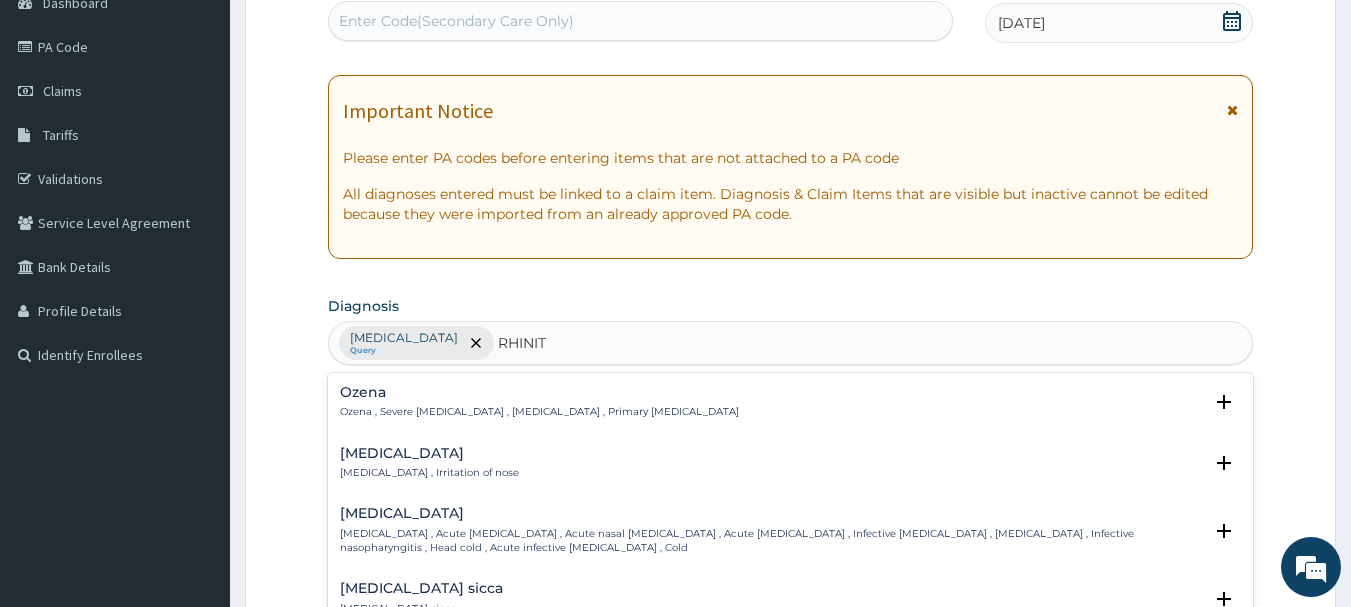 click on "Rhinitis Rhinitis , Irritation of nose" at bounding box center (429, 463) 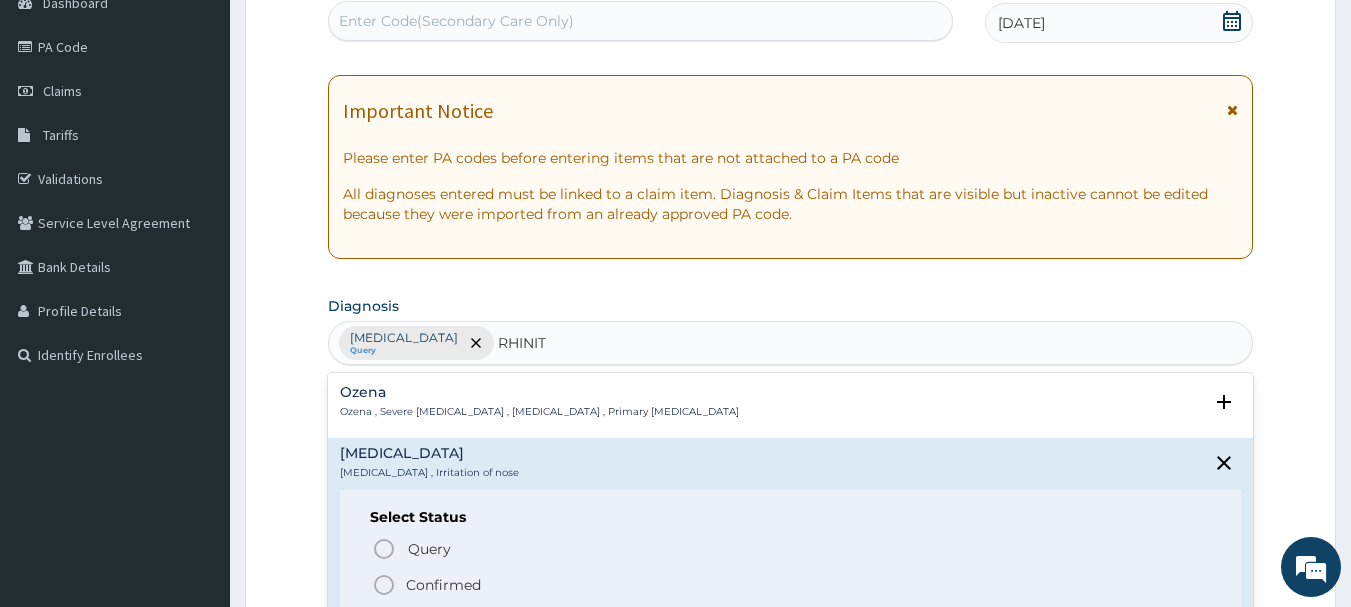 click 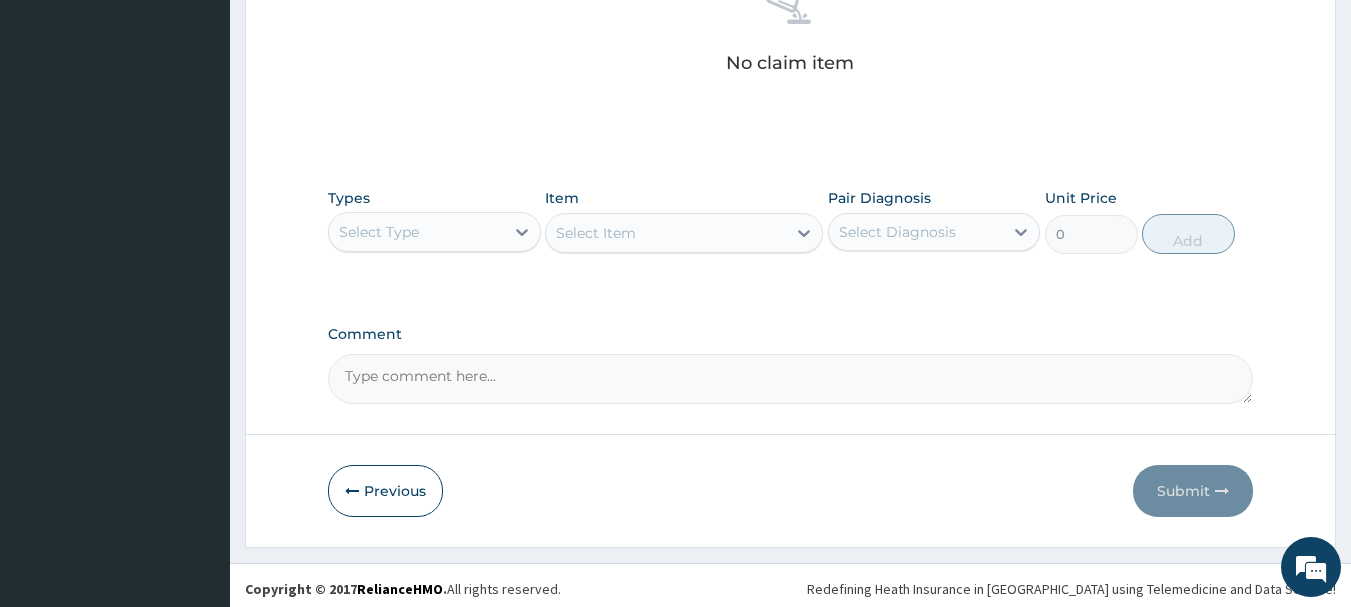 scroll, scrollTop: 835, scrollLeft: 0, axis: vertical 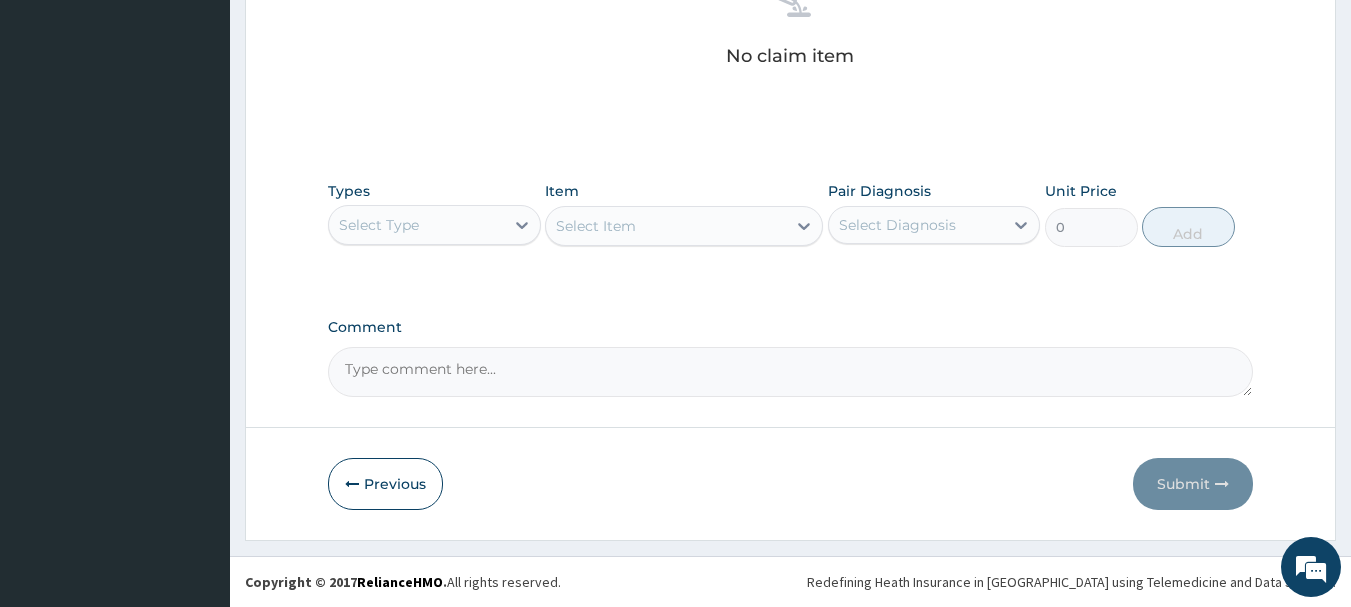 click on "Select Type" at bounding box center (416, 225) 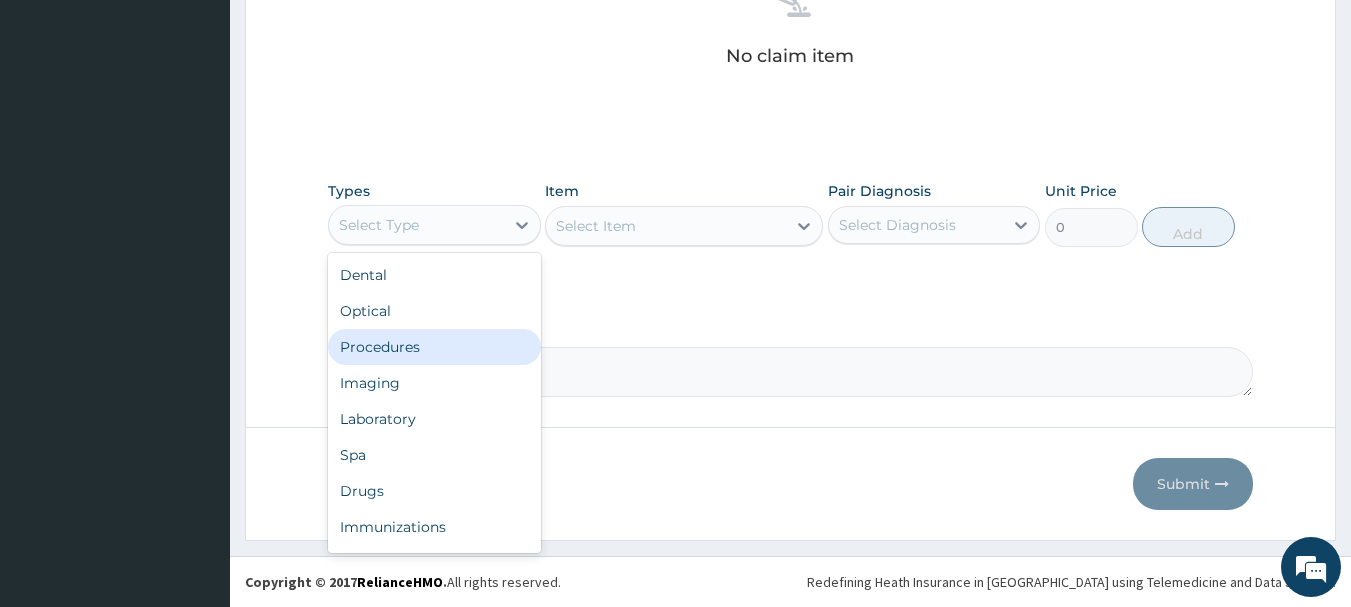 click on "Procedures" at bounding box center (434, 347) 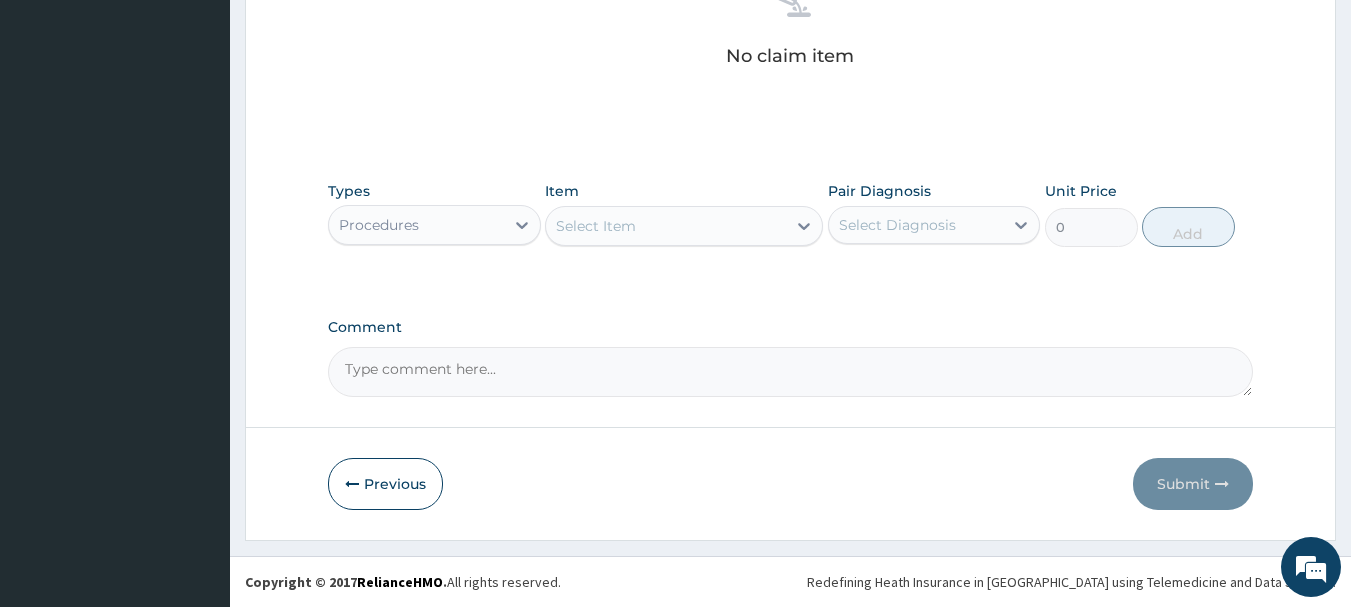click on "Select Item" at bounding box center (666, 226) 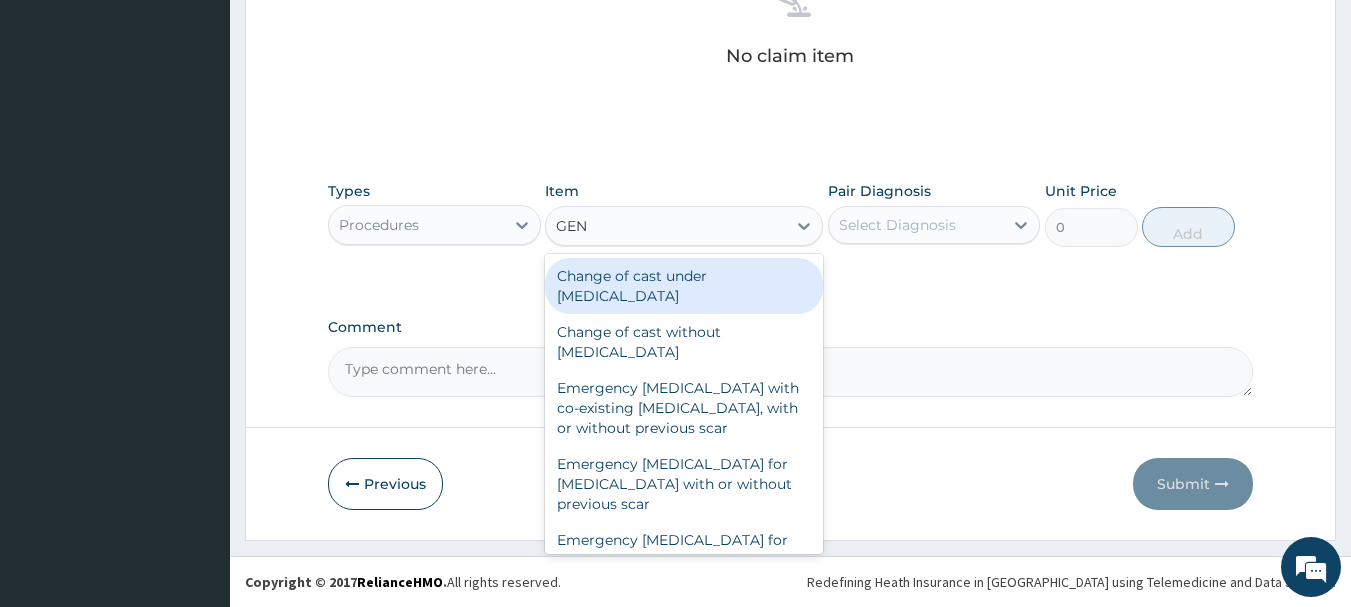 type on "GENE" 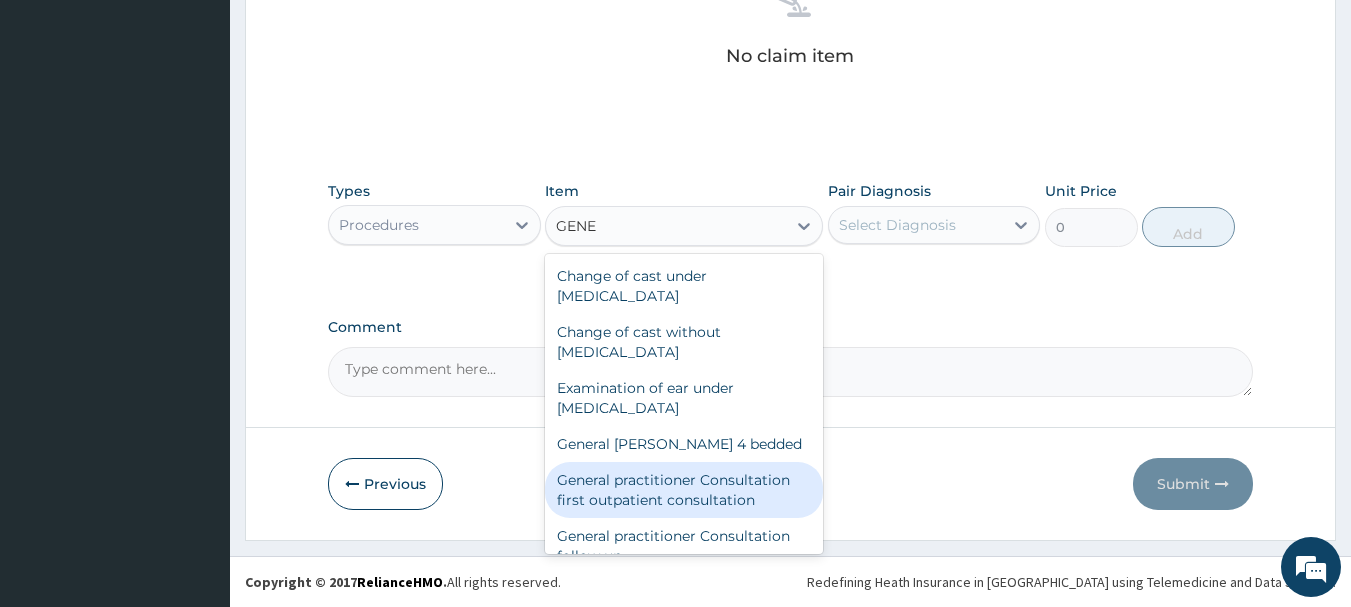 click on "General practitioner Consultation first outpatient consultation" at bounding box center (684, 490) 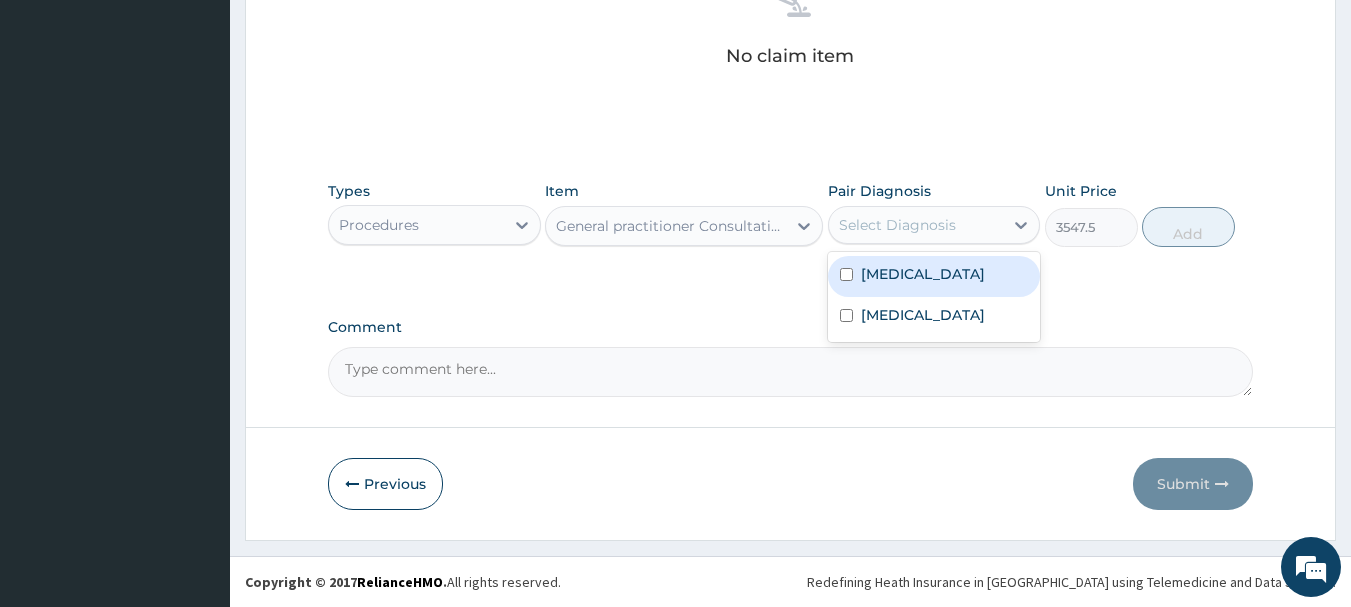 click on "Select Diagnosis" at bounding box center [916, 225] 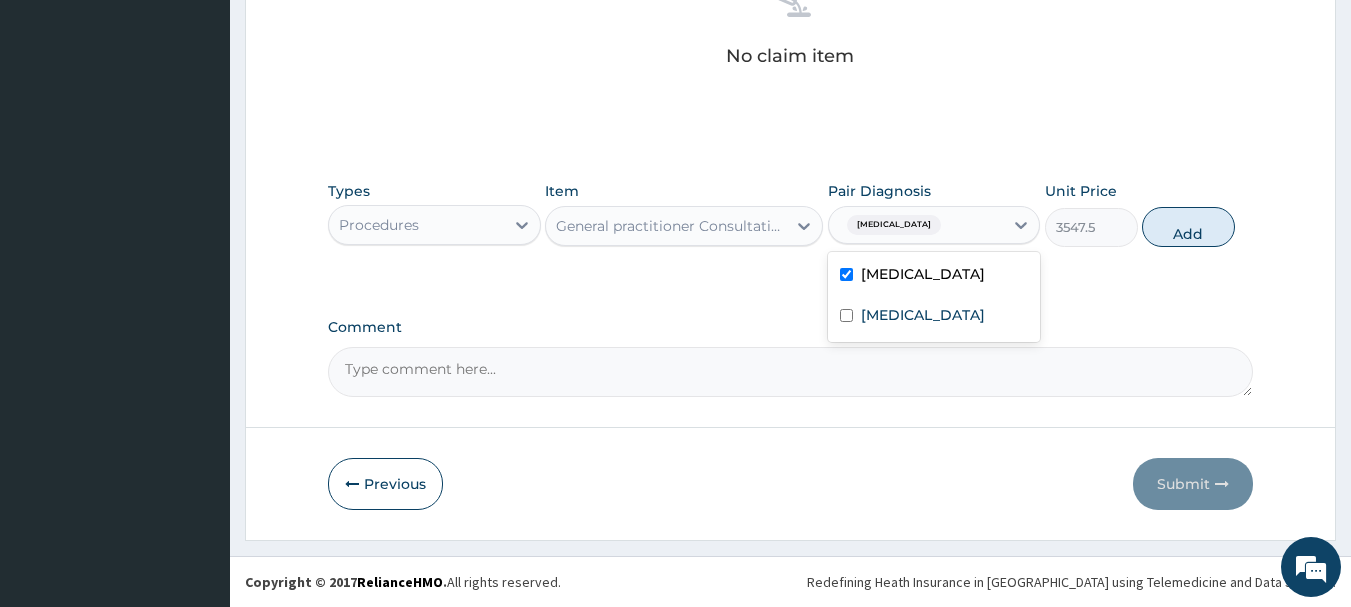 click on "[MEDICAL_DATA]" at bounding box center [934, 276] 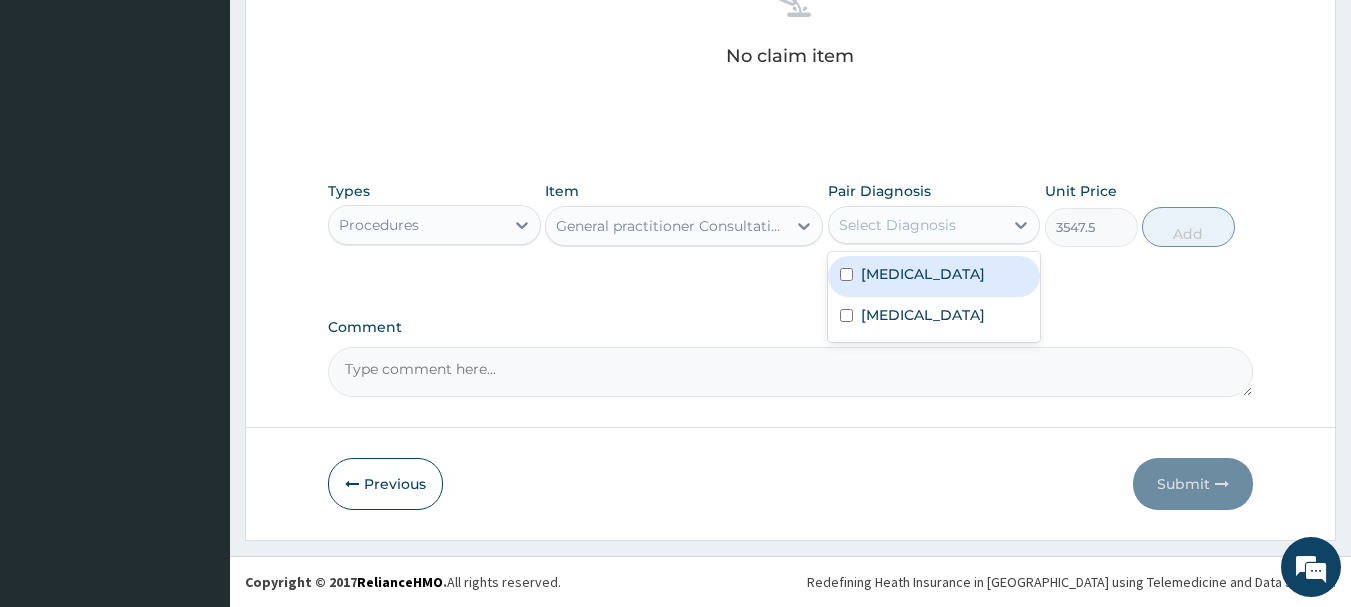 click on "[MEDICAL_DATA]" at bounding box center (934, 276) 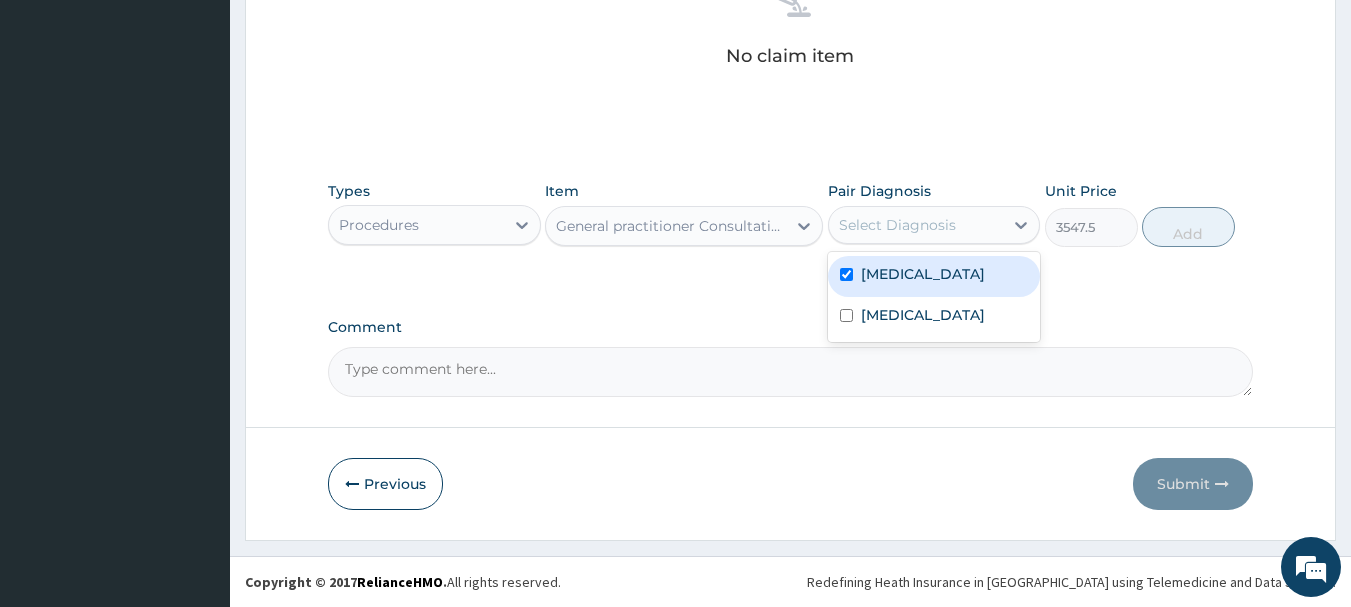 checkbox on "true" 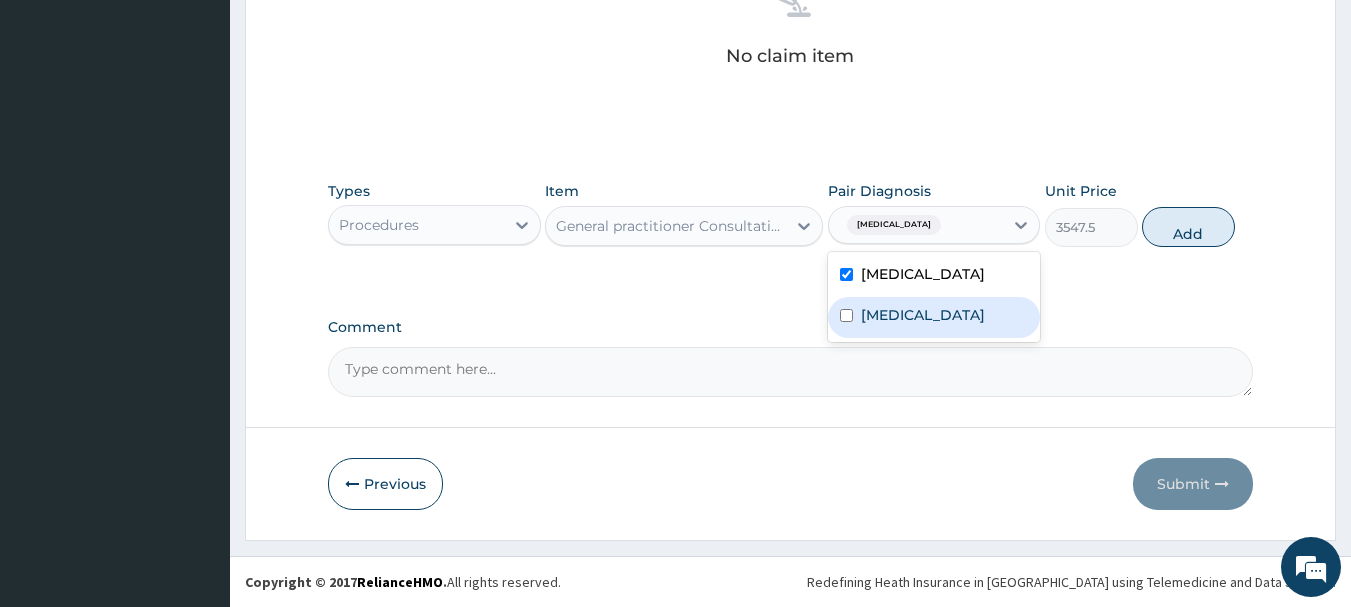 click on "Rhinitis" at bounding box center (934, 317) 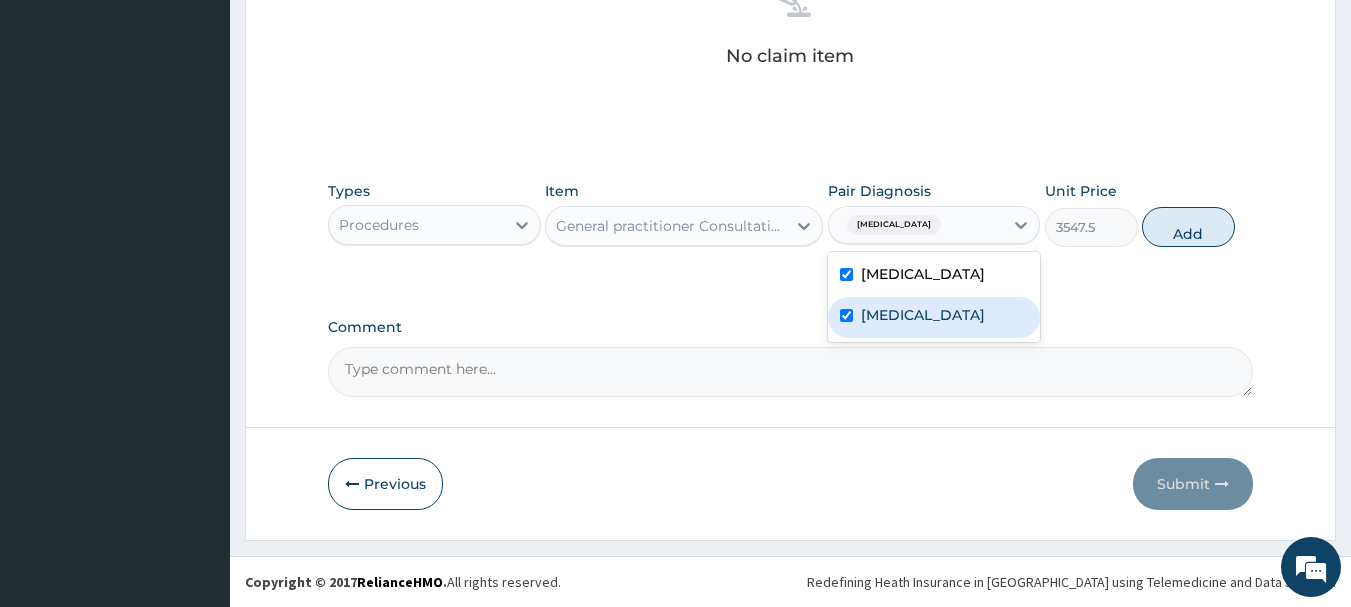 checkbox on "true" 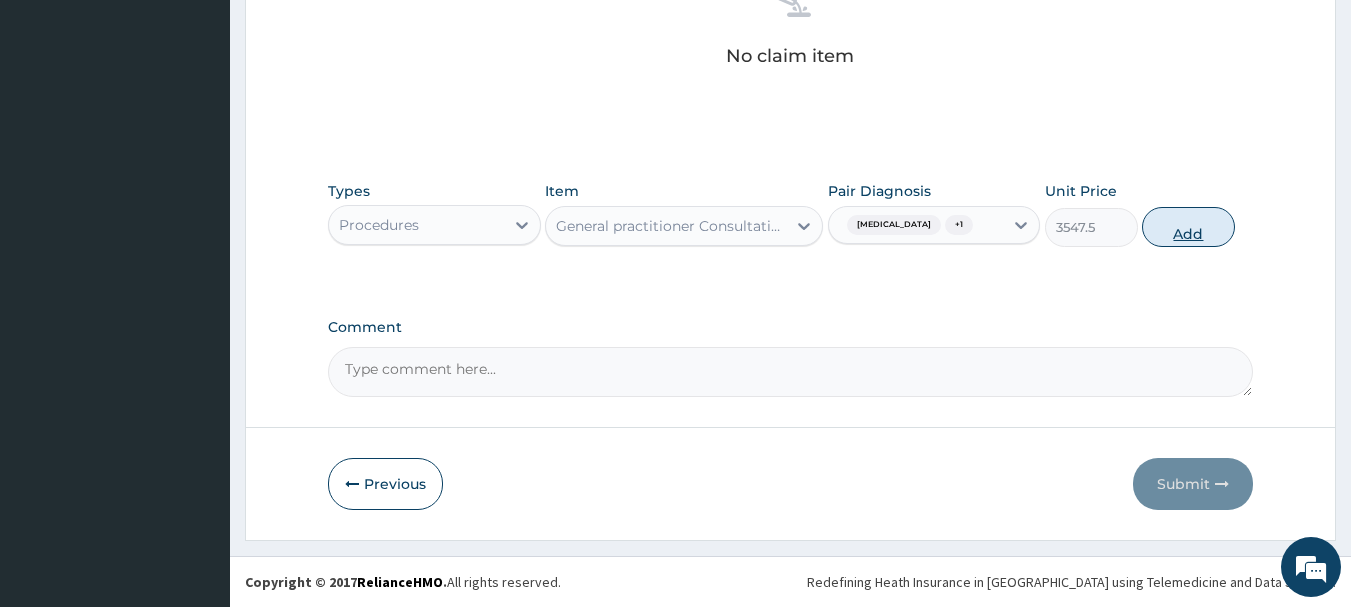 click on "Add" at bounding box center (1188, 227) 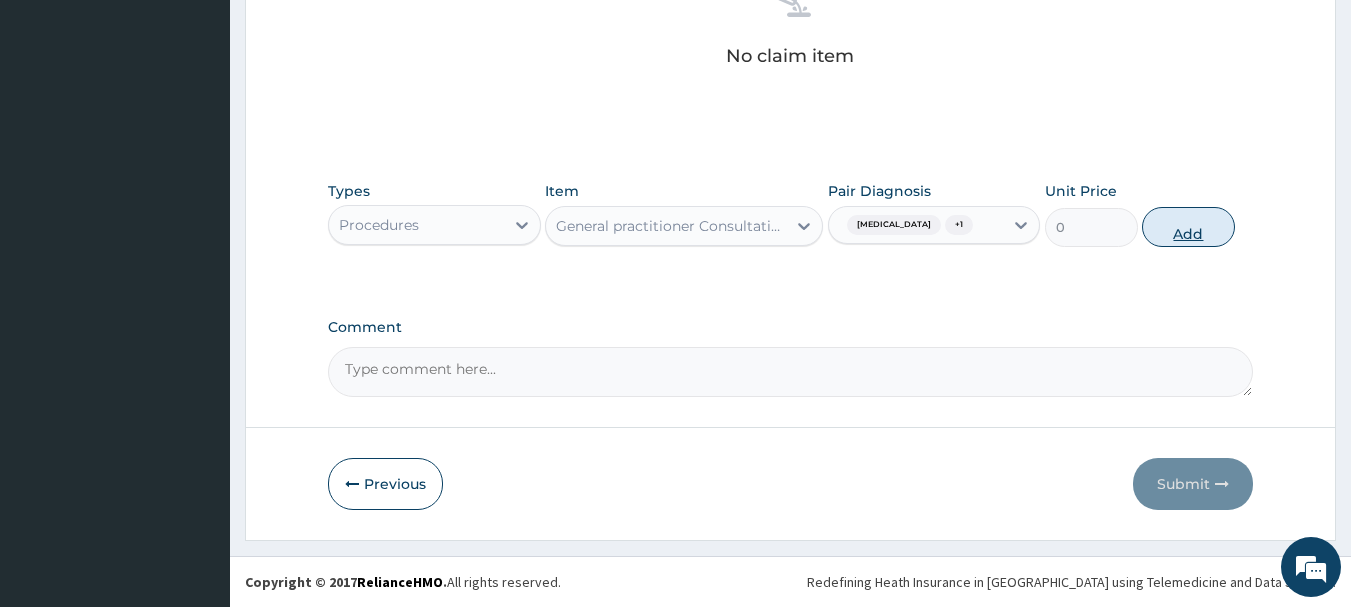scroll, scrollTop: 766, scrollLeft: 0, axis: vertical 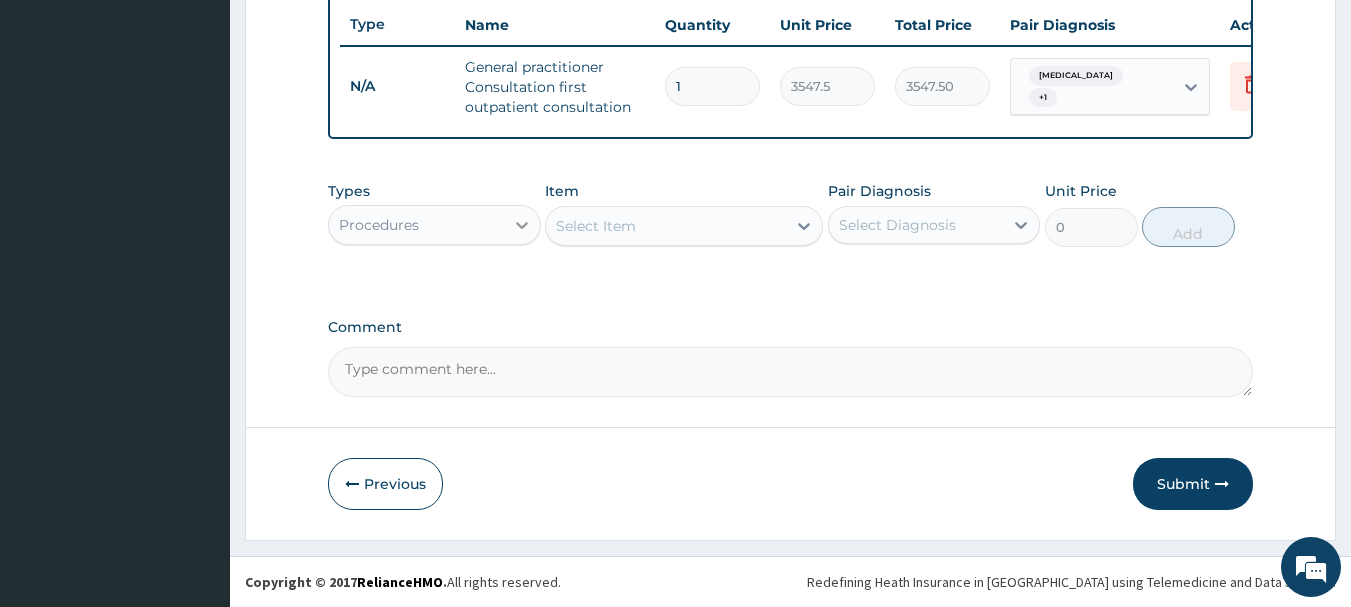 click at bounding box center (522, 225) 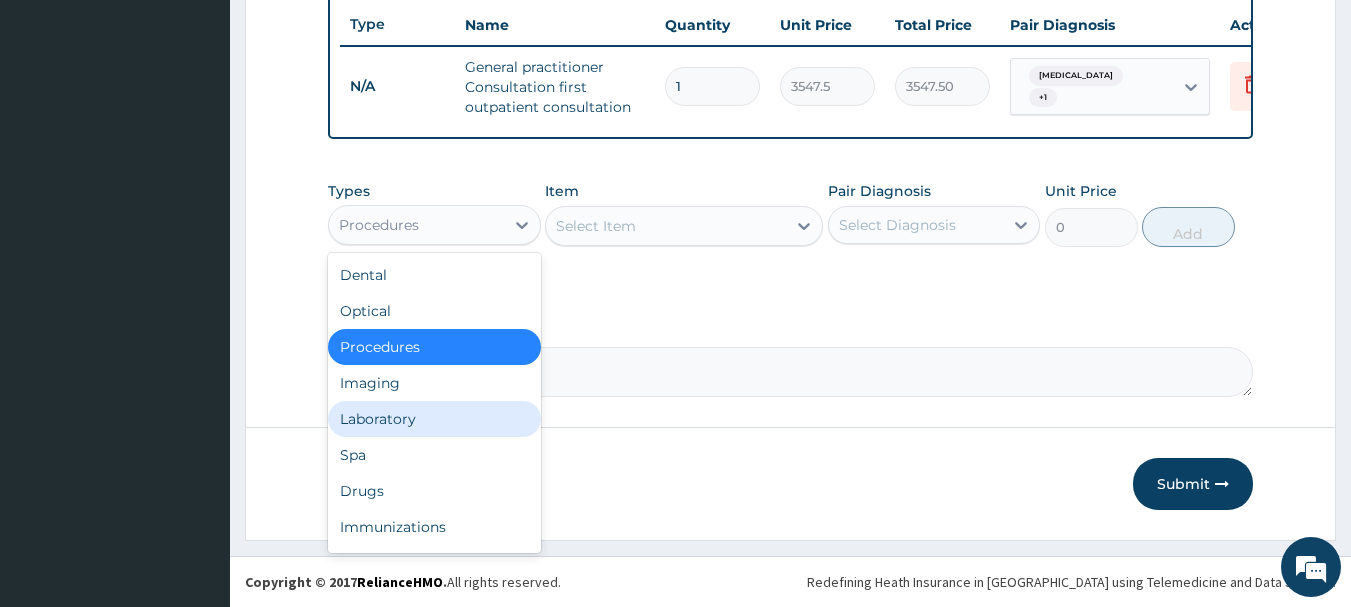 click on "Laboratory" at bounding box center (434, 419) 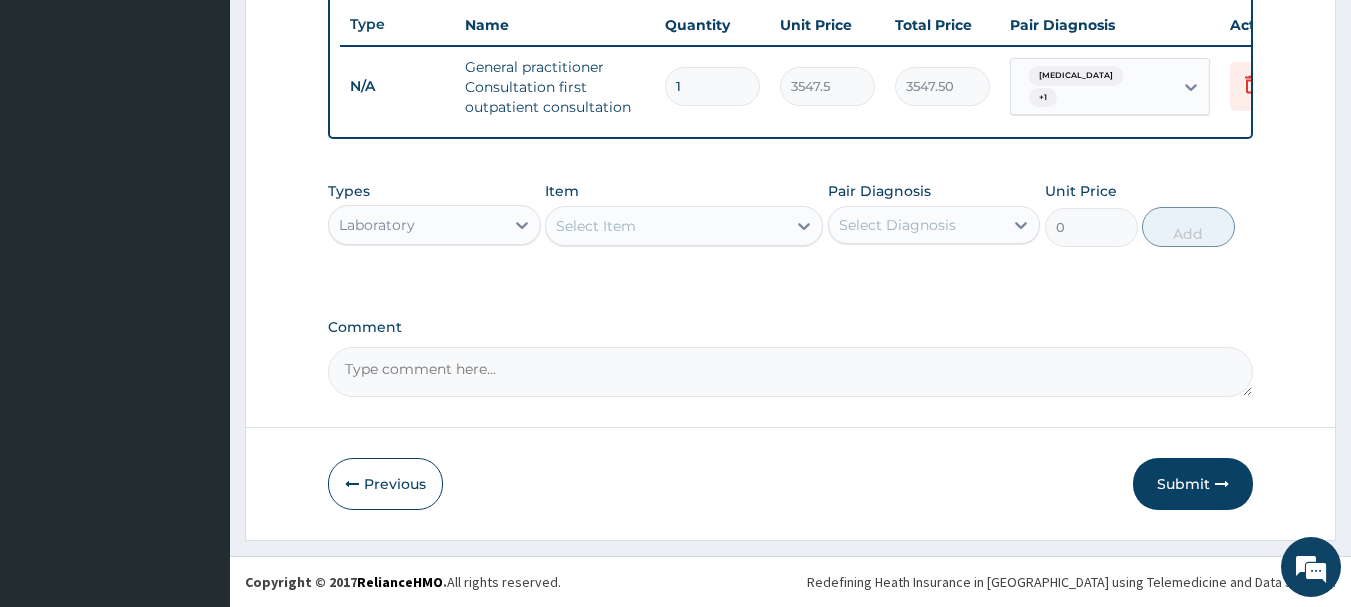 click on "Select Item" at bounding box center (684, 226) 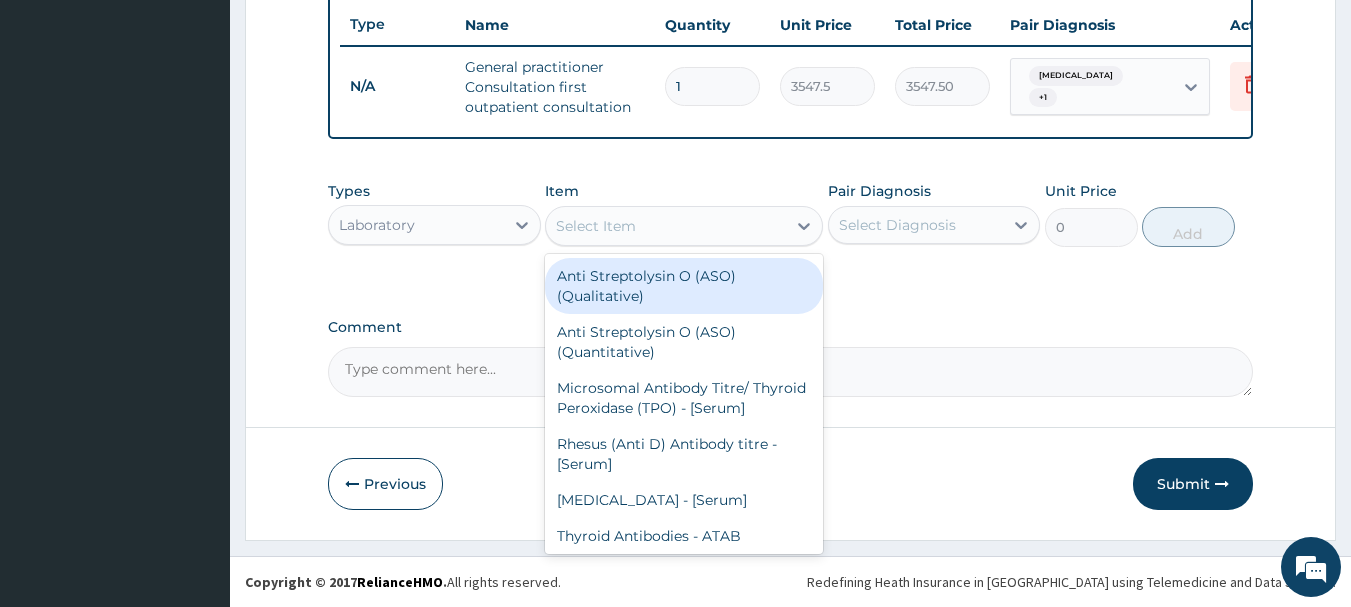 click on "Select Item" at bounding box center [666, 226] 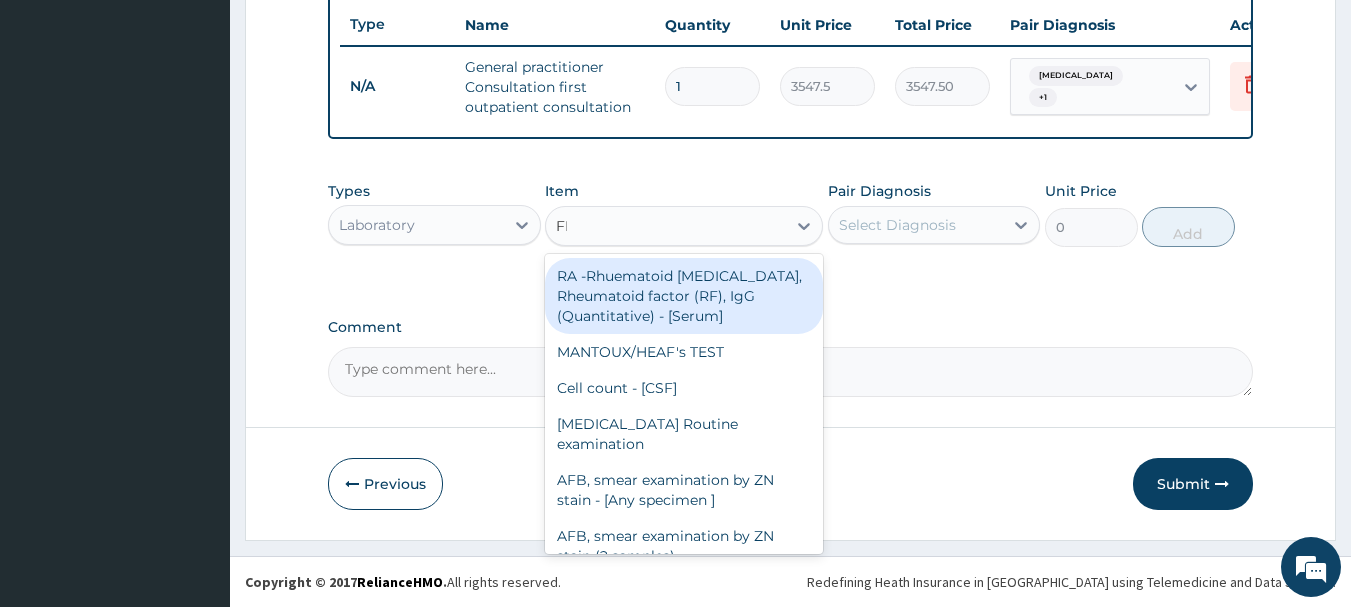 type on "FBC" 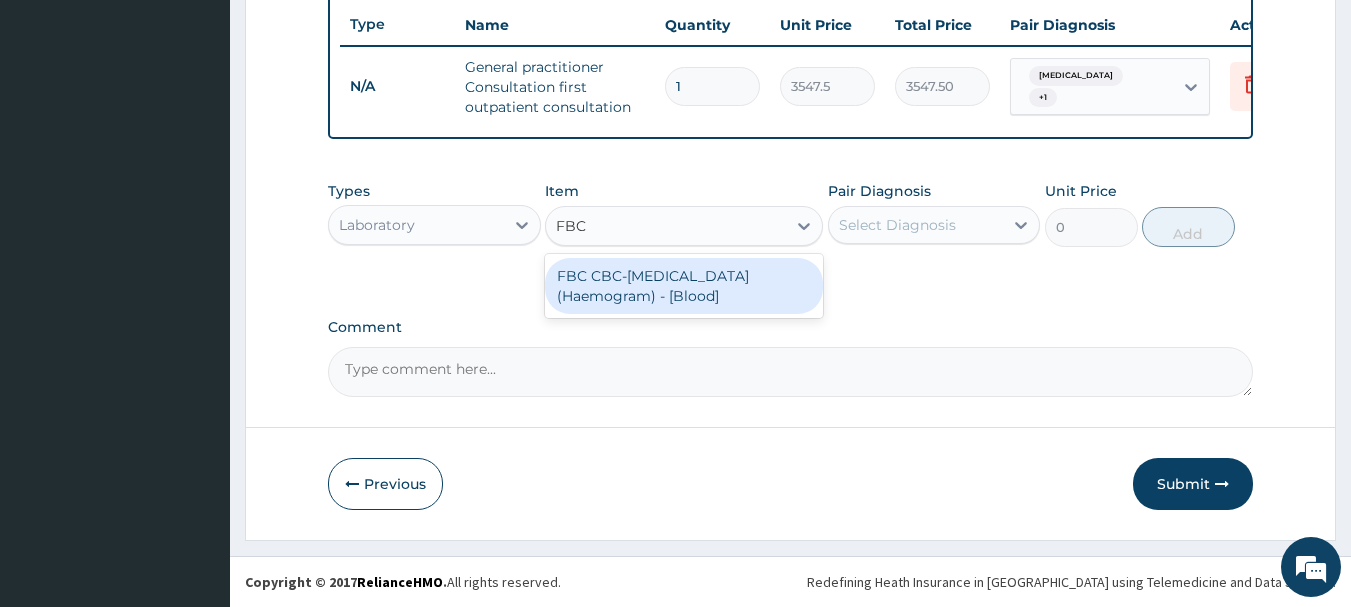 click on "FBC CBC-[MEDICAL_DATA] (Haemogram) - [Blood]" at bounding box center (684, 286) 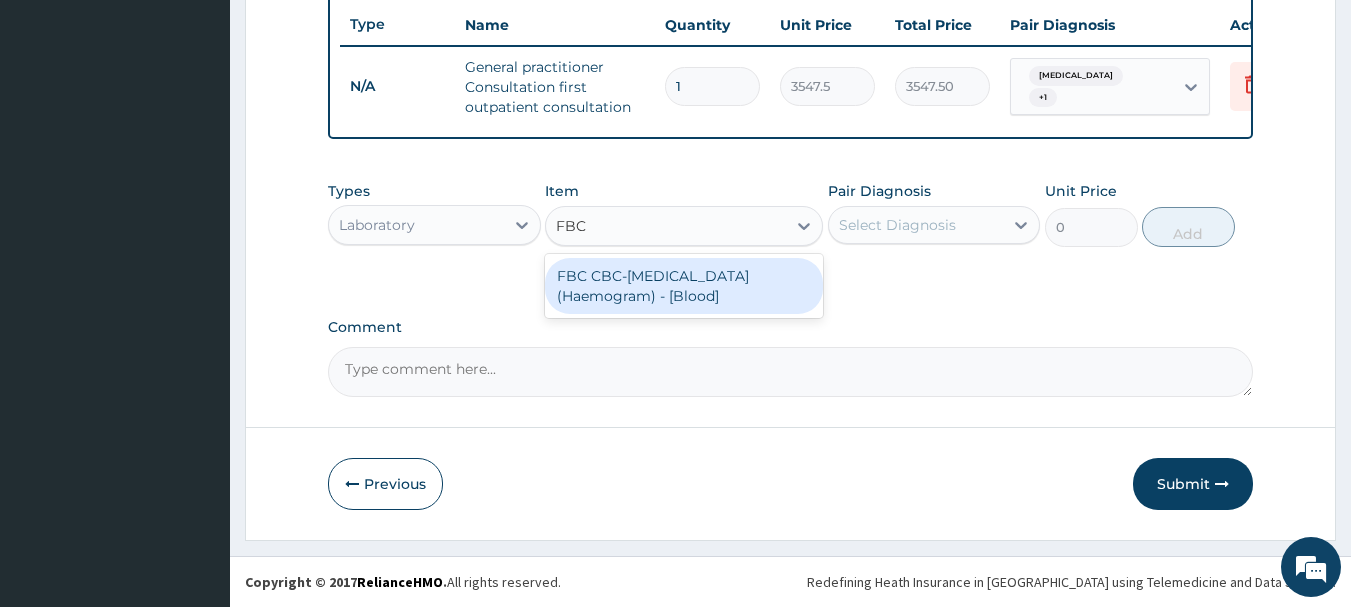 type 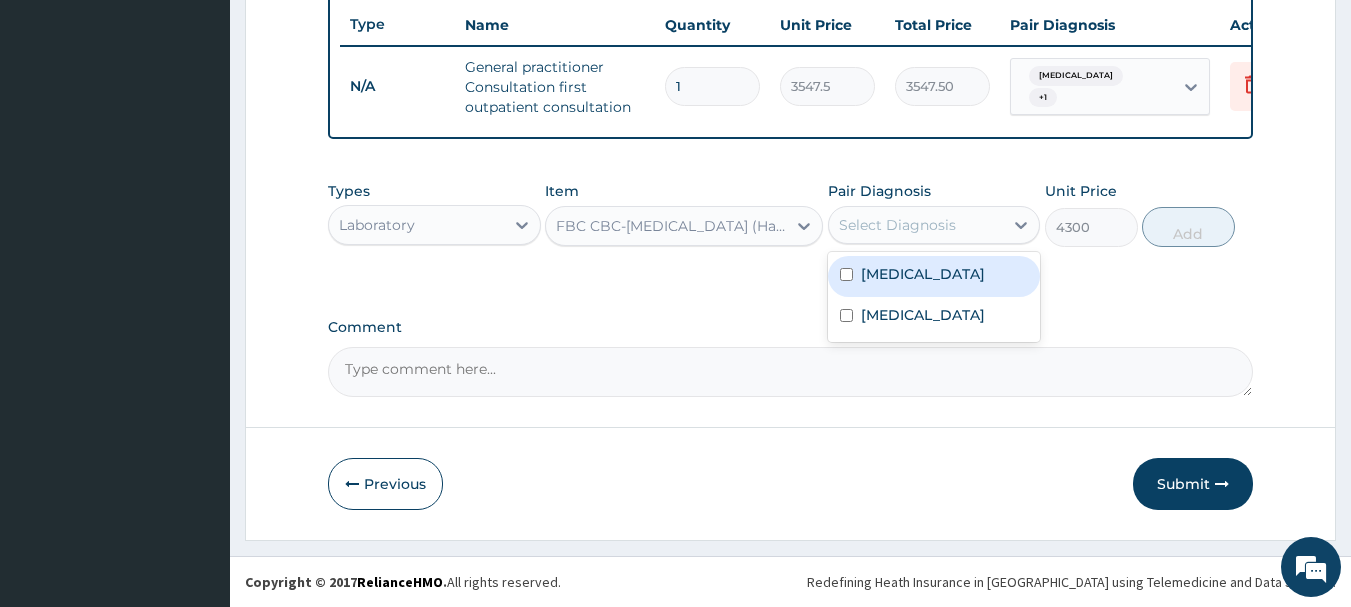 click on "Select Diagnosis" at bounding box center [916, 225] 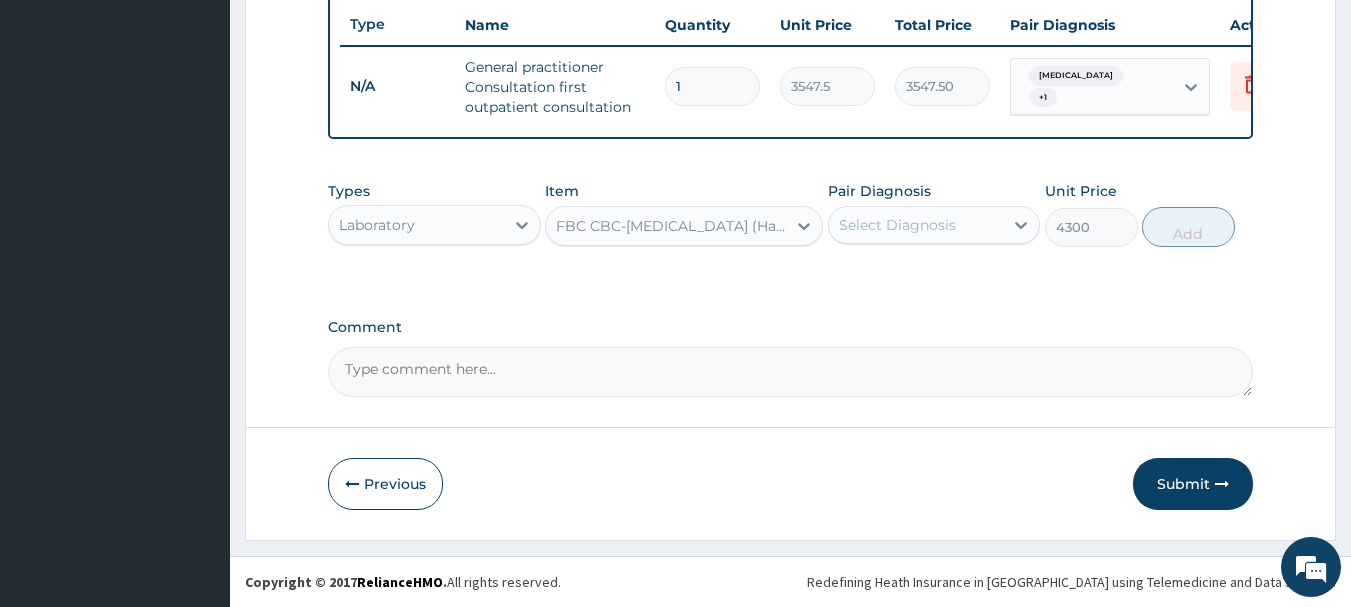 click on "Pair Diagnosis Select Diagnosis" at bounding box center (934, 214) 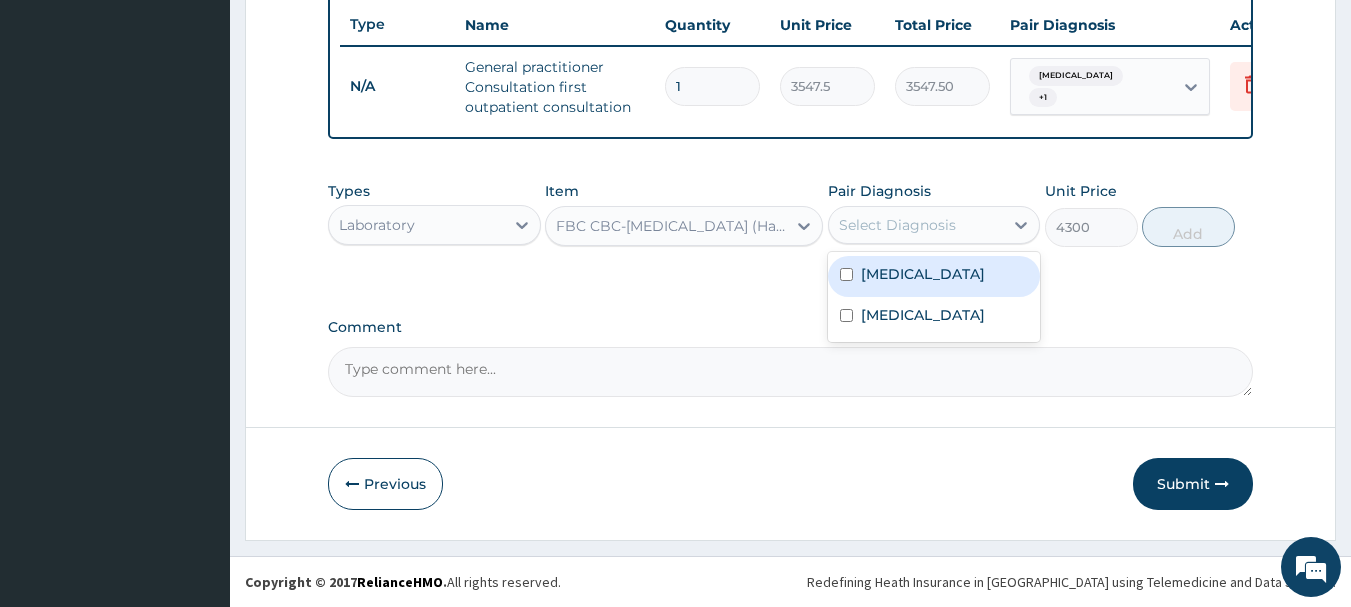 click on "Select Diagnosis" at bounding box center [916, 225] 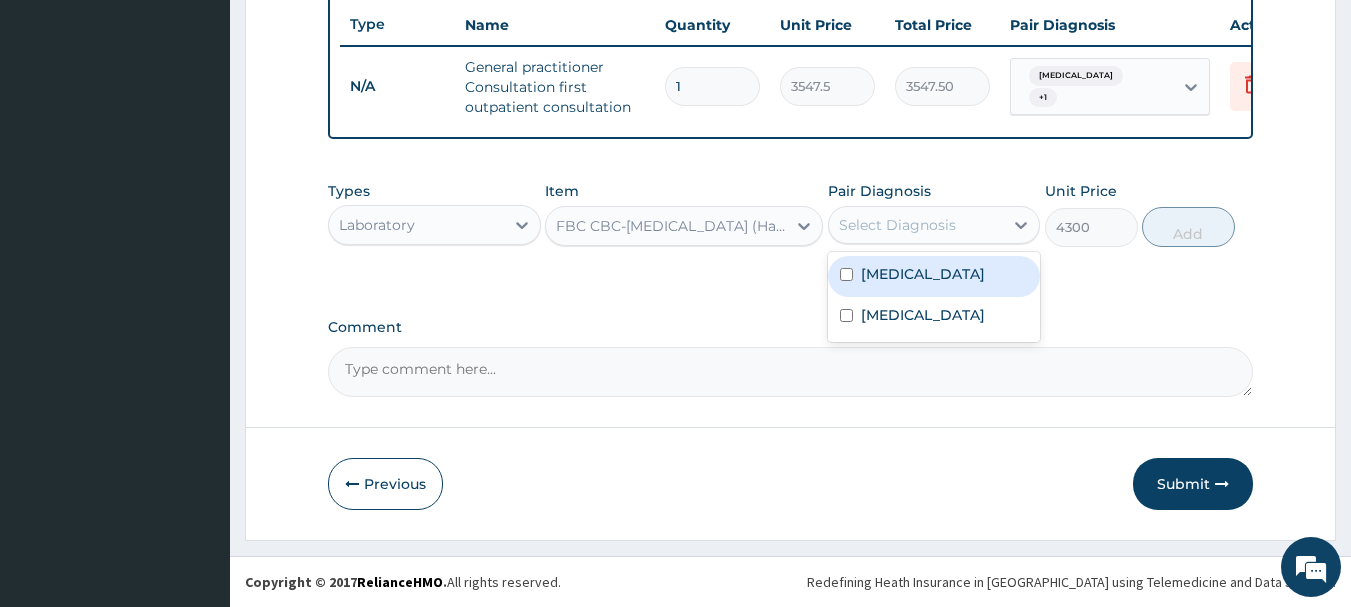 click on "[MEDICAL_DATA]" at bounding box center (934, 276) 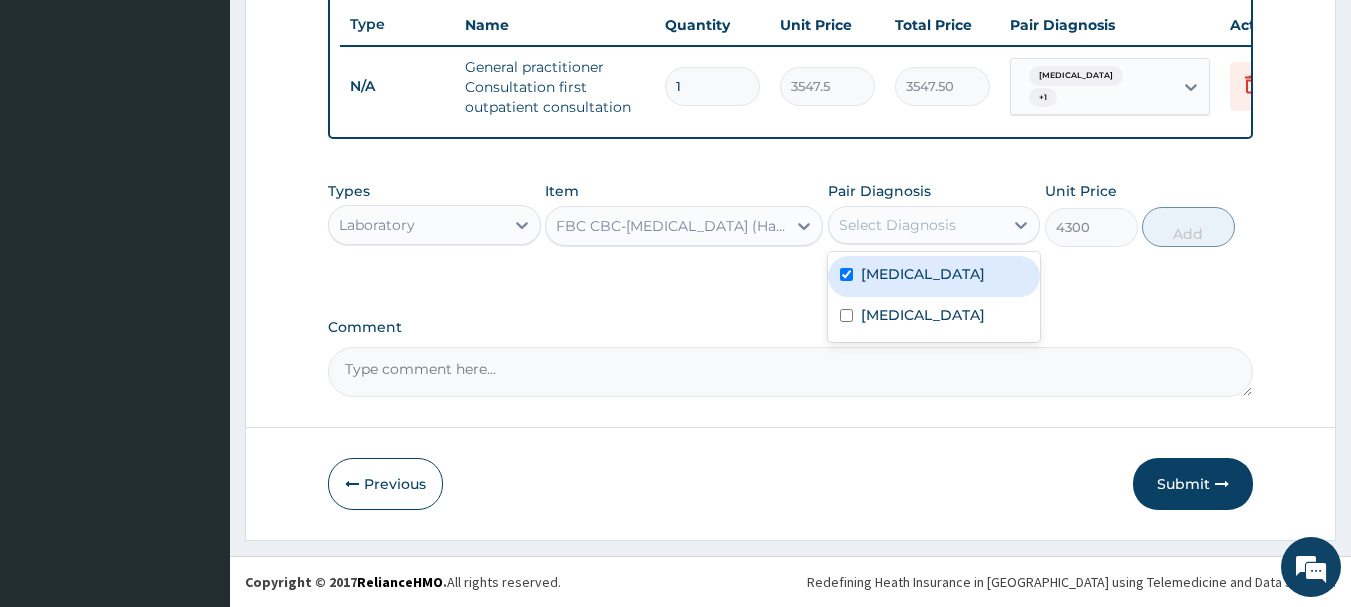 checkbox on "true" 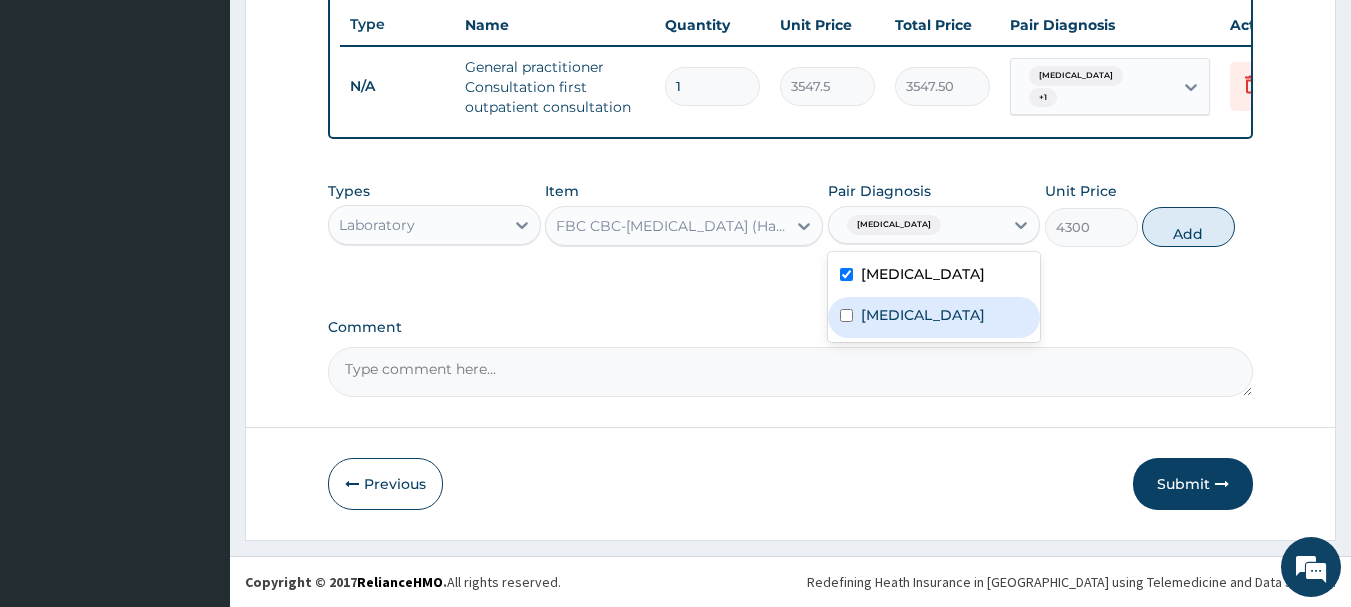 drag, startPoint x: 955, startPoint y: 322, endPoint x: 1005, endPoint y: 300, distance: 54.626 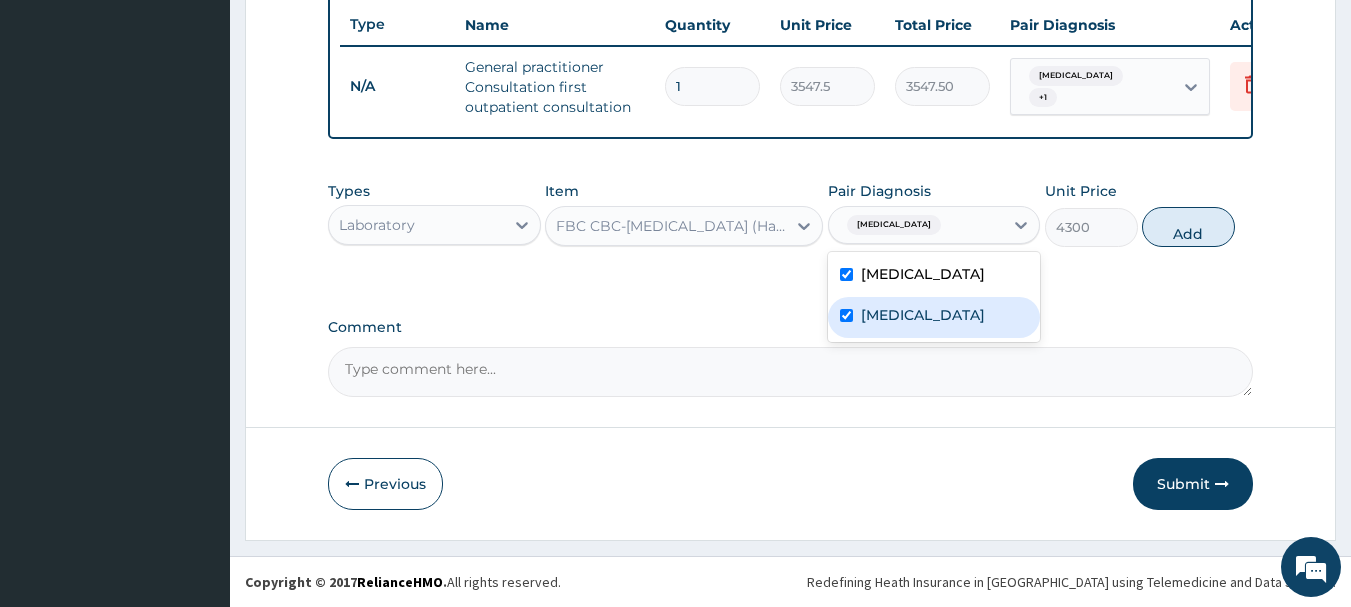 checkbox on "true" 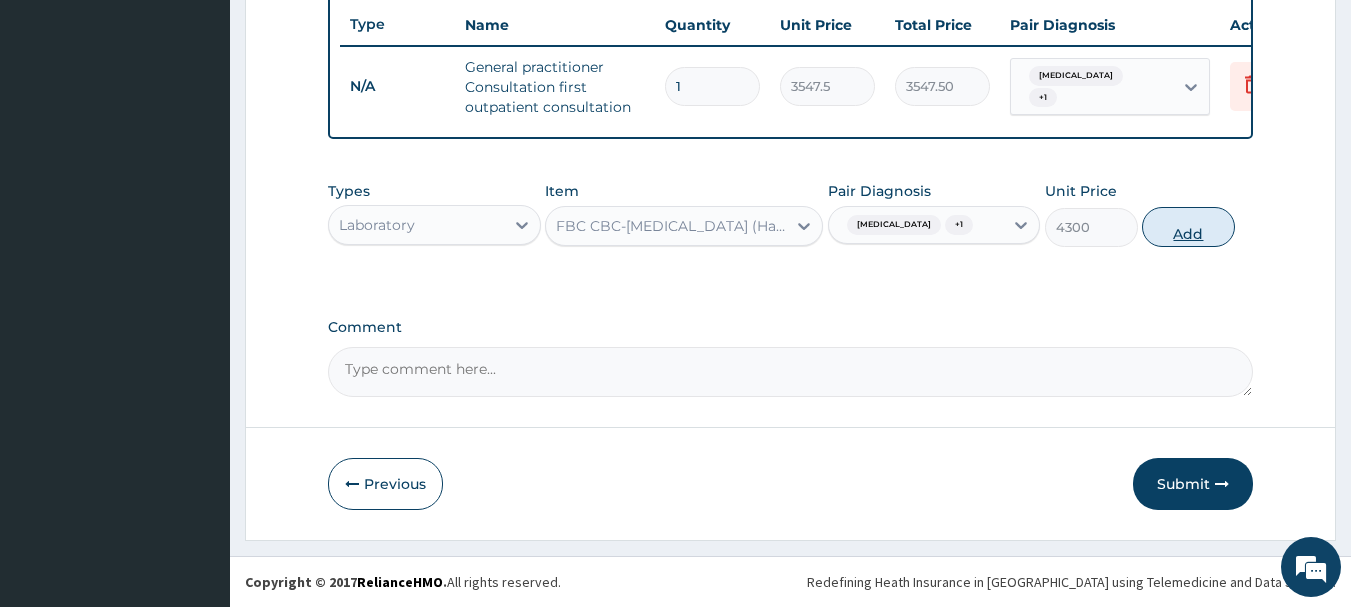 click on "Add" at bounding box center [1188, 227] 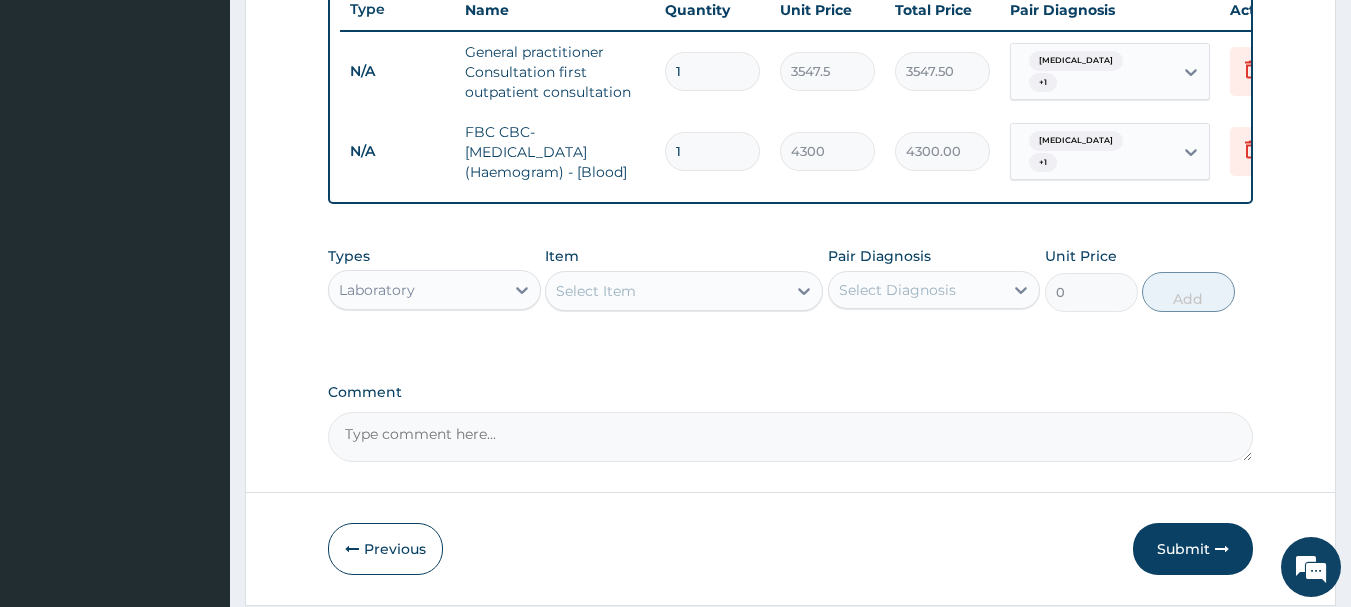 click on "Select Item" at bounding box center (666, 291) 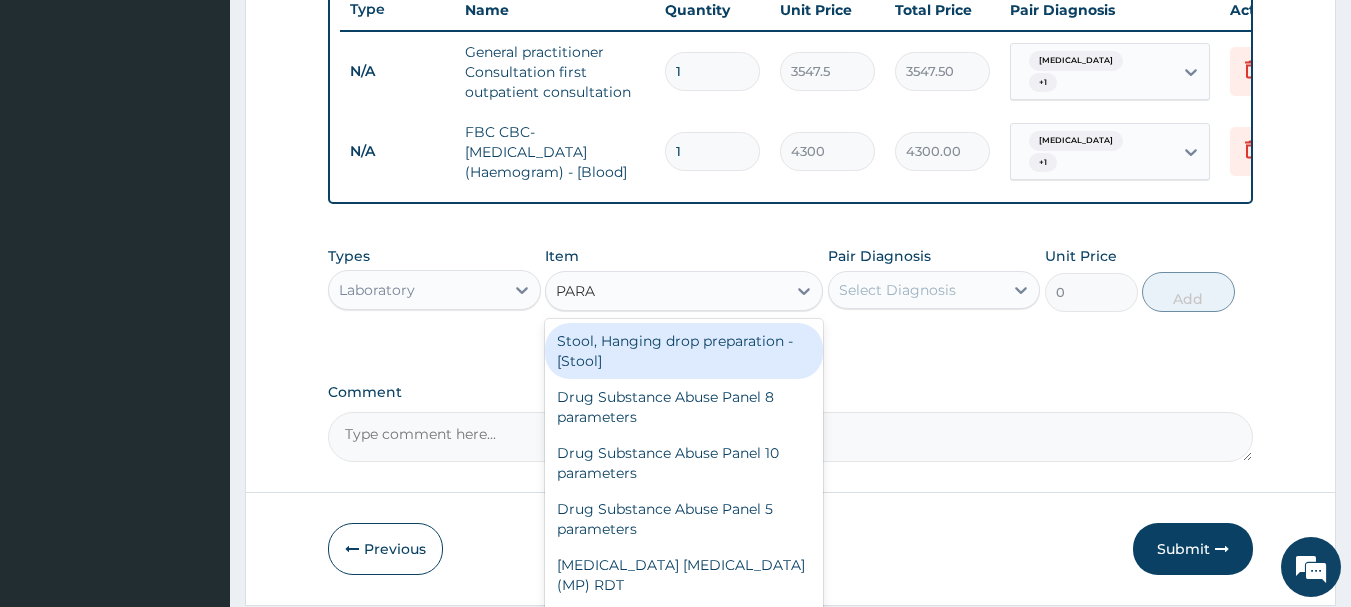 type on "PARAS" 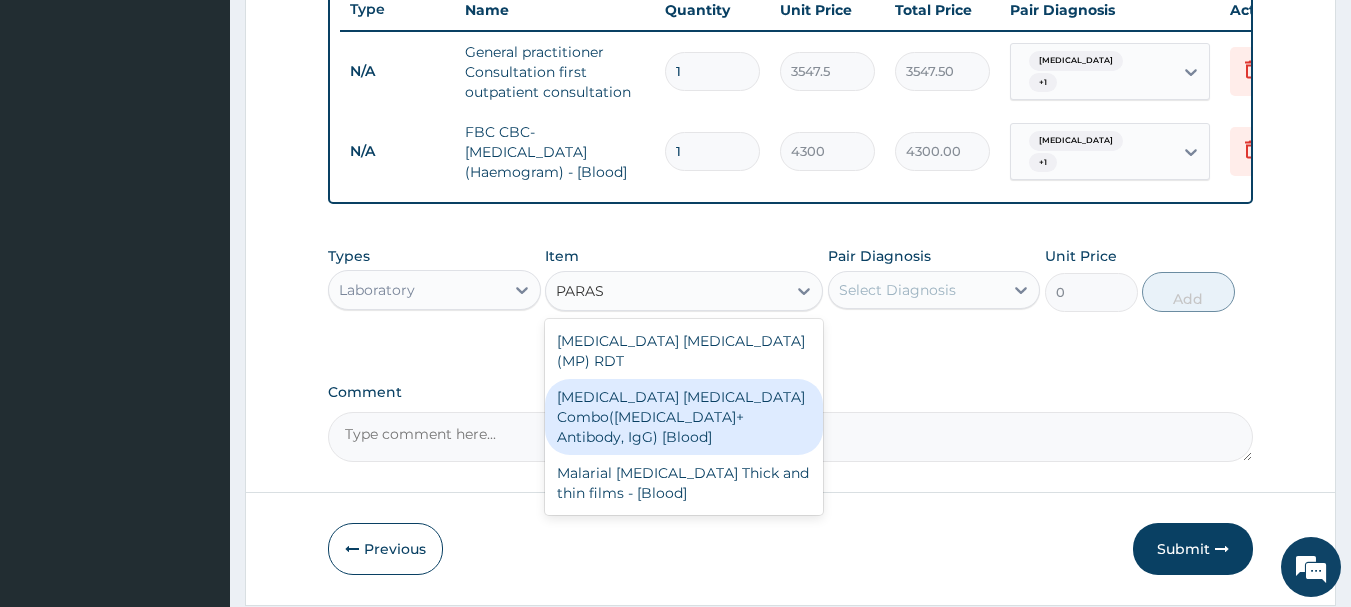 click on "[MEDICAL_DATA] [MEDICAL_DATA] Combo([MEDICAL_DATA]+ Antibody, IgG) [Blood]" at bounding box center [684, 417] 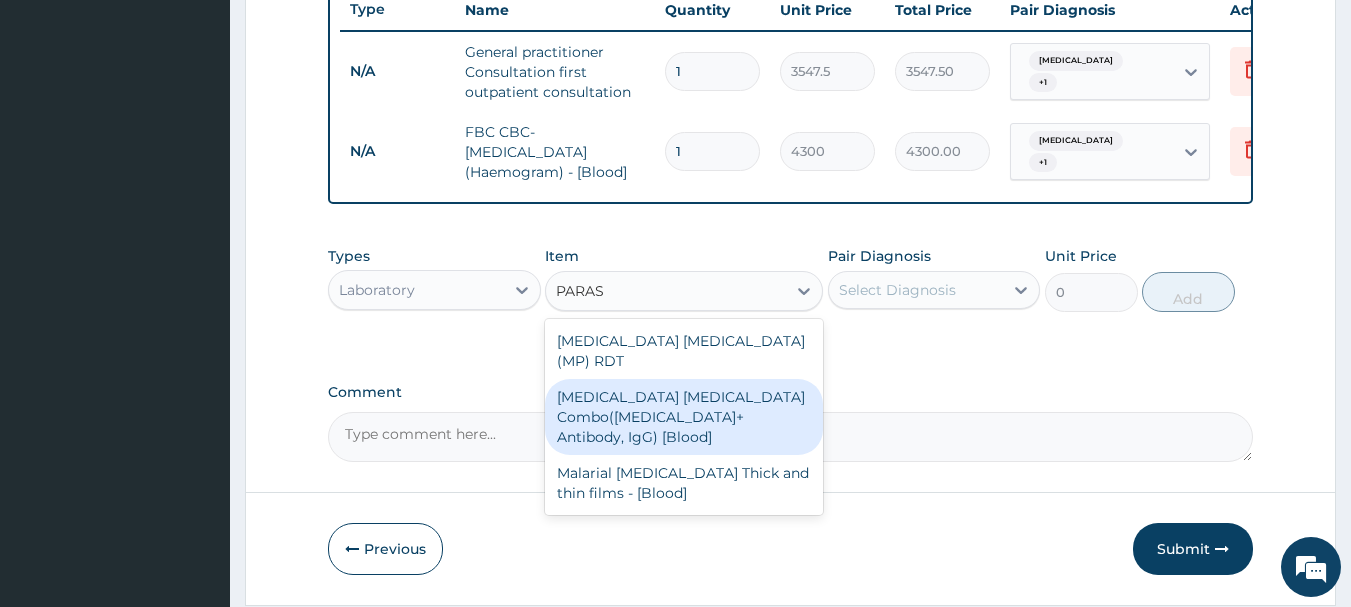type 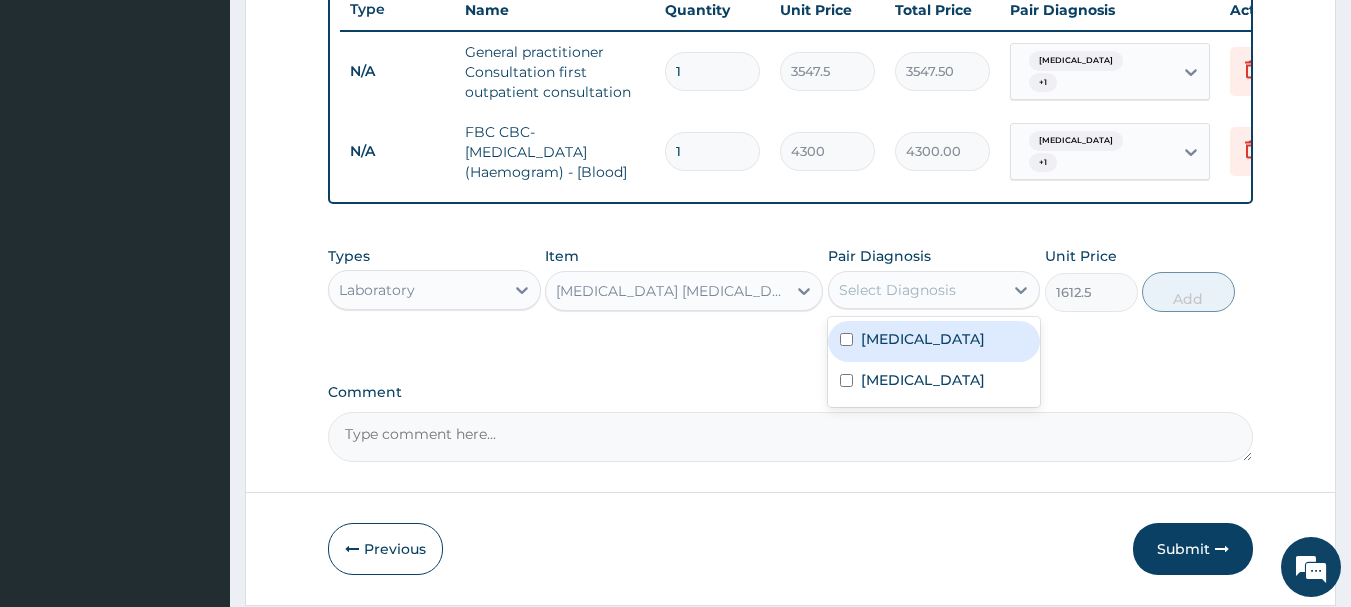 click on "Select Diagnosis" at bounding box center [897, 290] 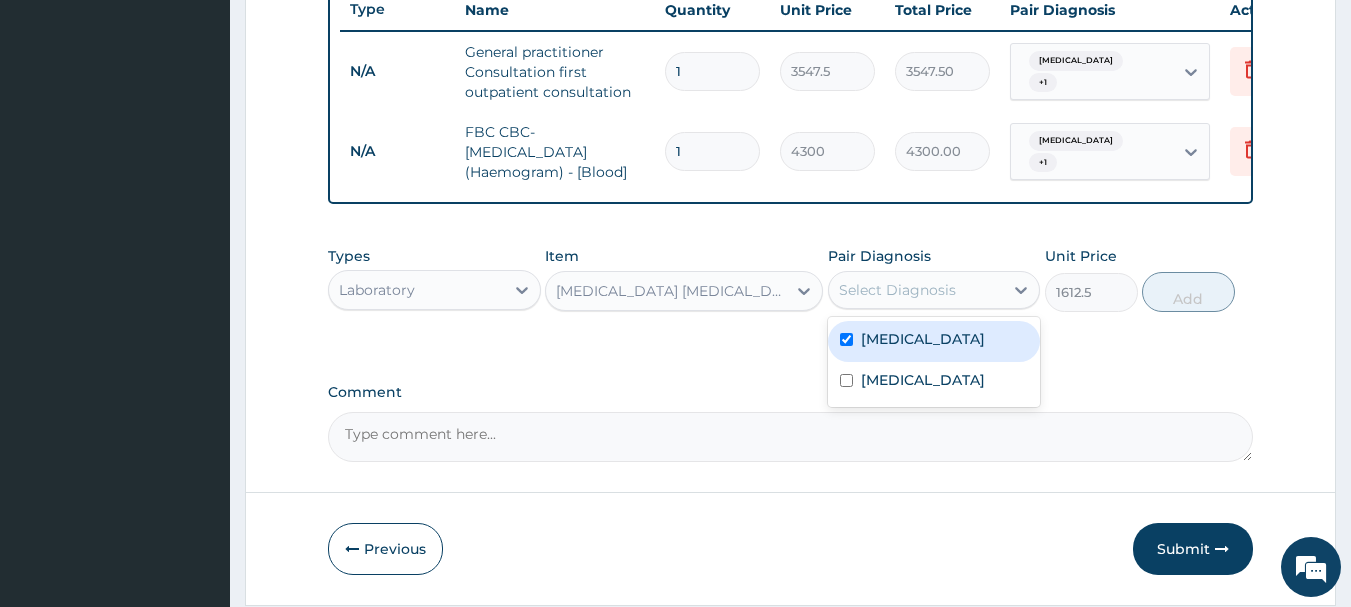 checkbox on "true" 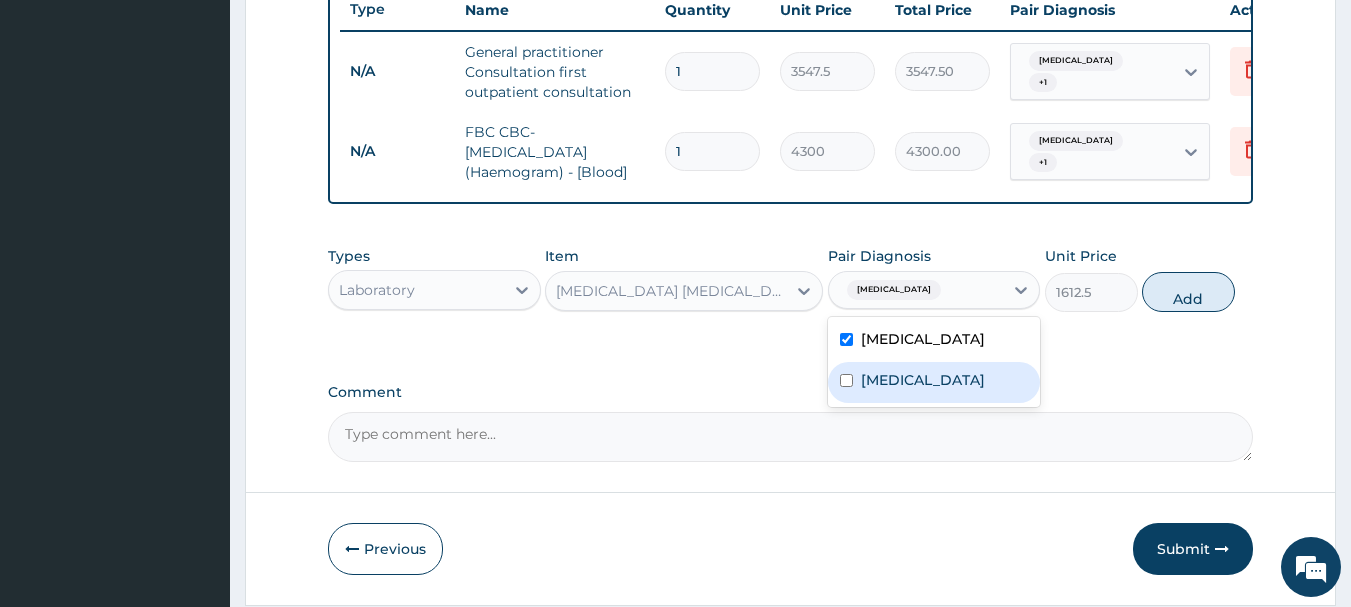 click on "Rhinitis" at bounding box center [934, 382] 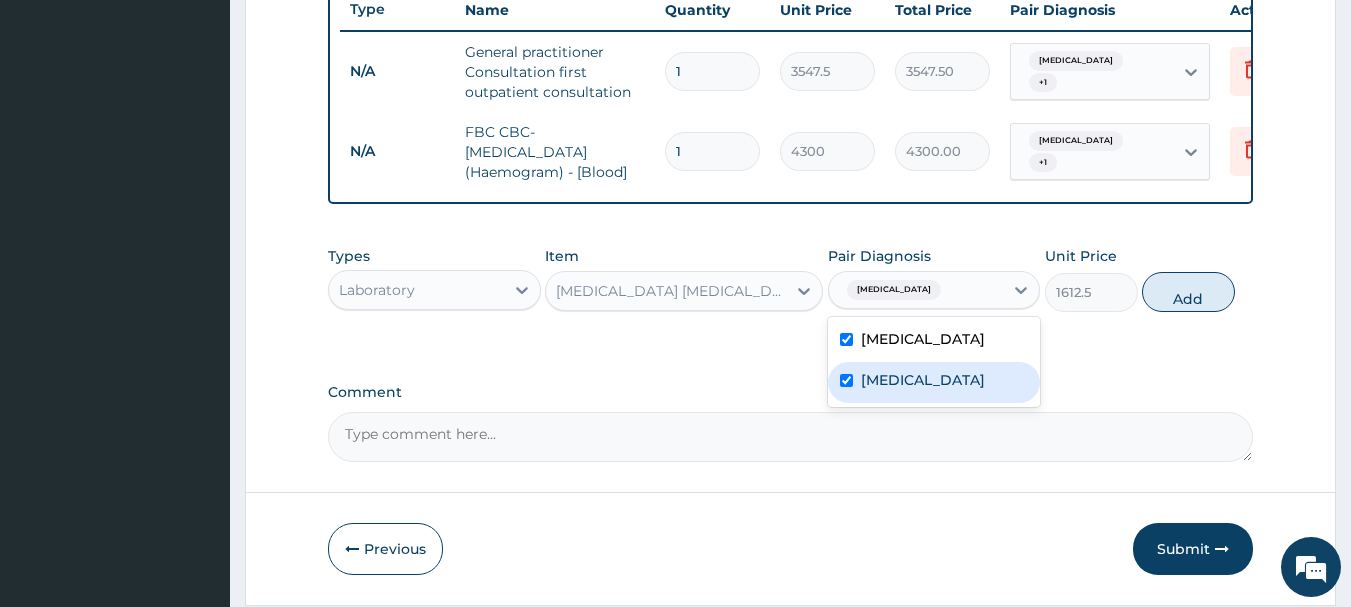 checkbox on "true" 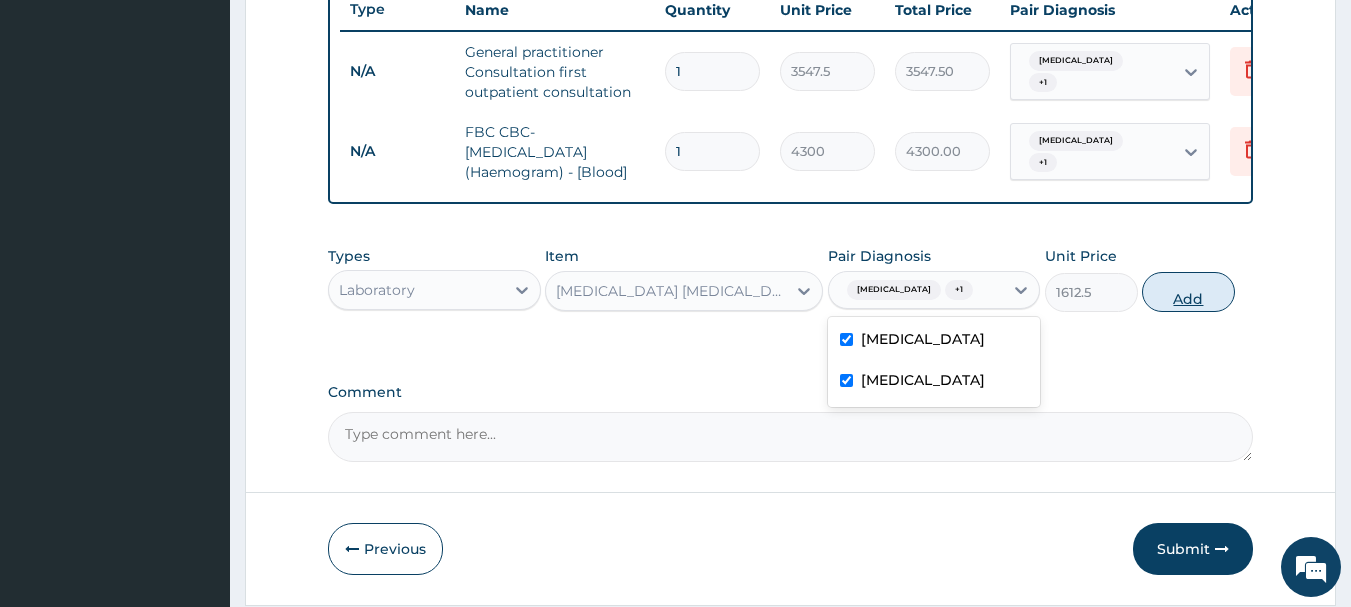 click on "Add" at bounding box center (1188, 292) 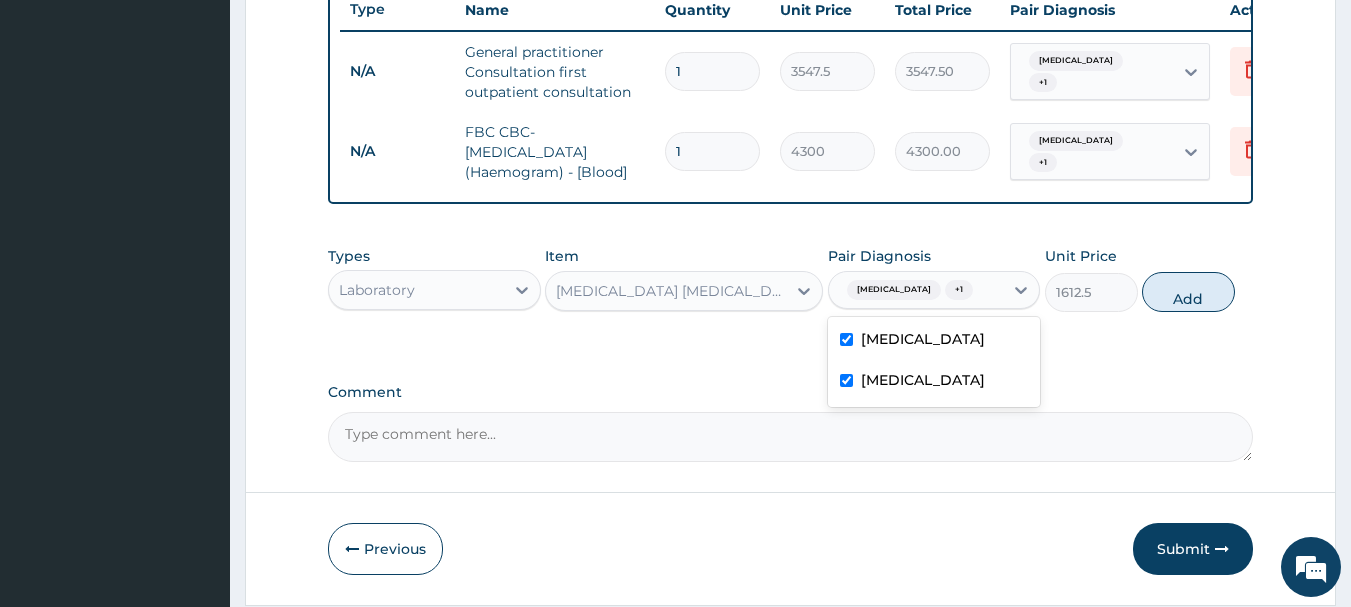 type on "0" 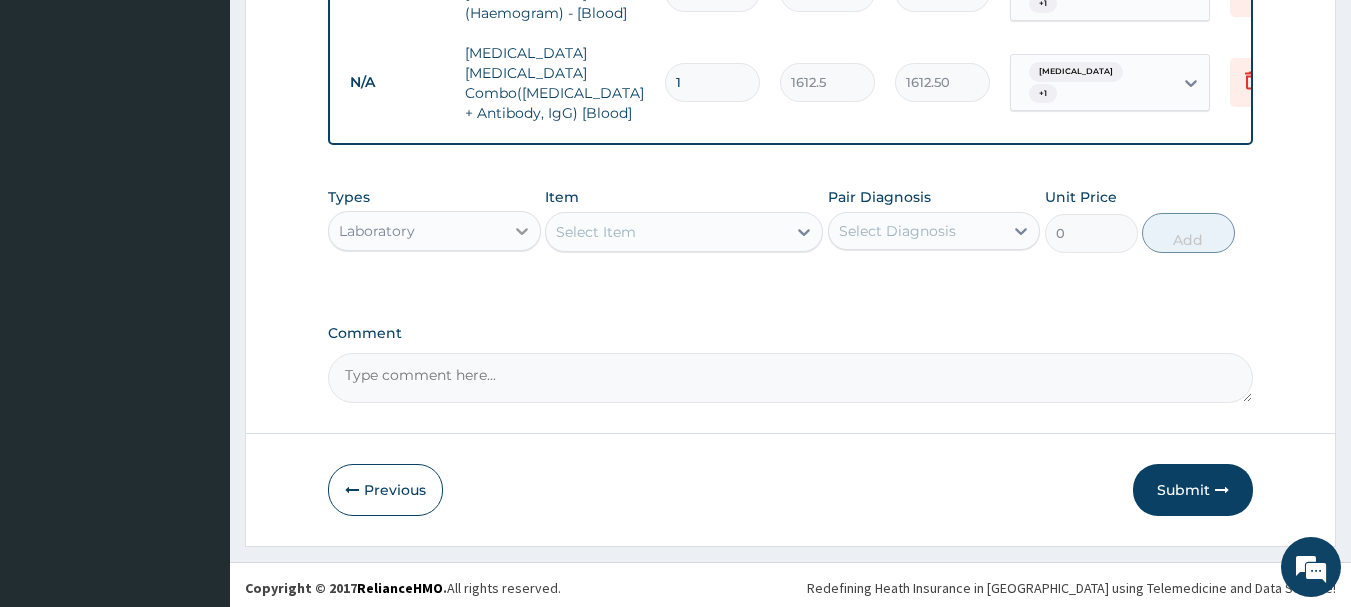 scroll, scrollTop: 926, scrollLeft: 0, axis: vertical 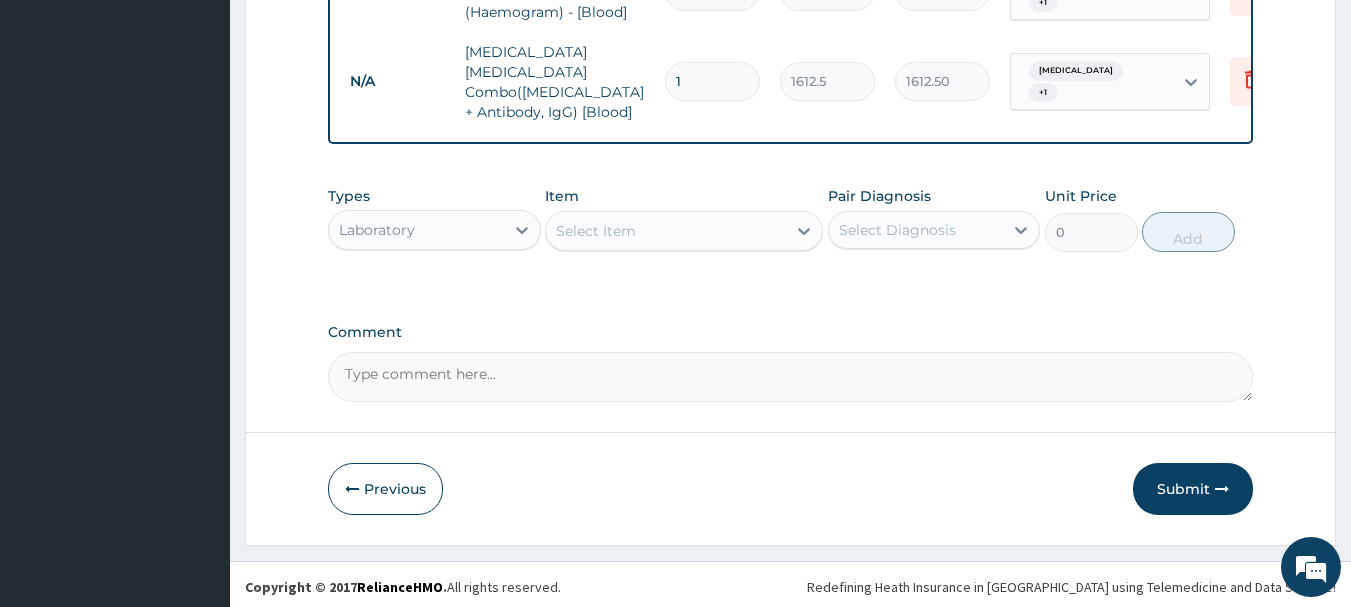 click on "Laboratory" at bounding box center [416, 230] 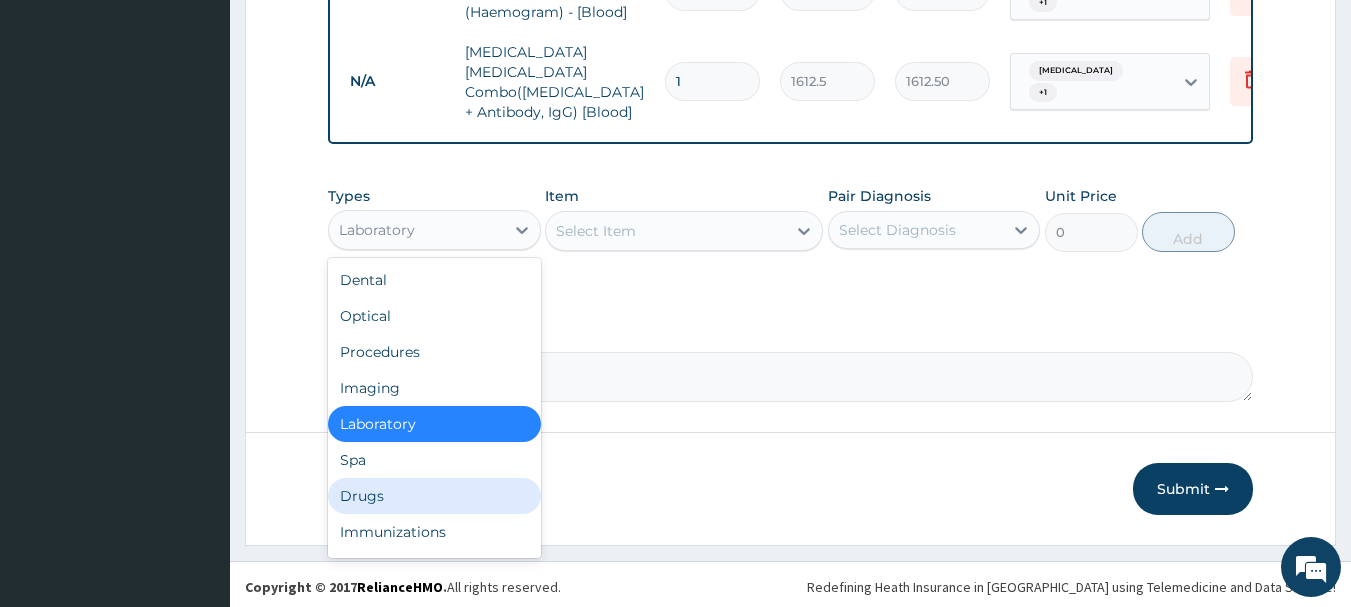 click on "Drugs" at bounding box center [434, 496] 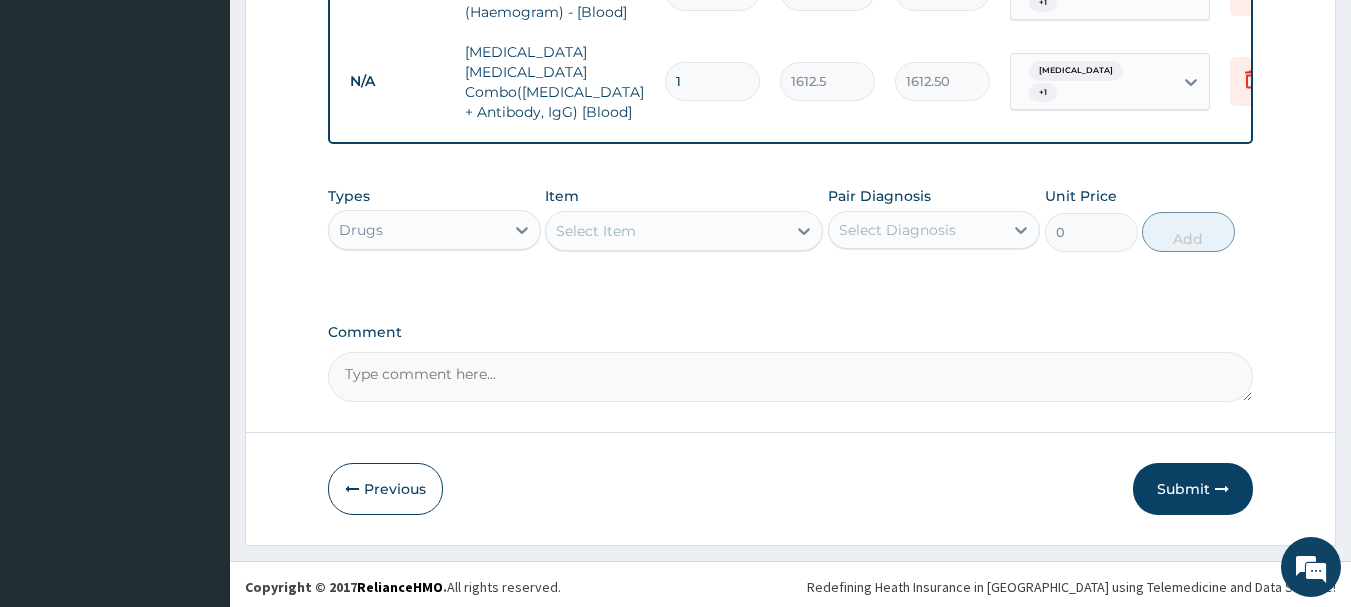 click on "Select Item" at bounding box center (666, 231) 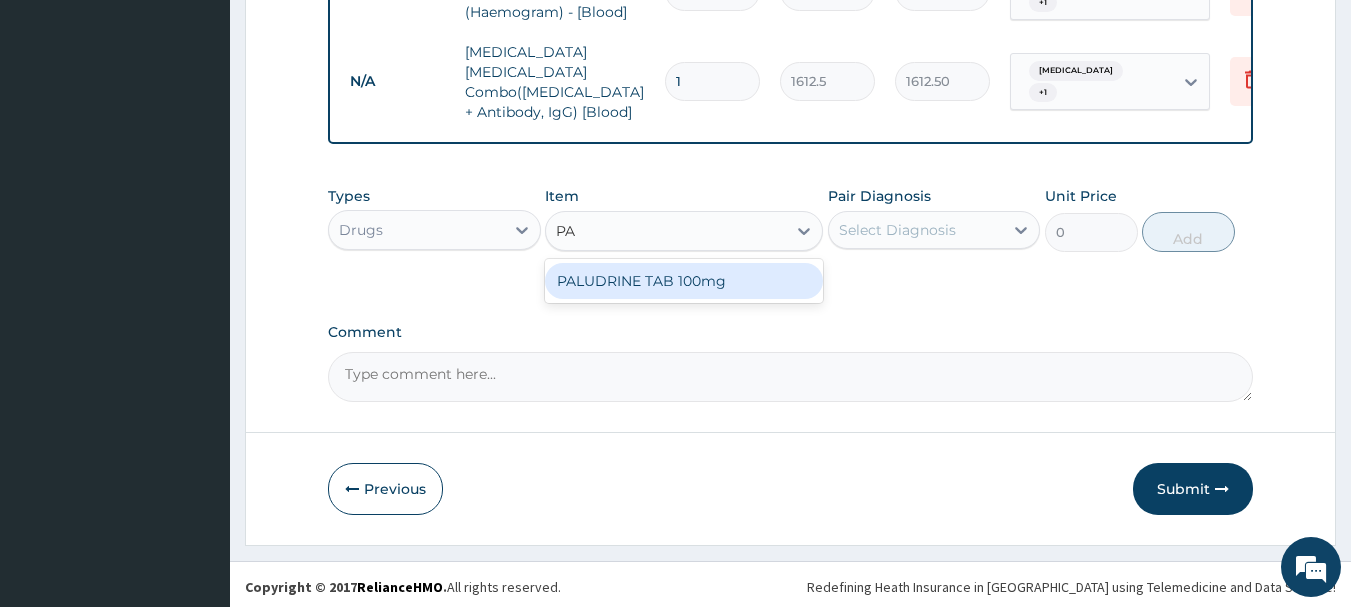 type on "P" 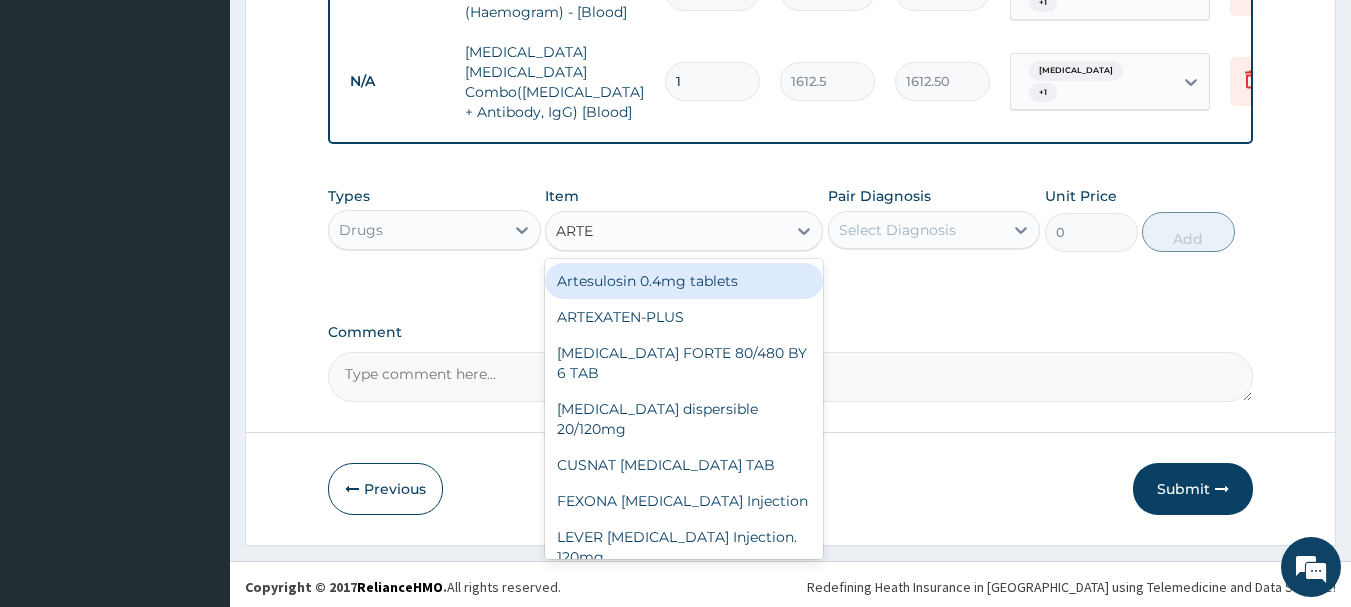 type on "ARTES" 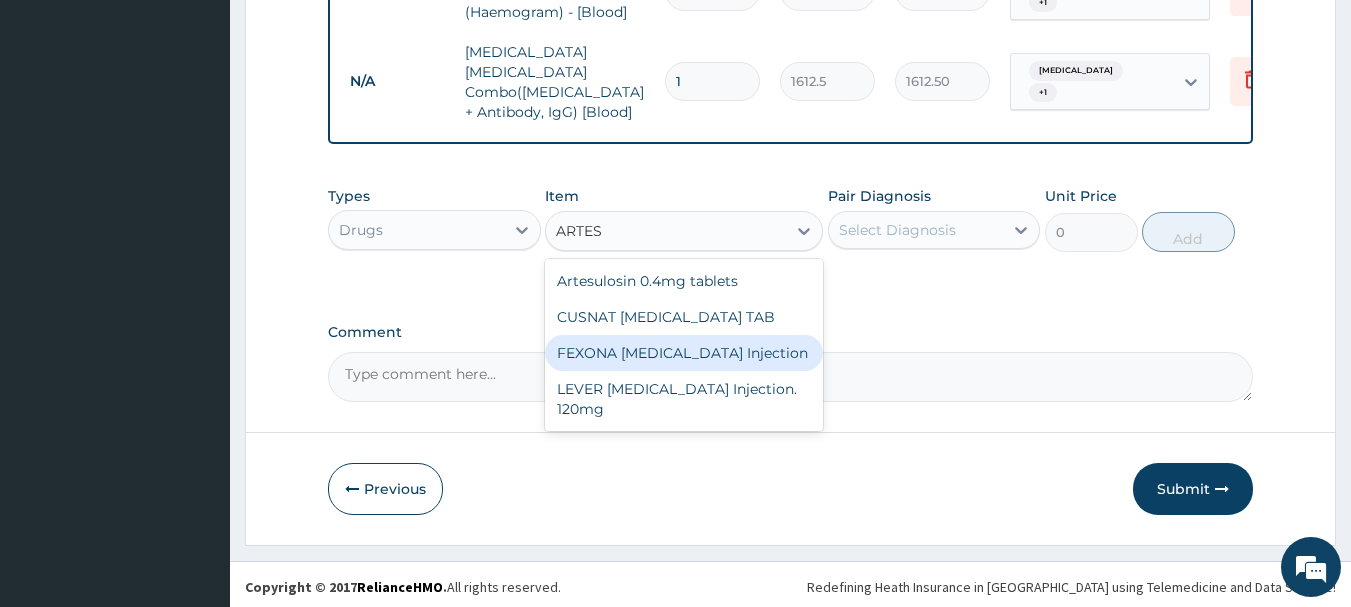 click on "FEXONA [MEDICAL_DATA] Injection" at bounding box center [684, 353] 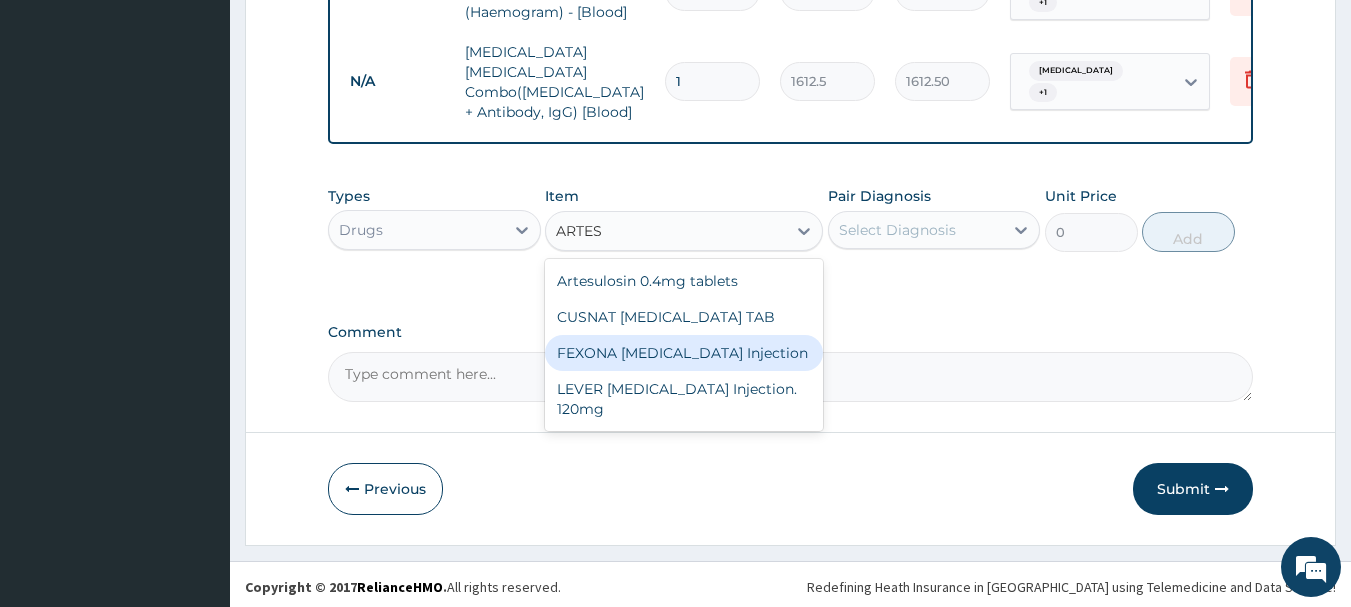 type 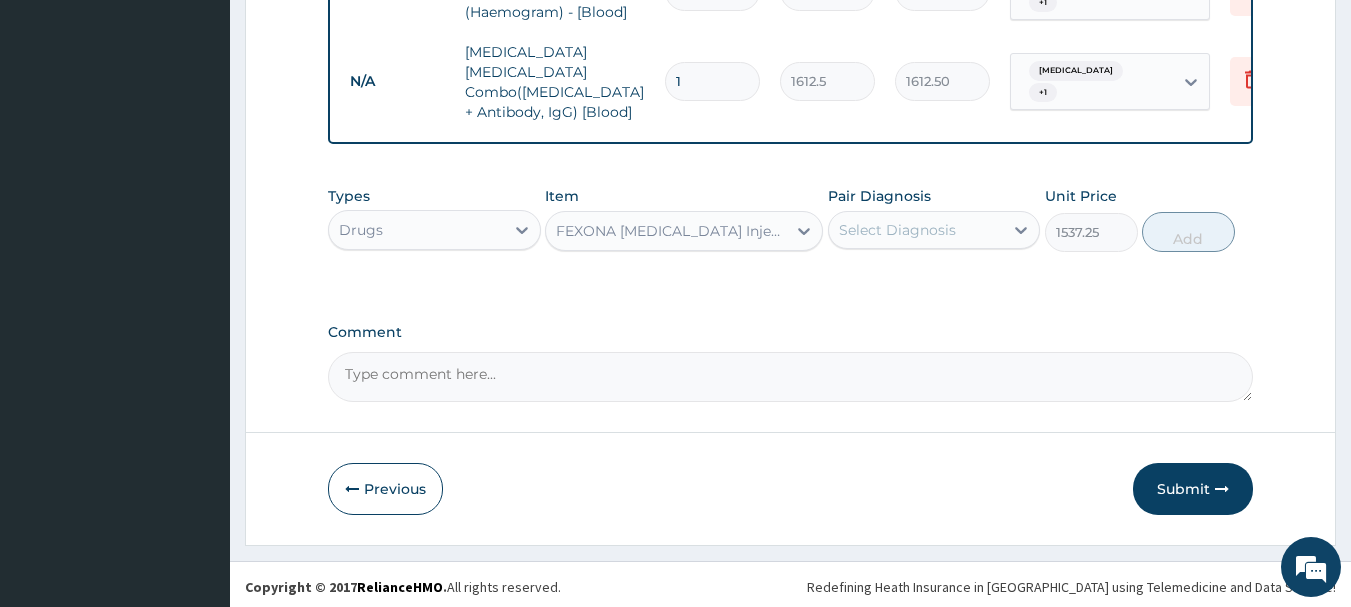 click on "Select Diagnosis" at bounding box center [897, 230] 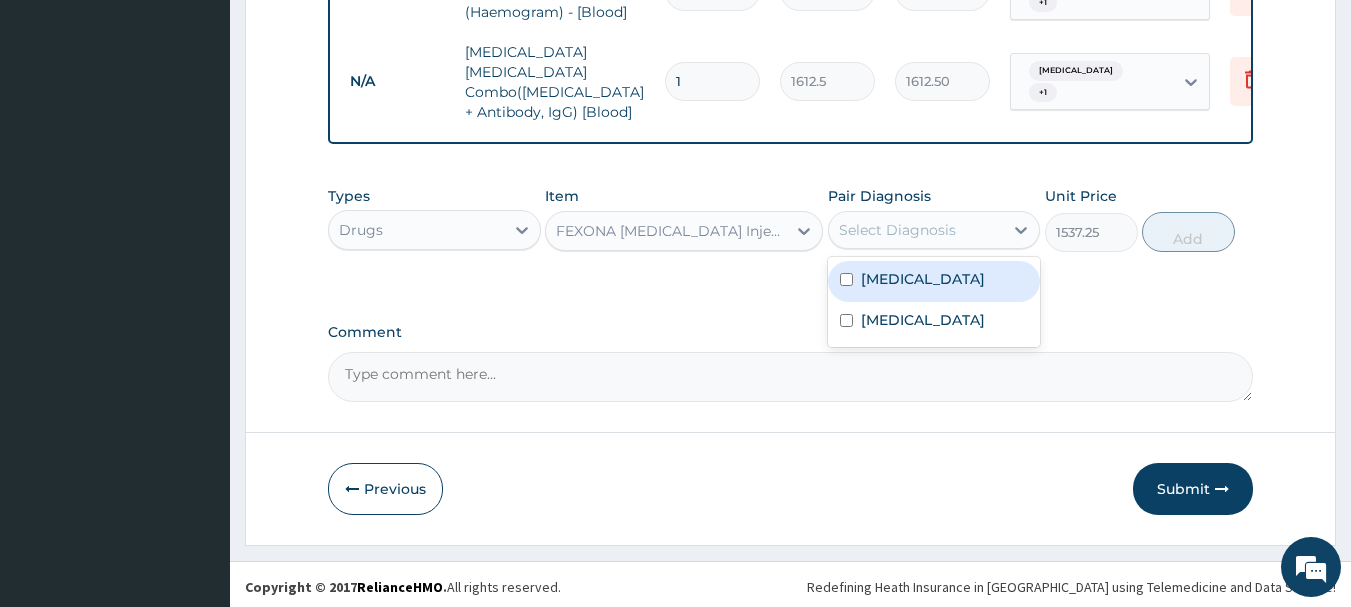 drag, startPoint x: 945, startPoint y: 271, endPoint x: 945, endPoint y: 288, distance: 17 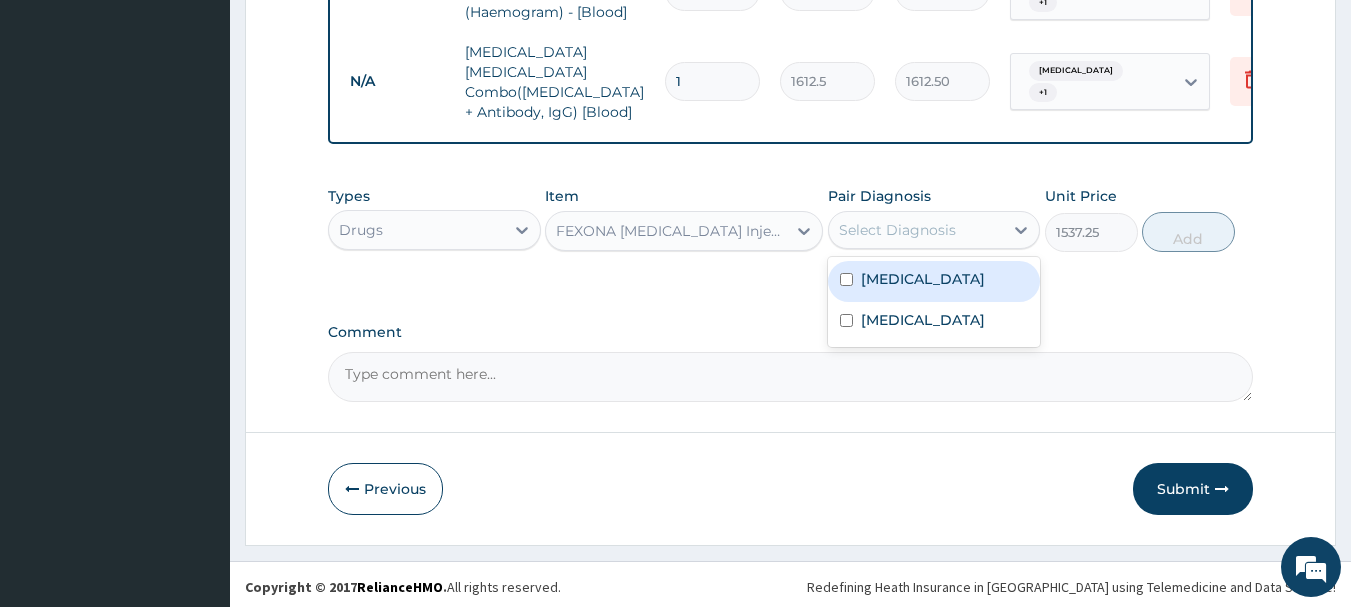 click on "[MEDICAL_DATA]" at bounding box center (934, 281) 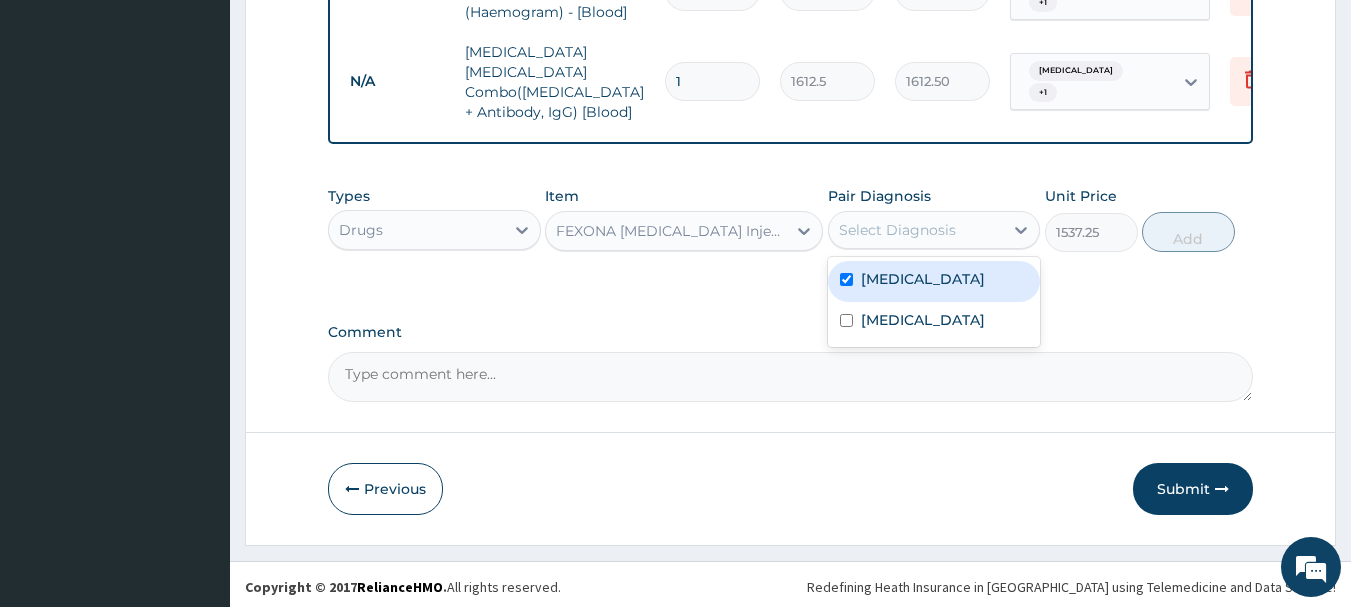 checkbox on "true" 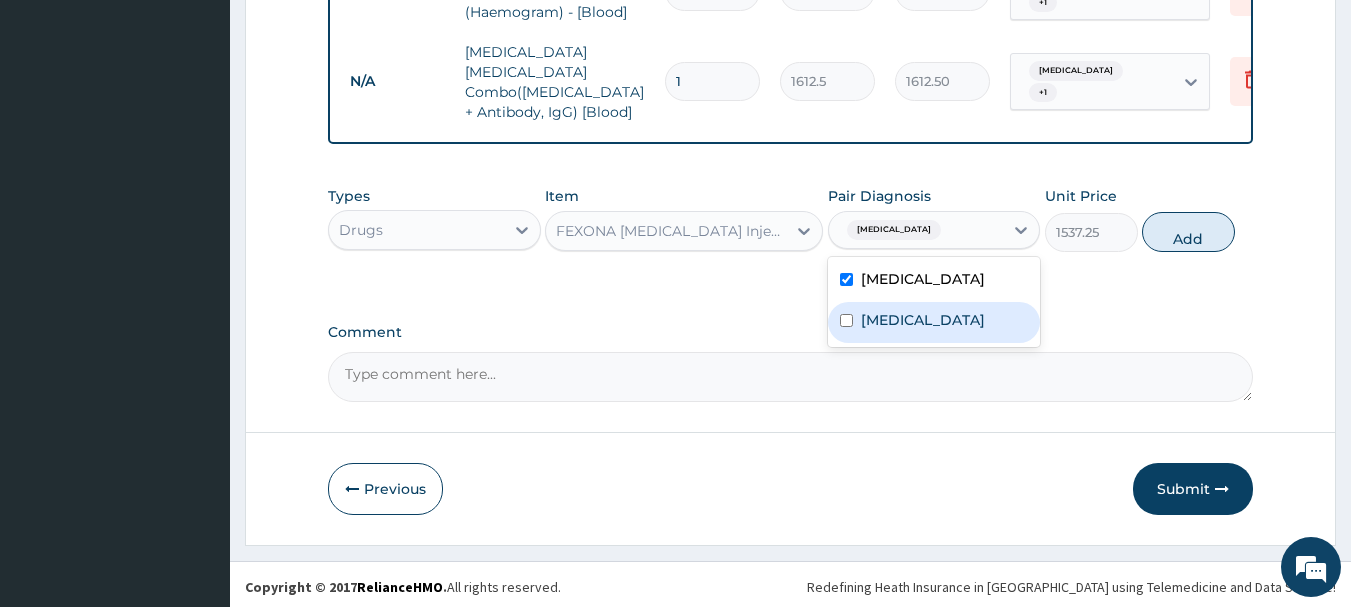 drag, startPoint x: 947, startPoint y: 298, endPoint x: 947, endPoint y: 312, distance: 14 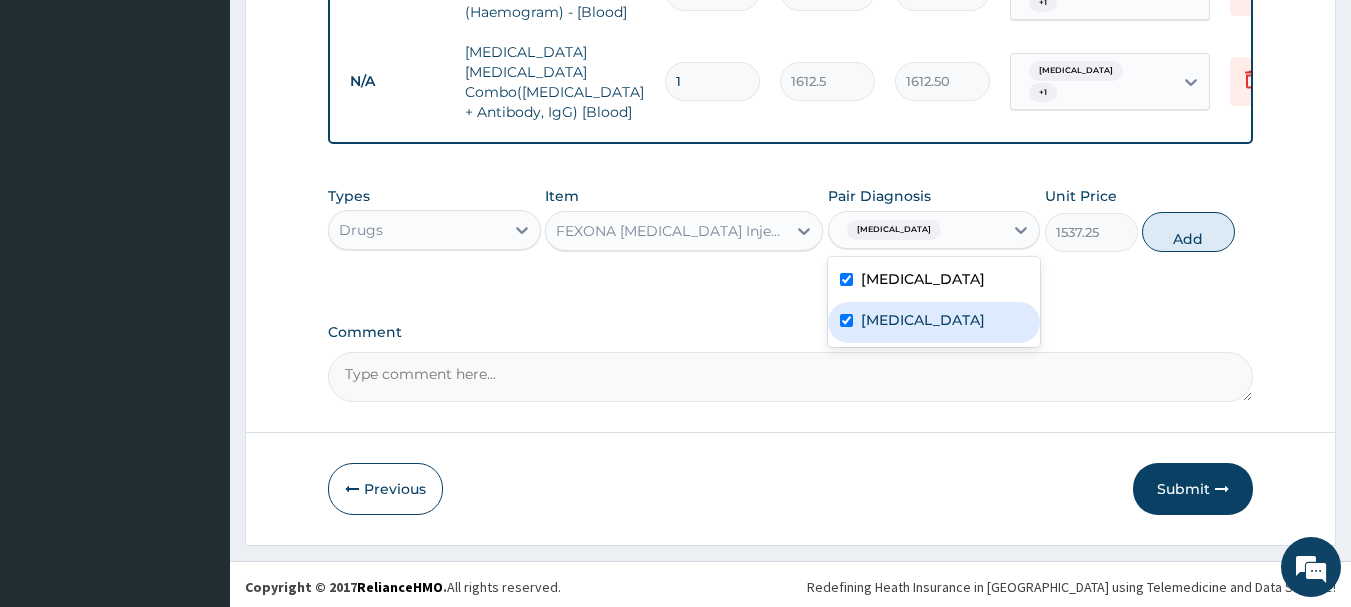 checkbox on "true" 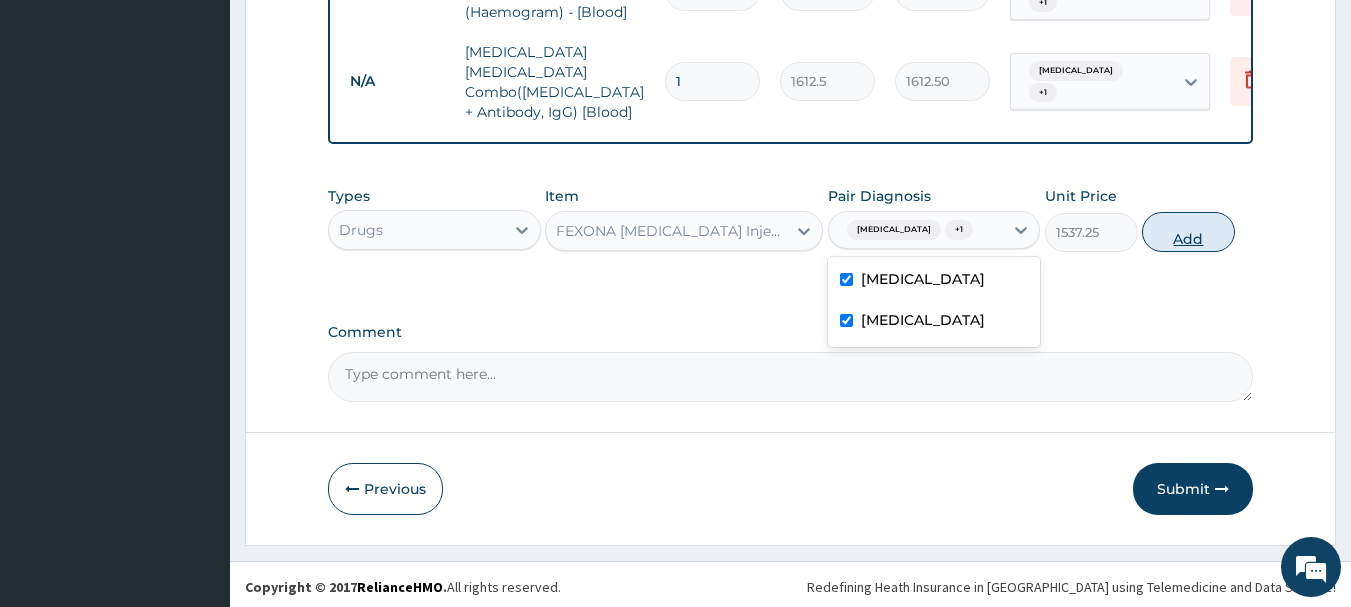 click on "Add" at bounding box center (1188, 232) 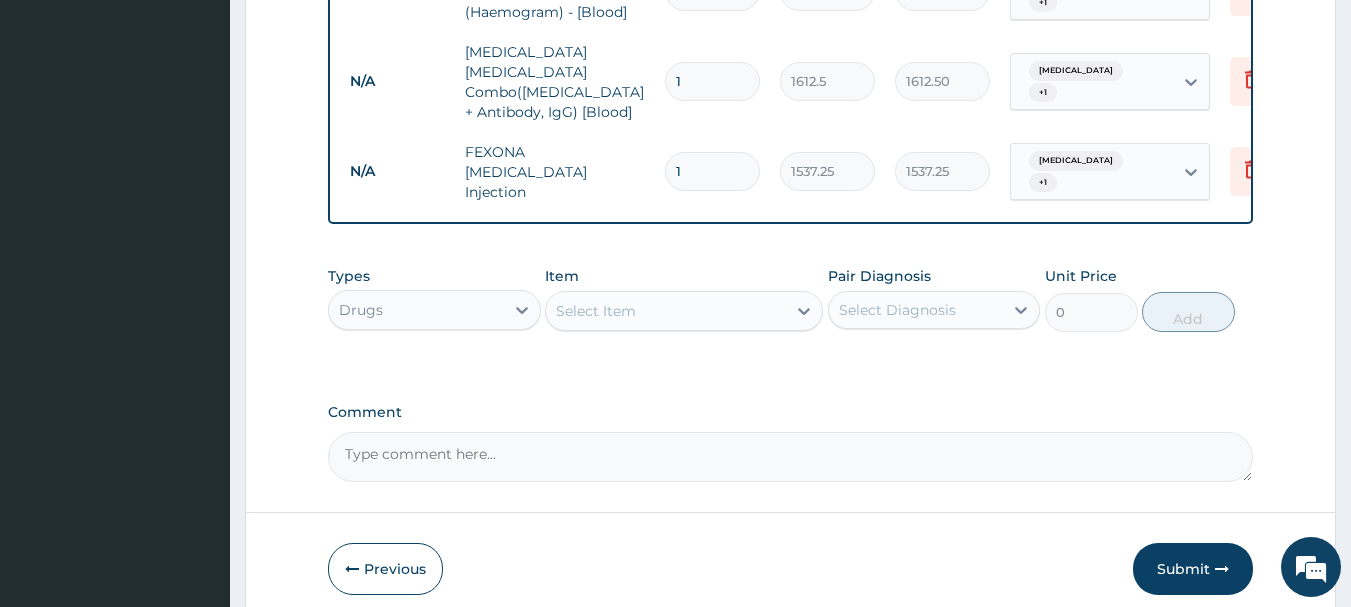 type on "0" 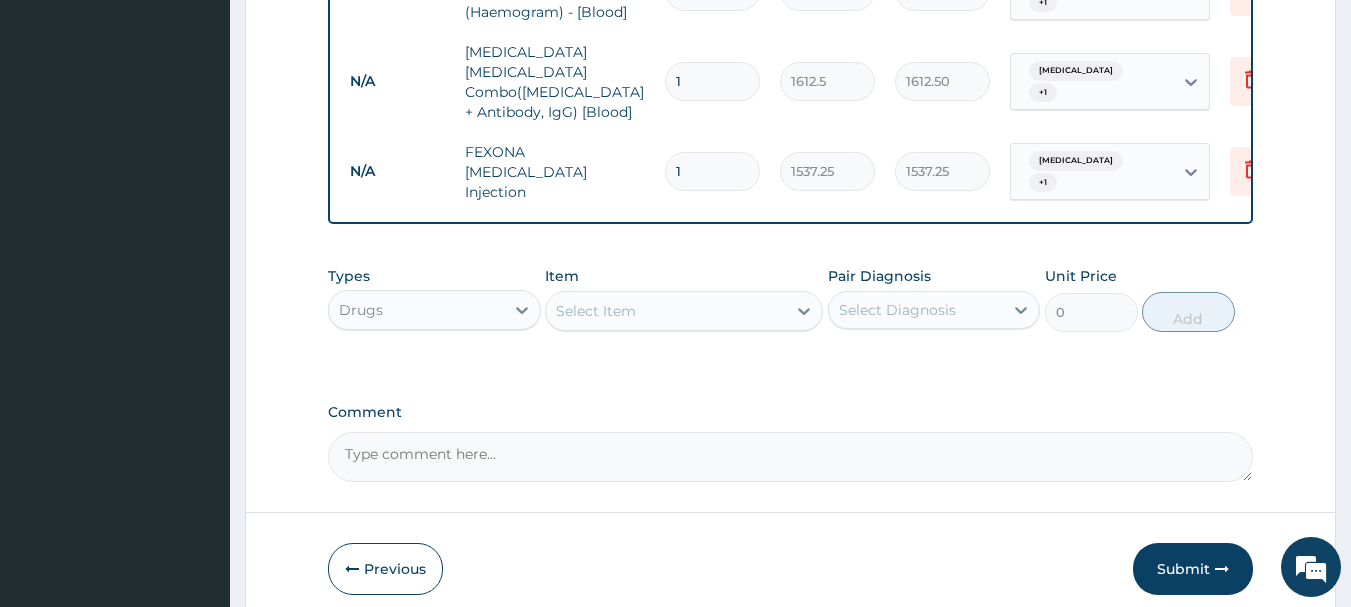 type on "0.00" 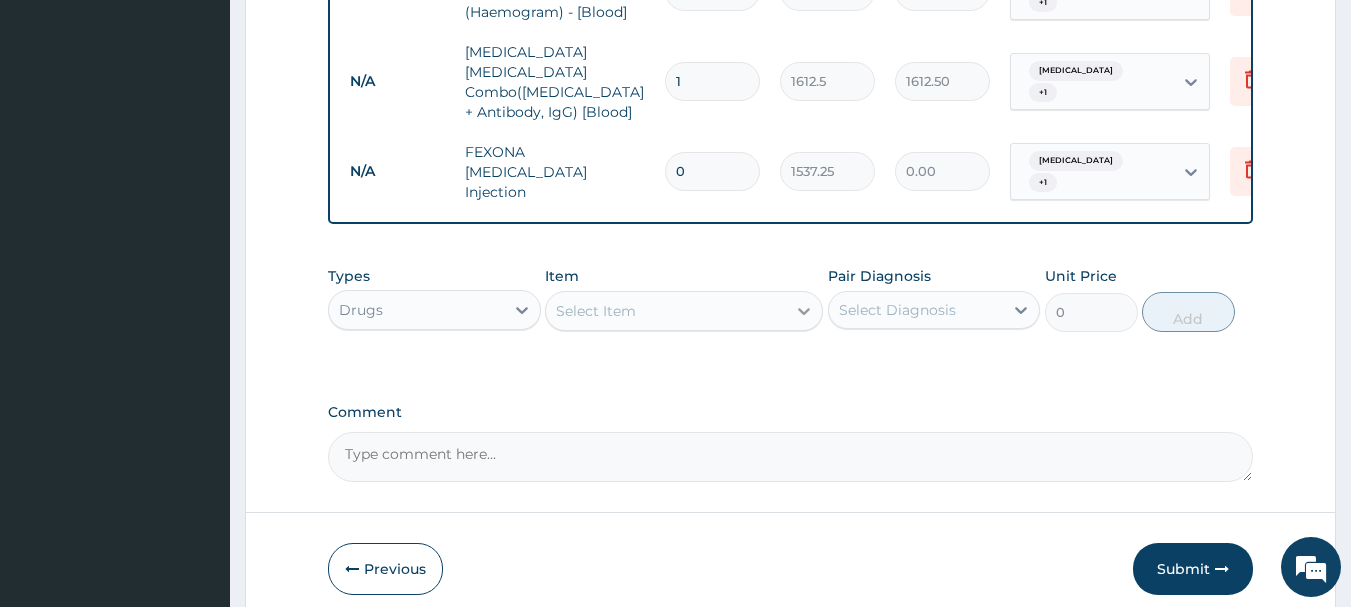 type on "1" 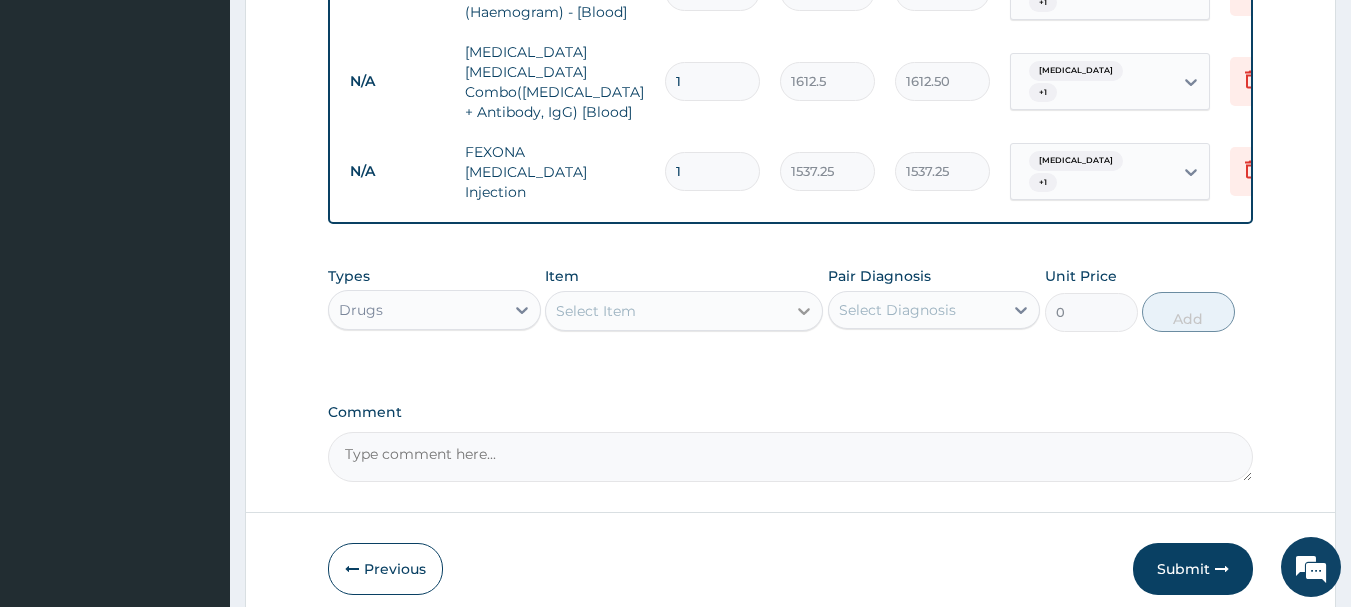 scroll, scrollTop: 995, scrollLeft: 0, axis: vertical 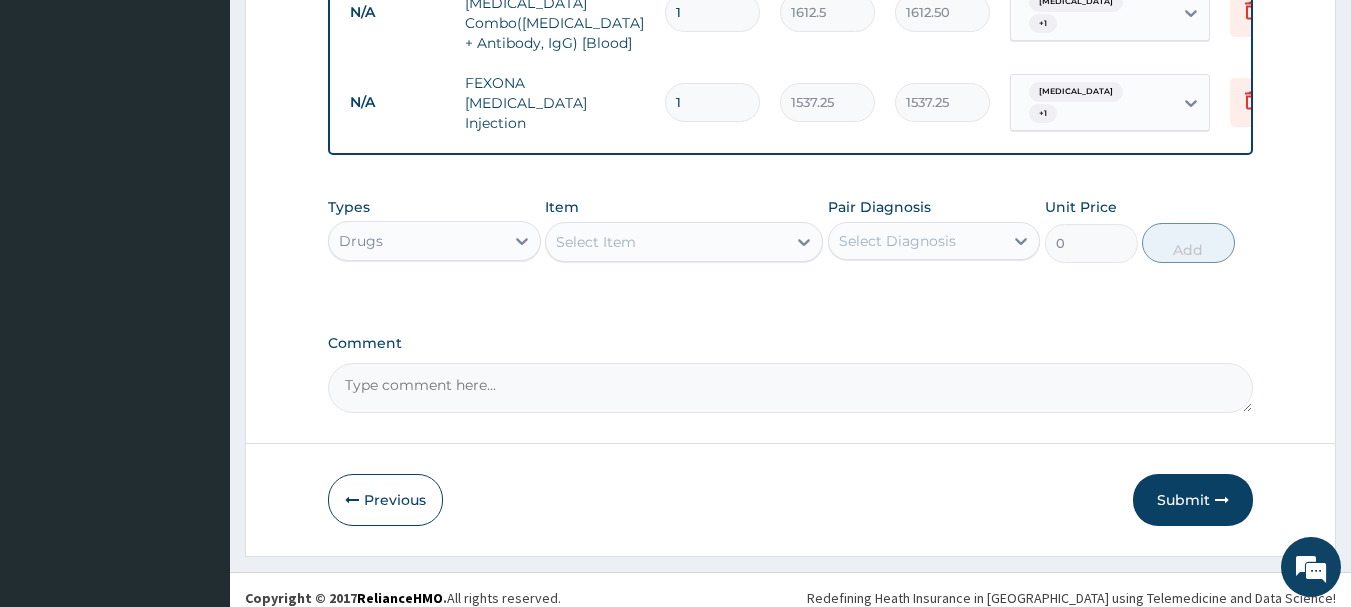 click on "Select Item" at bounding box center (666, 242) 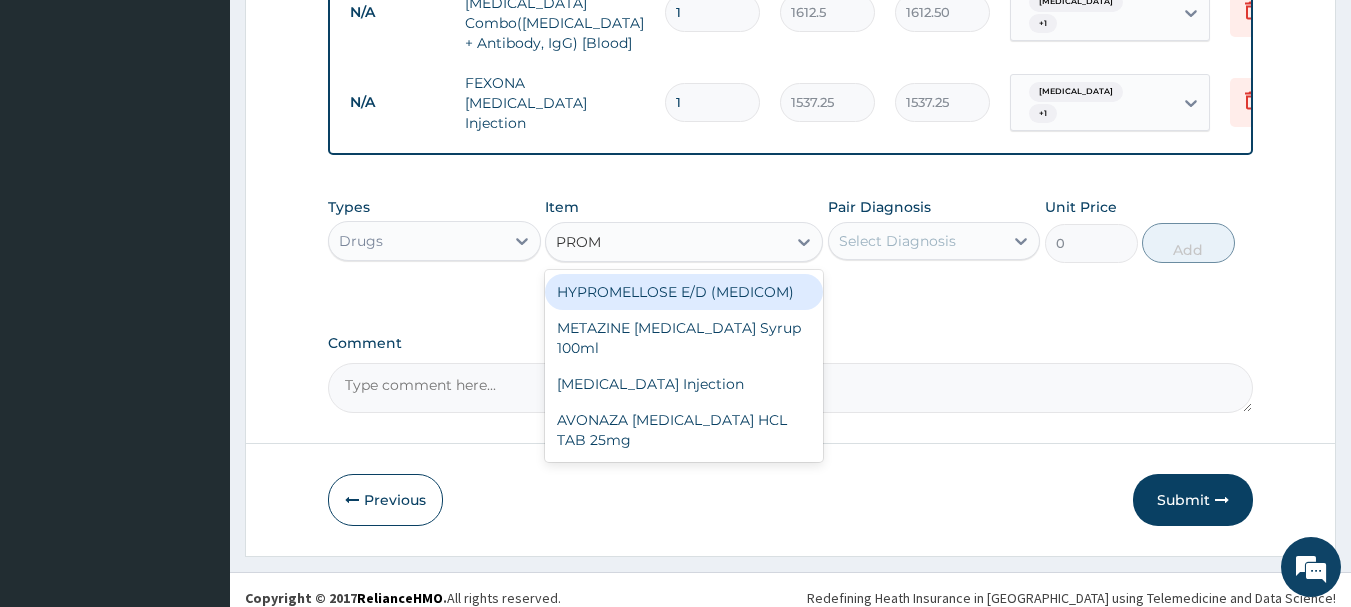 type on "PROME" 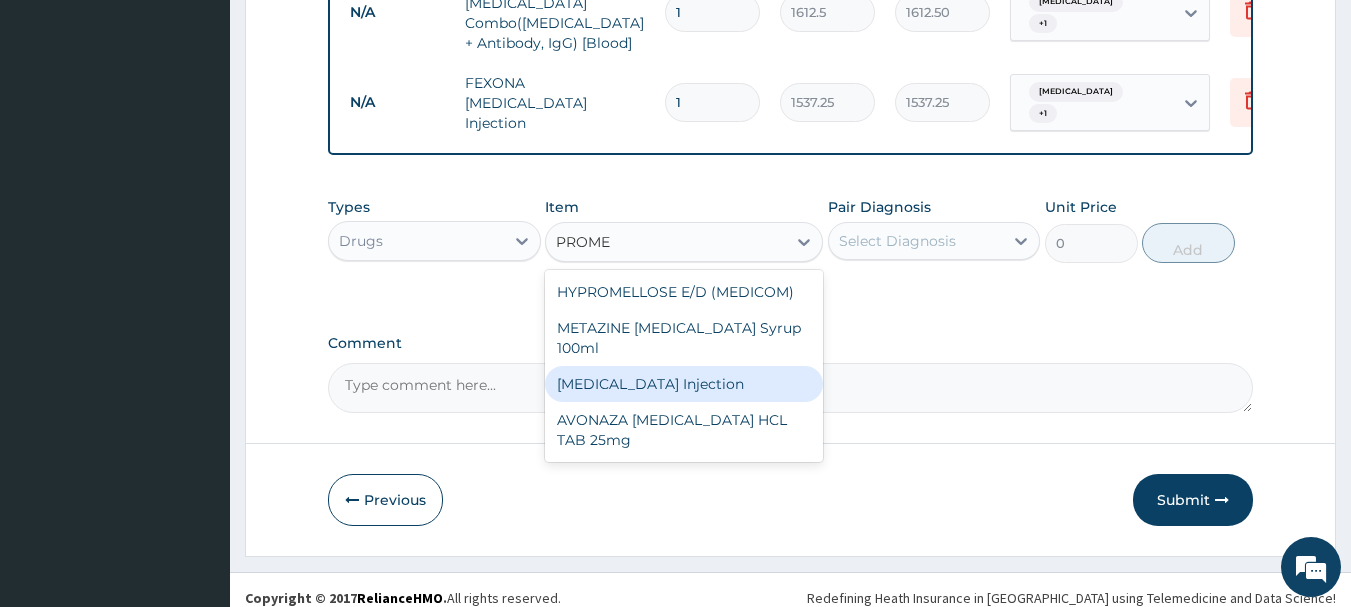 drag, startPoint x: 707, startPoint y: 367, endPoint x: 775, endPoint y: 316, distance: 85 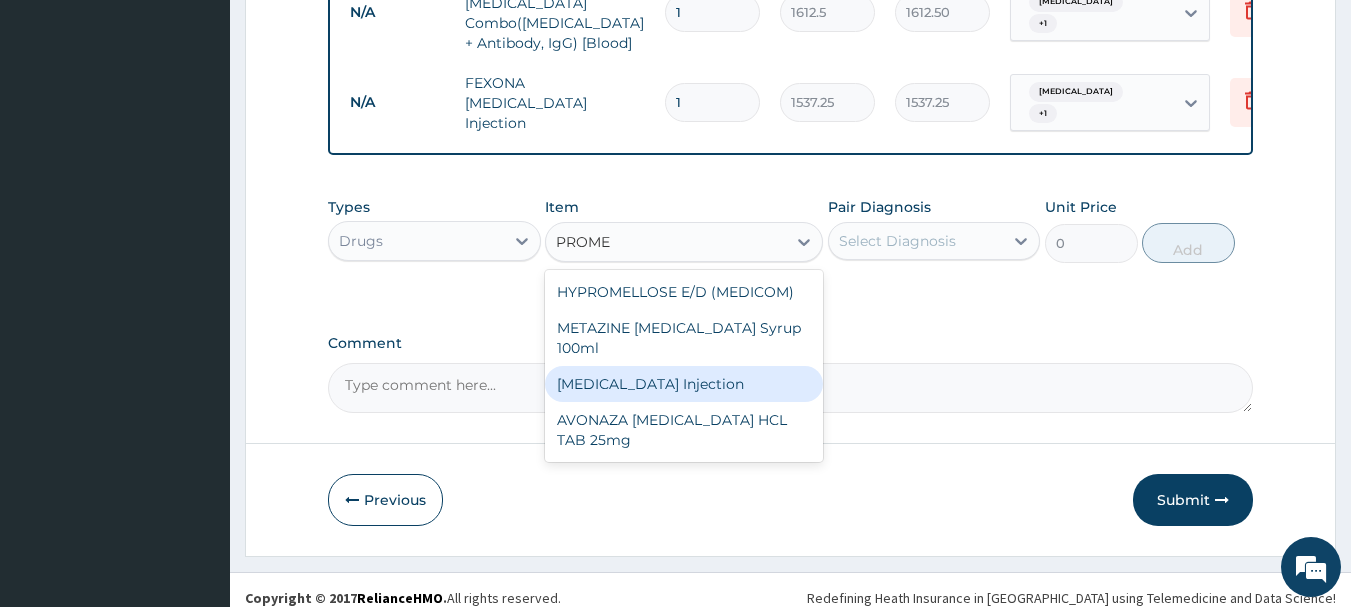 click on "[MEDICAL_DATA] Injection" at bounding box center [684, 384] 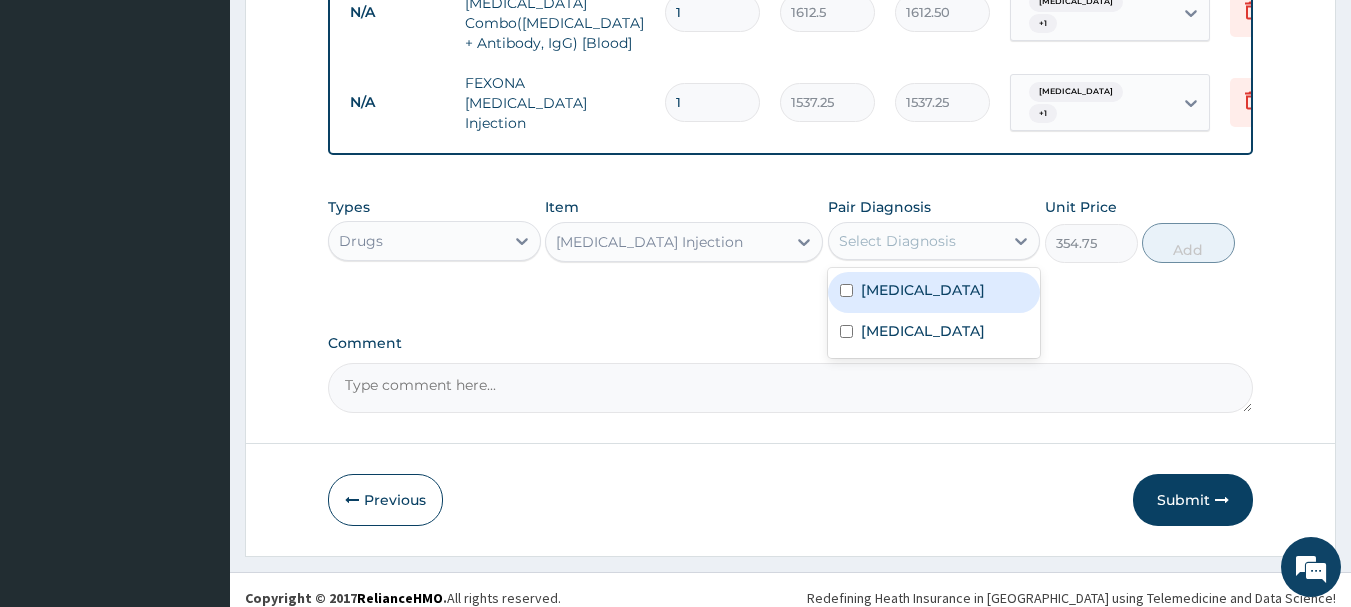 click on "Select Diagnosis" at bounding box center [897, 241] 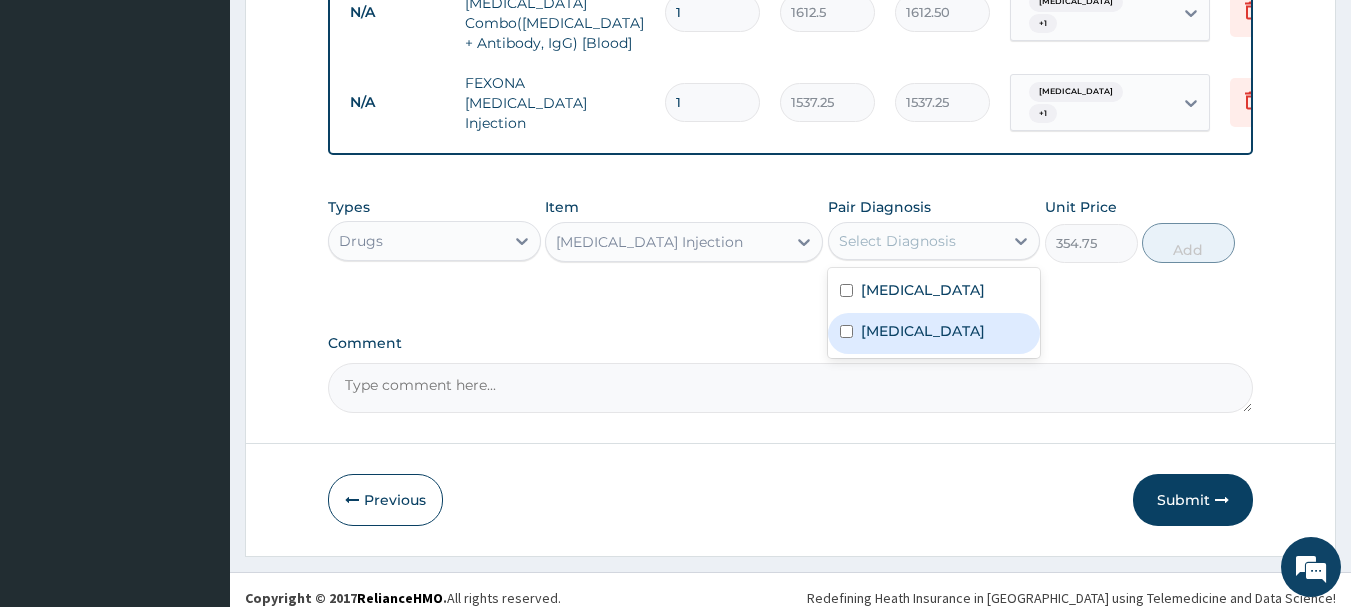 click on "Rhinitis" at bounding box center [934, 333] 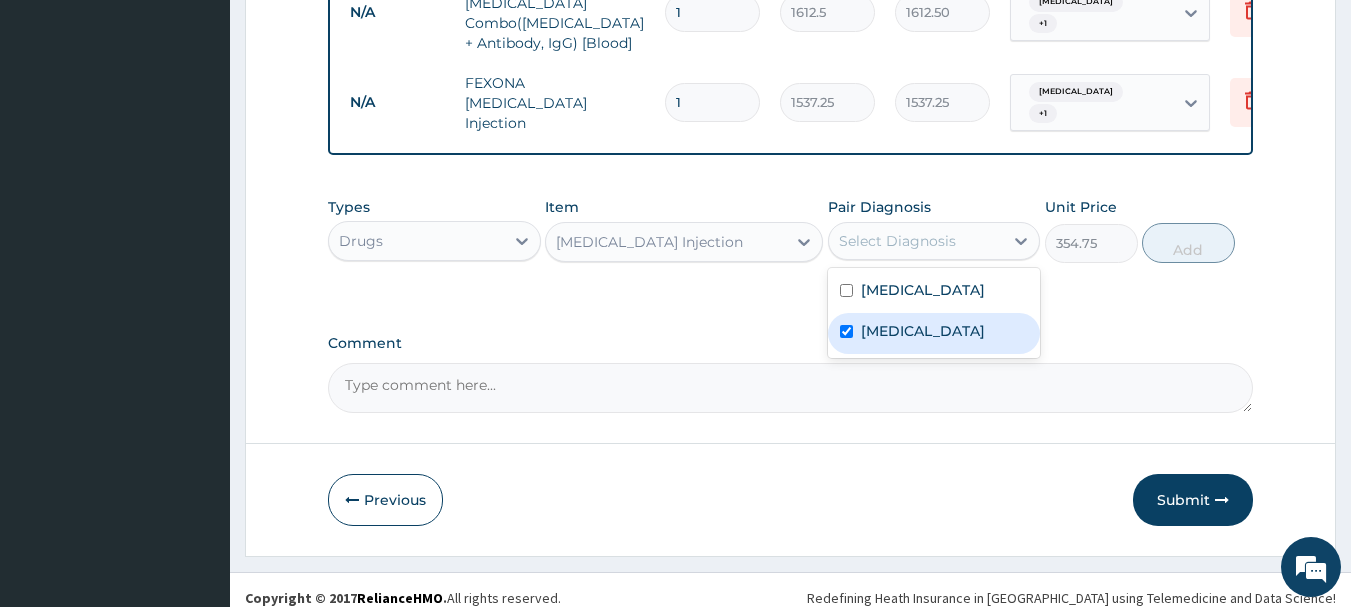 checkbox on "true" 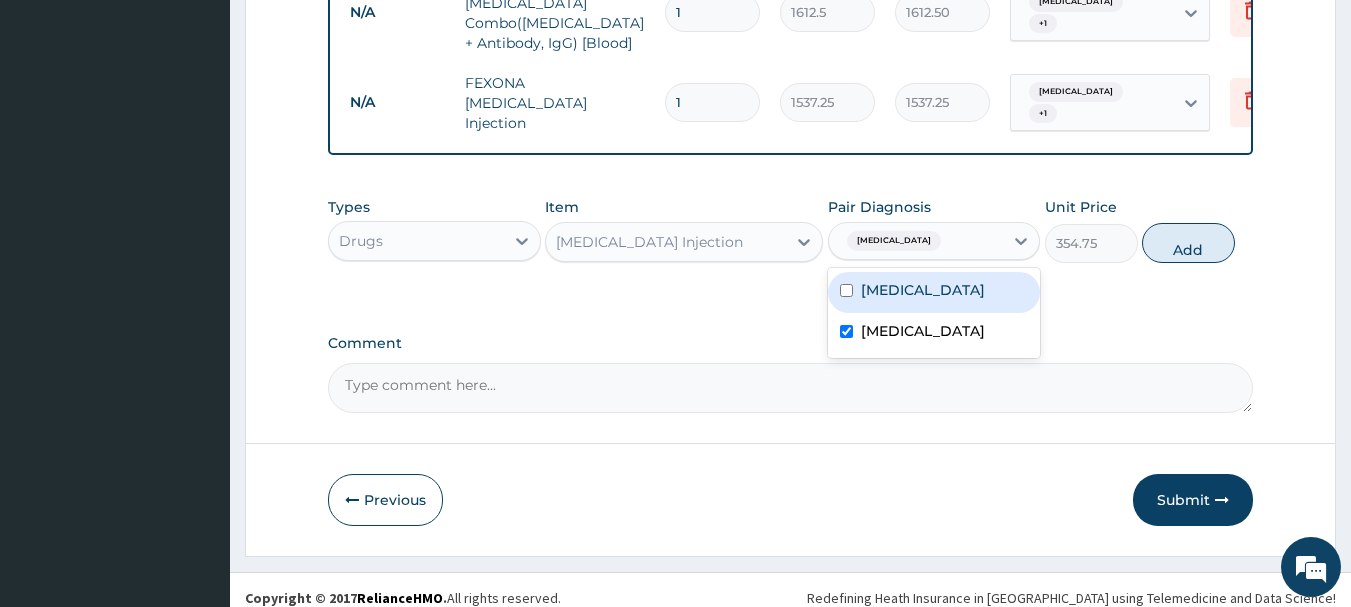 click on "[MEDICAL_DATA]" at bounding box center [923, 290] 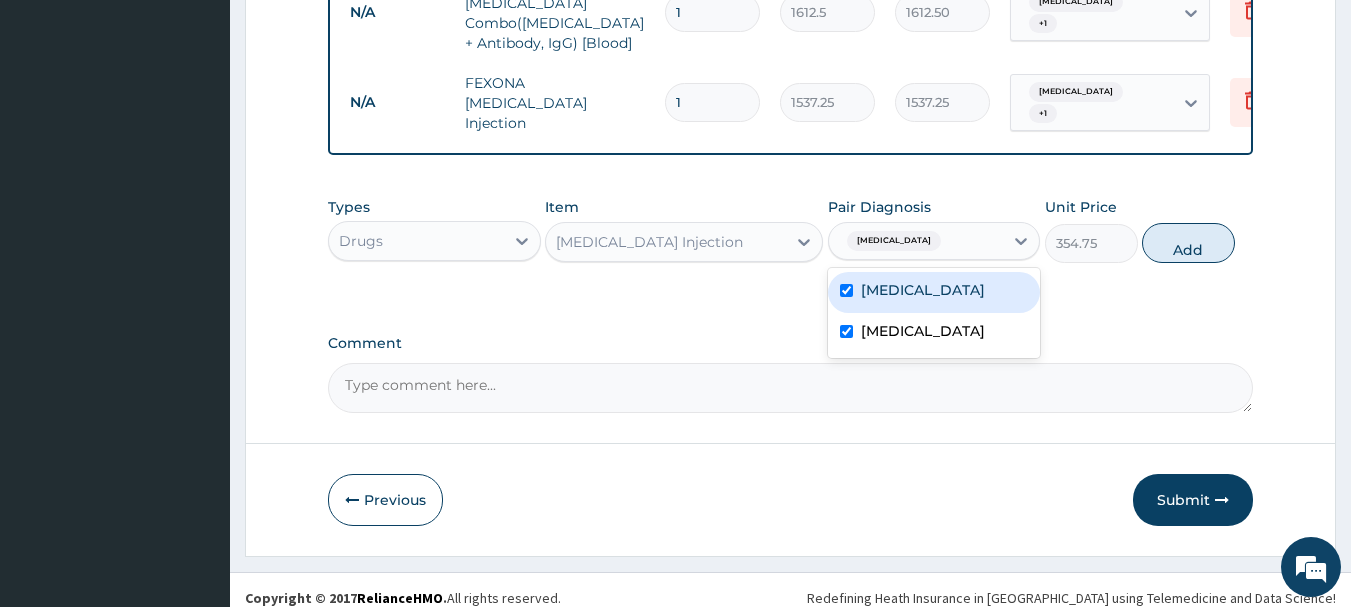 checkbox on "true" 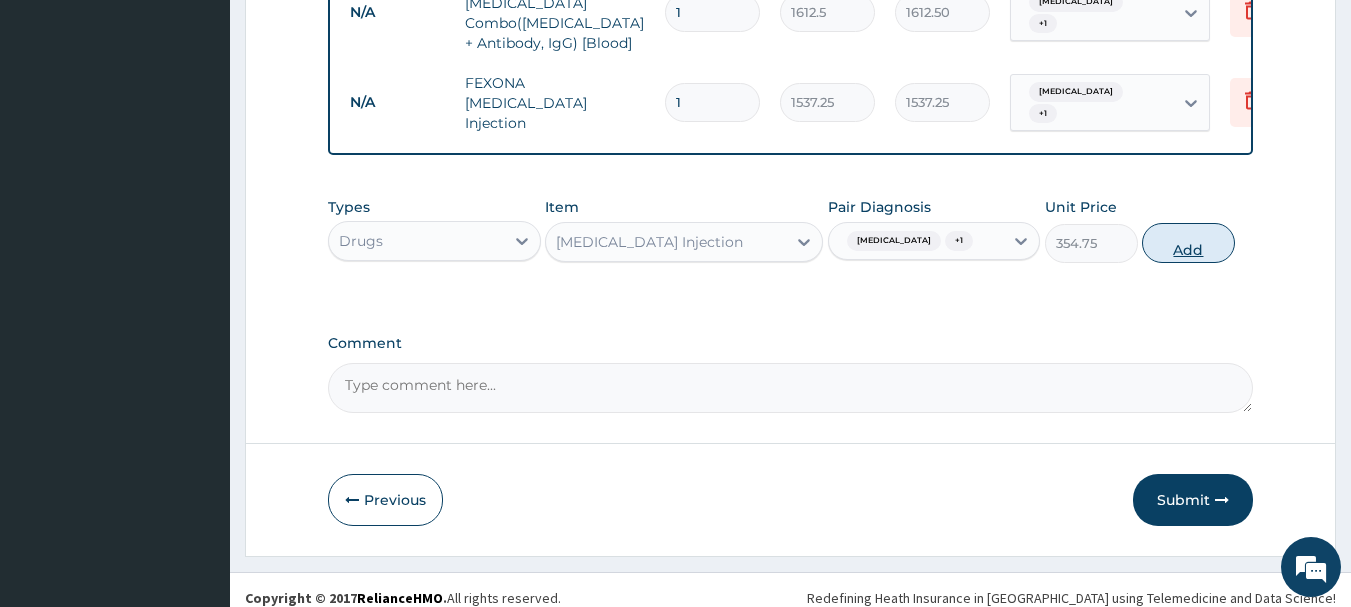 click on "Add" at bounding box center [1188, 243] 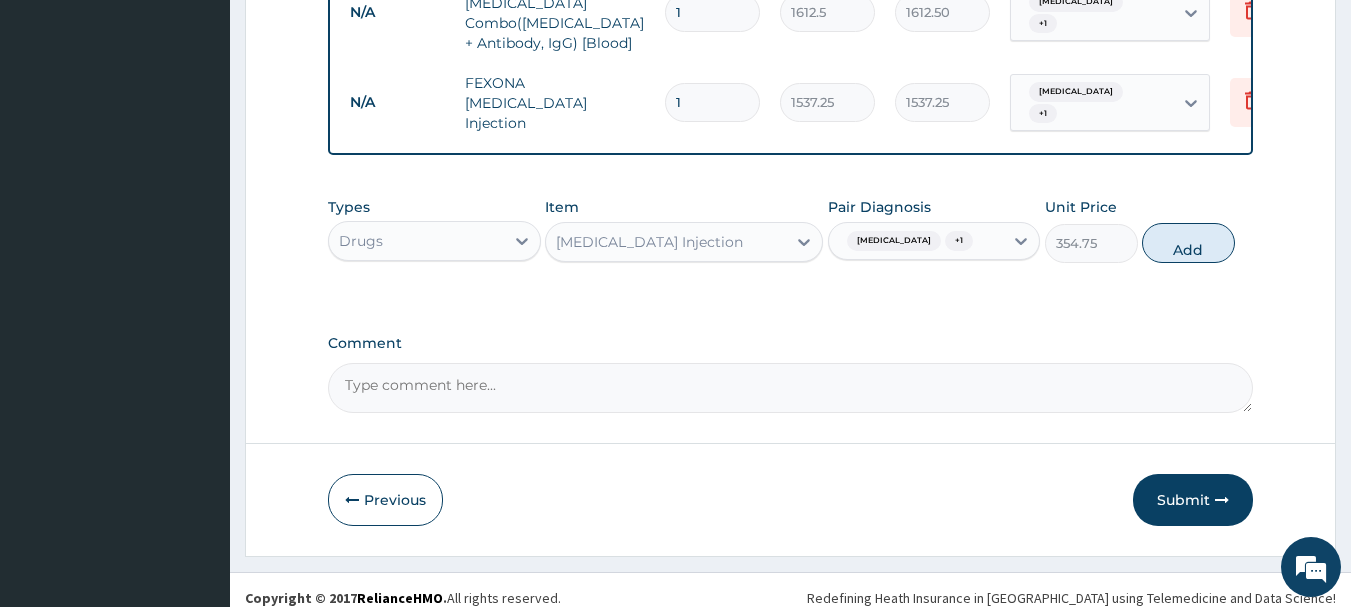 type on "0" 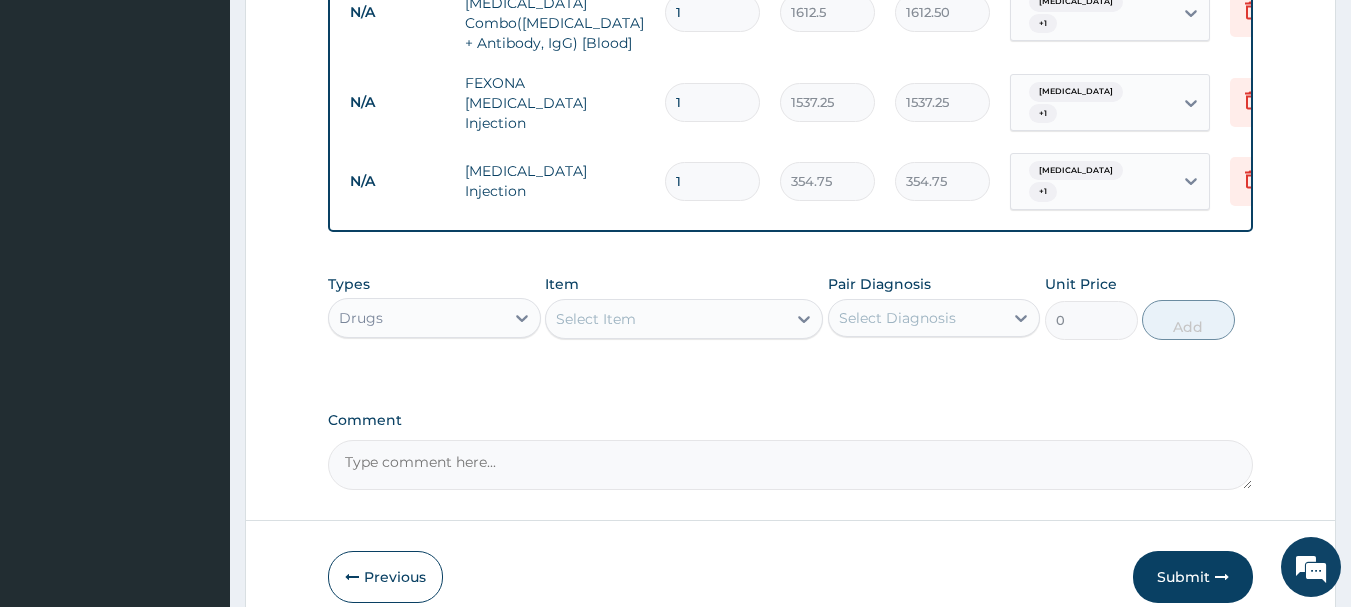 click on "Select Item" at bounding box center (596, 319) 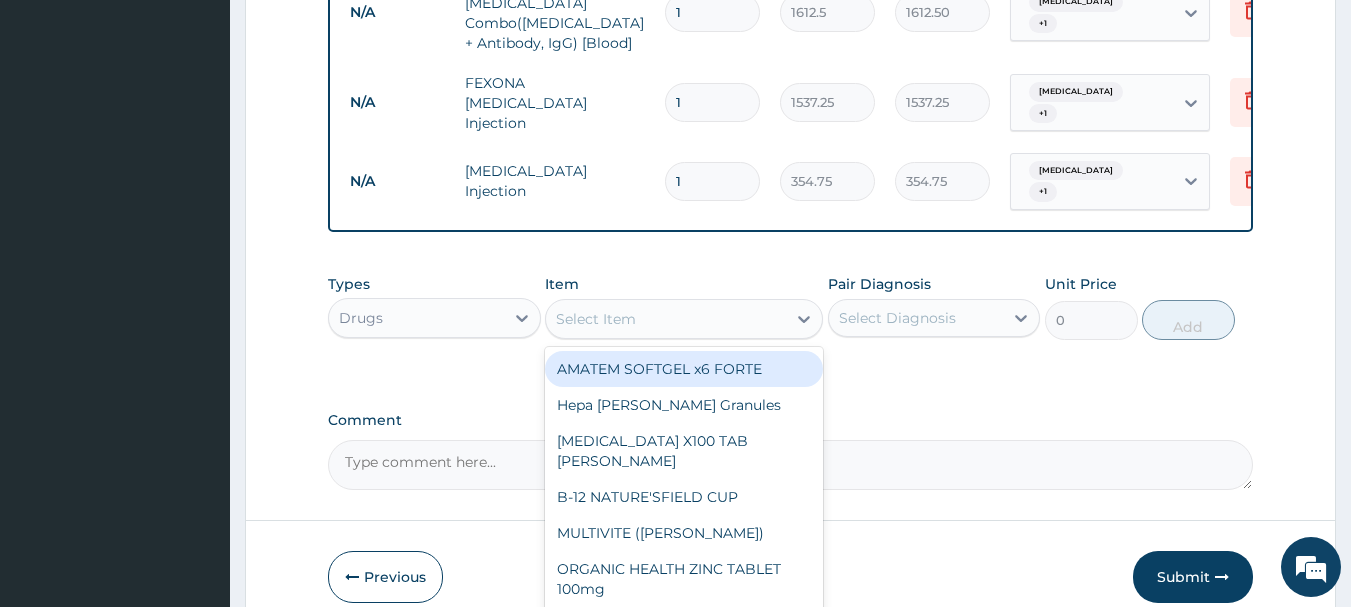 click on "1" at bounding box center [712, 102] 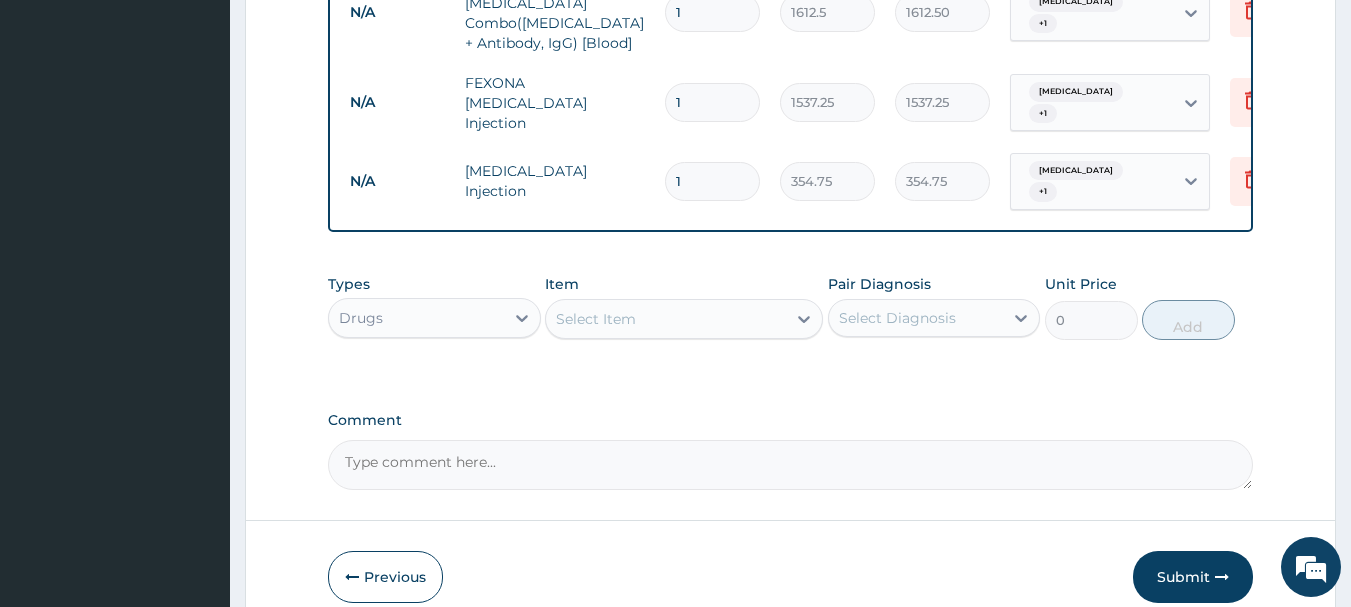 type 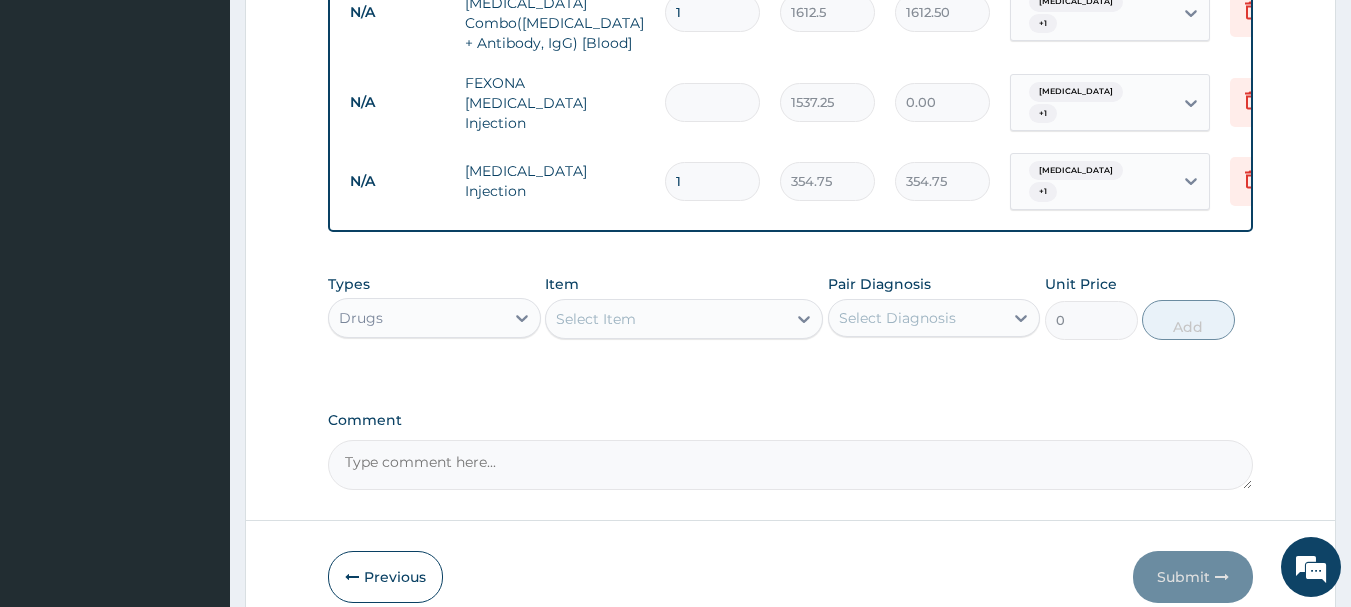 type on "3" 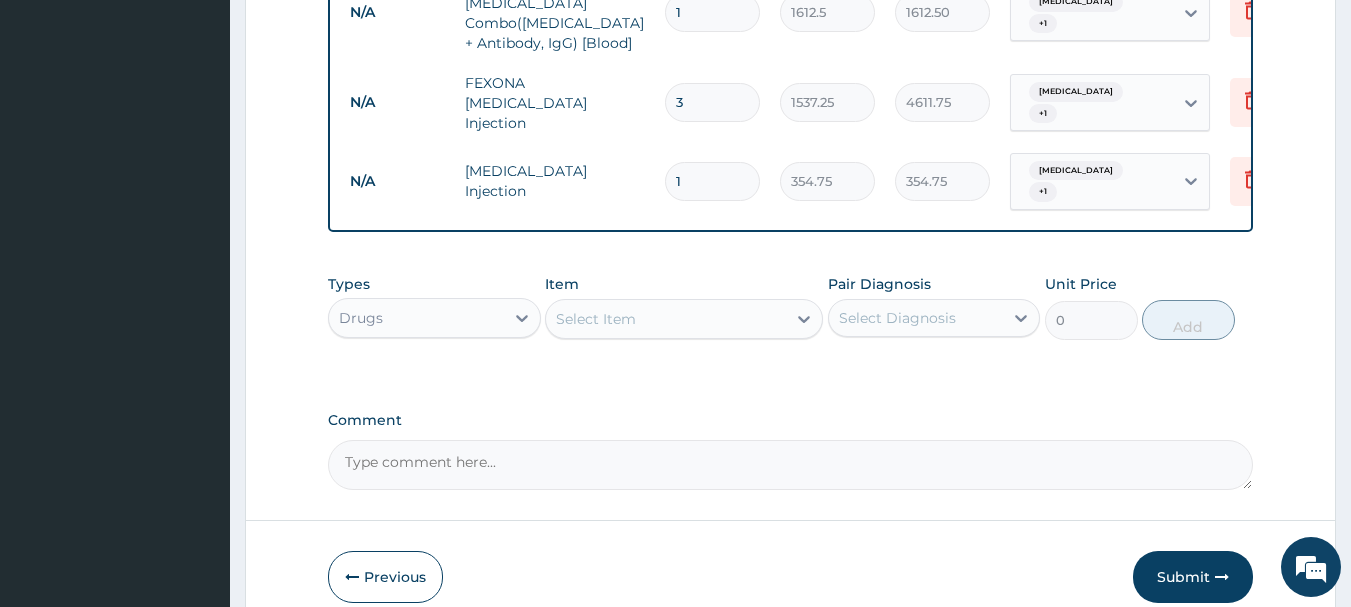 type on "3" 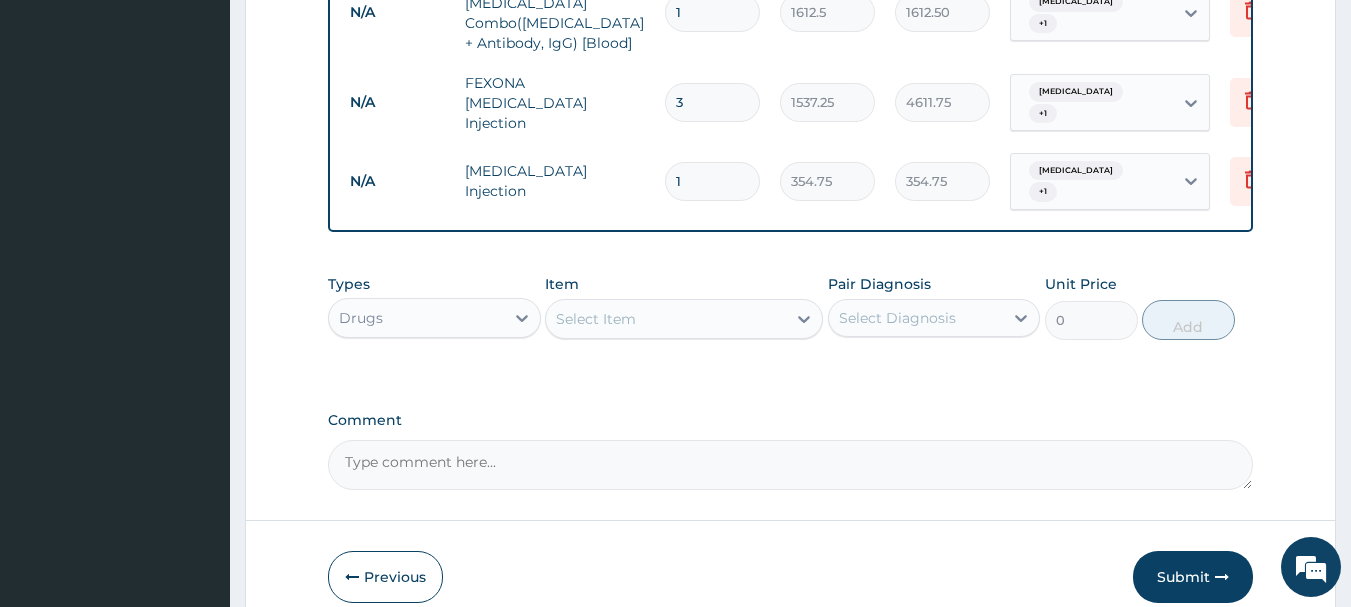 click on "Select Item" at bounding box center [666, 319] 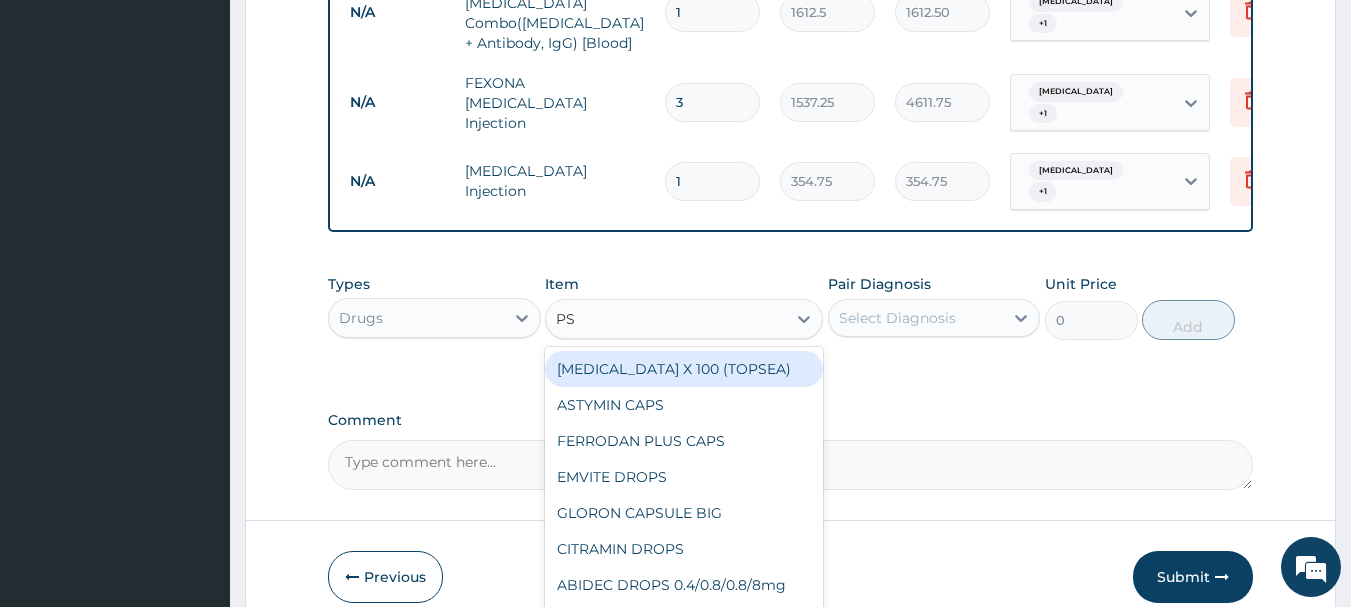 type on "P" 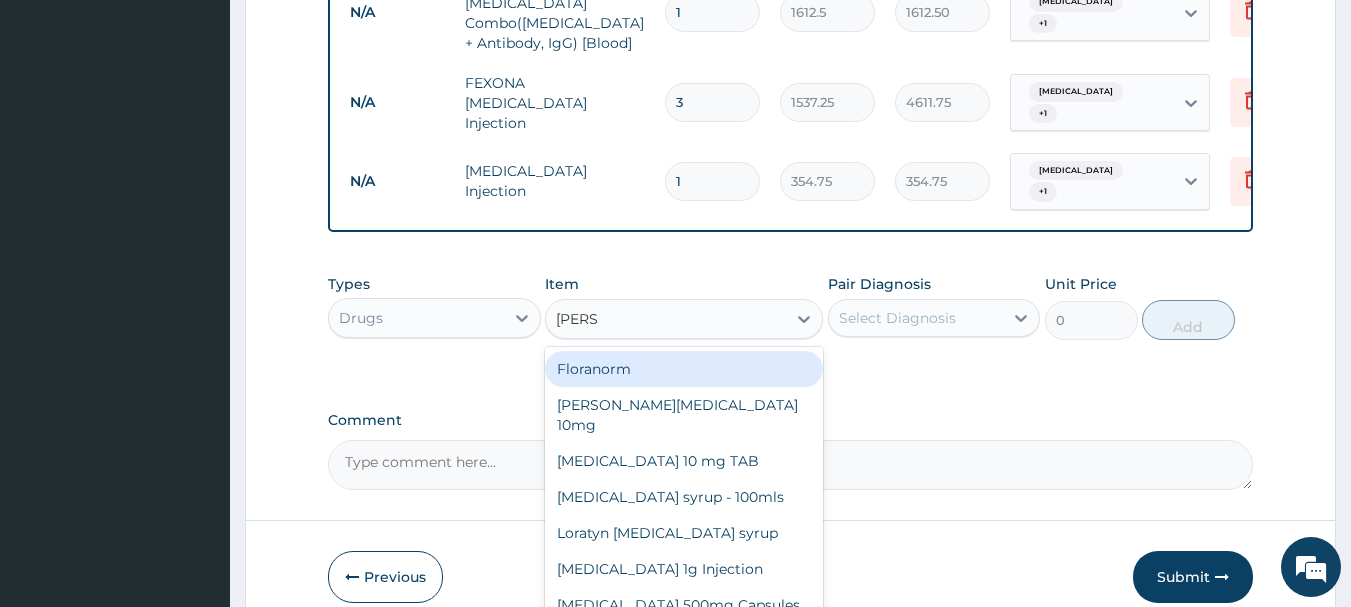 type on "LORAT" 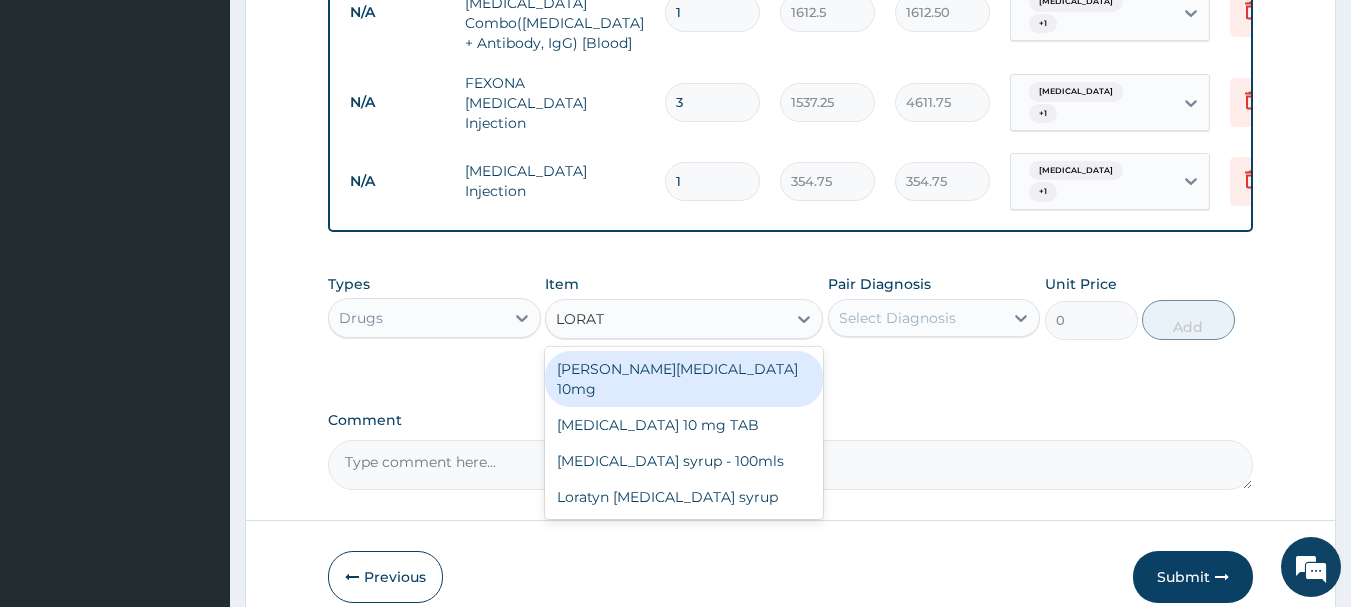 click on "[PERSON_NAME][MEDICAL_DATA] 10mg" at bounding box center [684, 379] 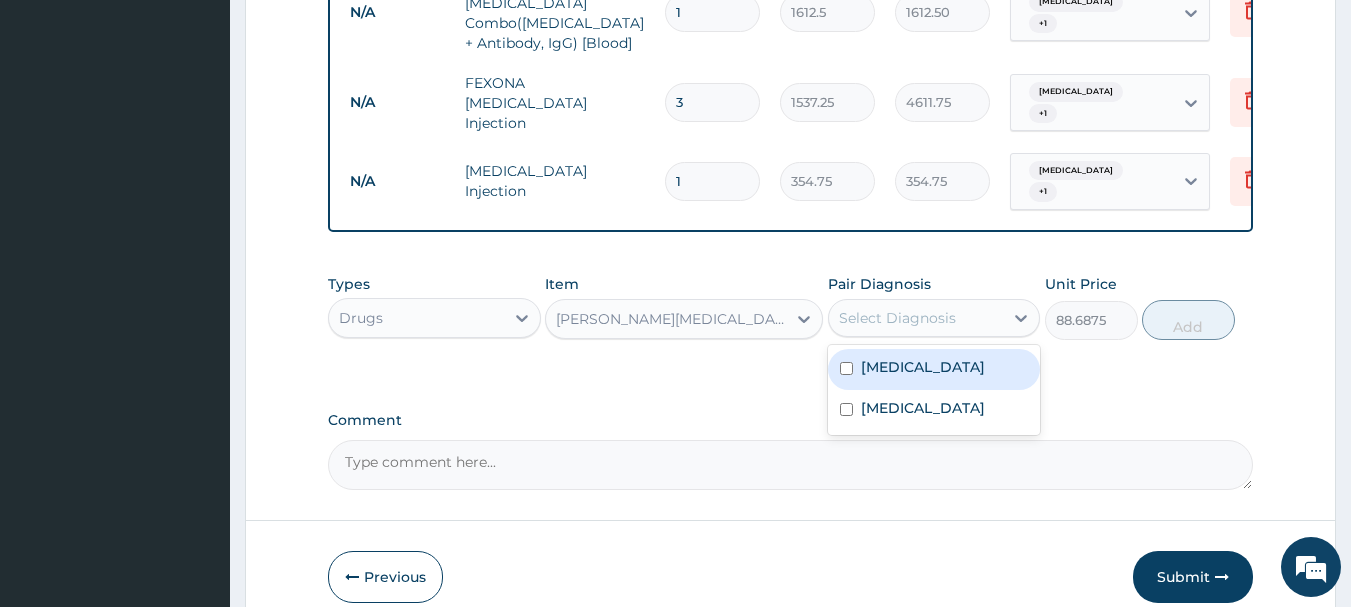 click on "Select Diagnosis" at bounding box center [916, 318] 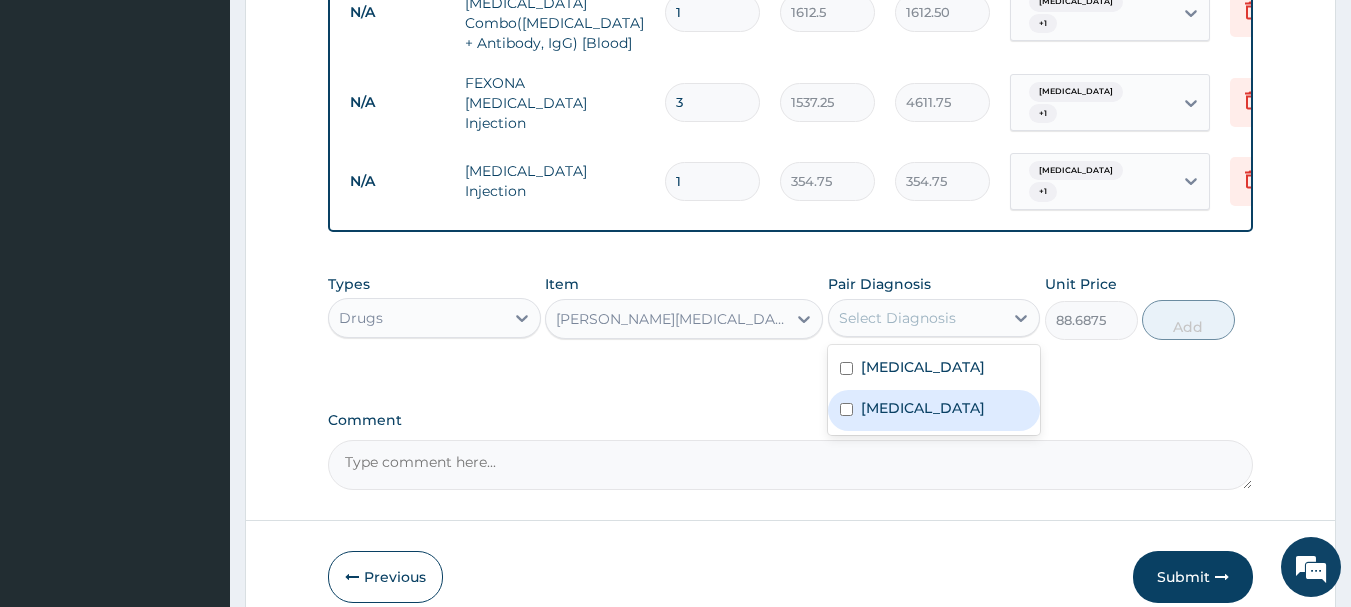 click on "Rhinitis" at bounding box center (934, 410) 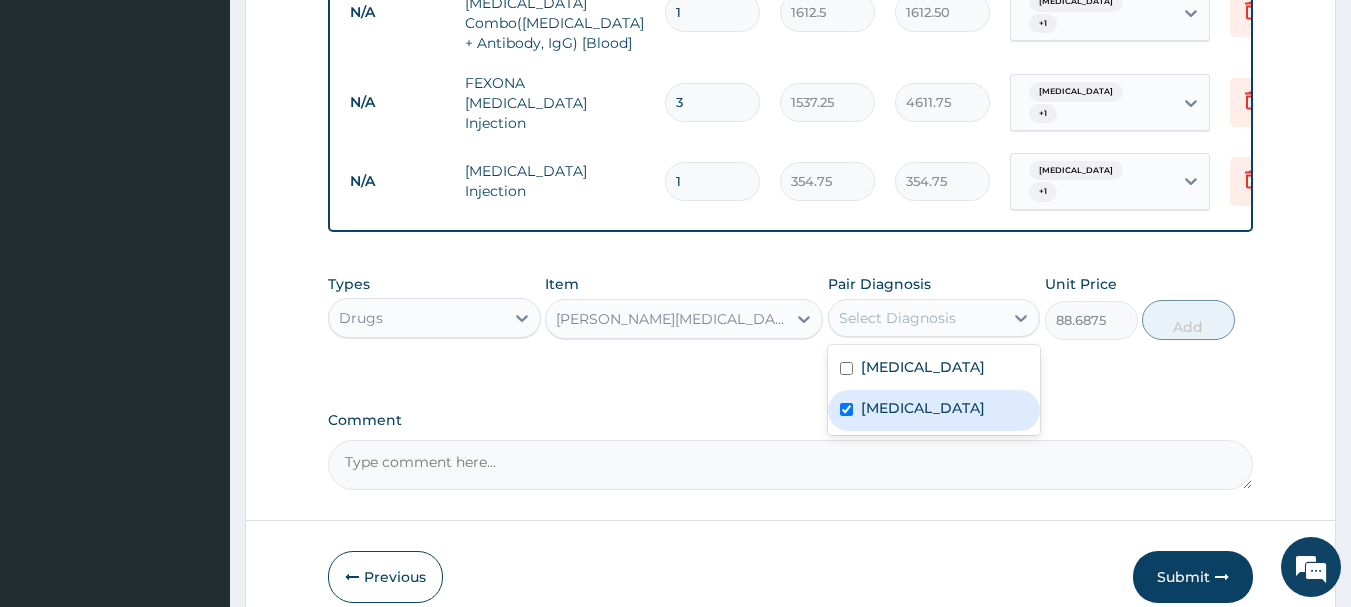 checkbox on "true" 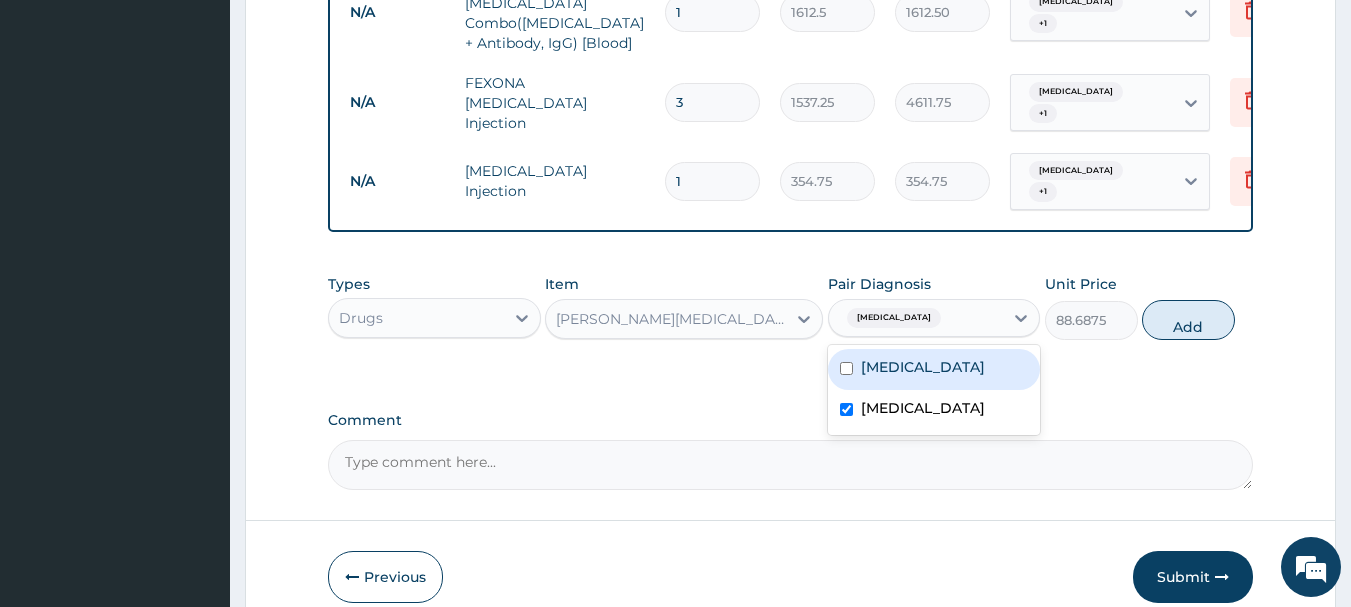 click on "[MEDICAL_DATA]" at bounding box center [934, 369] 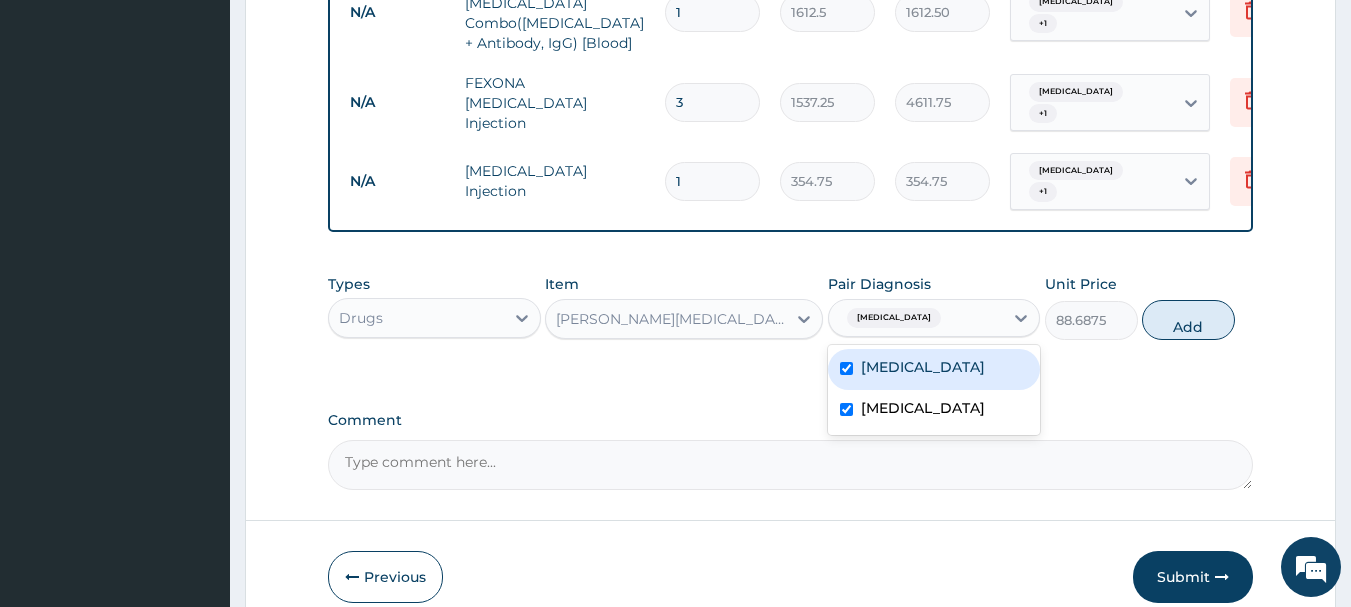 checkbox on "true" 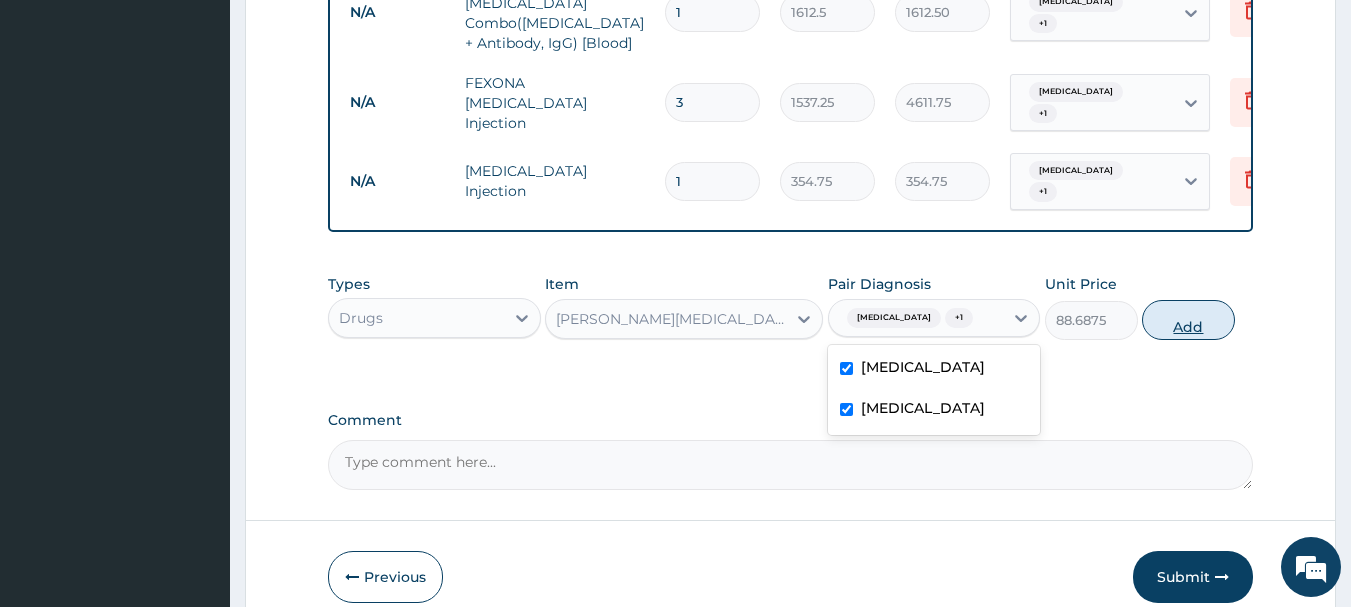 click on "Add" at bounding box center [1188, 320] 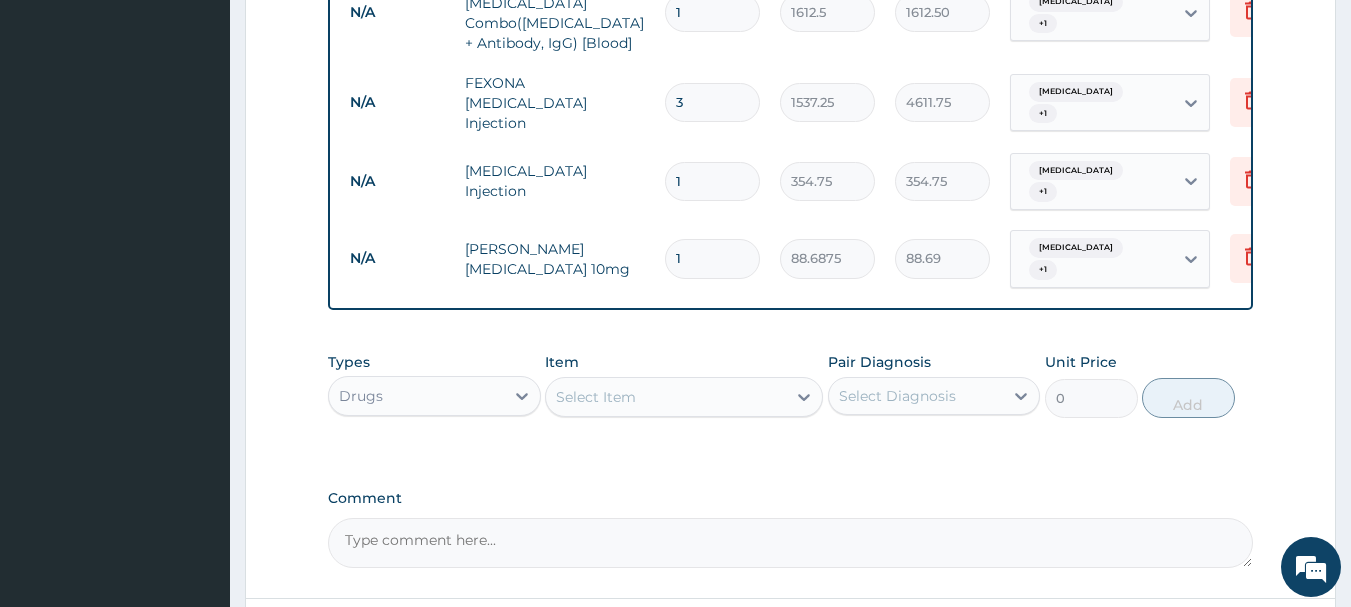 type on "17" 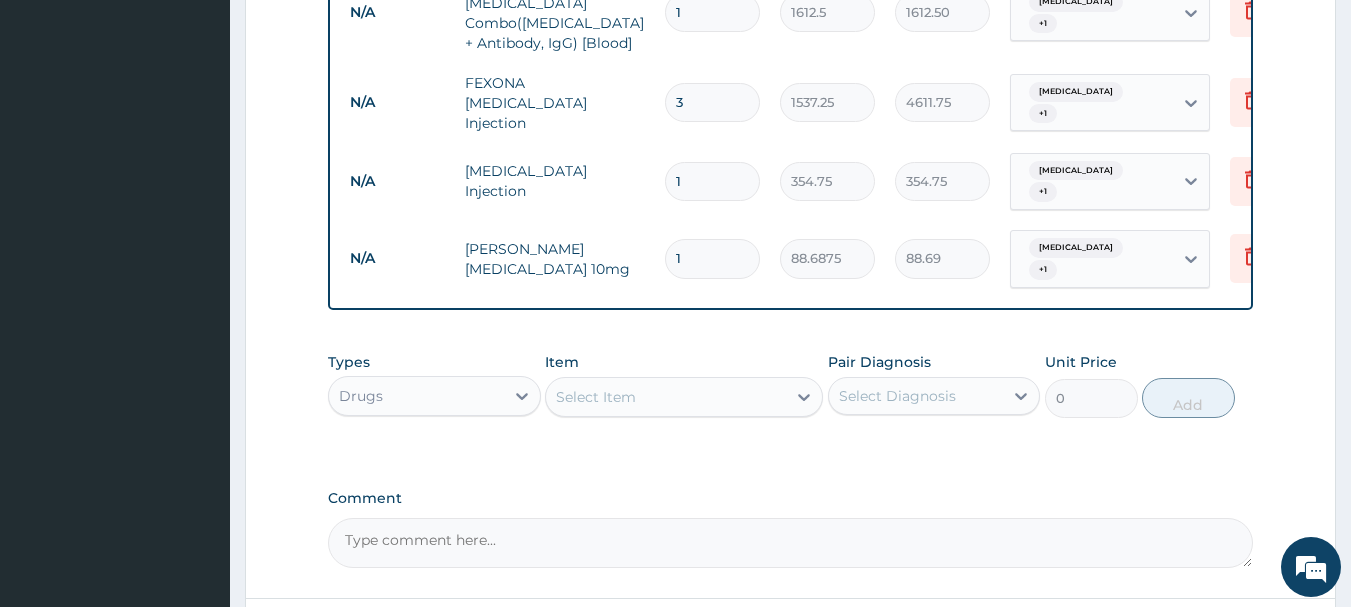 type on "1507.69" 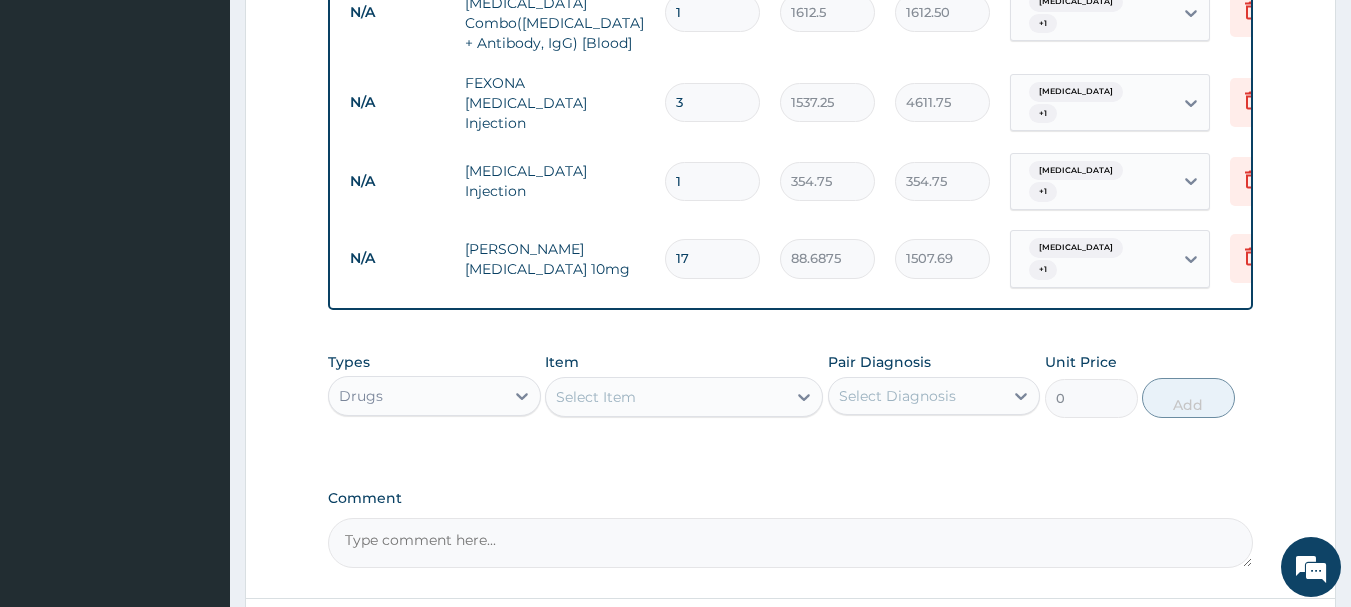 type on "1" 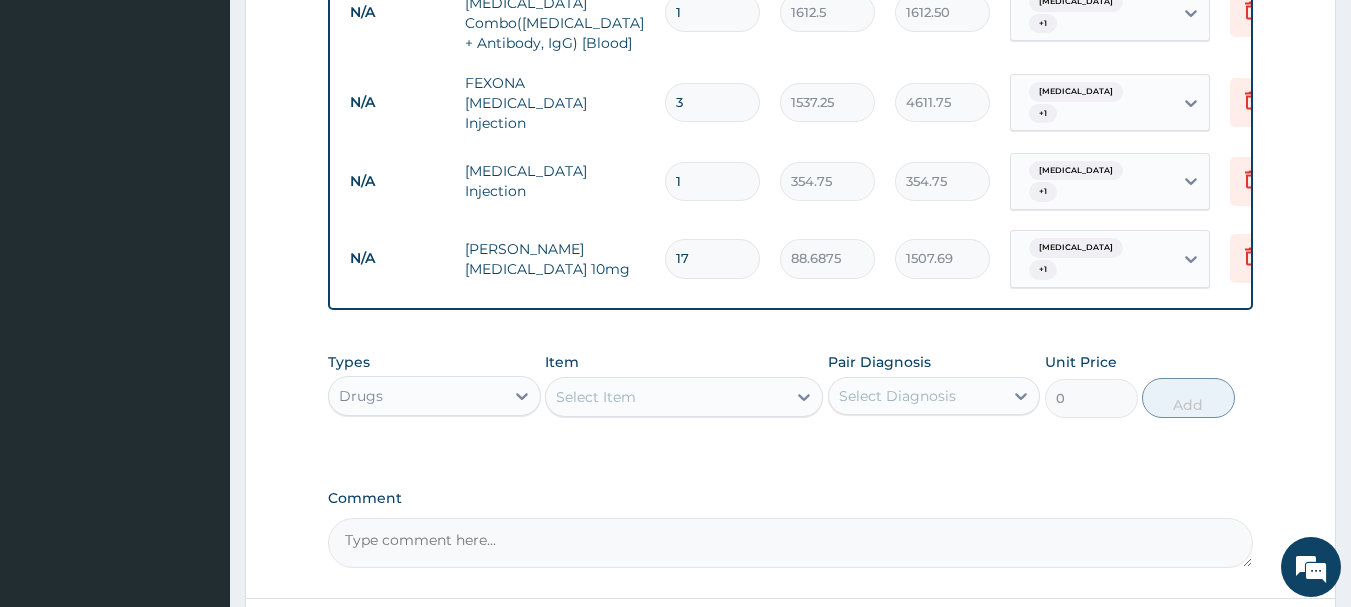 type on "88.69" 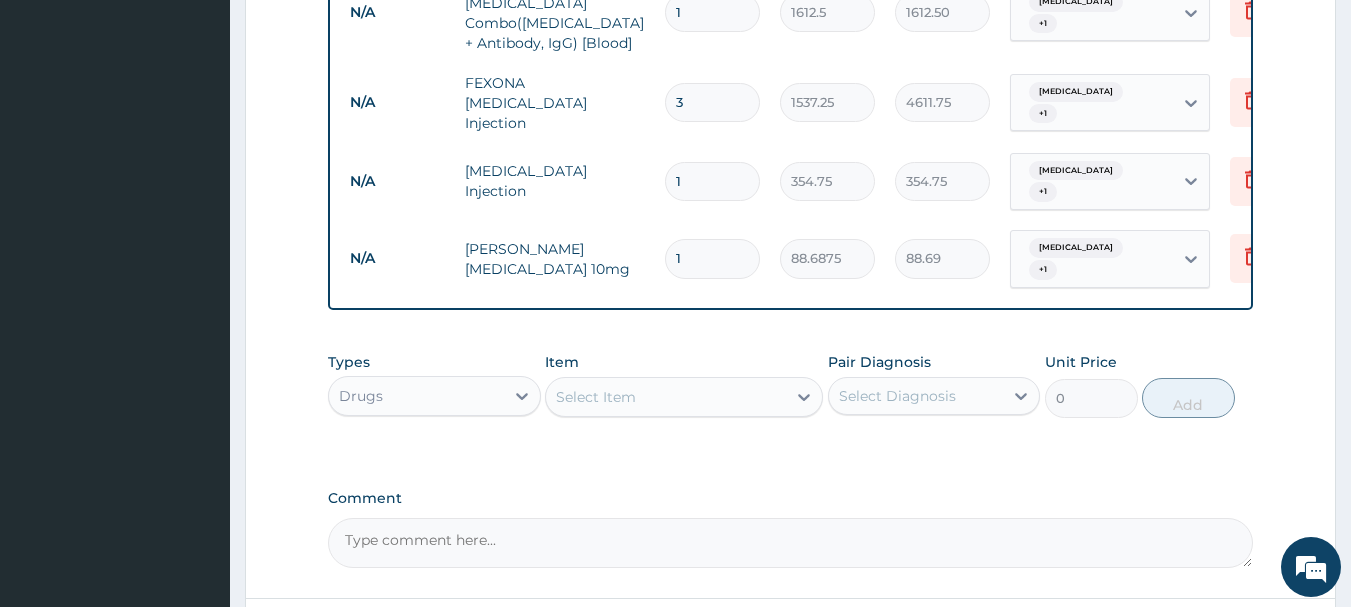 type 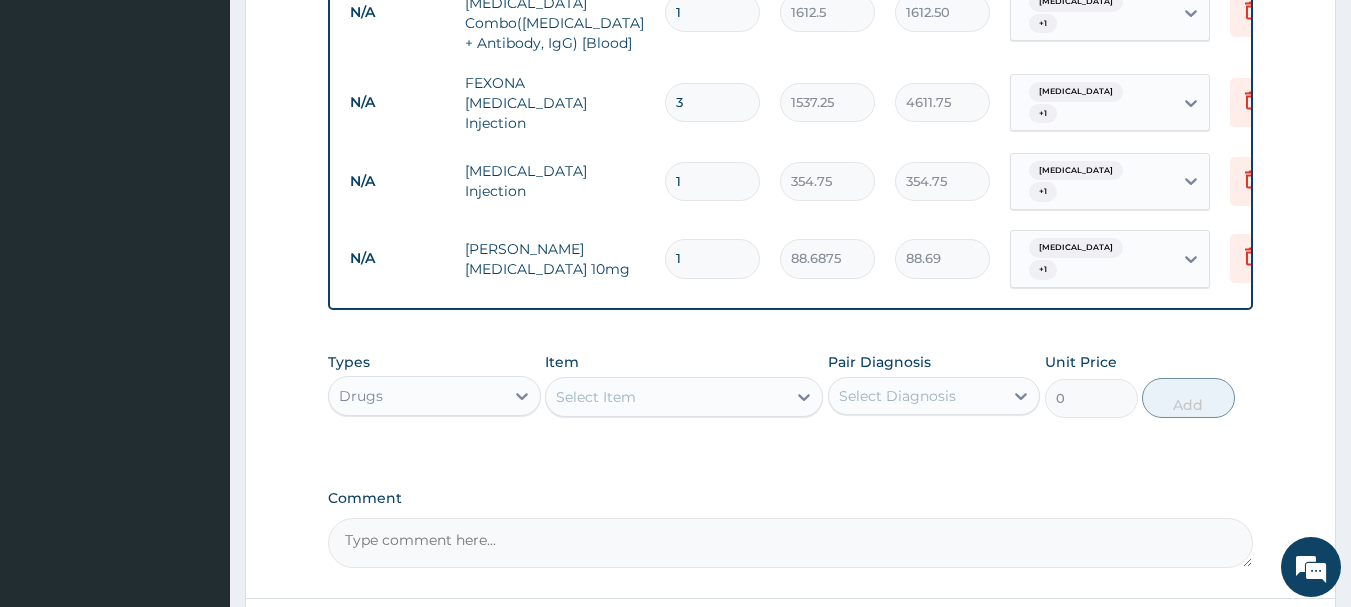 type on "0.00" 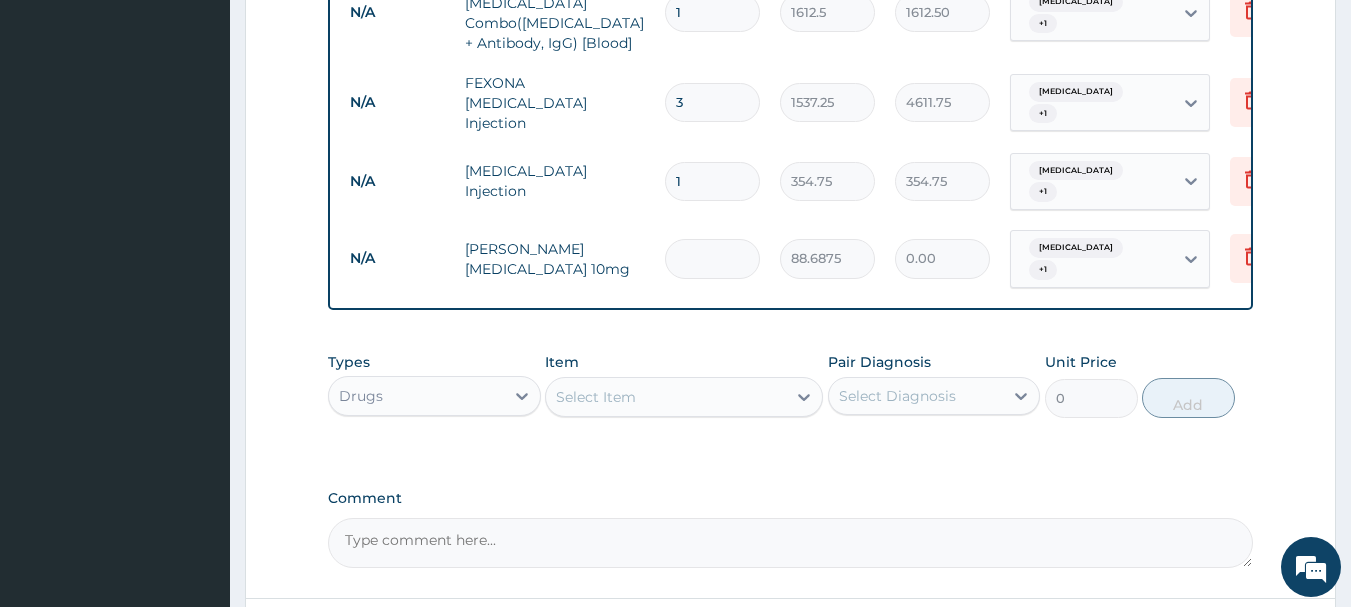 type on "7" 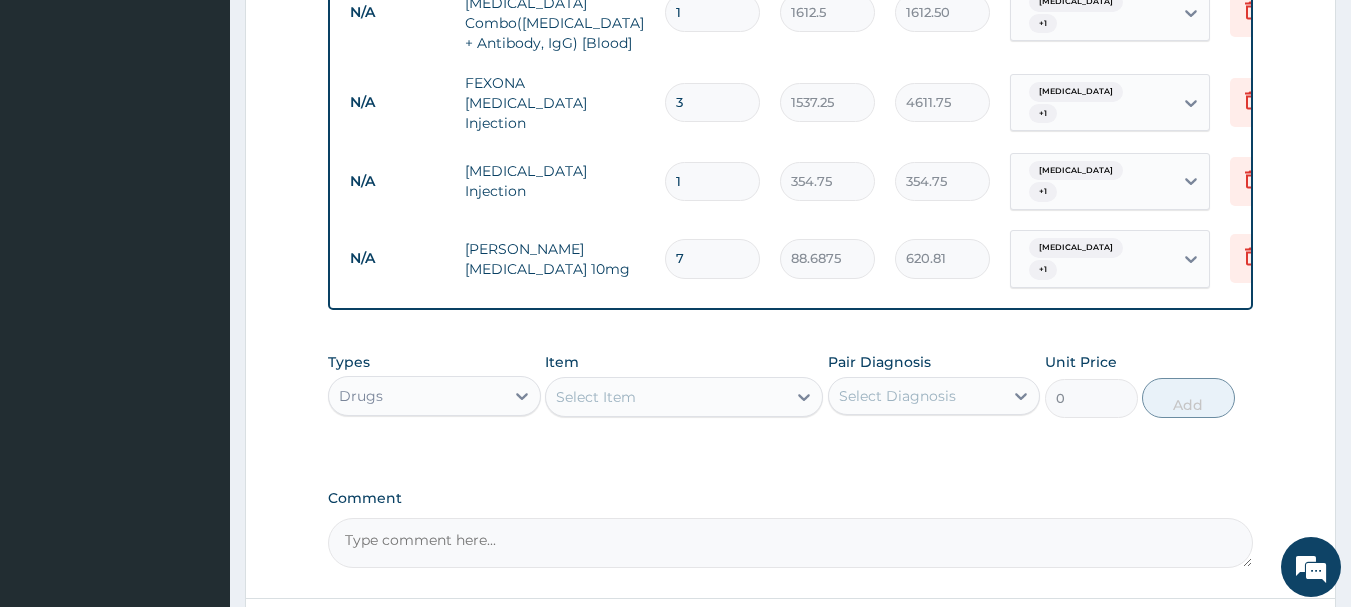 type on "7" 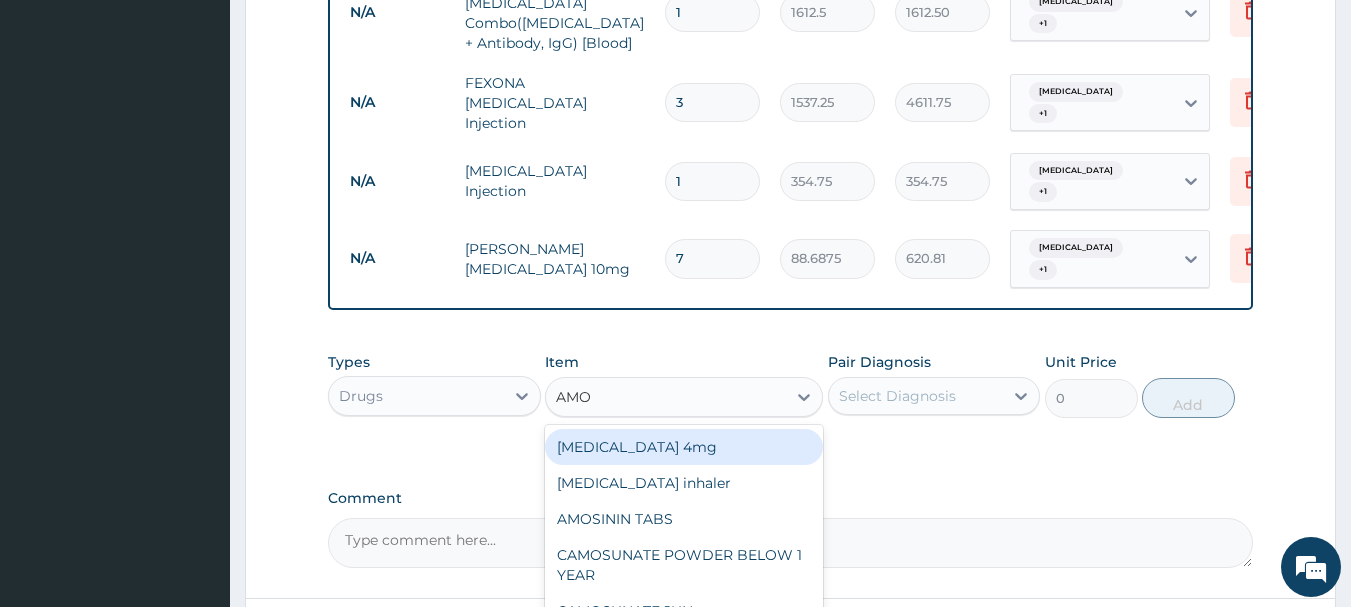 type on "AMOX" 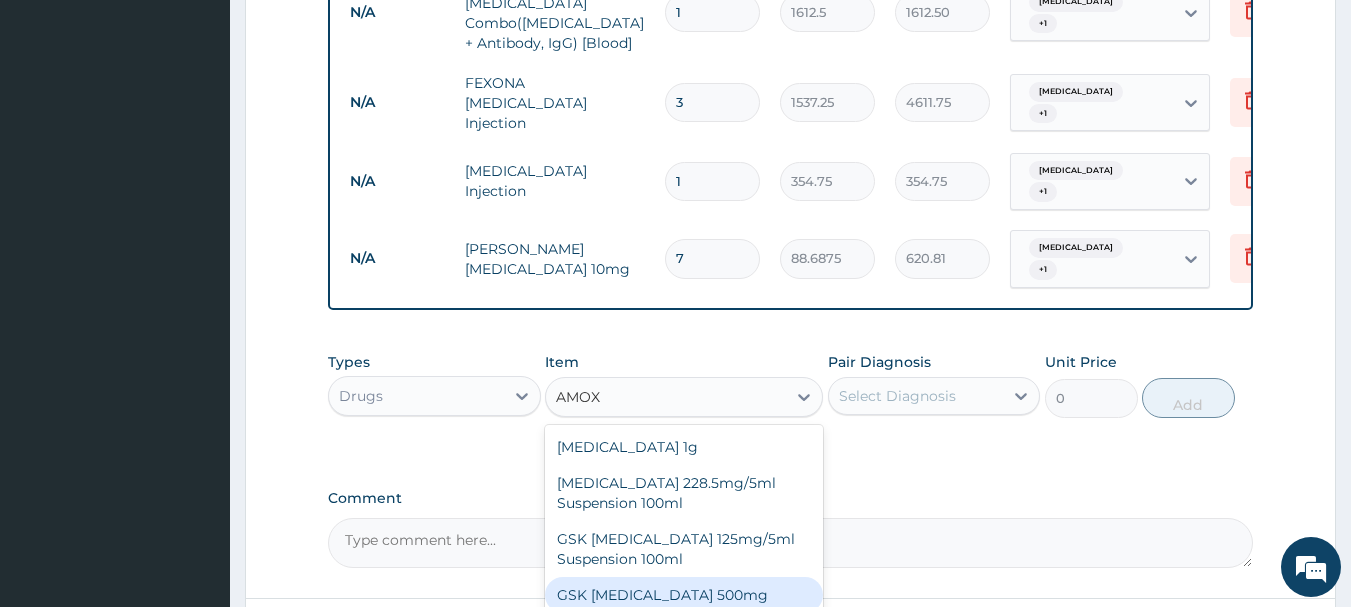 click on "GSK [MEDICAL_DATA] 500mg" at bounding box center [684, 595] 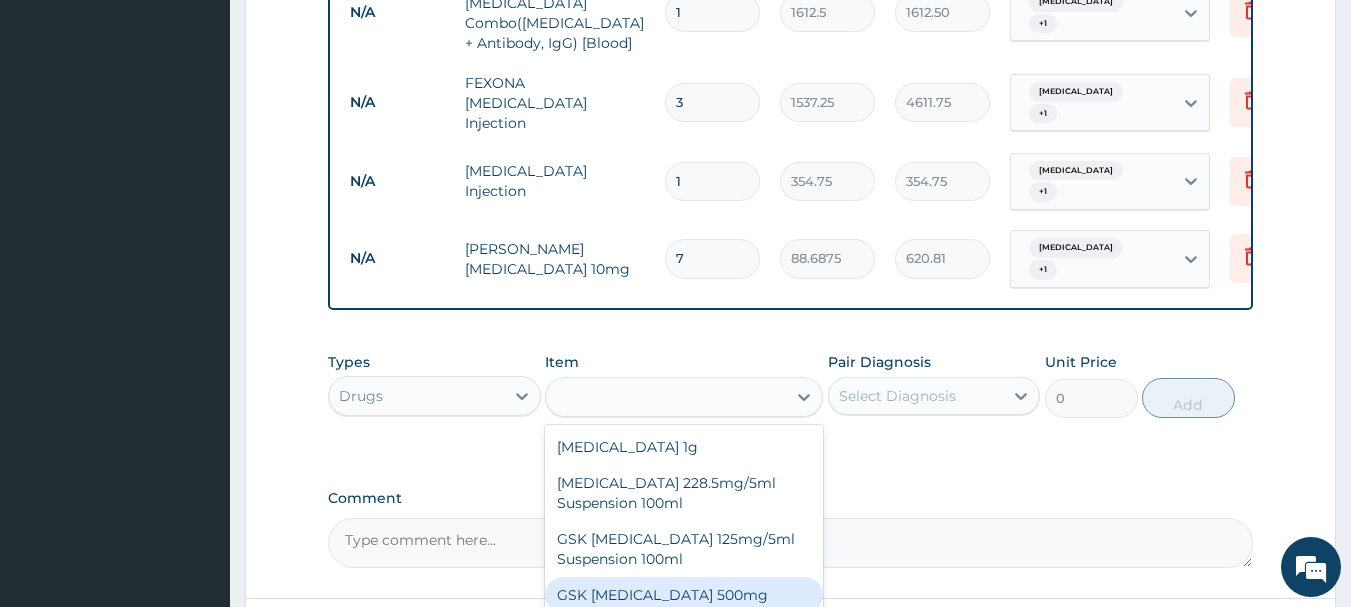 type on "59.125" 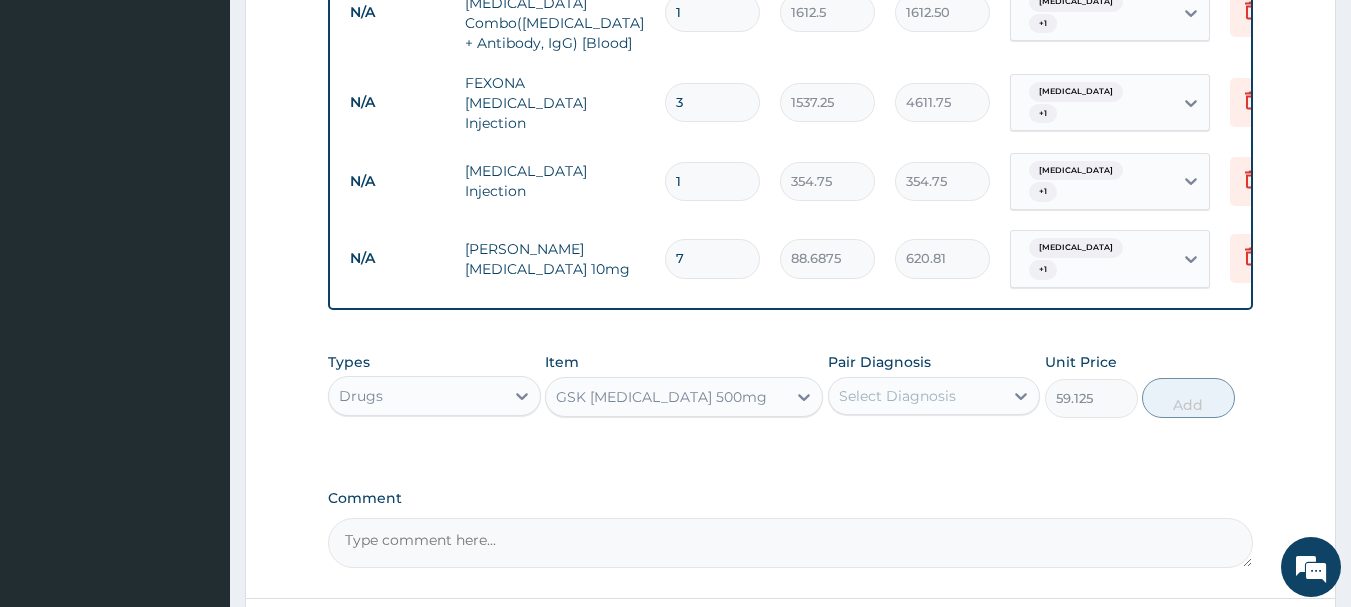 click on "Select Diagnosis" at bounding box center (897, 396) 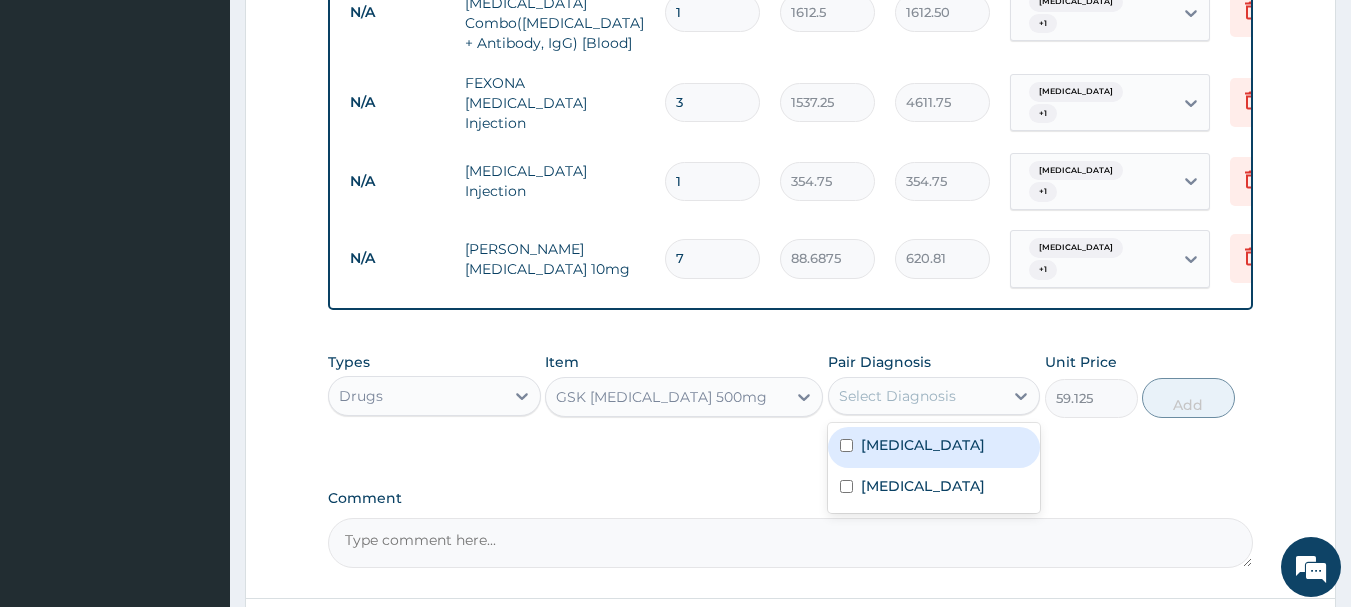 click on "[MEDICAL_DATA]" at bounding box center [934, 447] 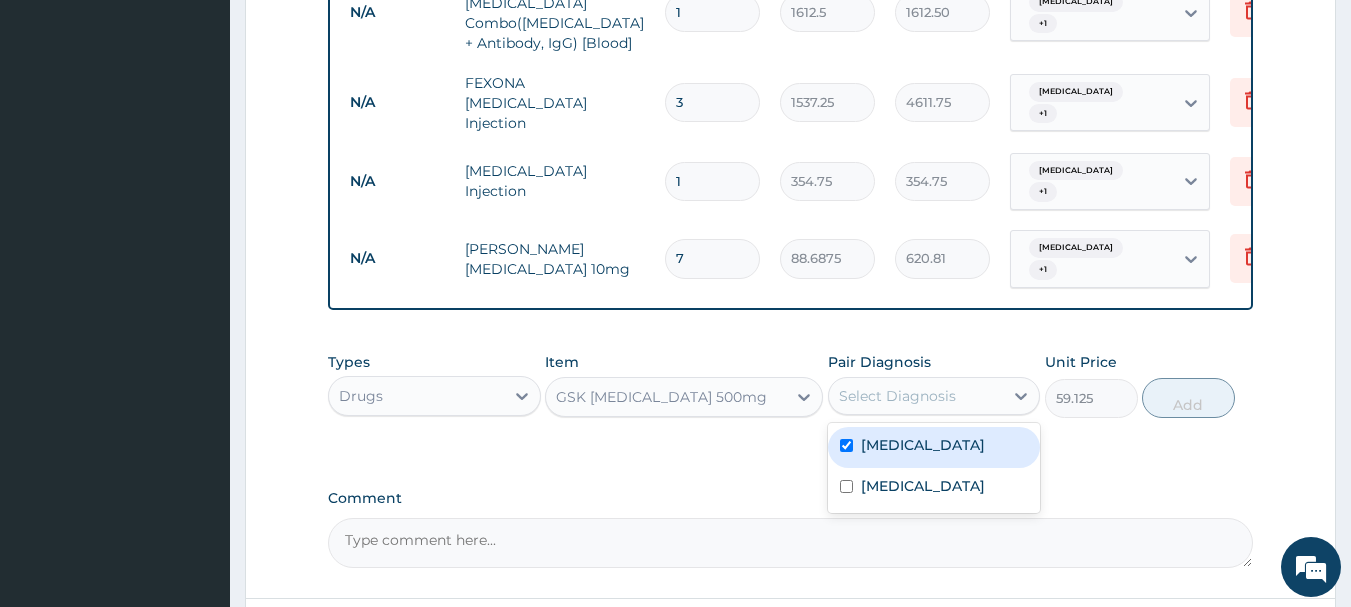 checkbox on "true" 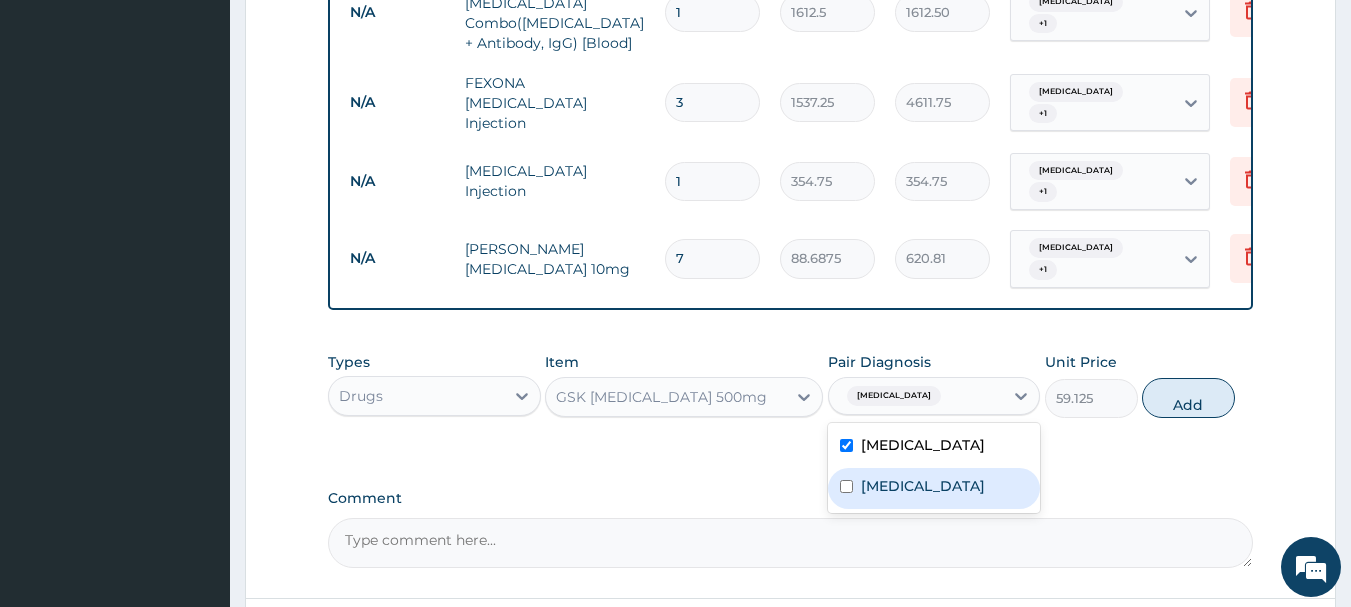 click on "Malaria Rhinitis" at bounding box center [934, 468] 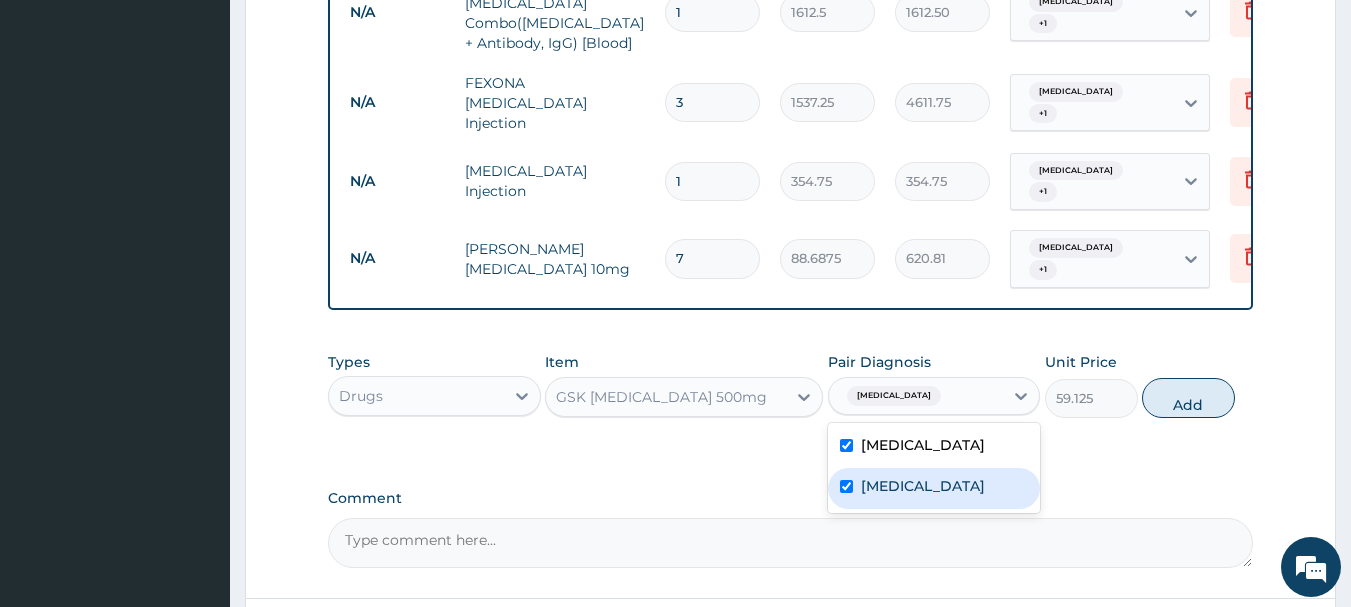 checkbox on "true" 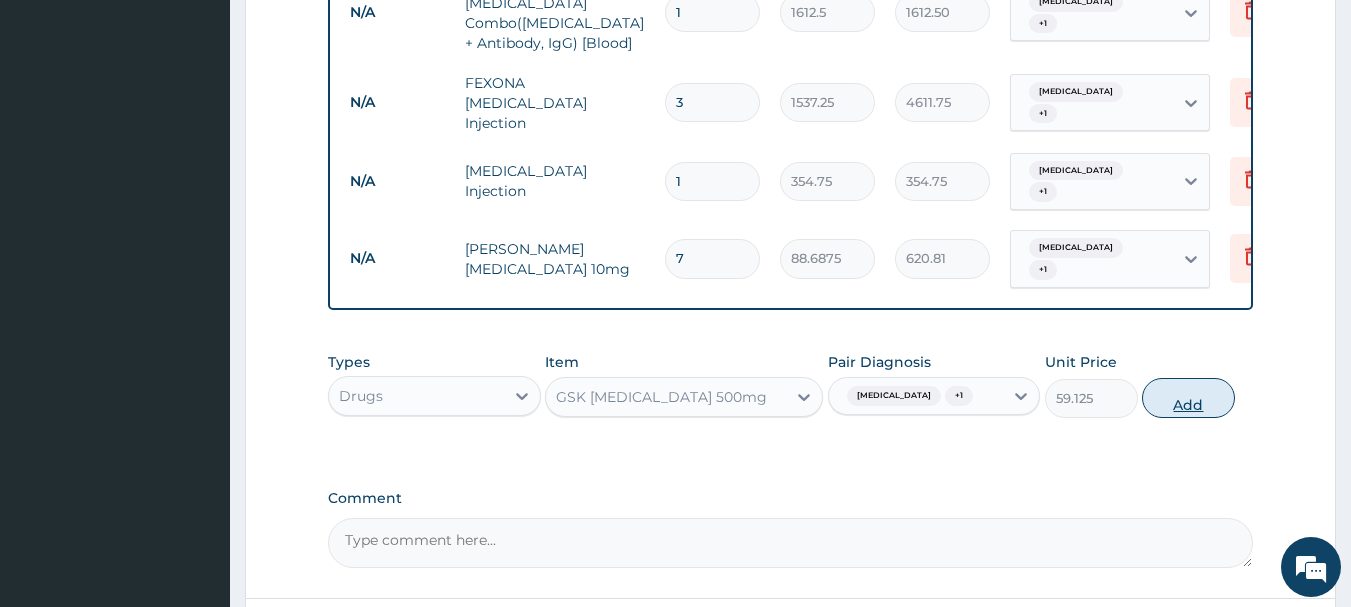 click on "Add" at bounding box center [1188, 398] 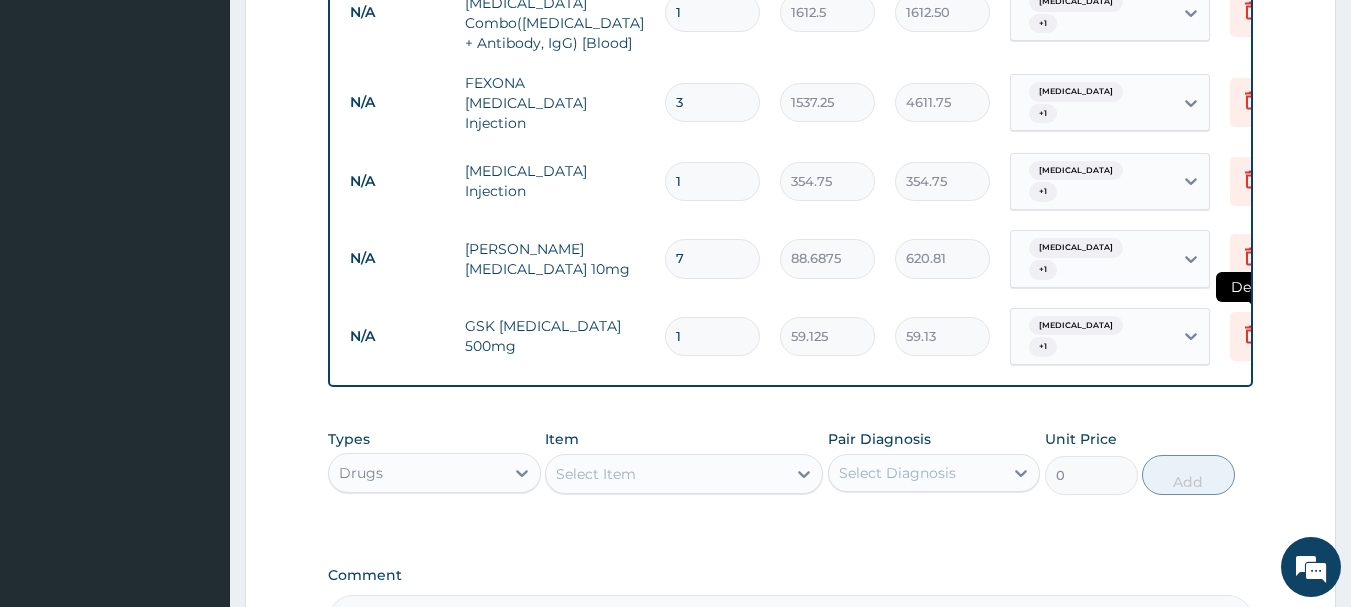 click at bounding box center [1252, 336] 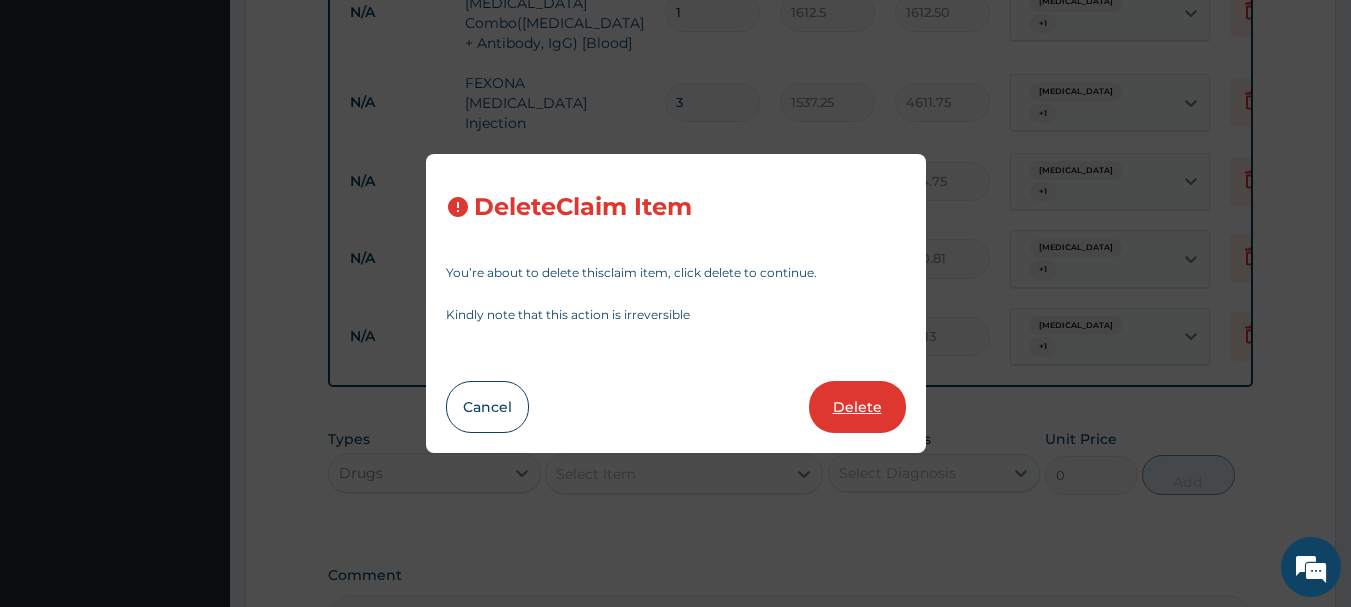click on "Delete" at bounding box center (857, 407) 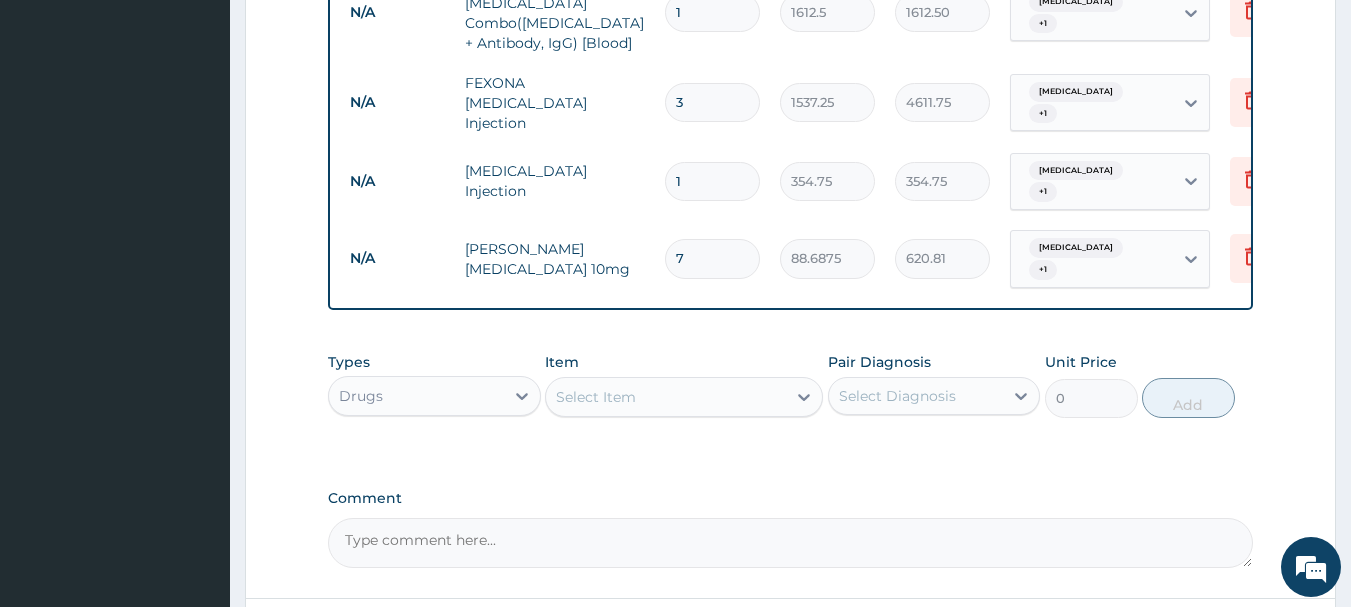 click on "Select Item" at bounding box center [666, 397] 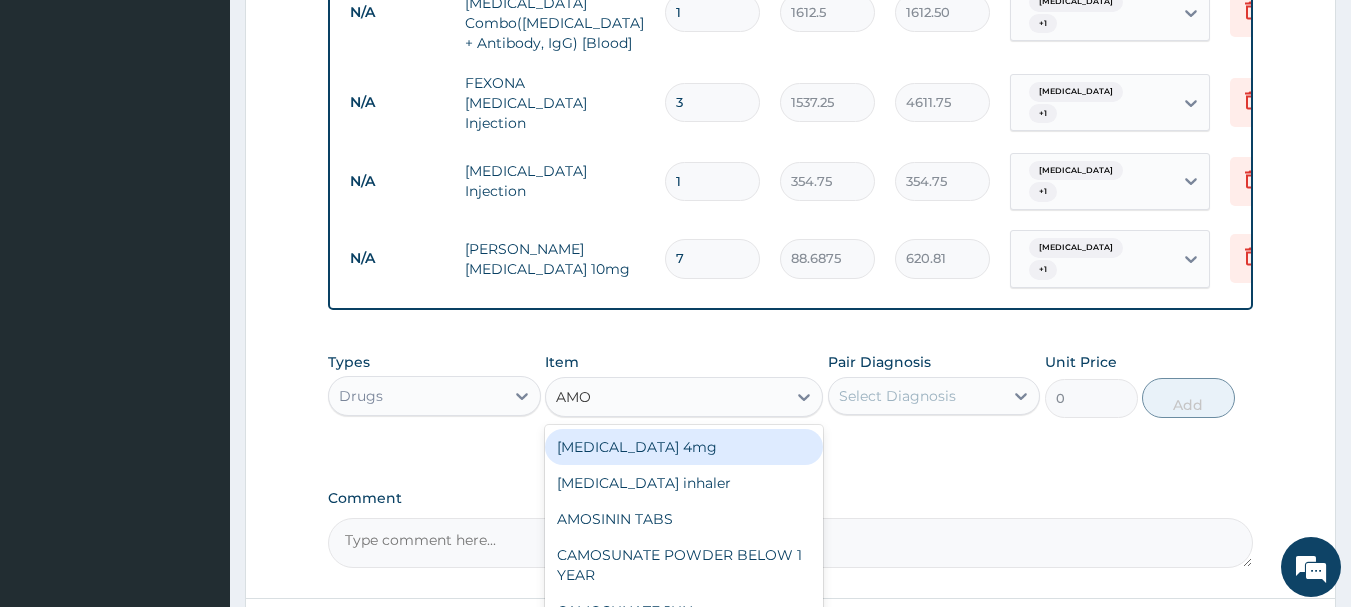 type on "AMOX" 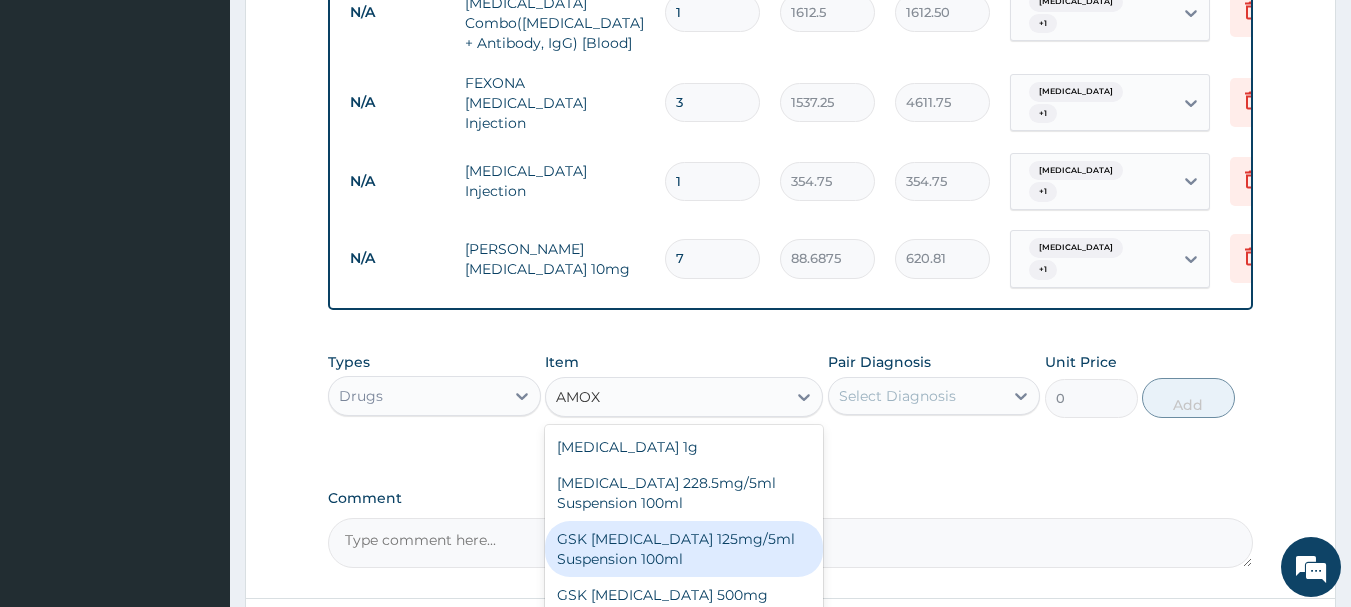 click on "GSK [MEDICAL_DATA] 125mg/5ml Suspension 100ml" at bounding box center (684, 549) 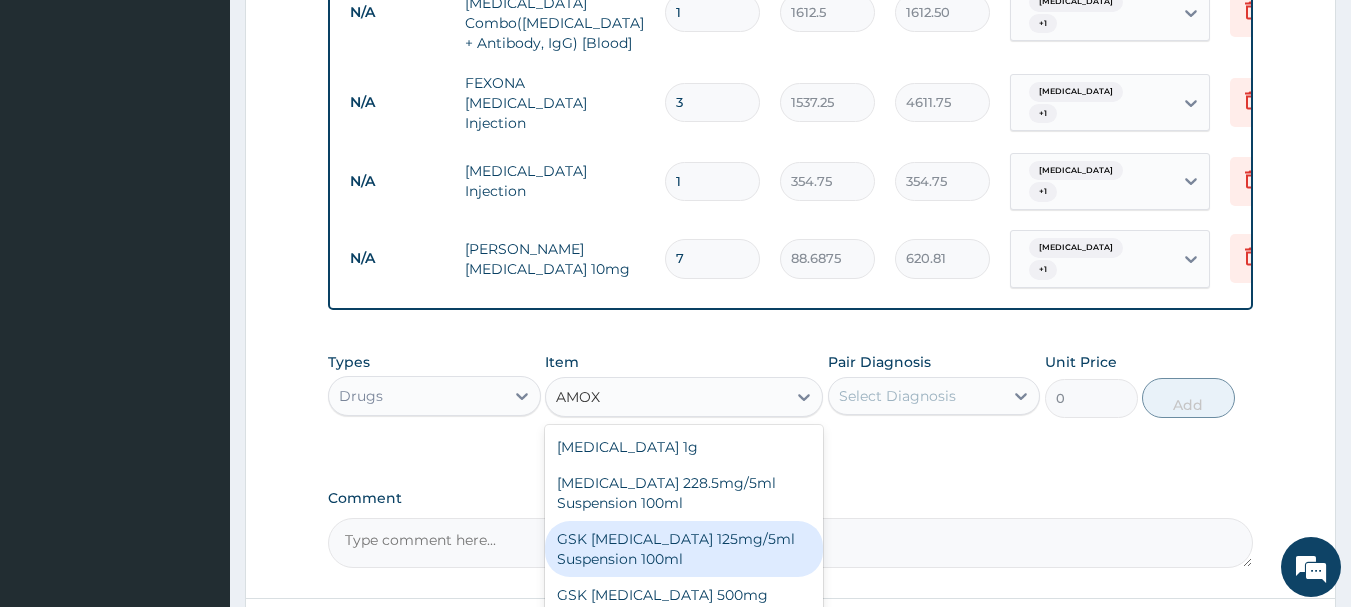 type 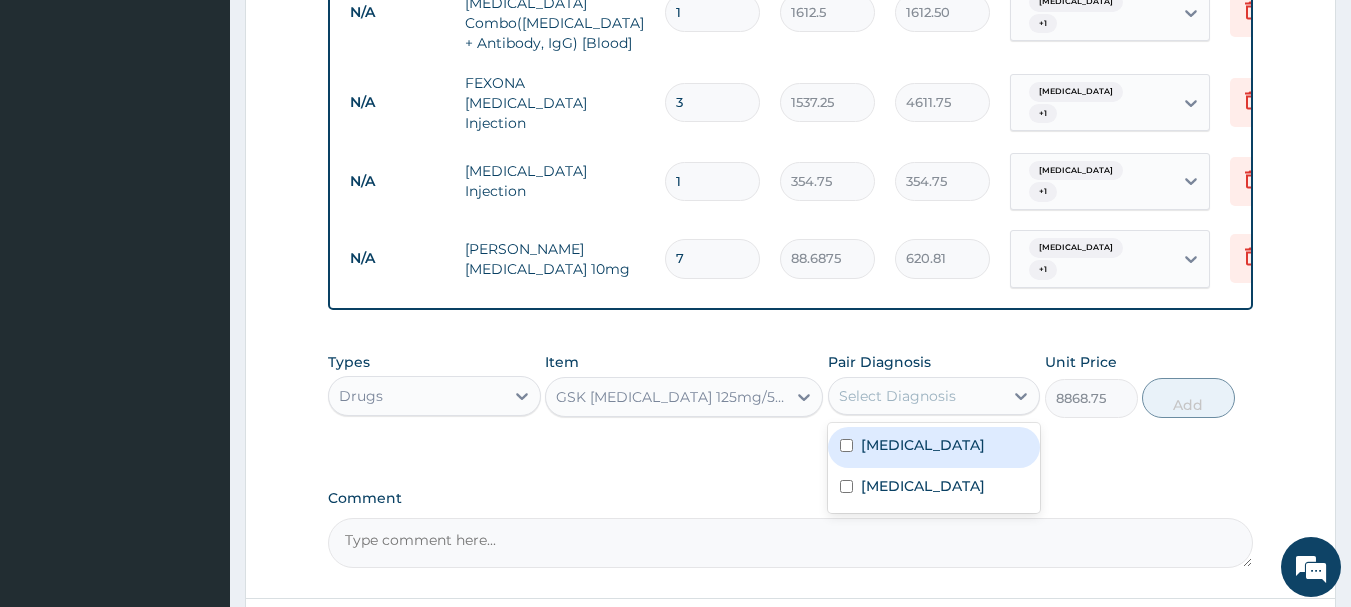 click on "Select Diagnosis" at bounding box center (916, 396) 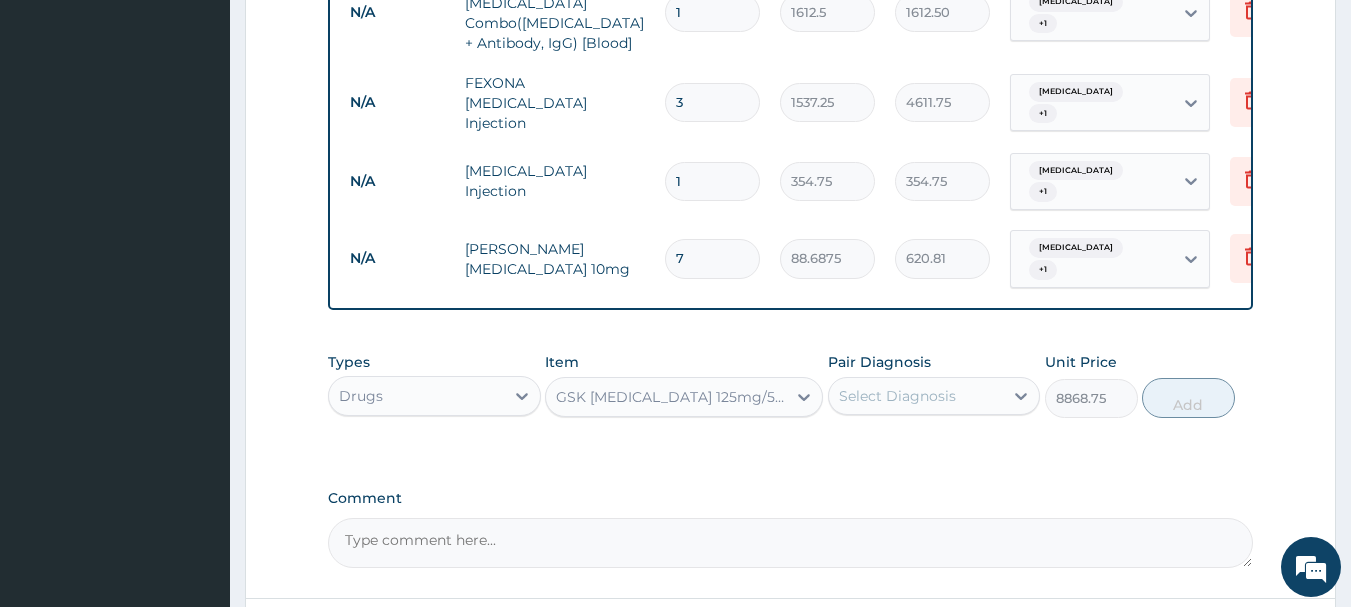 drag, startPoint x: 923, startPoint y: 385, endPoint x: 911, endPoint y: 429, distance: 45.607018 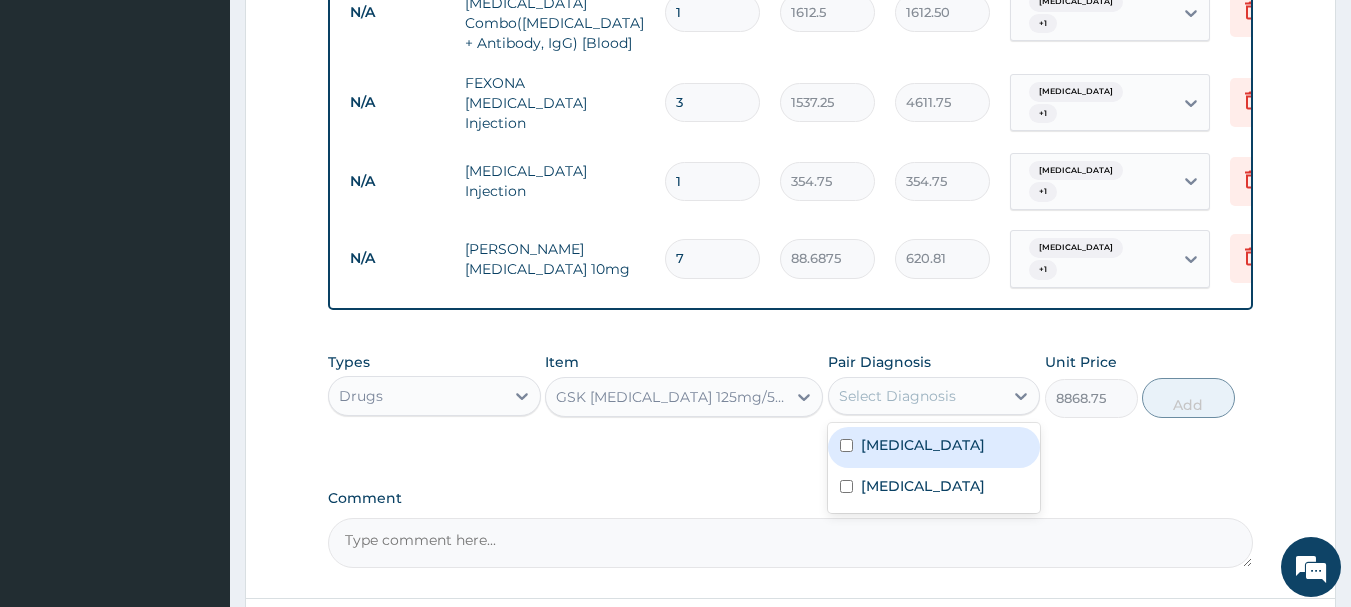 drag, startPoint x: 904, startPoint y: 376, endPoint x: 897, endPoint y: 416, distance: 40.60788 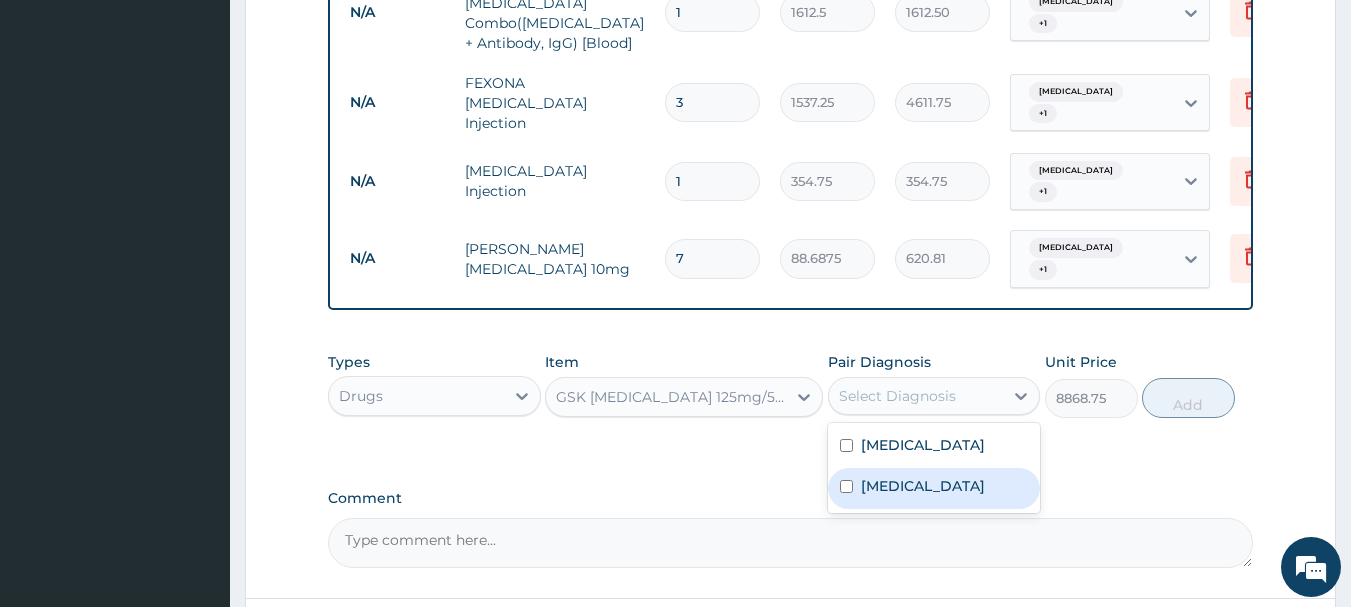 click on "Rhinitis" at bounding box center (934, 488) 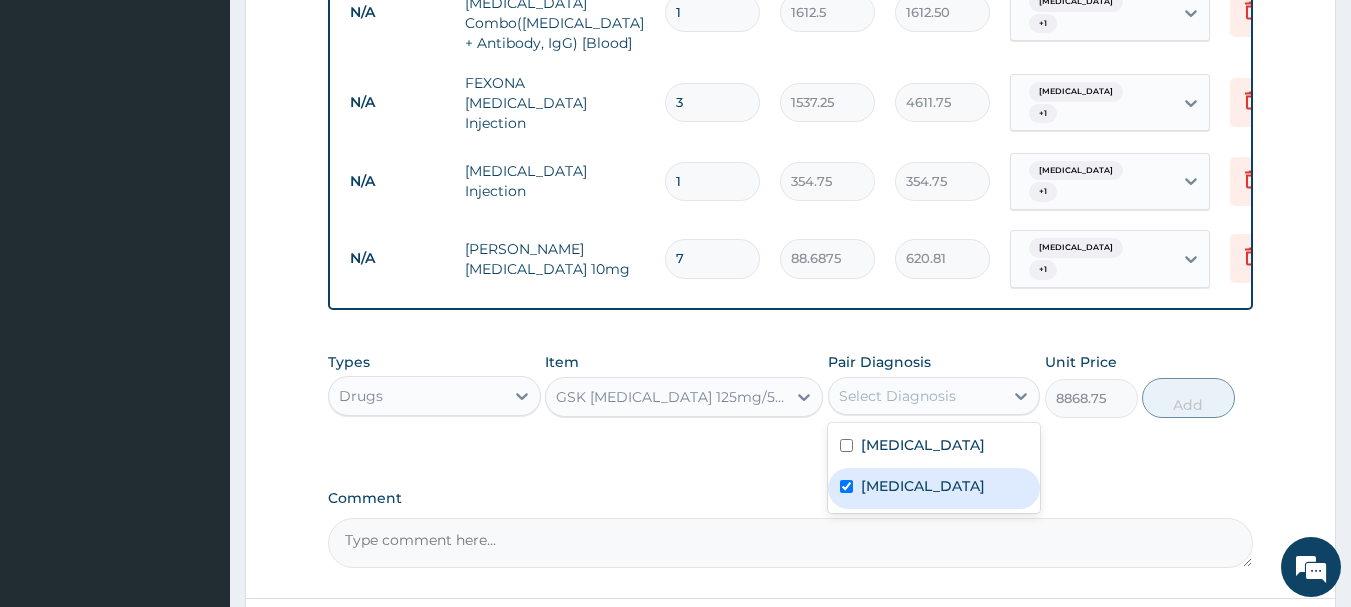 checkbox on "true" 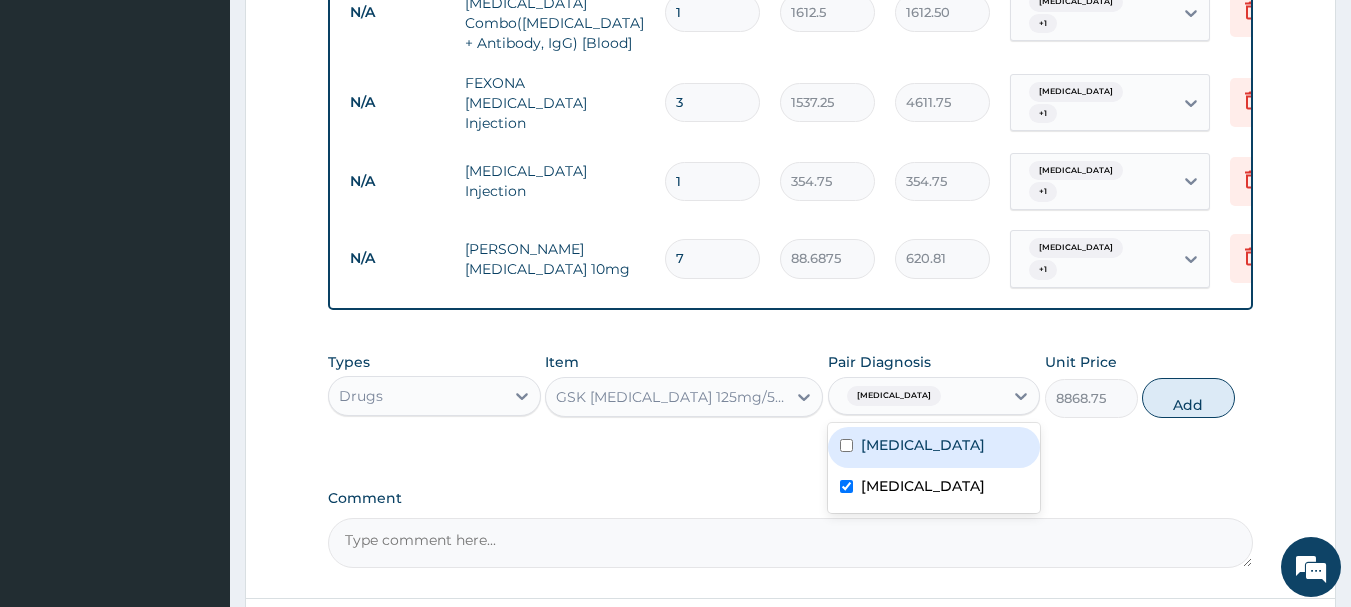 drag, startPoint x: 896, startPoint y: 426, endPoint x: 1040, endPoint y: 363, distance: 157.17824 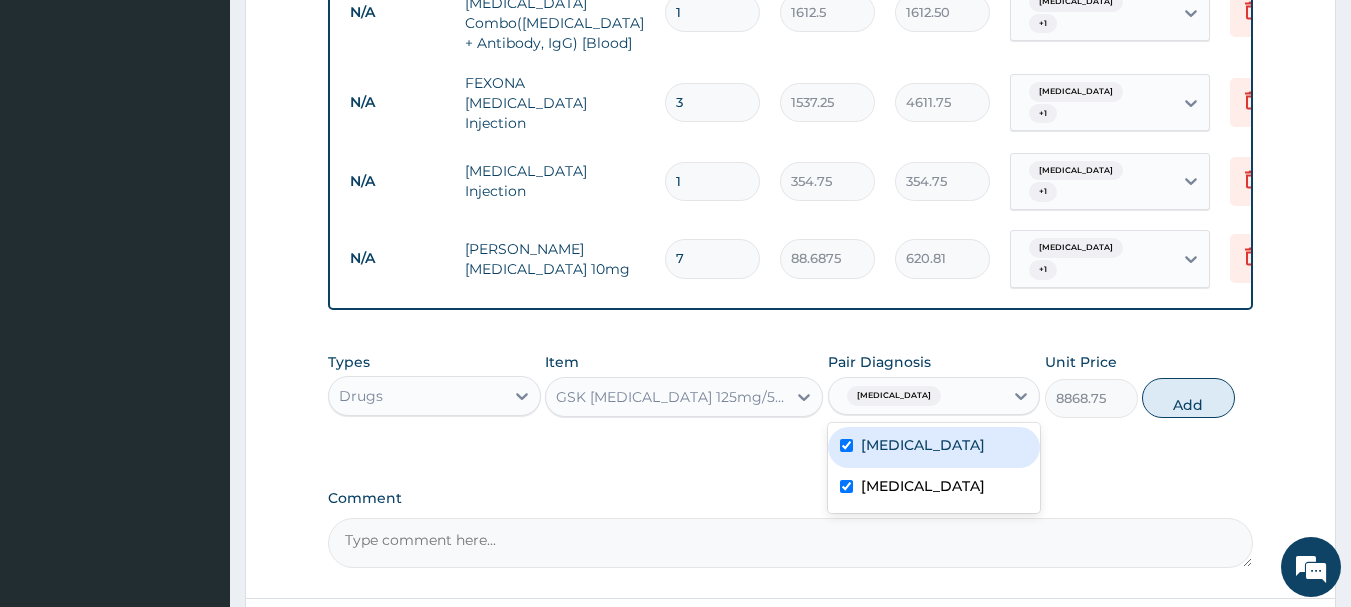 checkbox on "true" 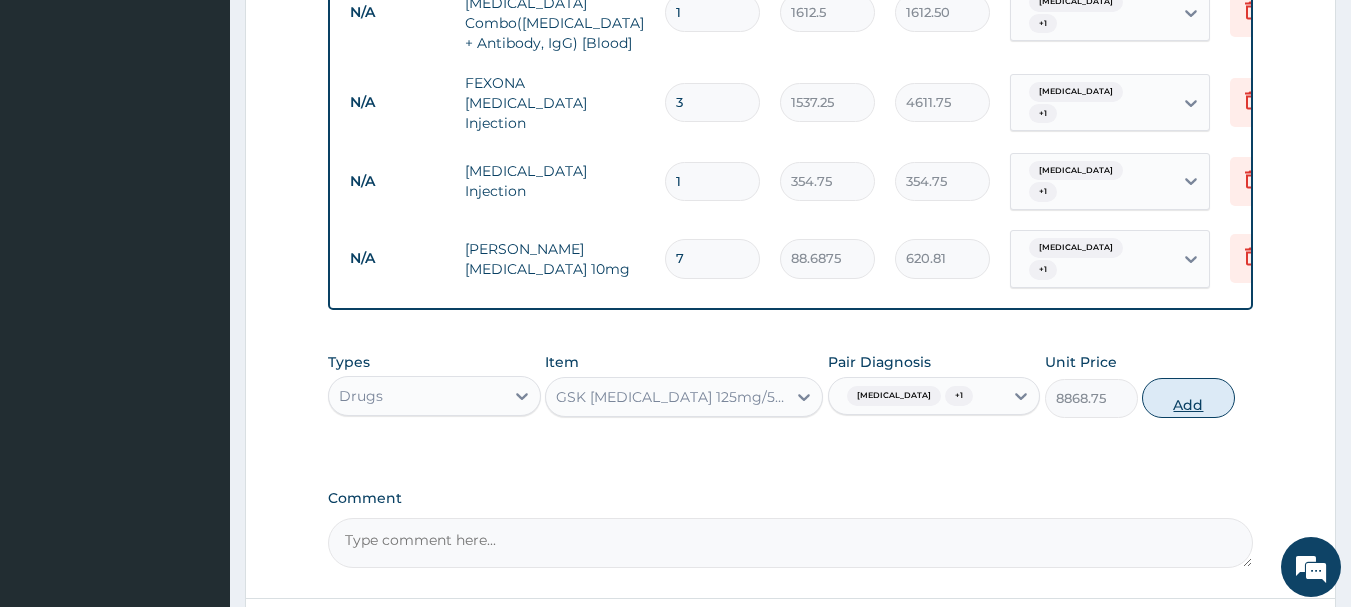 click on "Add" at bounding box center [1188, 398] 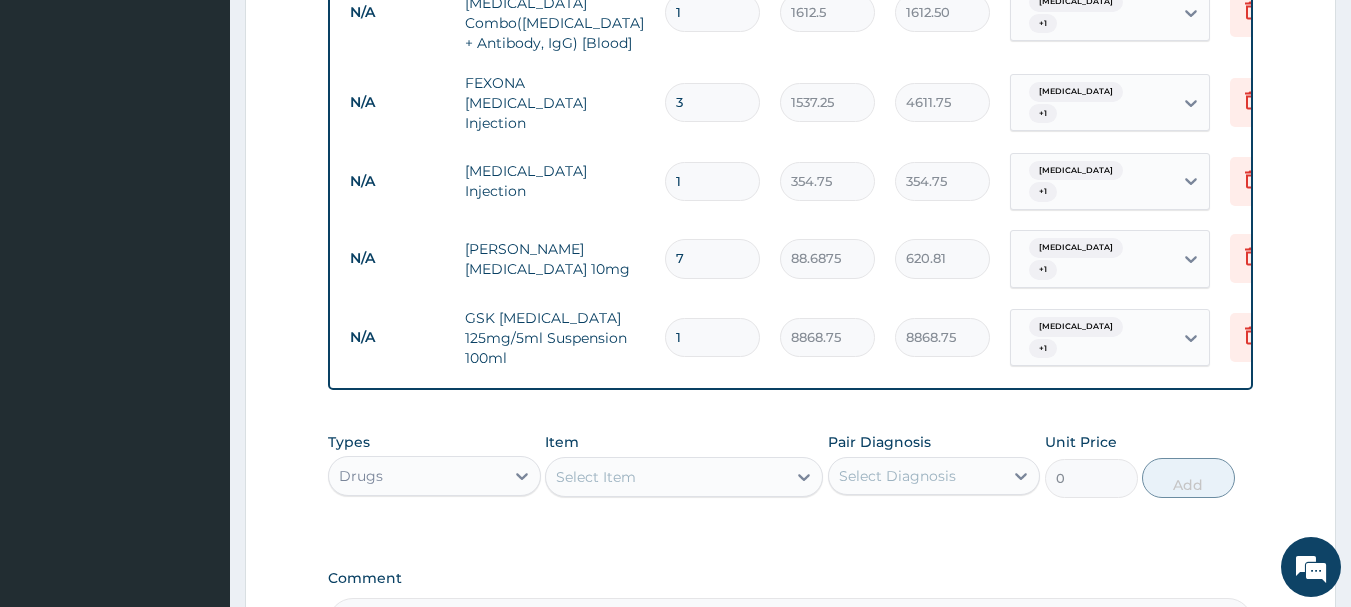 click on "Select Item" at bounding box center [666, 477] 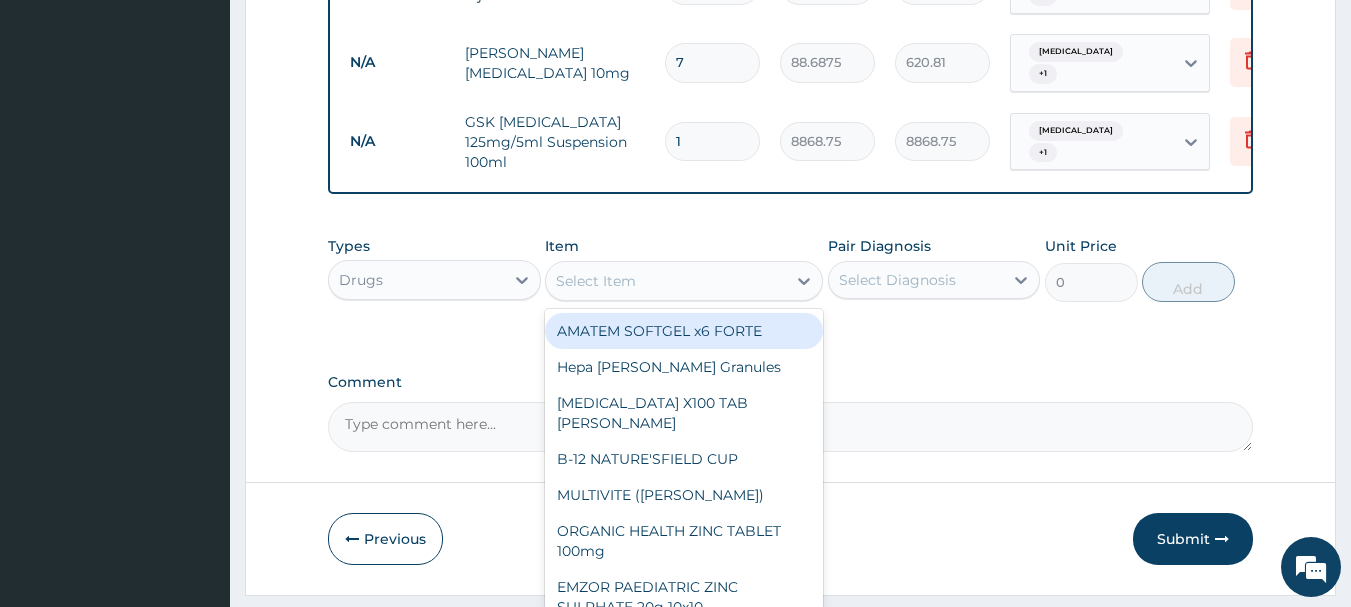 scroll, scrollTop: 1202, scrollLeft: 0, axis: vertical 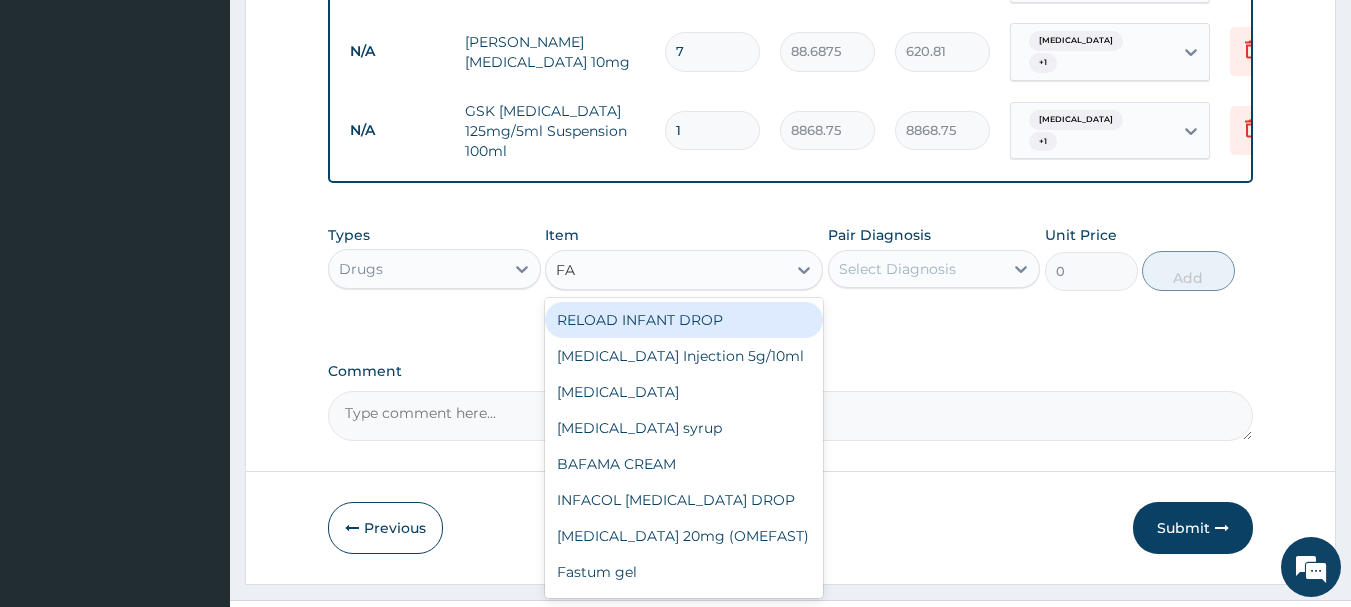type on "F" 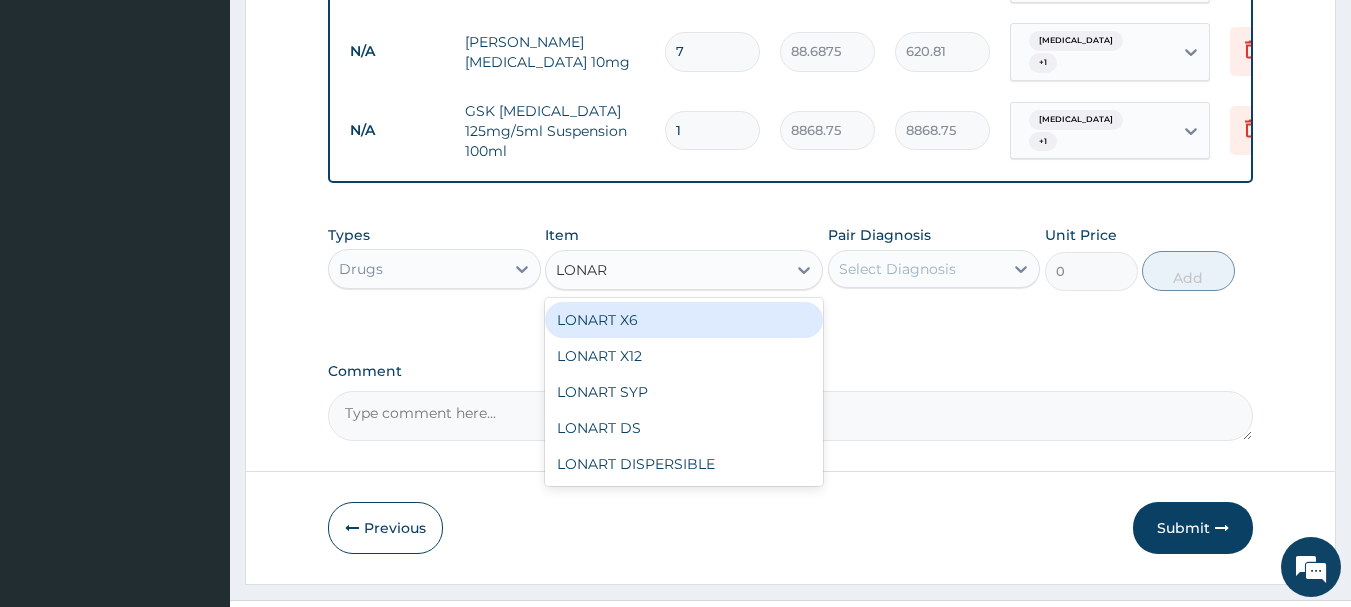 type on "LONART" 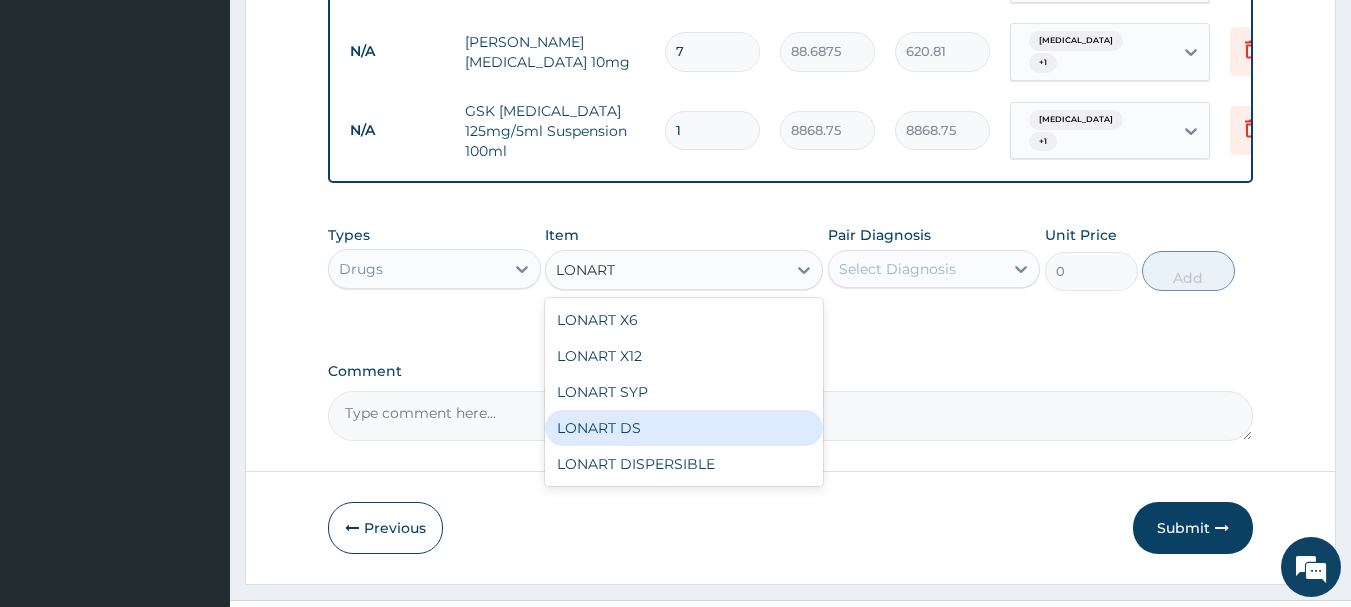 click on "LONART DS" at bounding box center (684, 428) 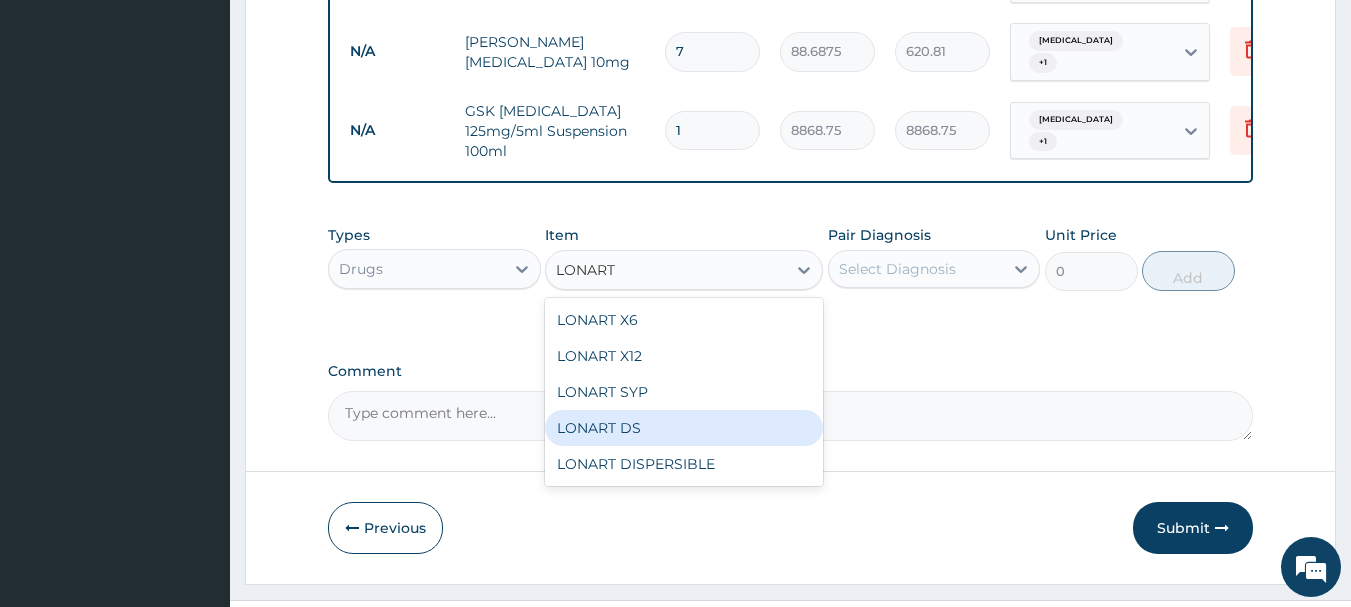 type 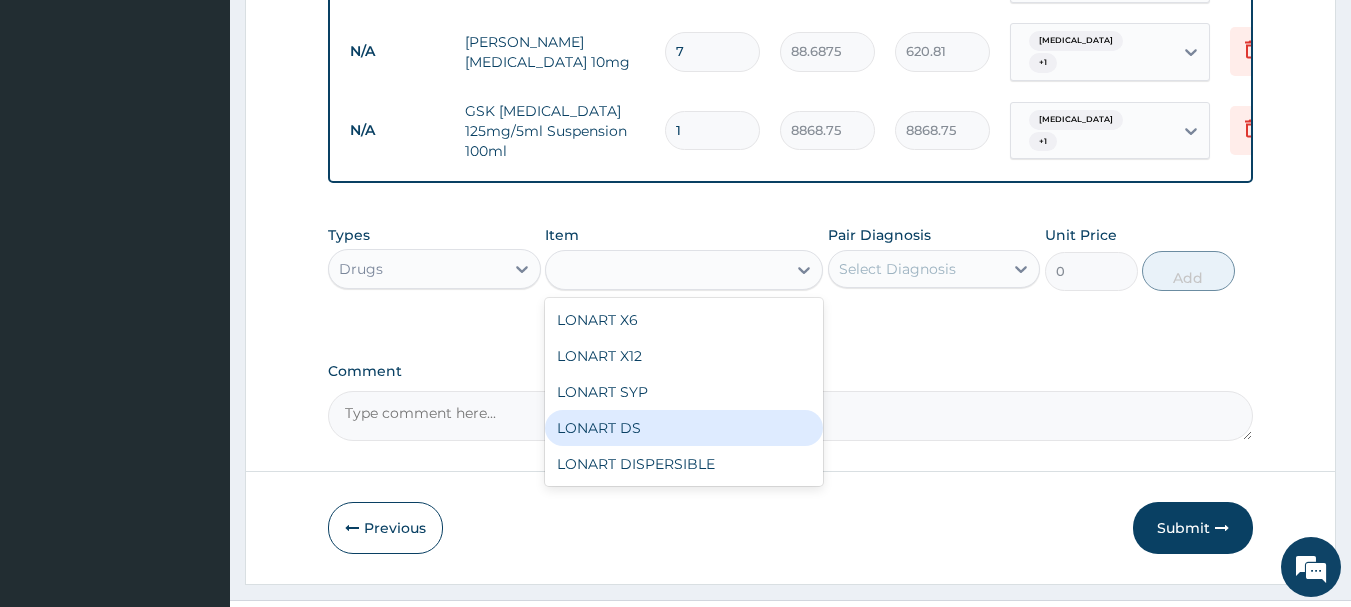 type on "473" 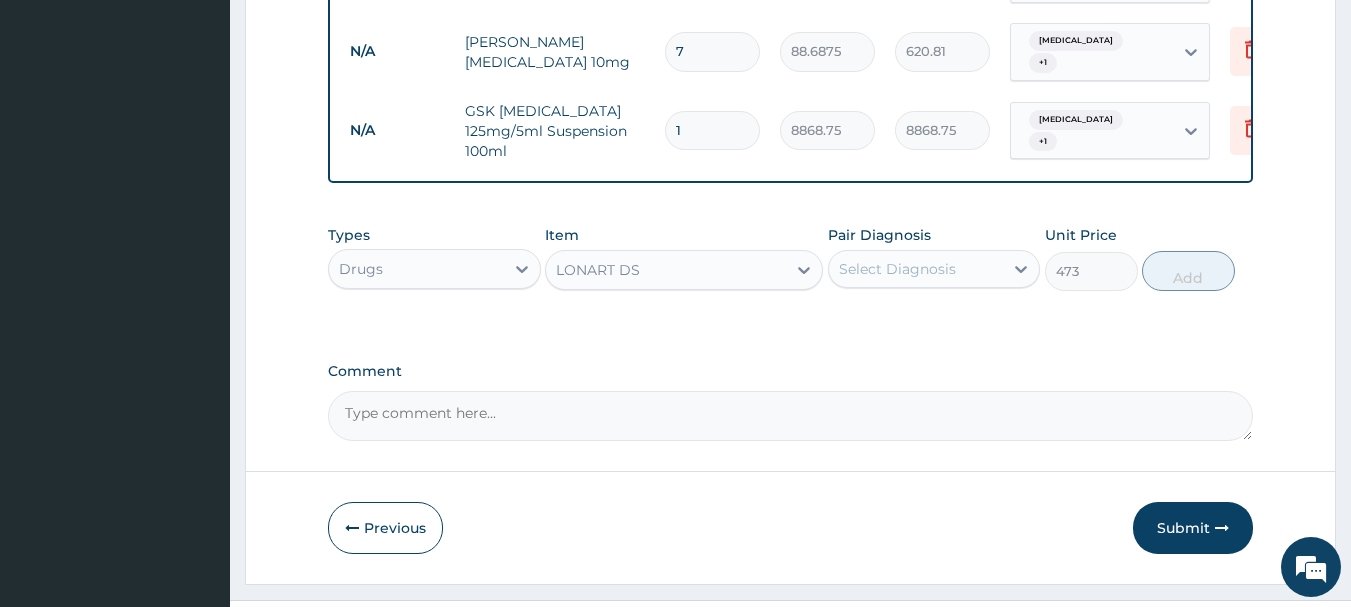 click on "Select Diagnosis" at bounding box center [897, 269] 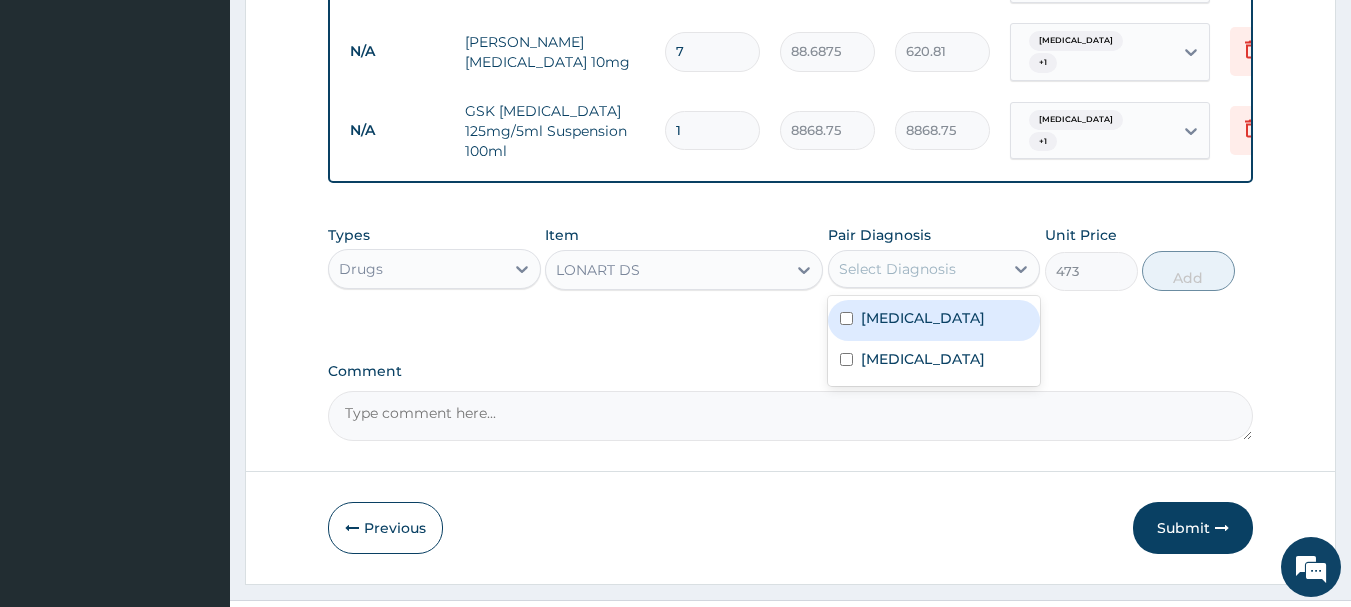 drag, startPoint x: 931, startPoint y: 276, endPoint x: 931, endPoint y: 308, distance: 32 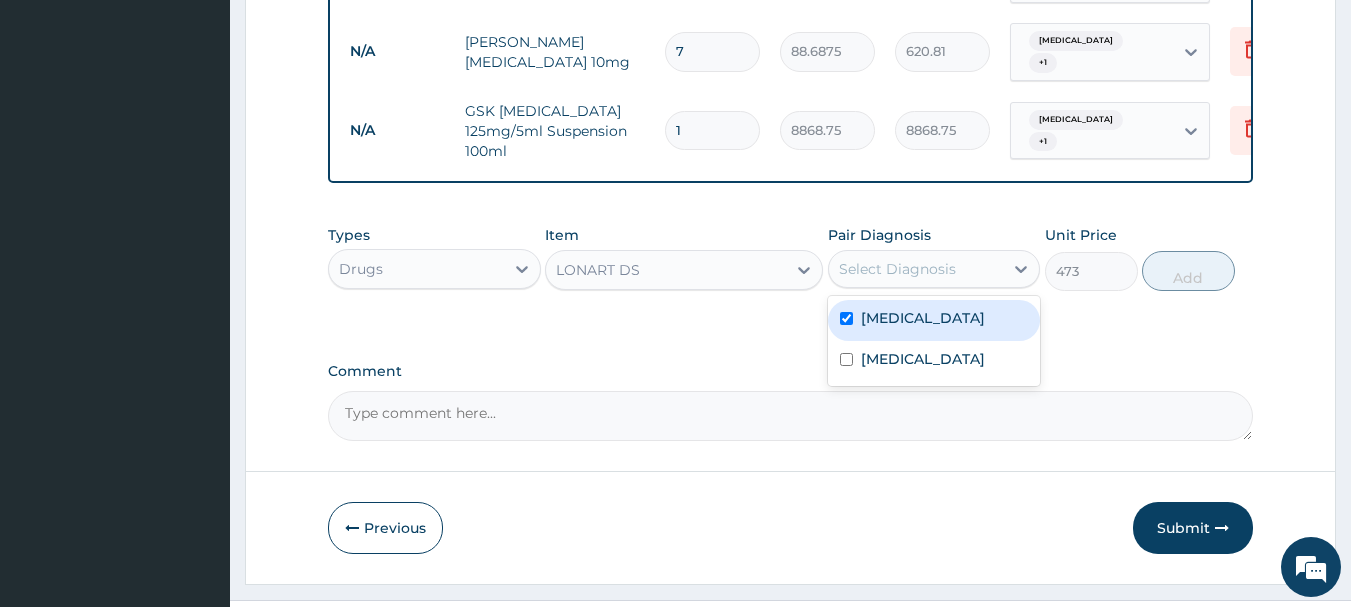 checkbox on "true" 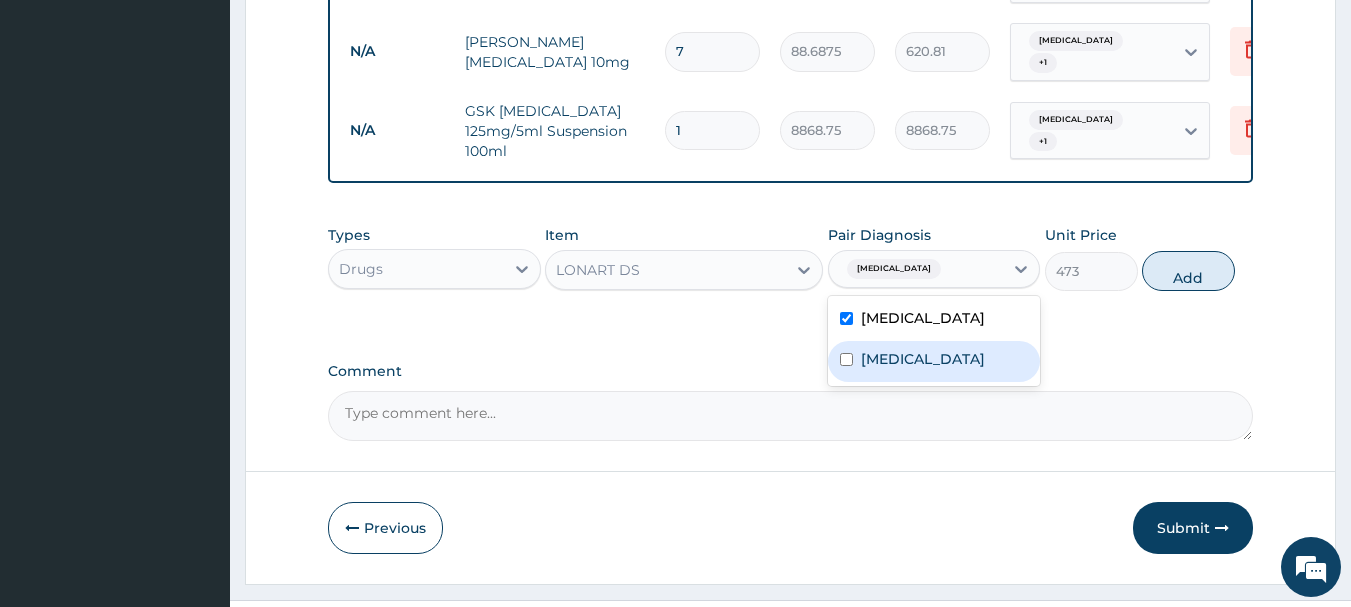 drag, startPoint x: 934, startPoint y: 324, endPoint x: 1055, endPoint y: 269, distance: 132.91351 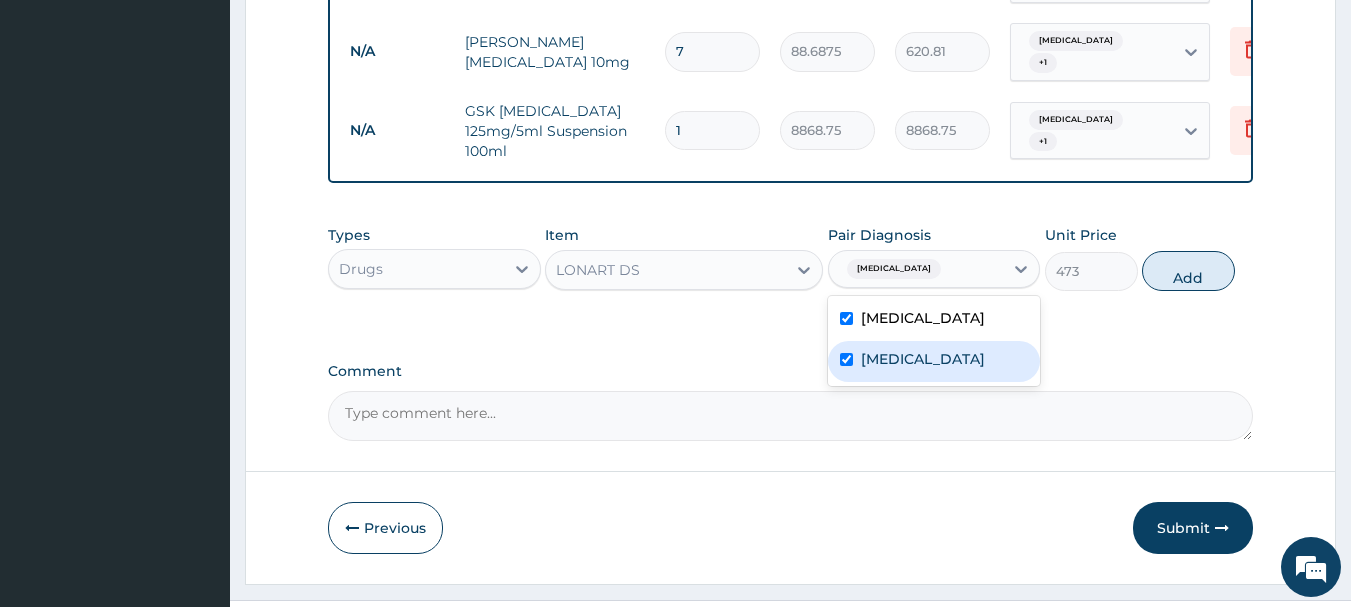 checkbox on "true" 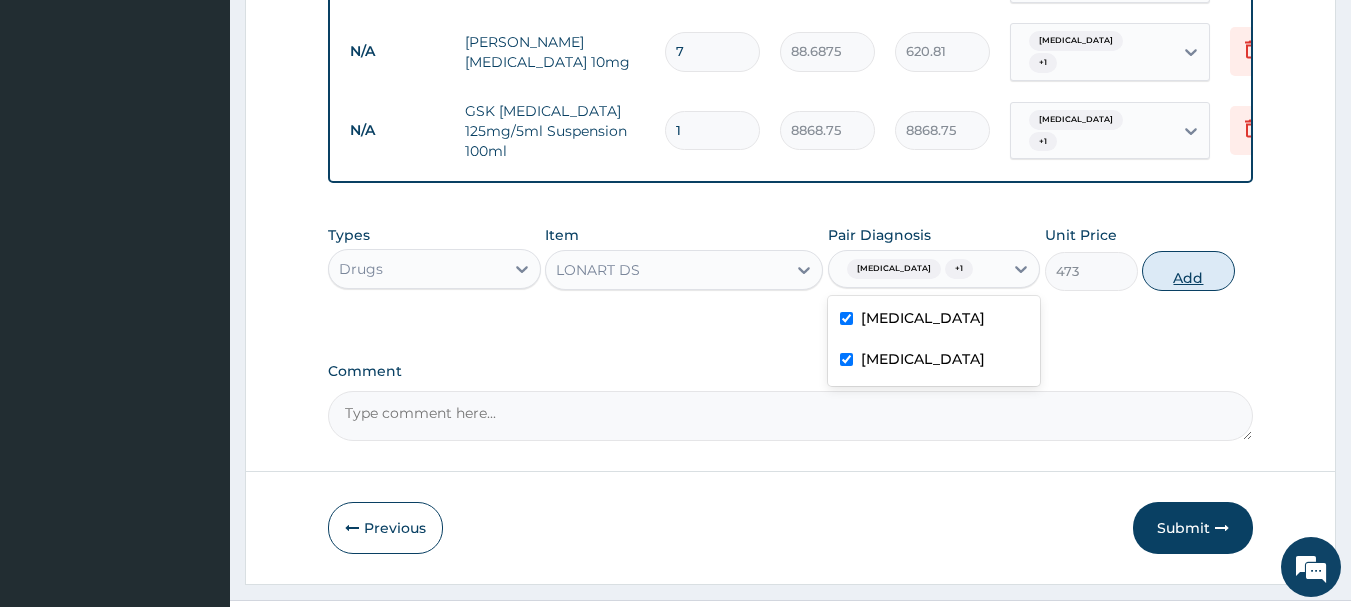 click on "Add" at bounding box center [1188, 271] 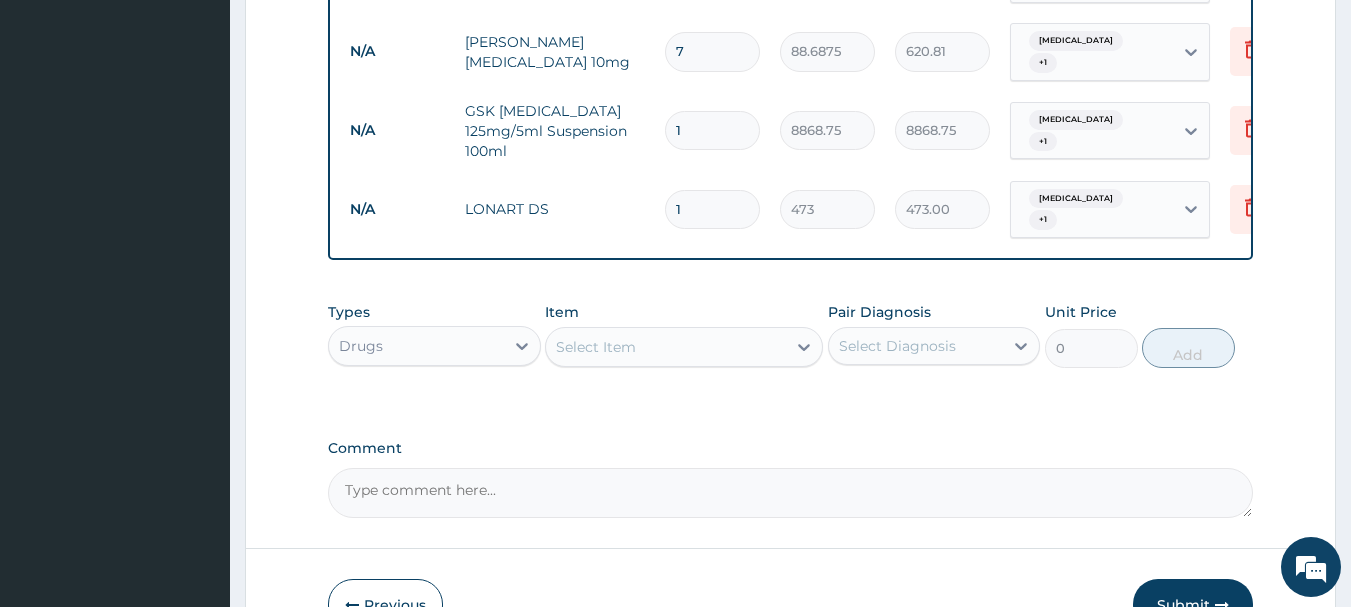 type 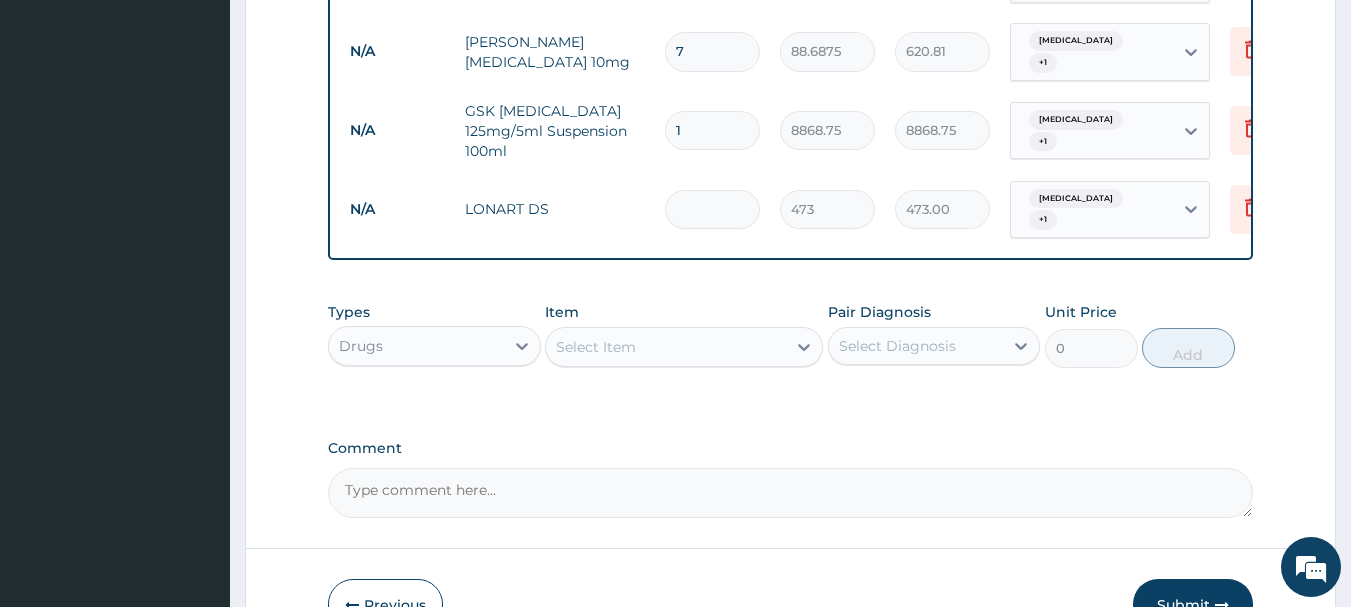 type on "0.00" 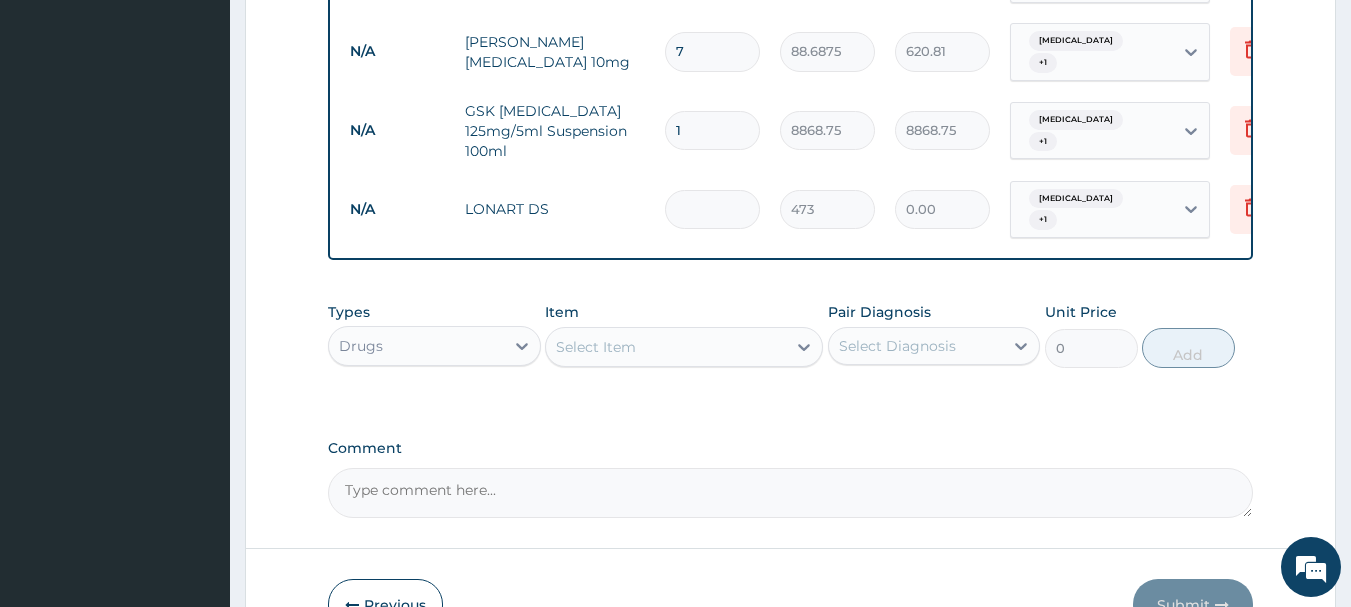 type on "6" 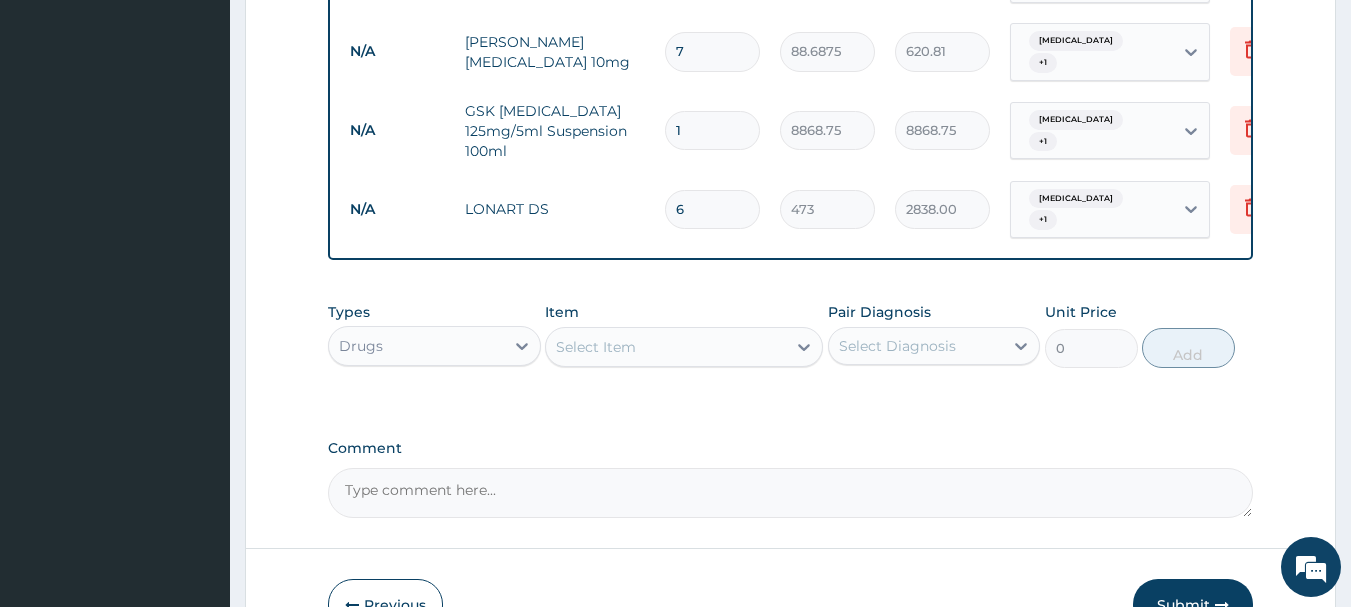 type on "6" 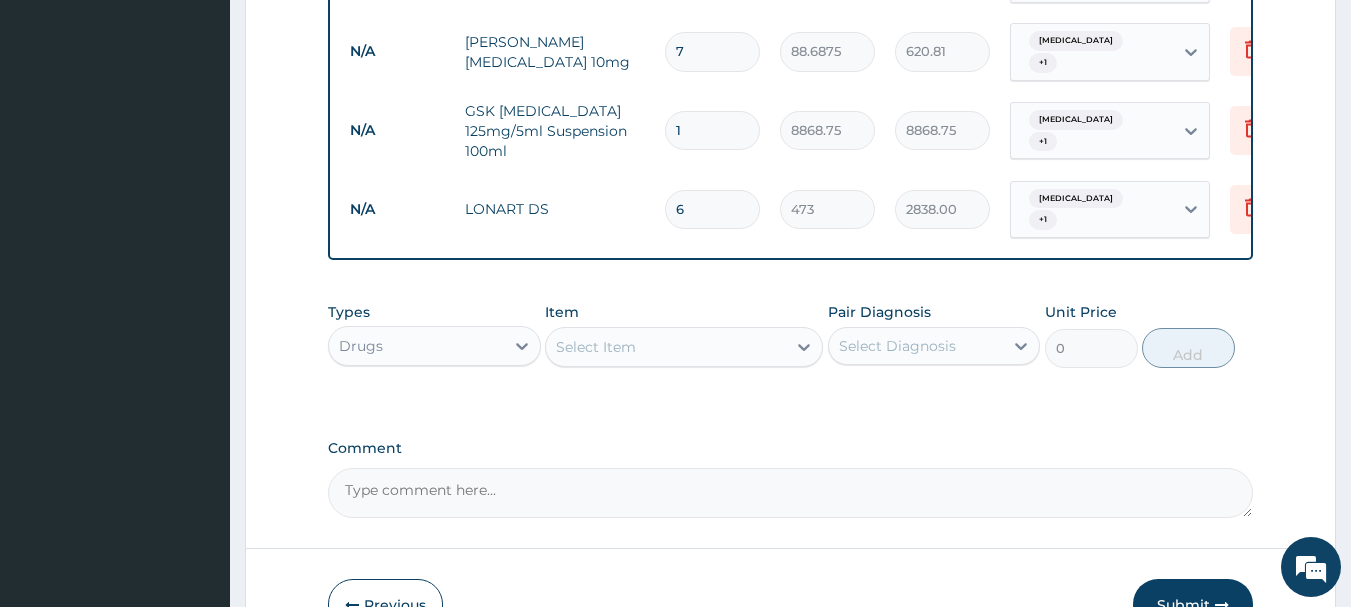 click on "Submit" at bounding box center (1193, 605) 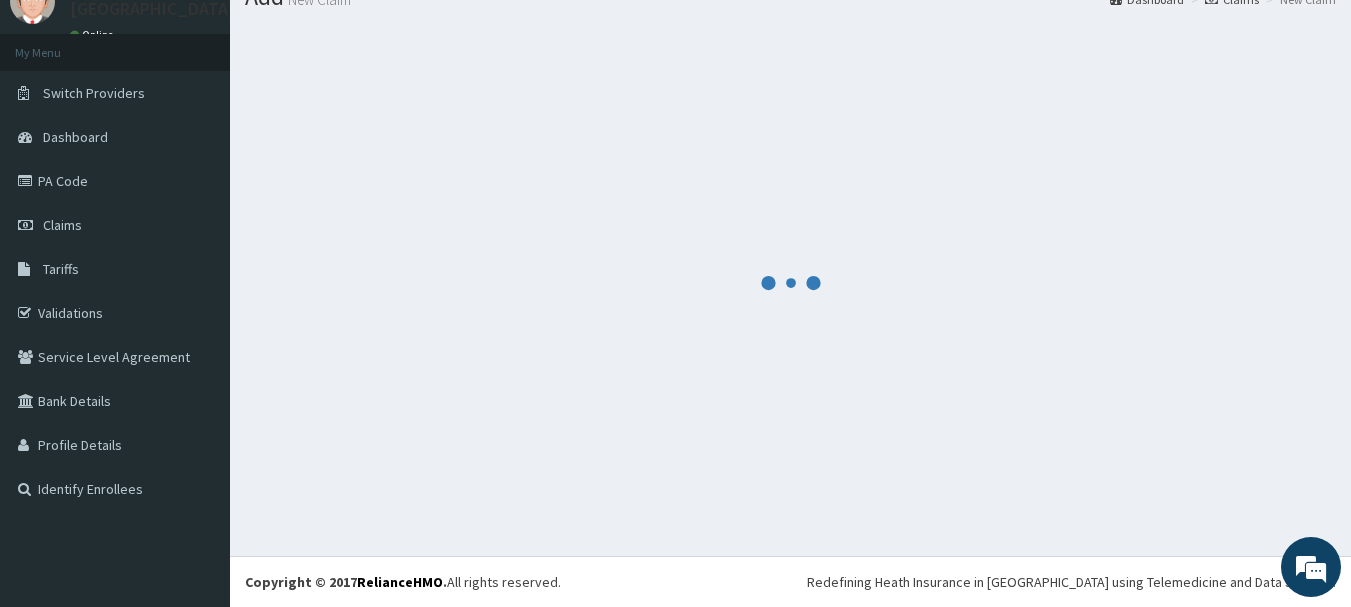 scroll, scrollTop: 1202, scrollLeft: 0, axis: vertical 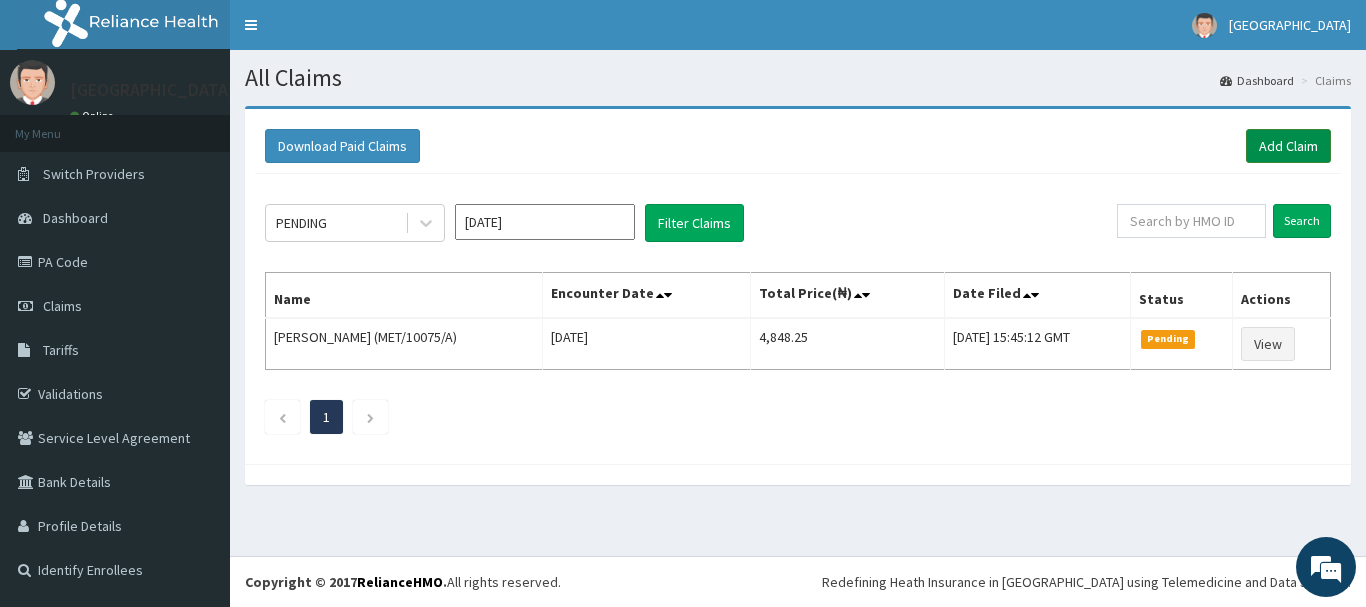 click on "Add Claim" at bounding box center (1288, 146) 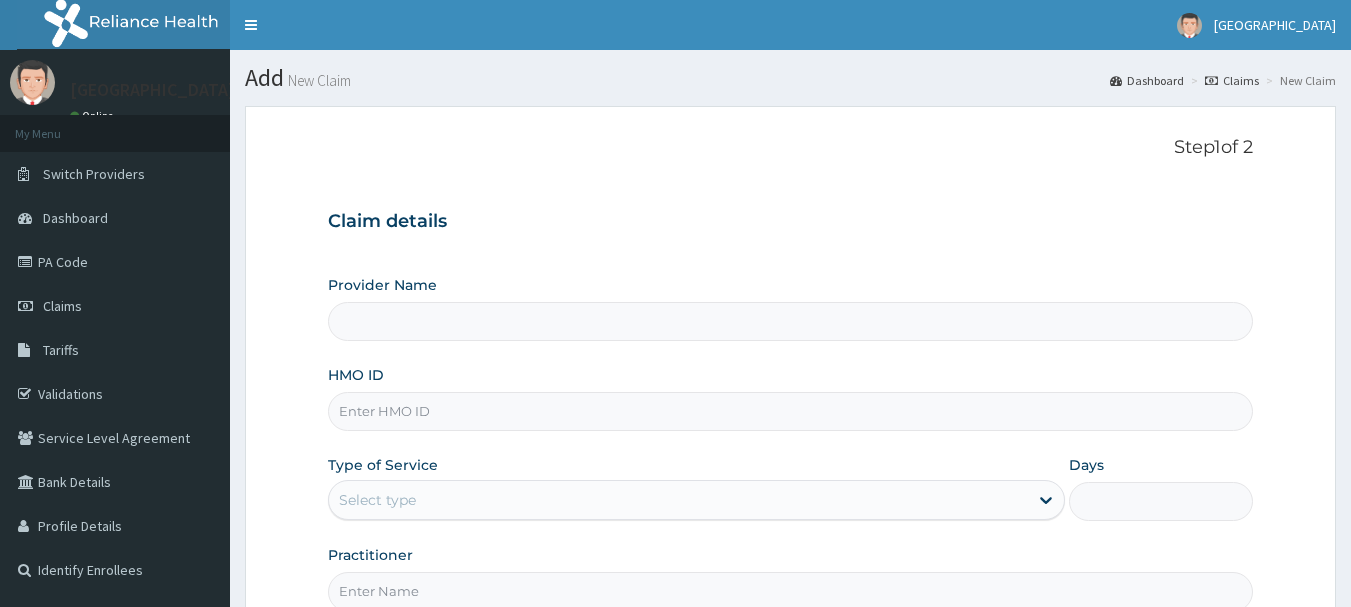 scroll, scrollTop: 0, scrollLeft: 0, axis: both 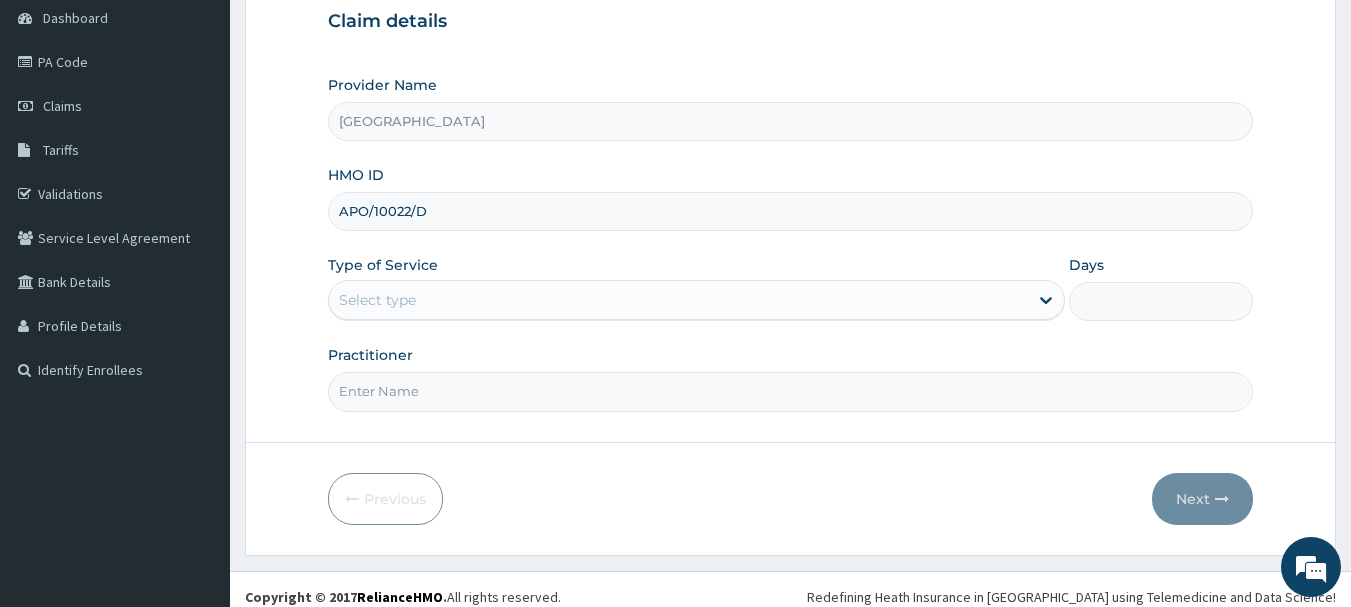 type on "APO/10022/D" 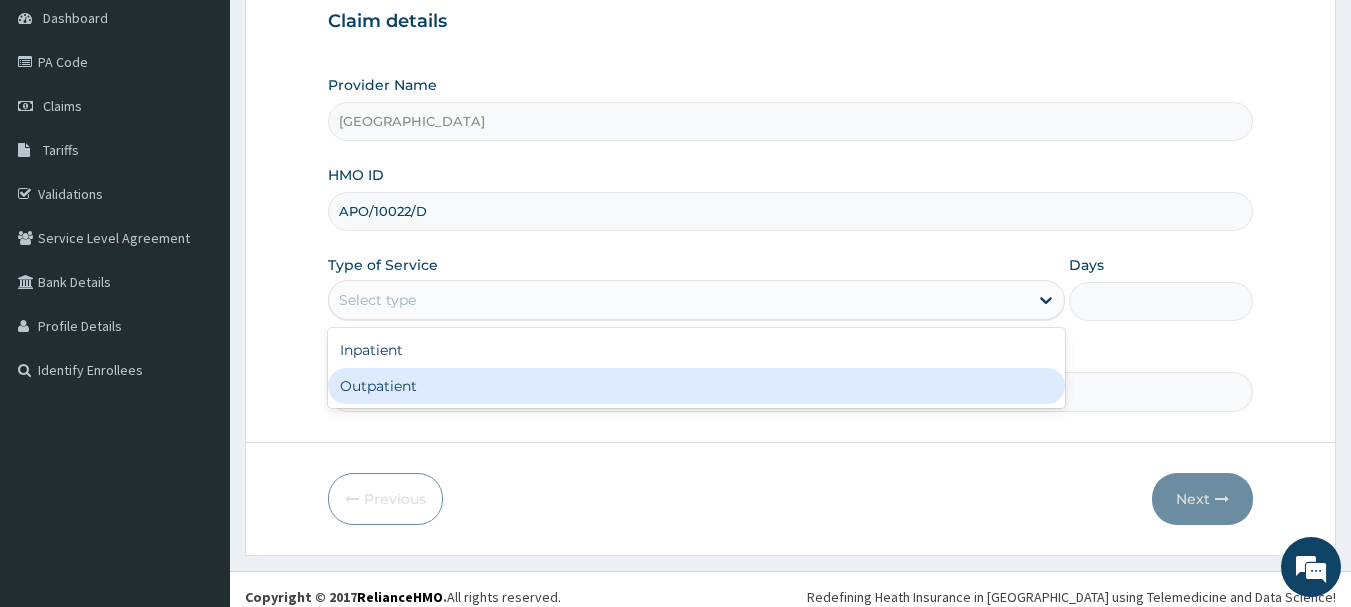 click on "Outpatient" at bounding box center [696, 386] 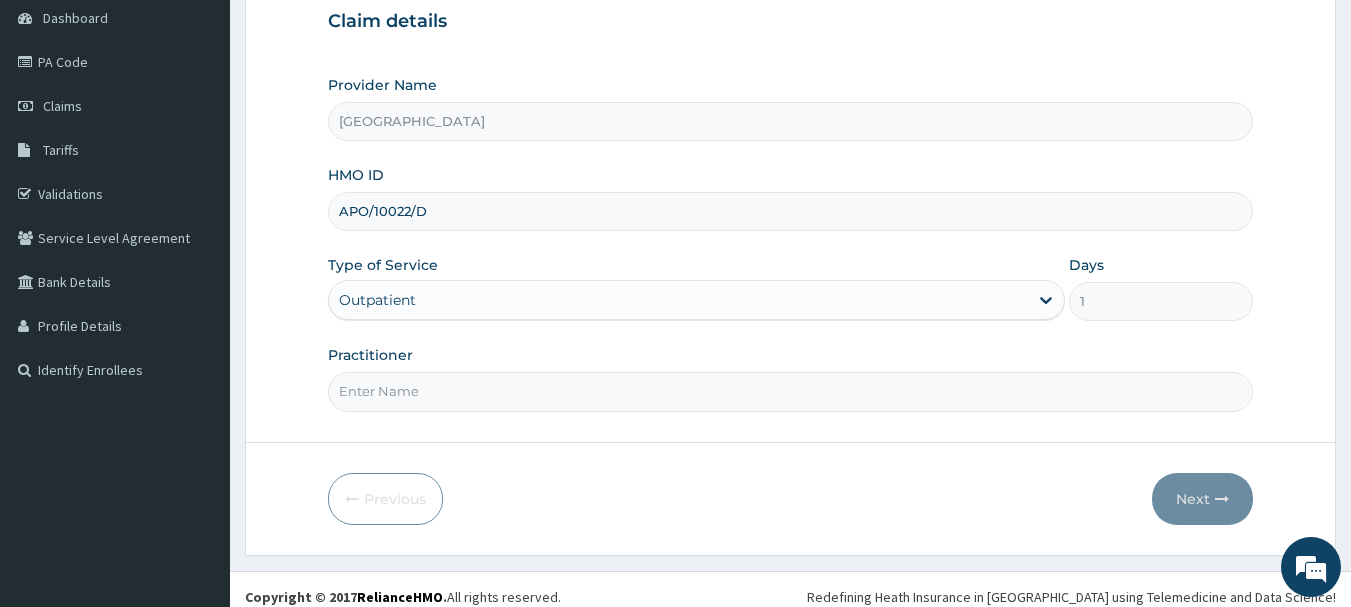 click on "Practitioner" at bounding box center [791, 391] 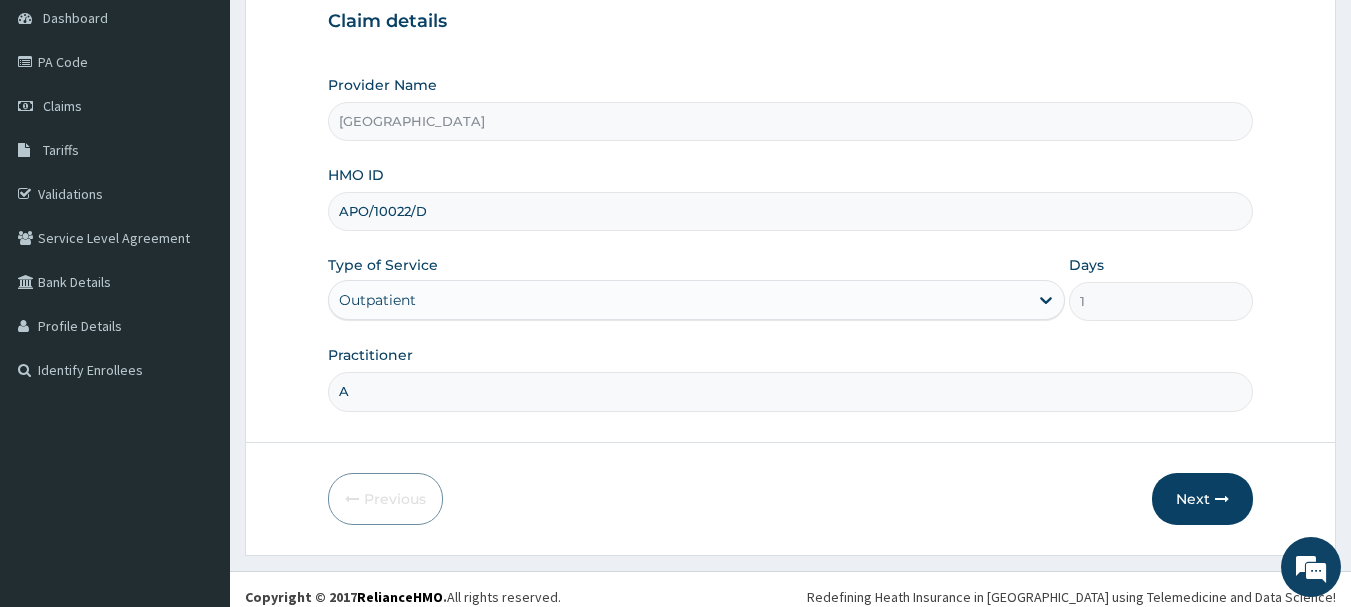 type on "[PERSON_NAME]" 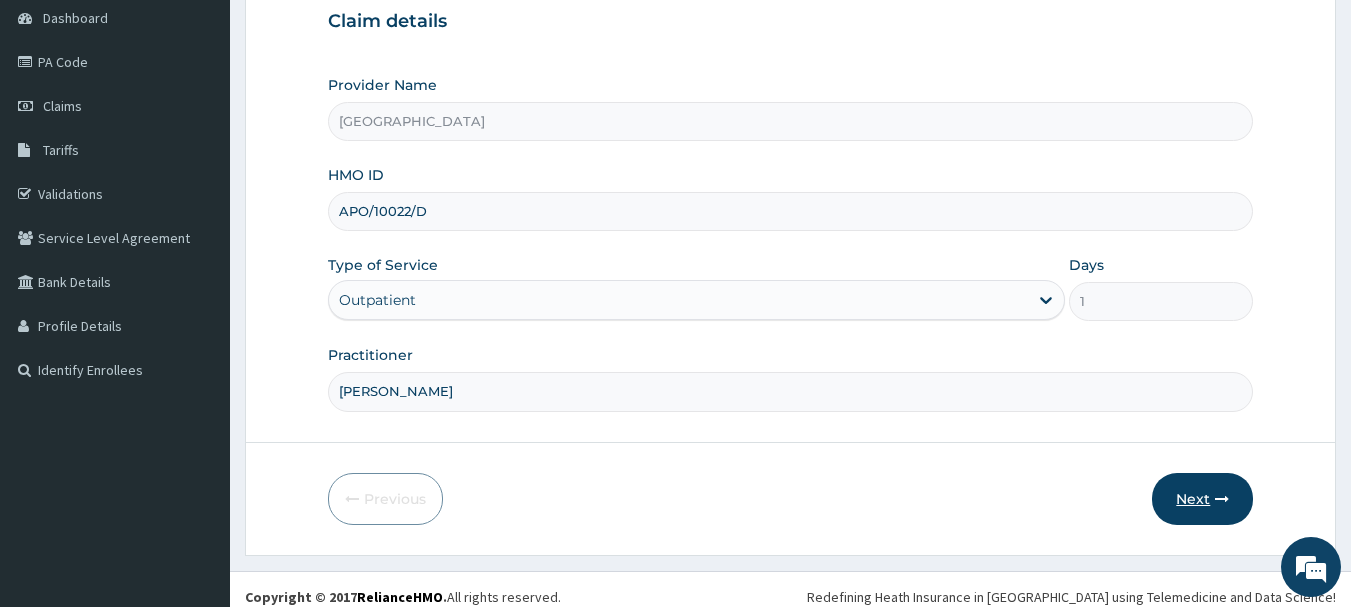 click on "Next" at bounding box center [1202, 499] 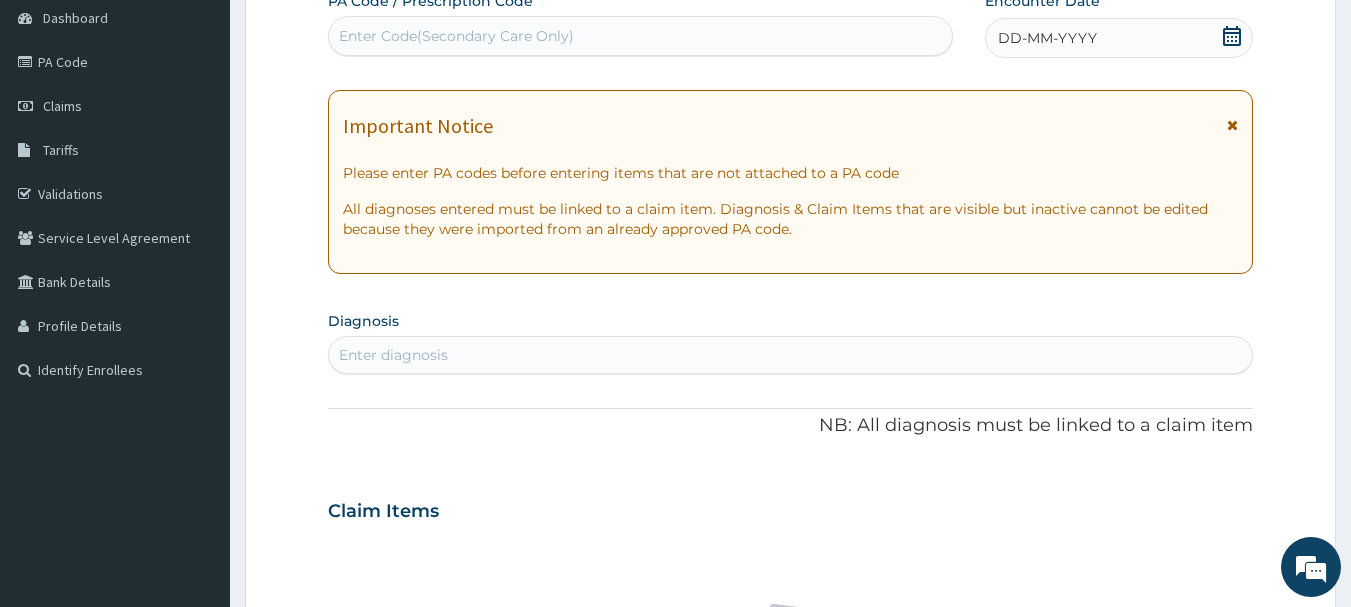 click on "DD-MM-YYYY" at bounding box center [1119, 38] 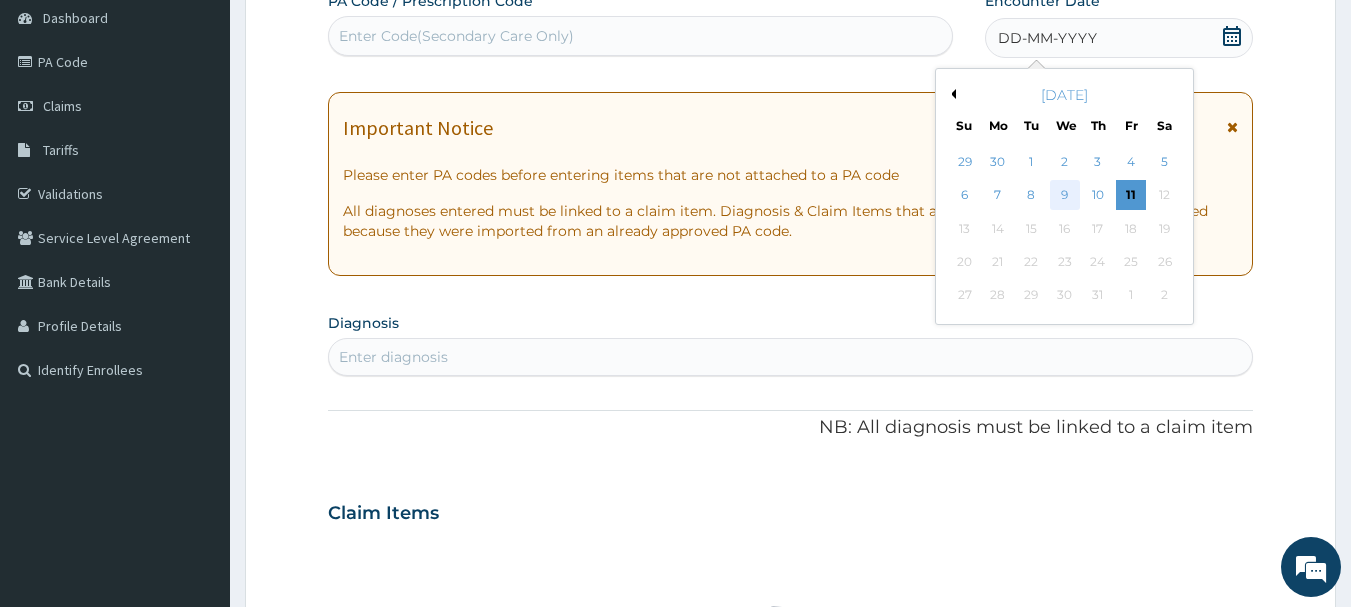 click on "9" at bounding box center (1065, 196) 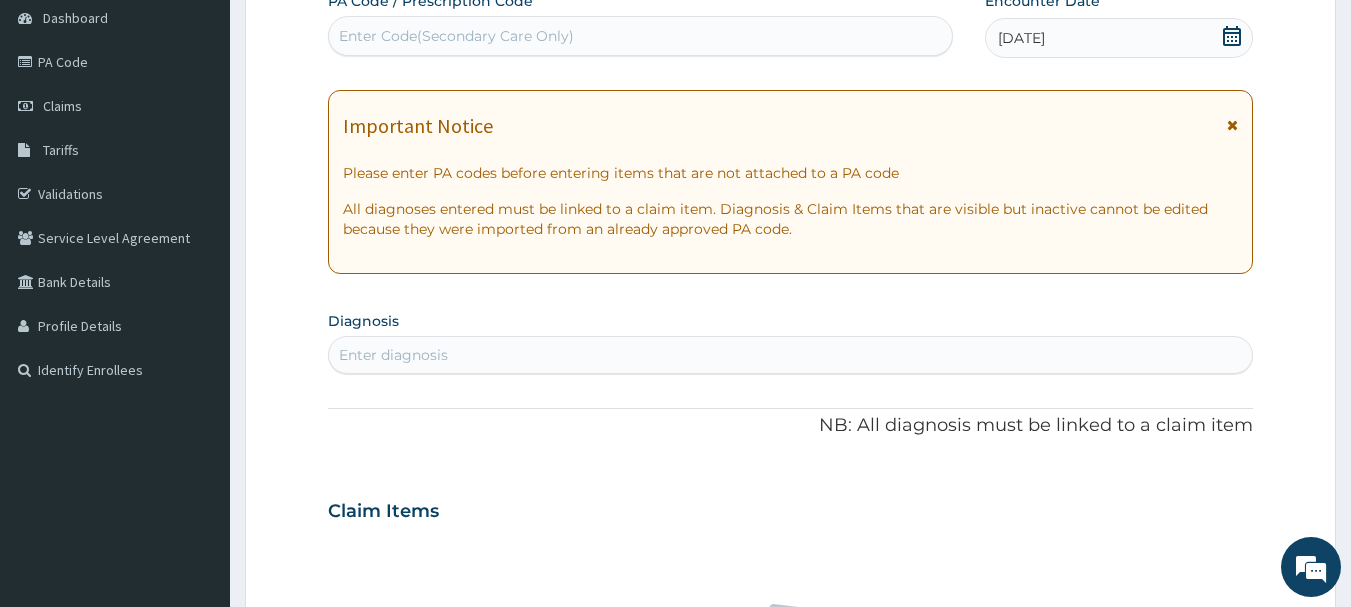 click on "Enter diagnosis" at bounding box center (791, 355) 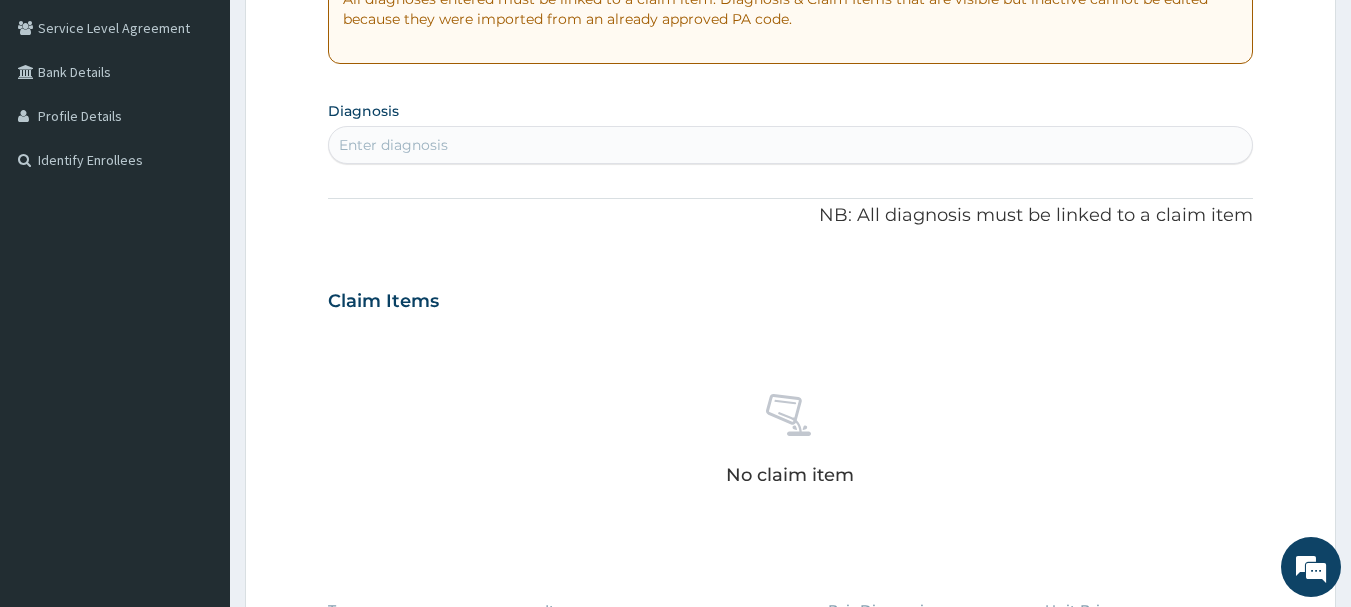 scroll, scrollTop: 400, scrollLeft: 0, axis: vertical 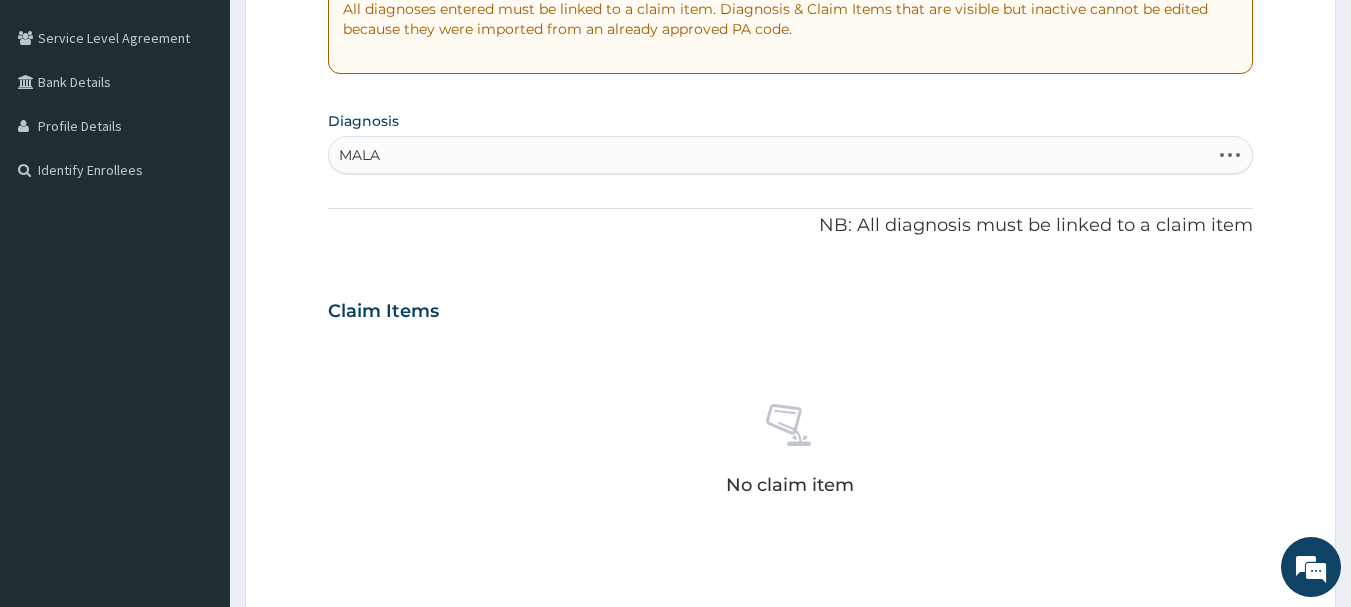 type on "MALAR" 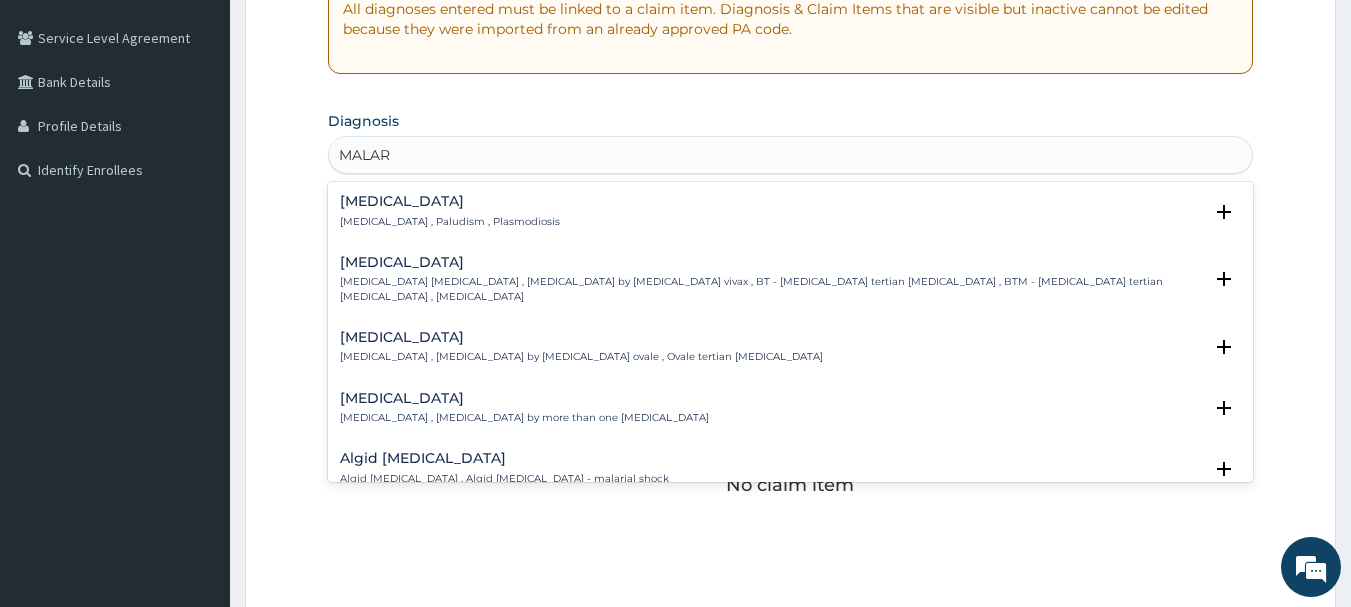click on "[MEDICAL_DATA]" at bounding box center (450, 201) 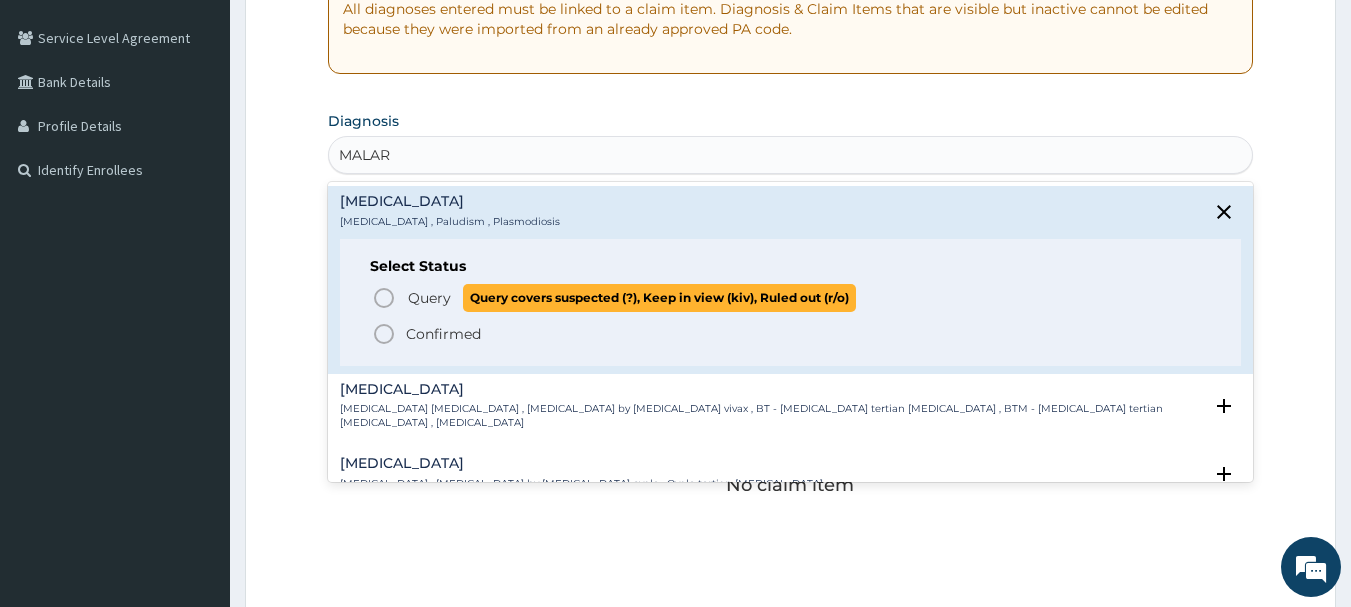 click 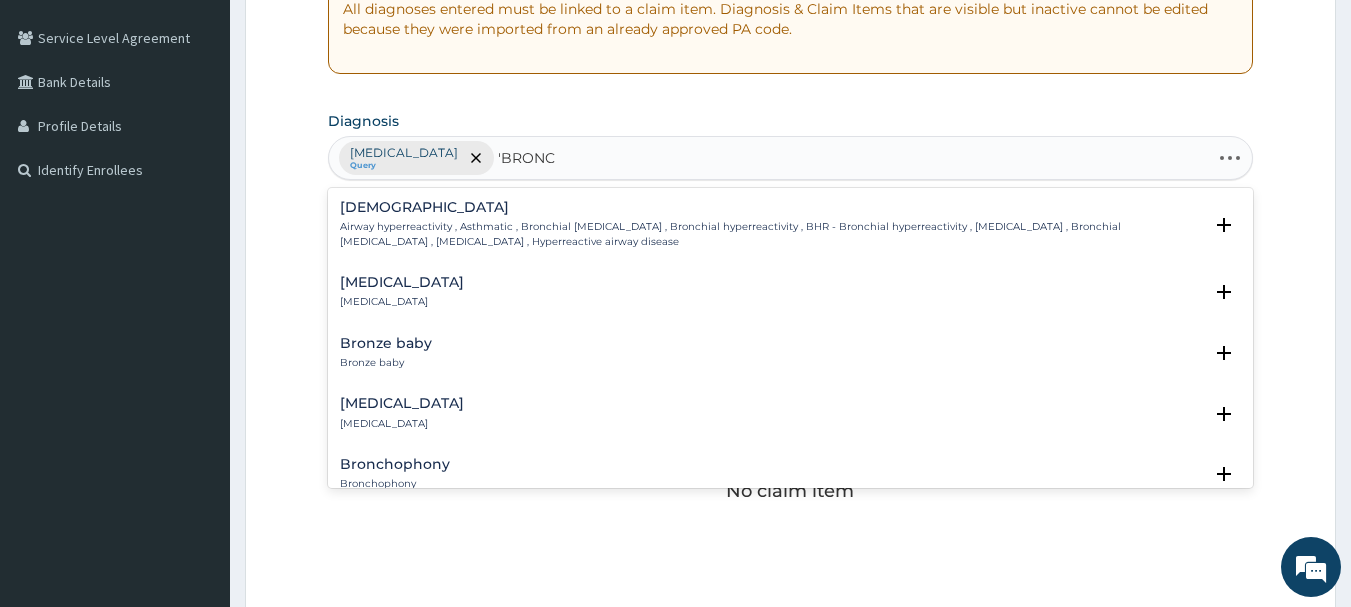 type on "'BRONCH" 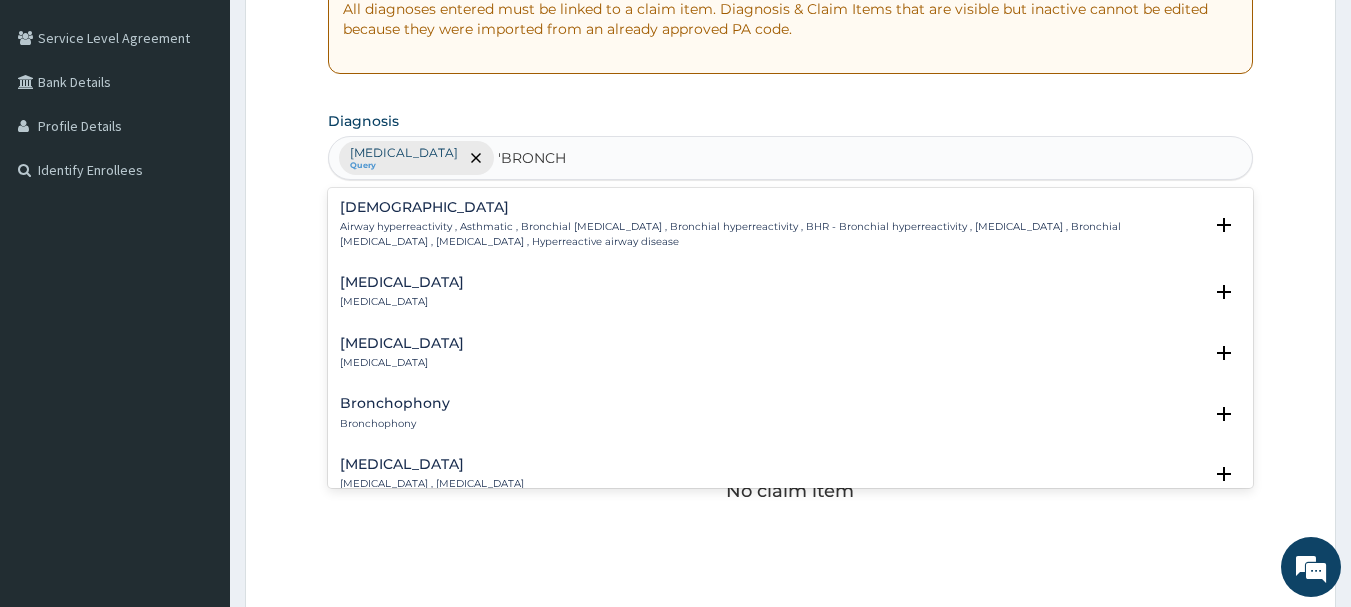click on "[MEDICAL_DATA]" at bounding box center [402, 282] 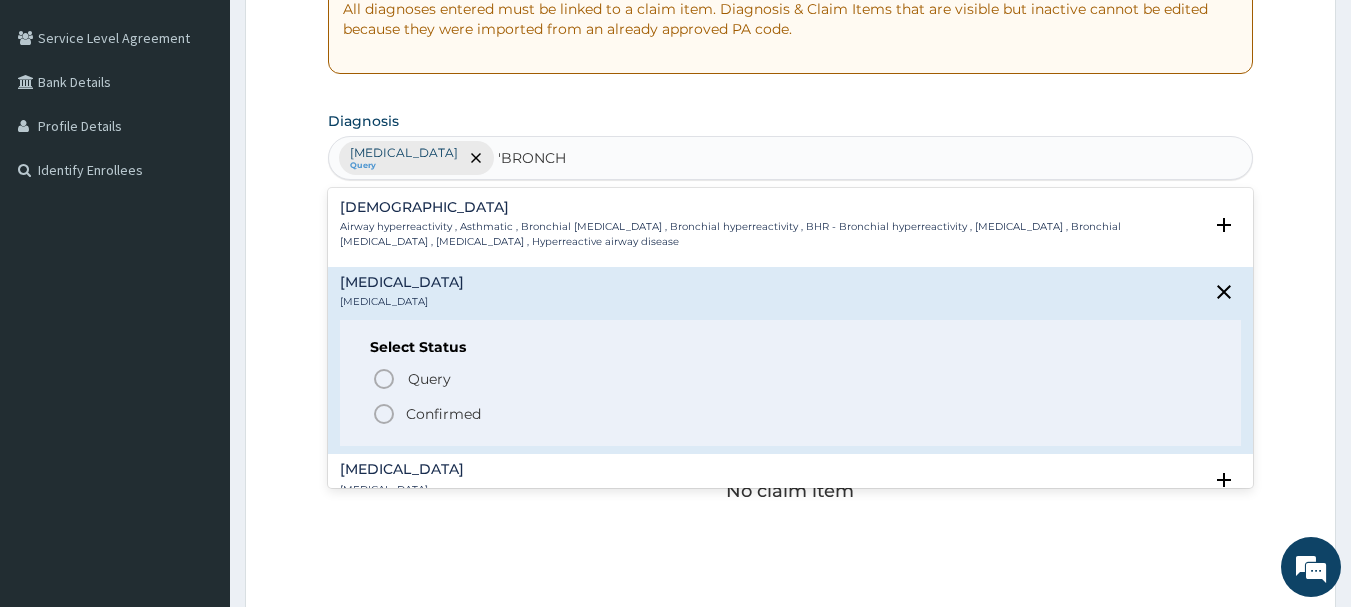 click 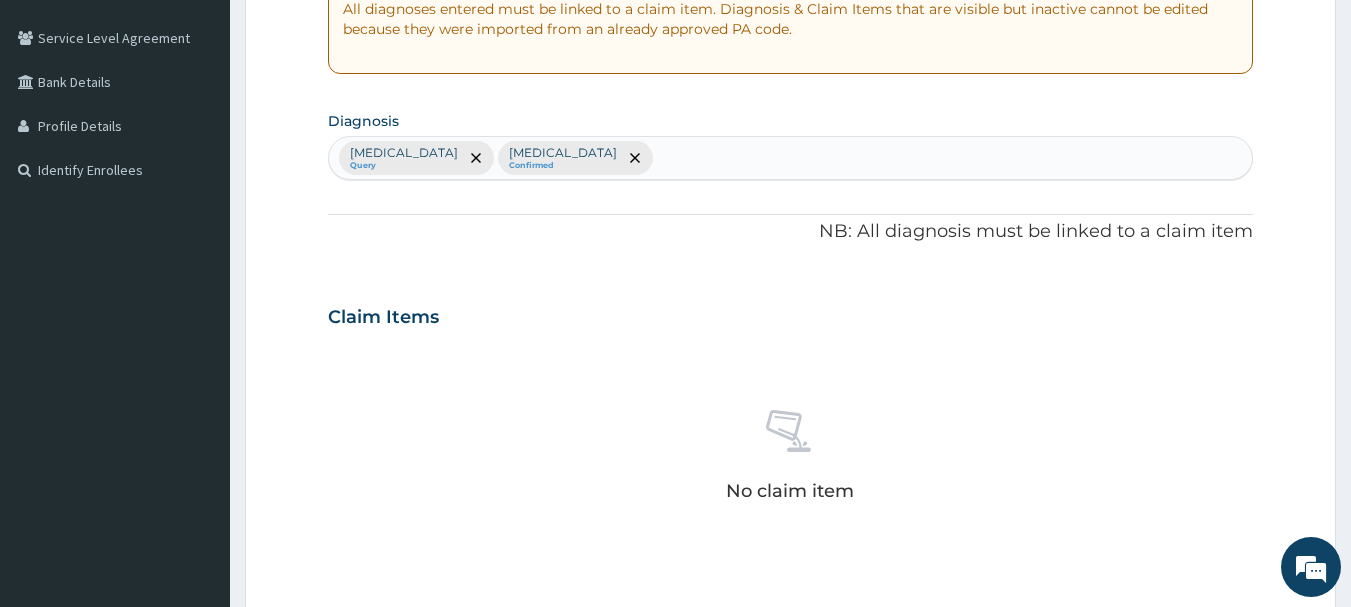 click on "[MEDICAL_DATA] Query [MEDICAL_DATA] Confirmed" at bounding box center (791, 158) 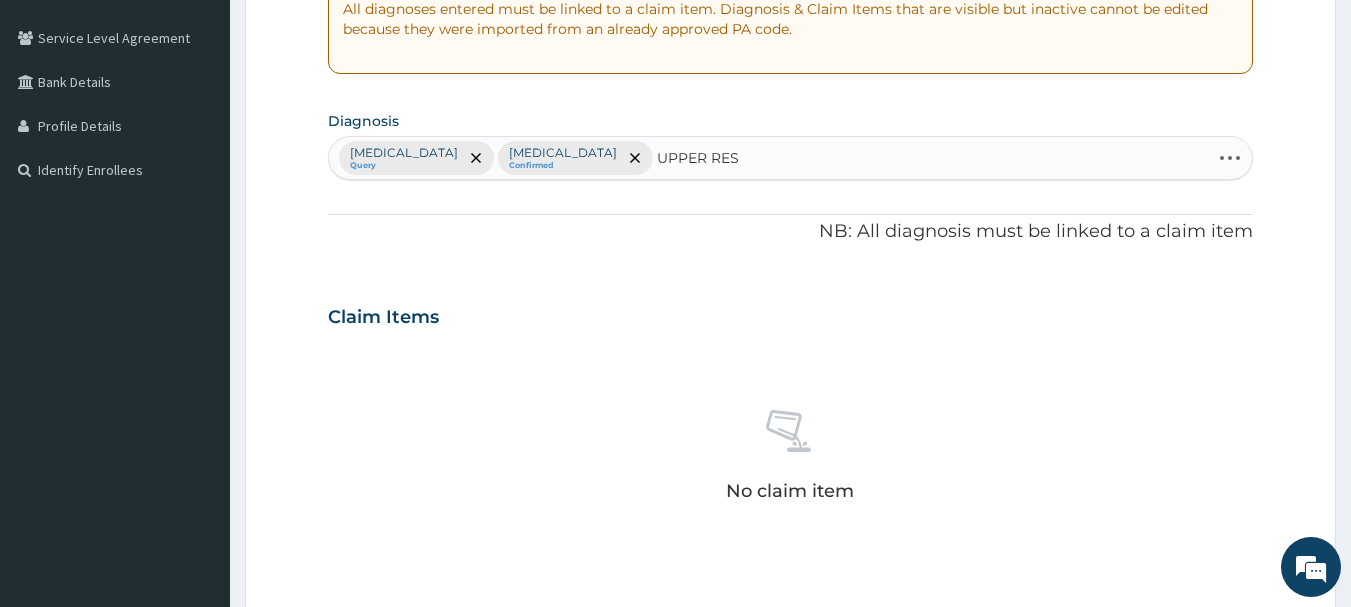 type on "UPPER RESP" 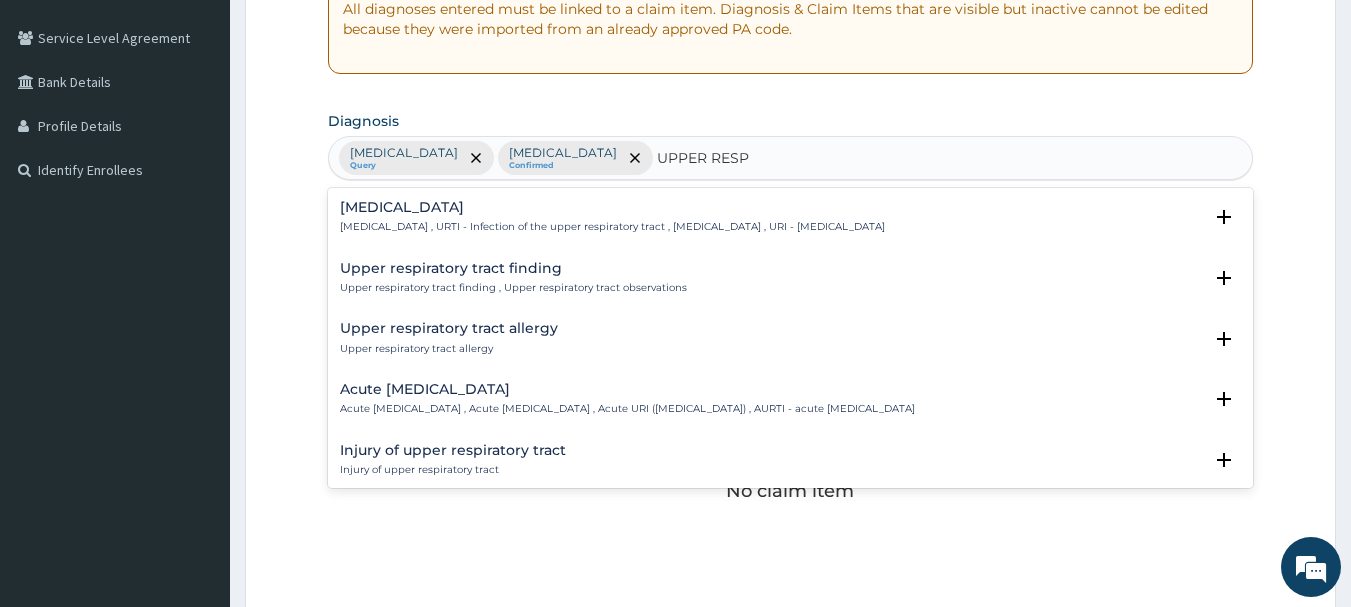 click on "[MEDICAL_DATA]" at bounding box center (612, 207) 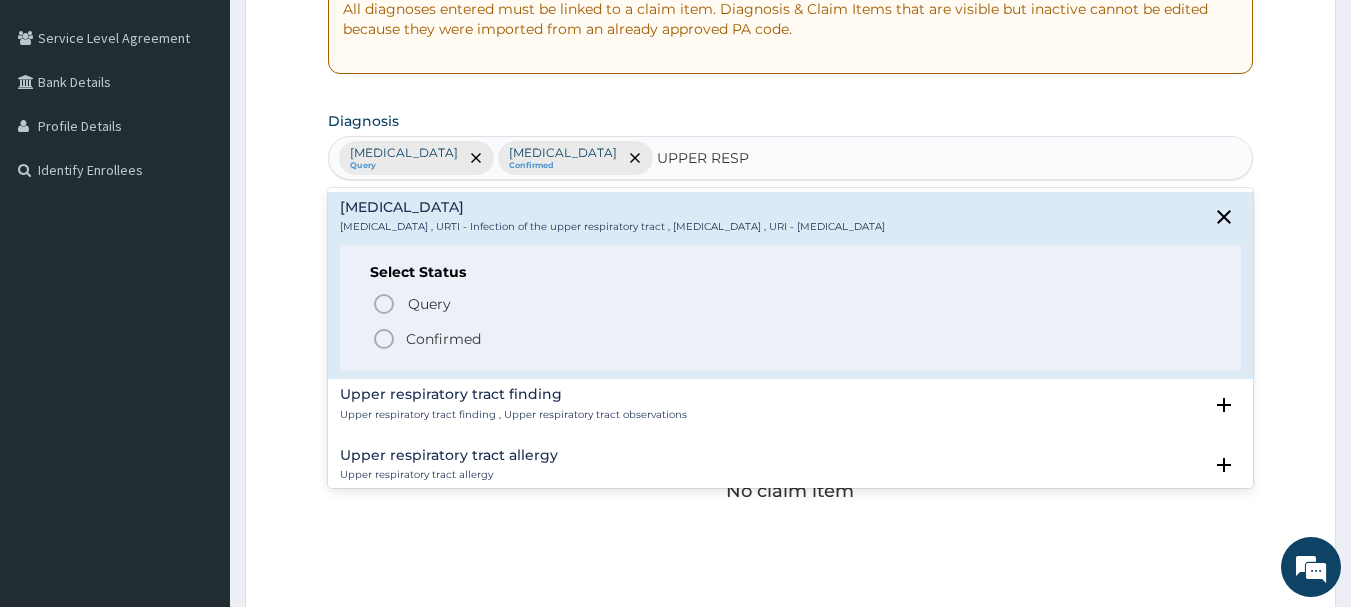 click 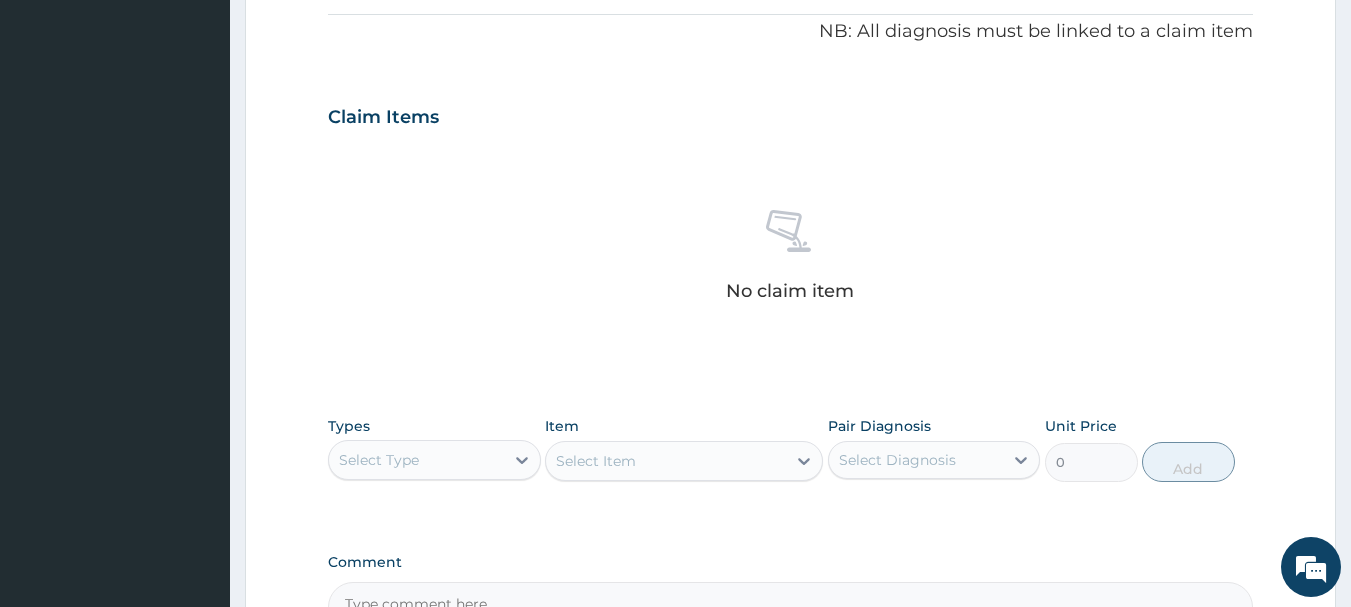 scroll, scrollTop: 835, scrollLeft: 0, axis: vertical 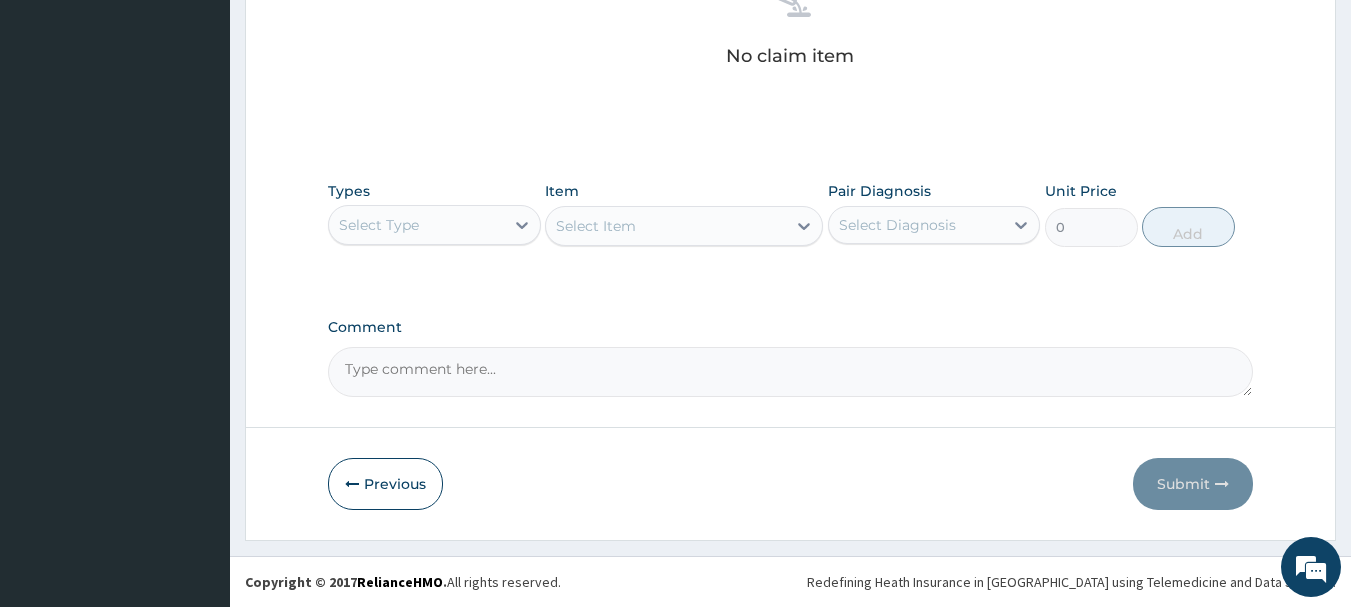 click on "Select Type" at bounding box center (416, 225) 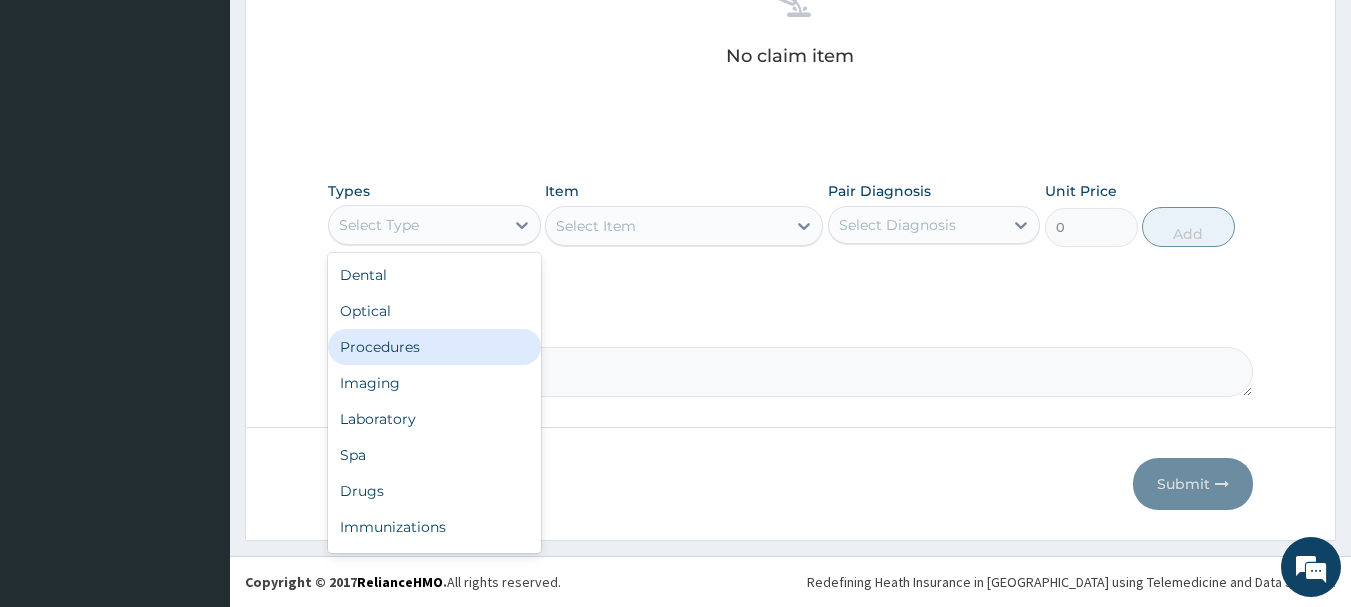 click on "Procedures" at bounding box center [434, 347] 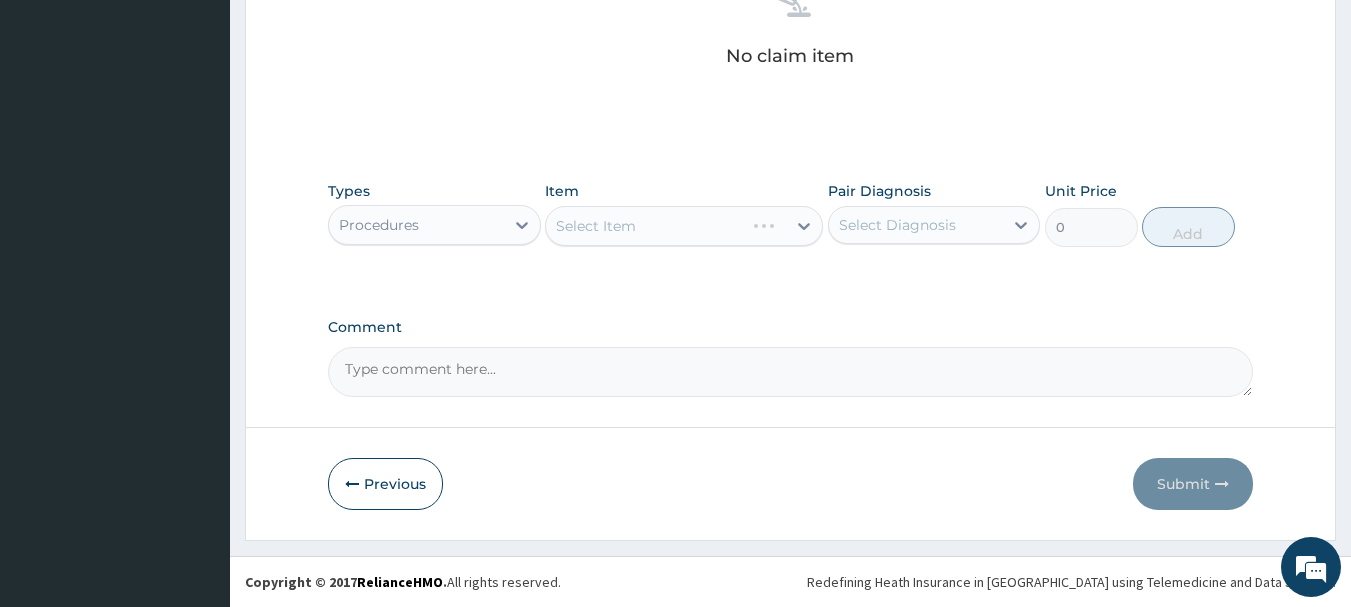 click on "Select Item" at bounding box center [684, 226] 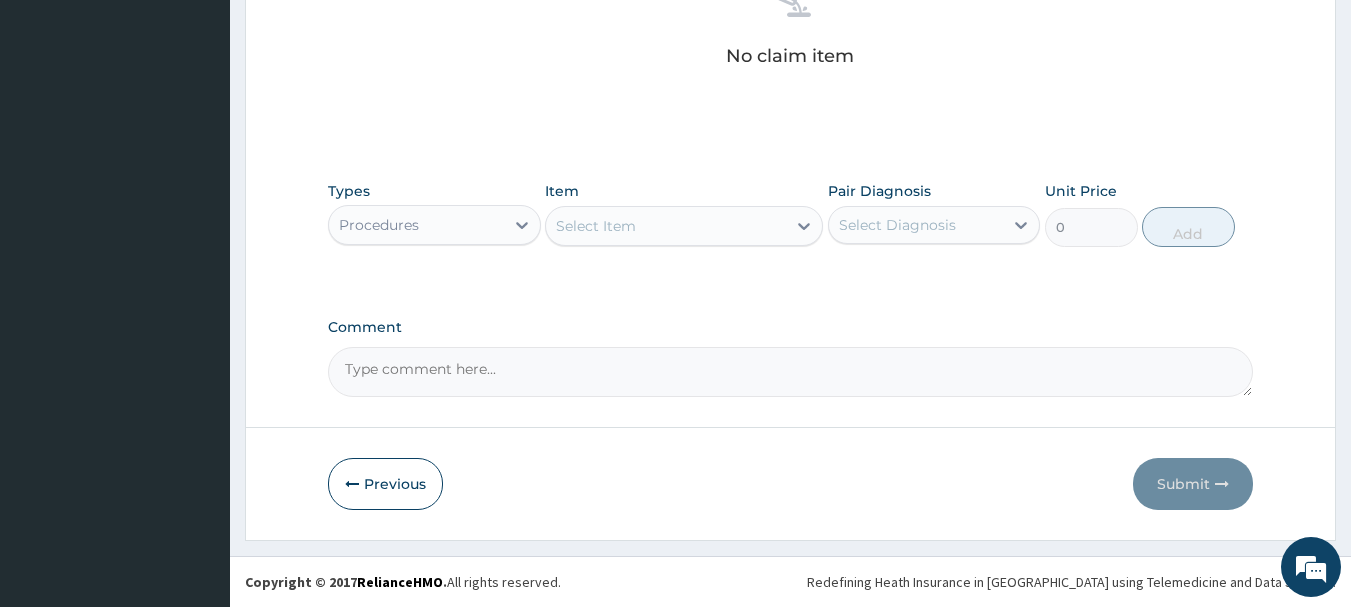 click on "Select Item" at bounding box center [666, 226] 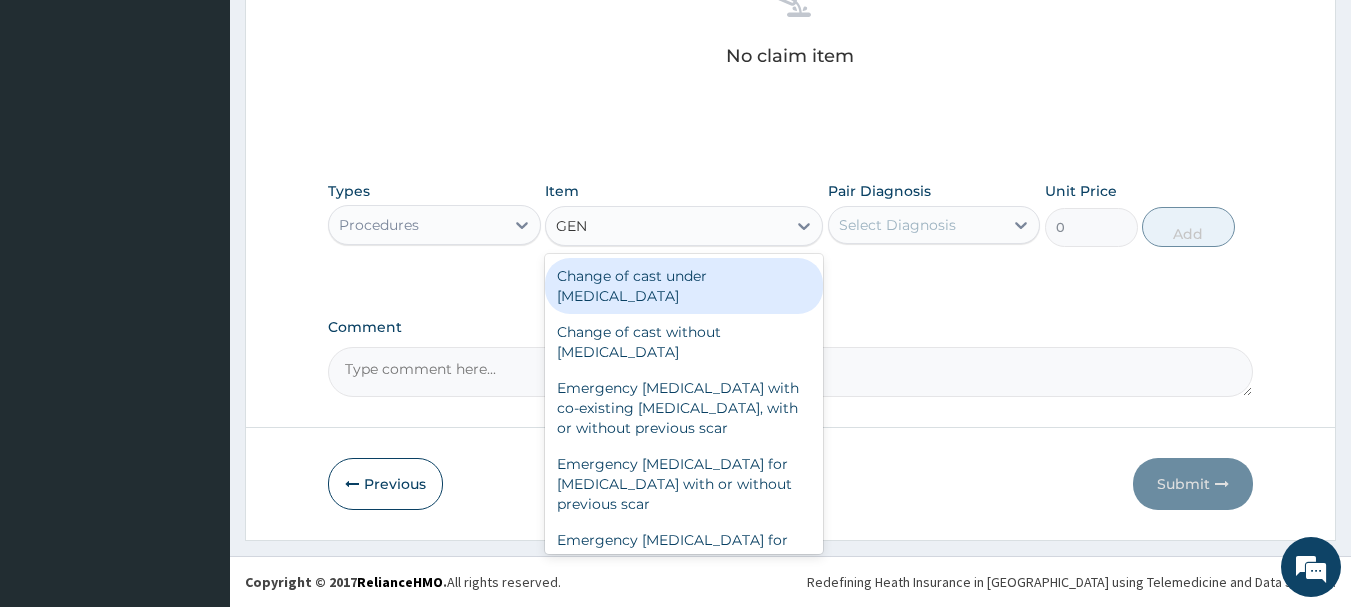 type on "GENE" 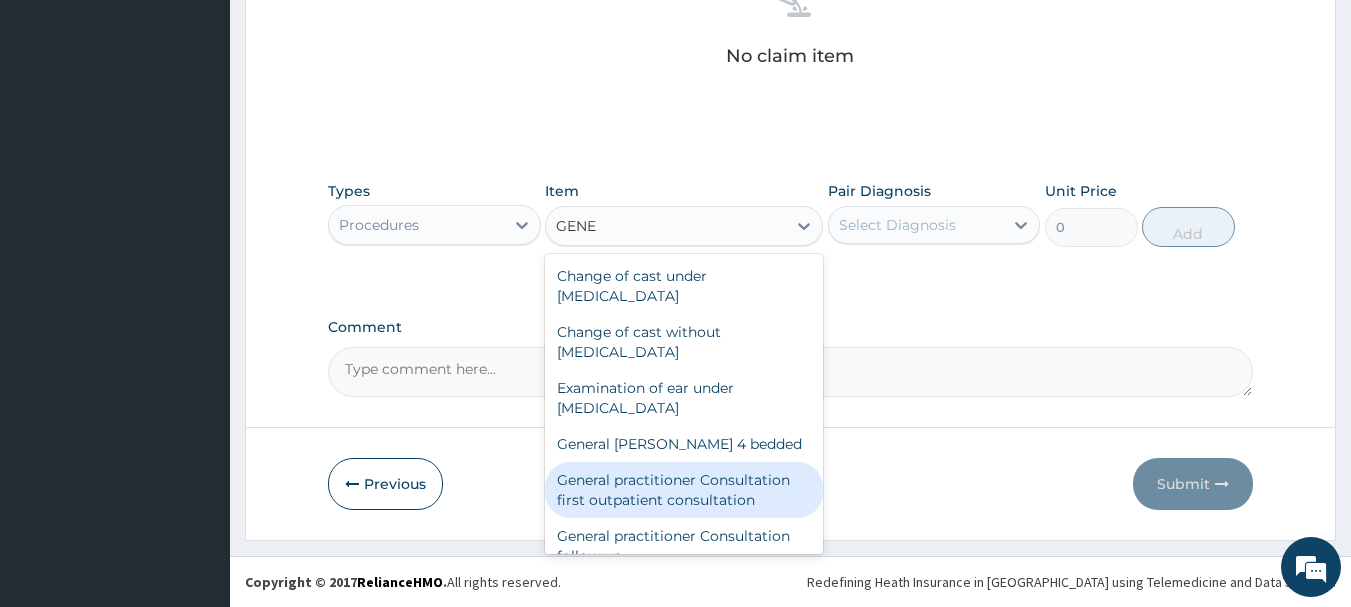 click on "General practitioner Consultation first outpatient consultation" at bounding box center (684, 490) 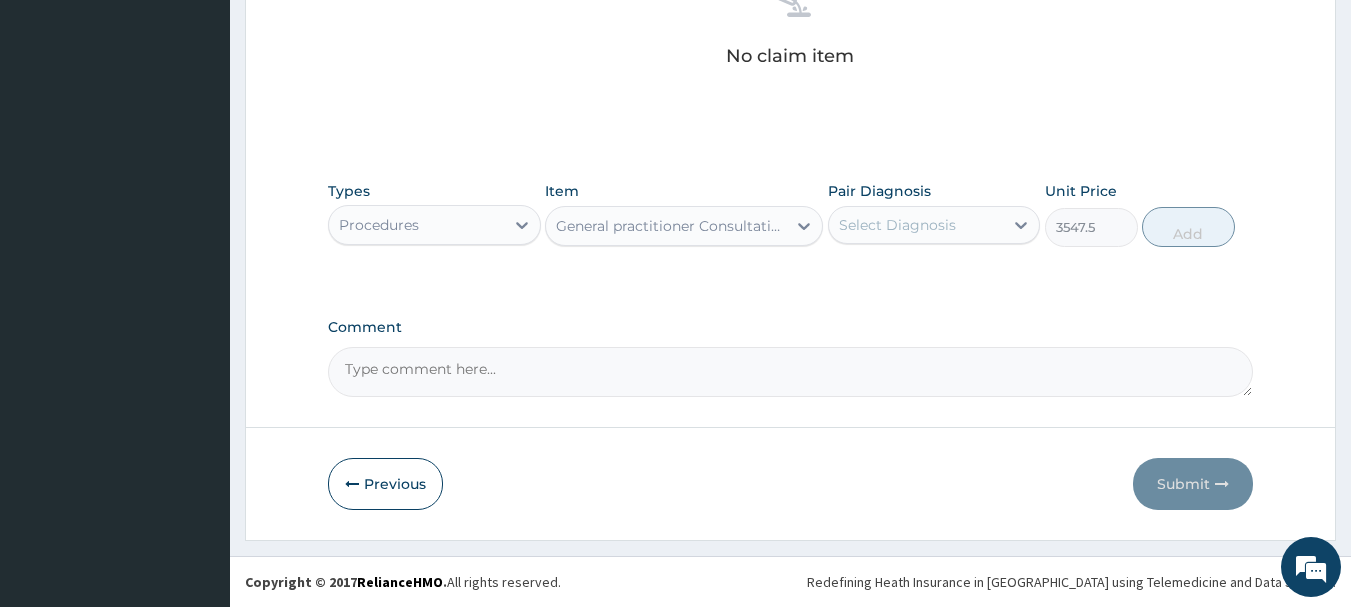 click on "Select Diagnosis" at bounding box center [916, 225] 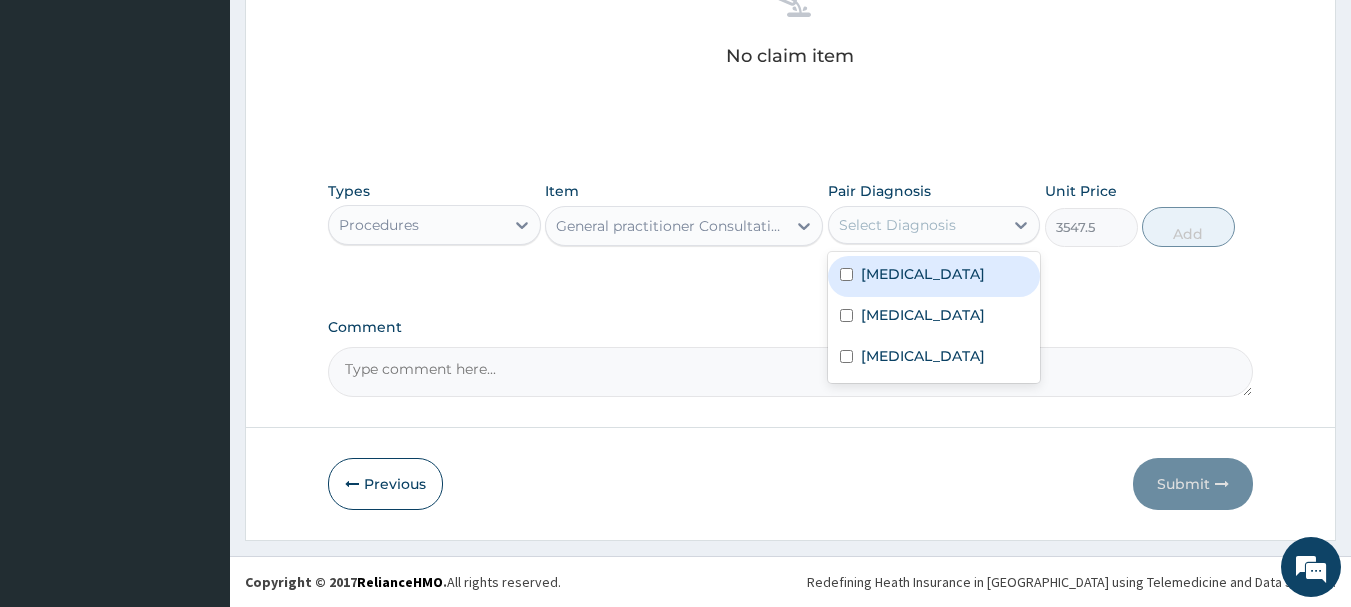 click on "[MEDICAL_DATA]" at bounding box center (934, 276) 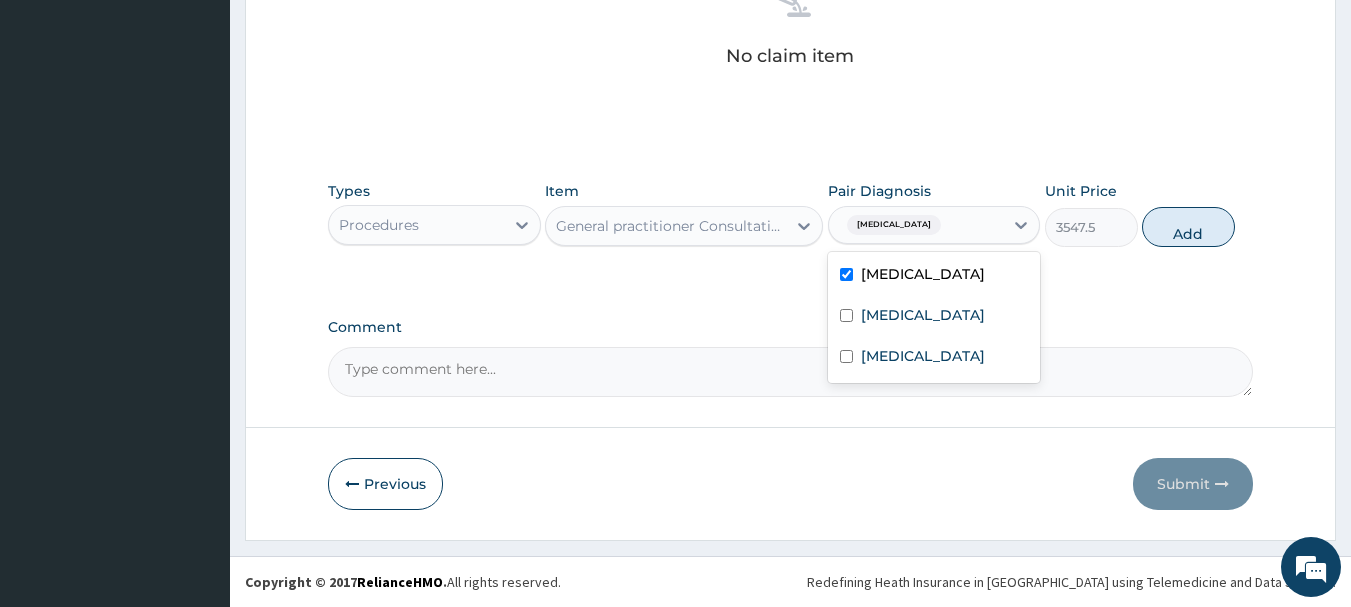 drag, startPoint x: 950, startPoint y: 281, endPoint x: 942, endPoint y: 300, distance: 20.615528 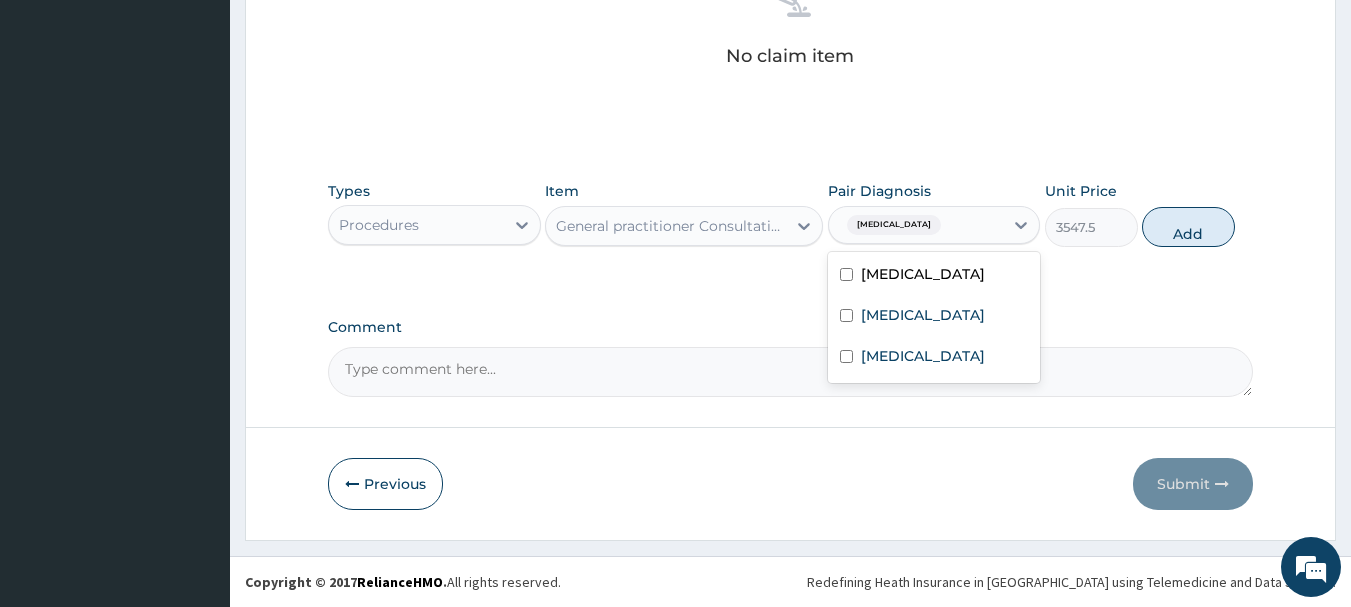 checkbox on "false" 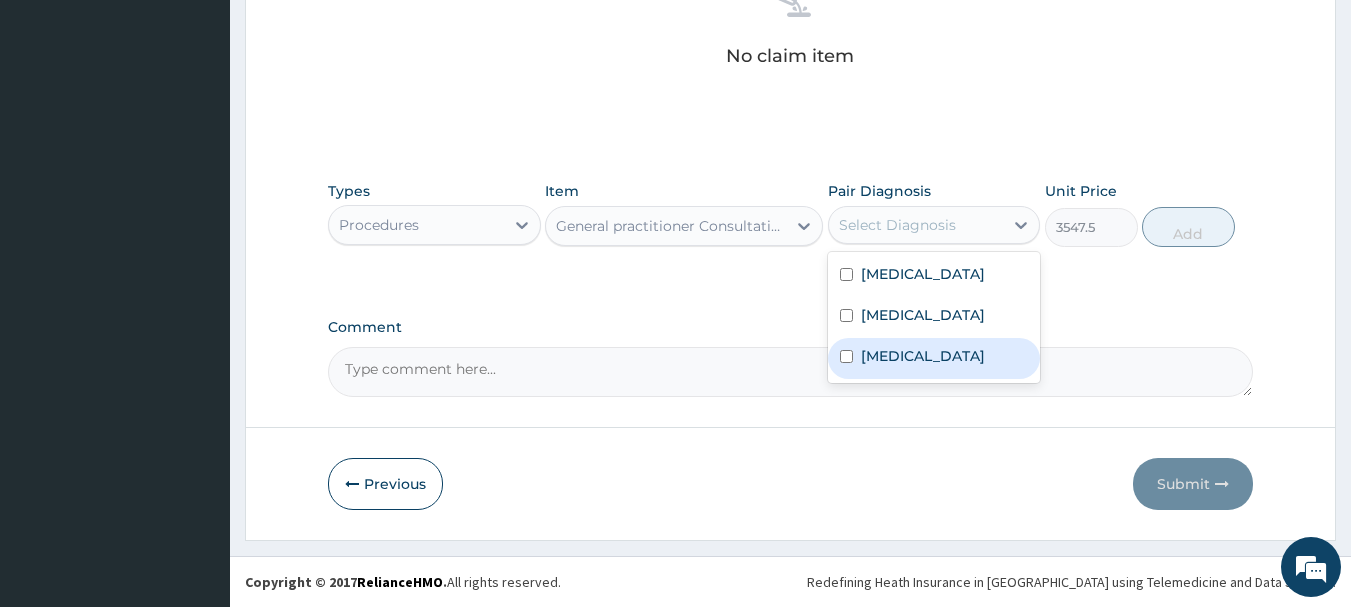 click on "[MEDICAL_DATA]" at bounding box center [934, 358] 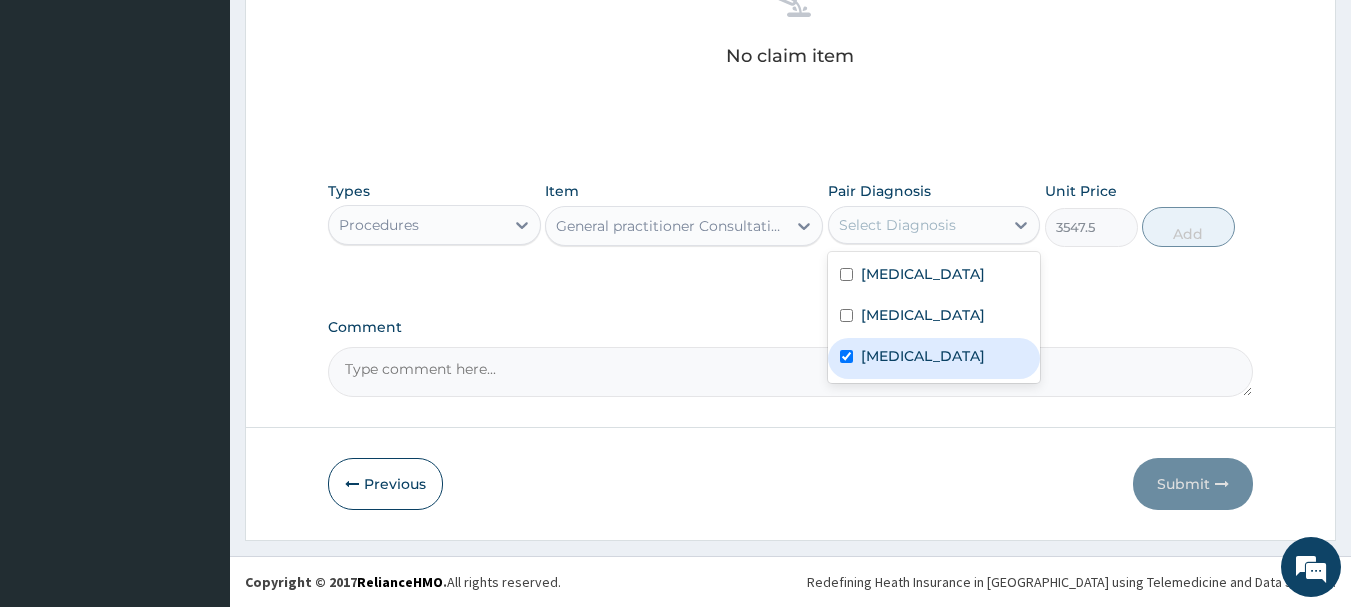 checkbox on "true" 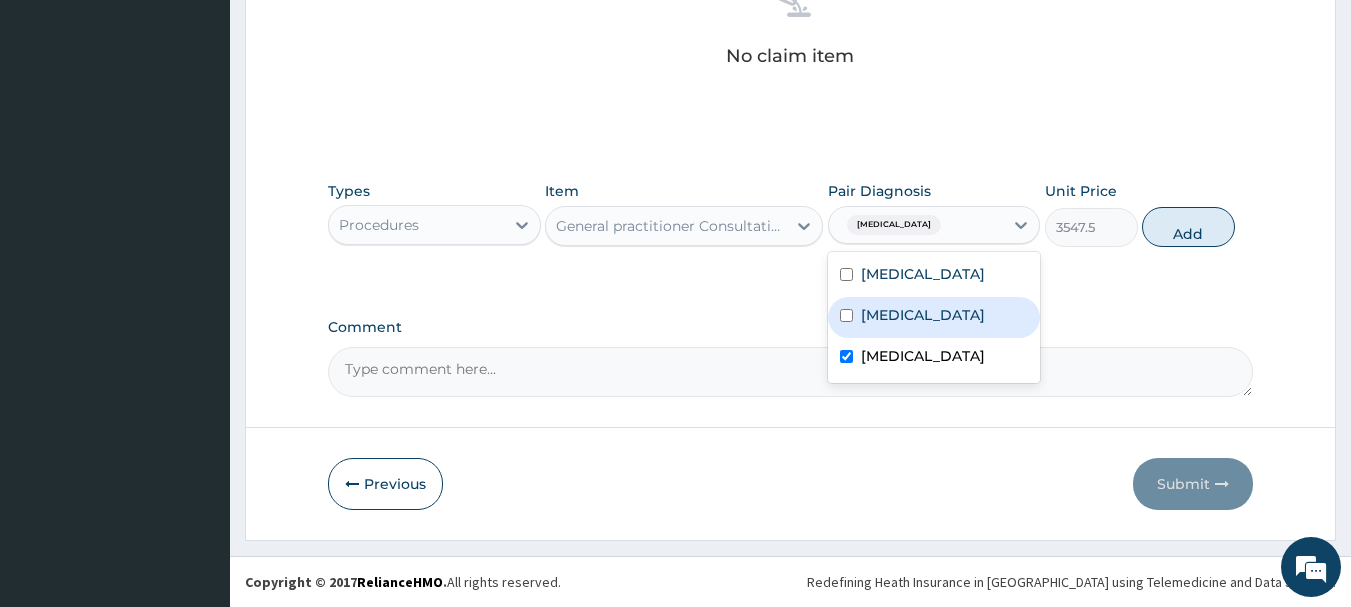 click on "[MEDICAL_DATA]" at bounding box center [934, 317] 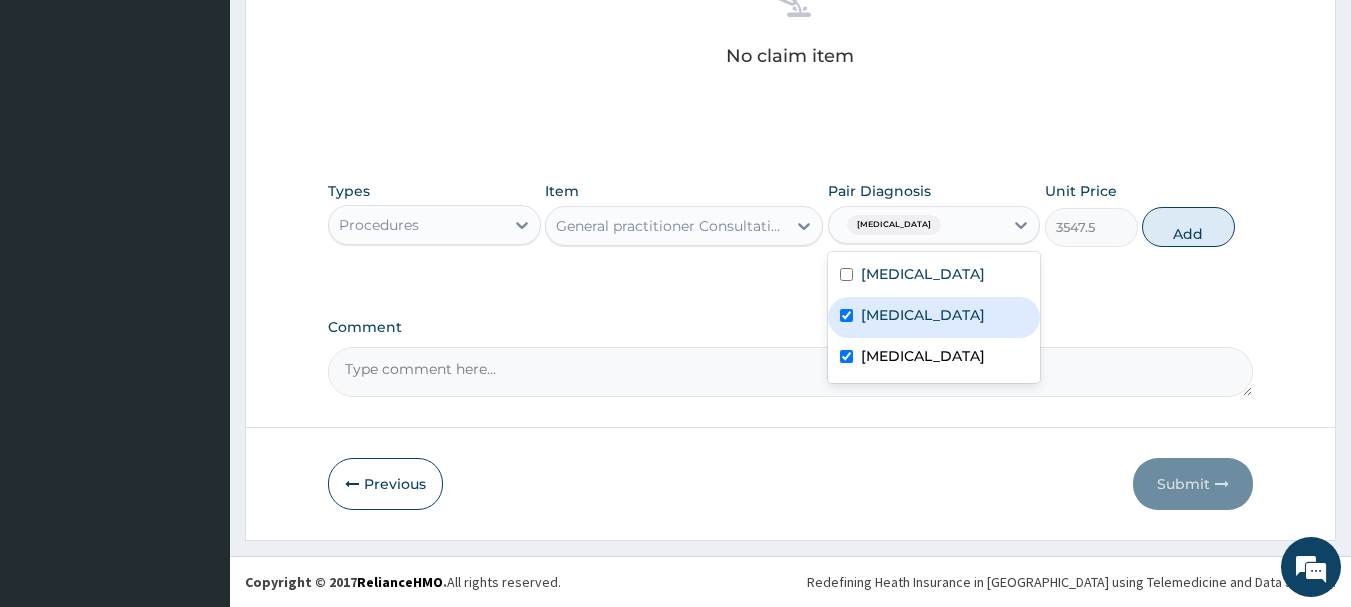 checkbox on "true" 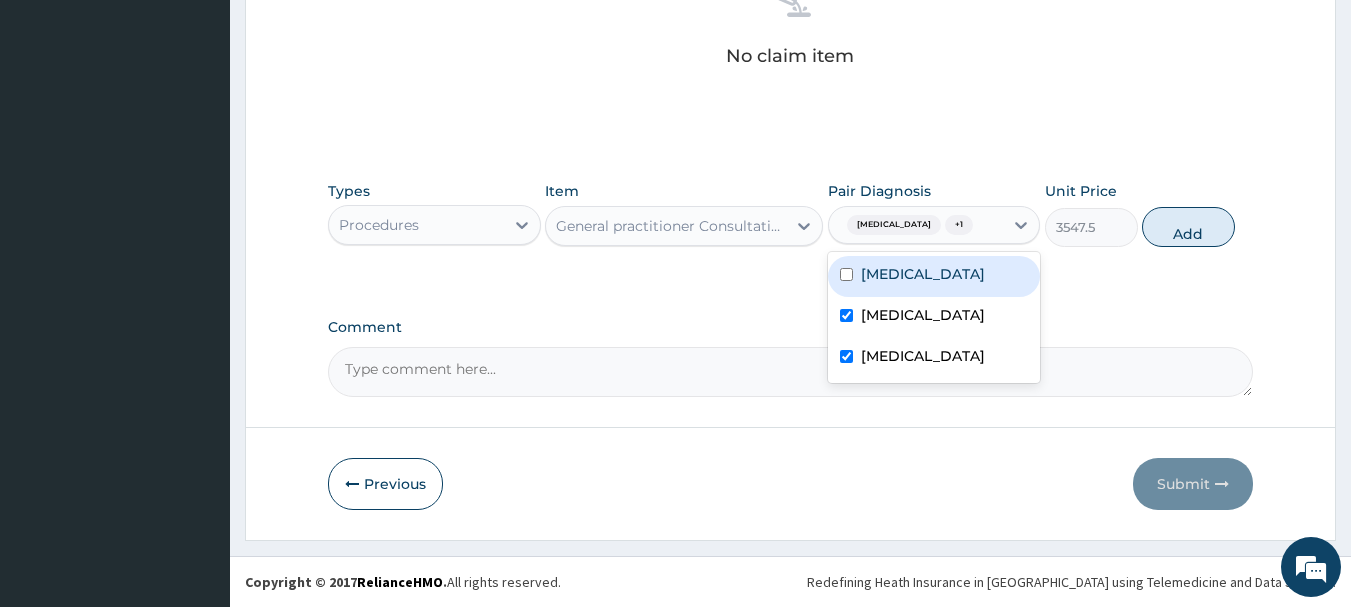 click on "[MEDICAL_DATA]" at bounding box center [934, 276] 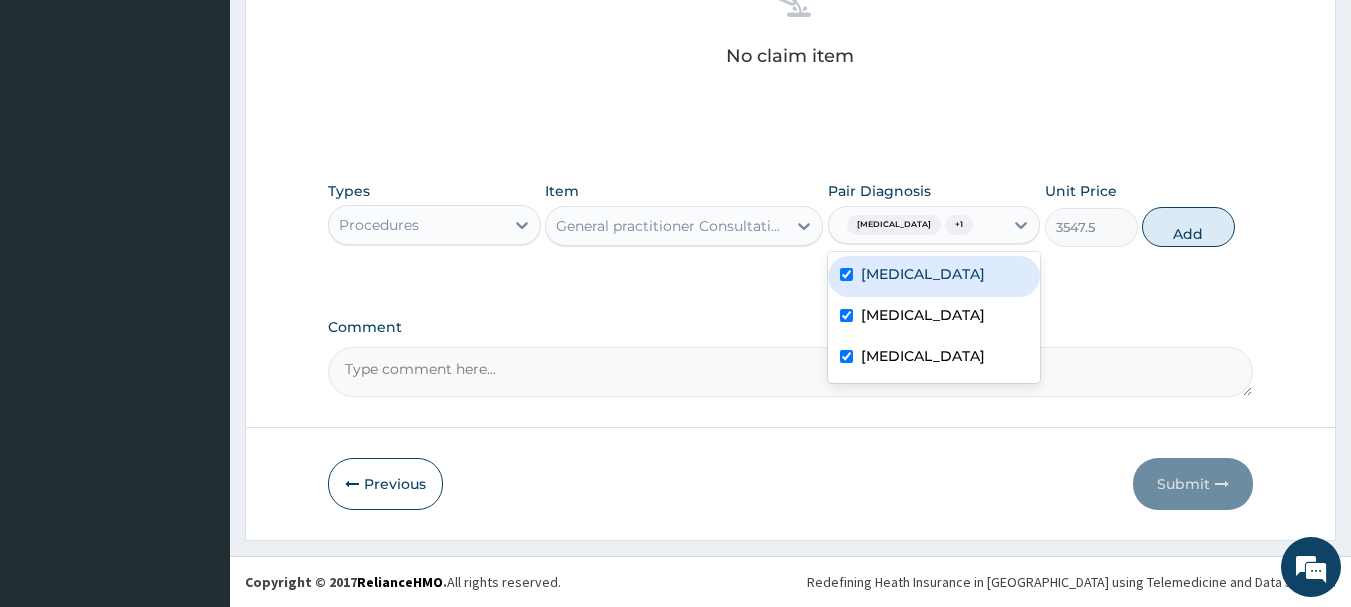 checkbox on "true" 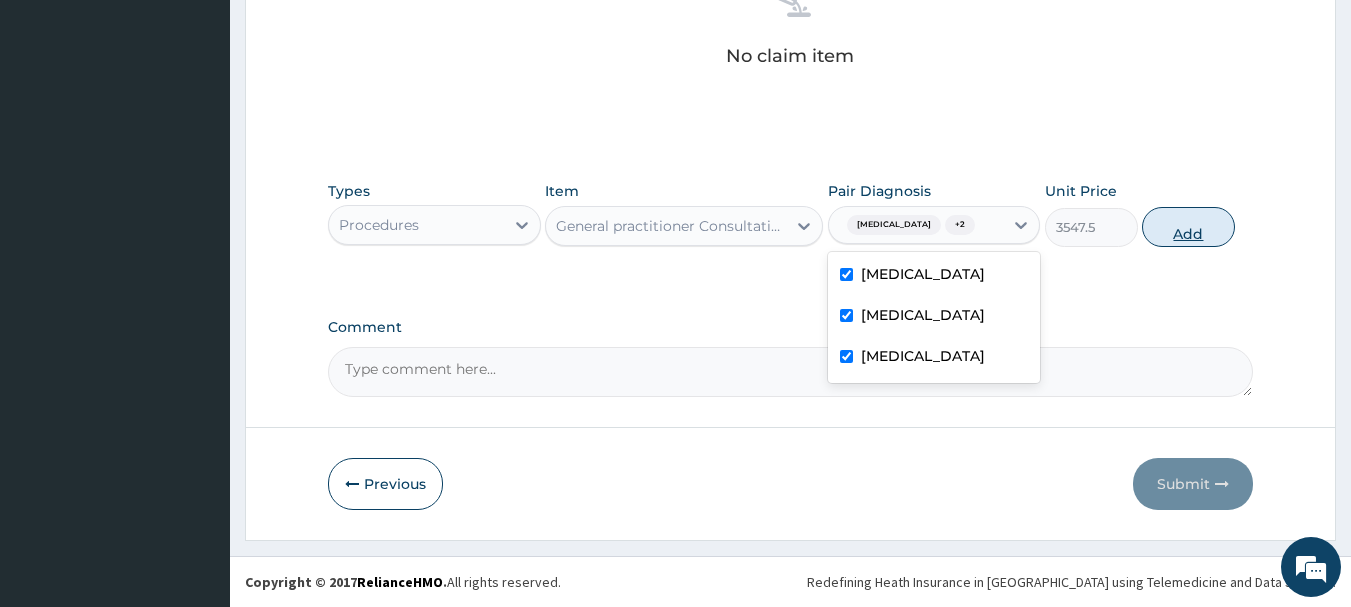 click on "Add" at bounding box center (1188, 227) 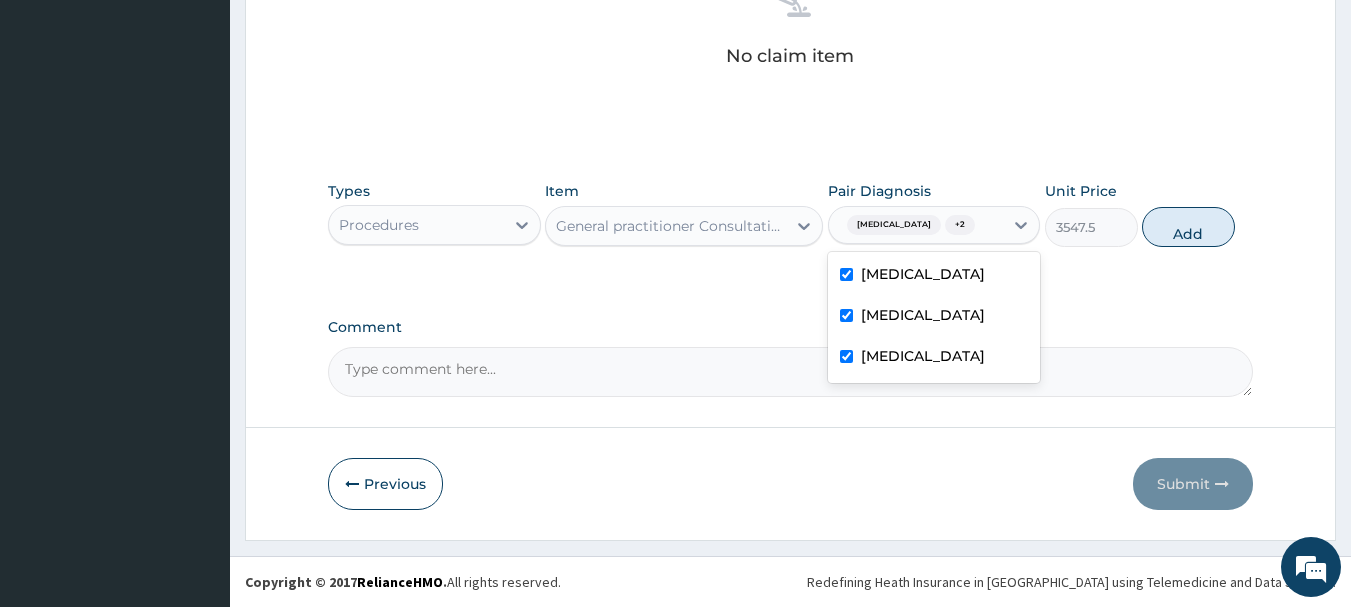 type on "0" 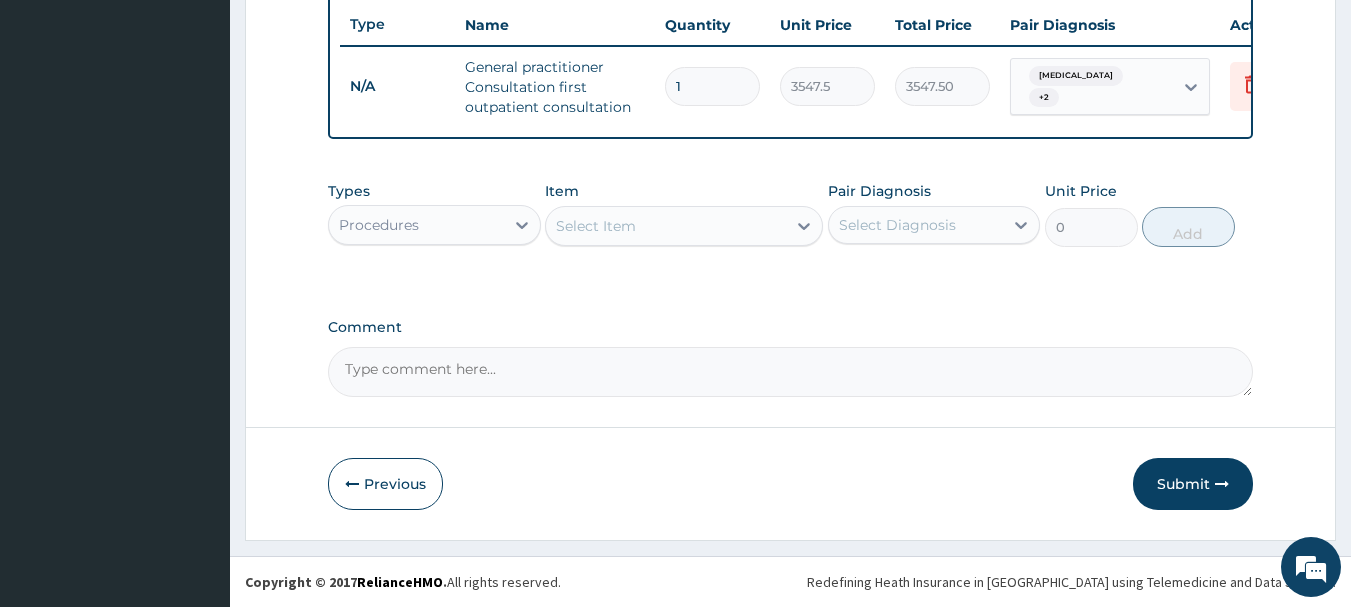 scroll, scrollTop: 766, scrollLeft: 0, axis: vertical 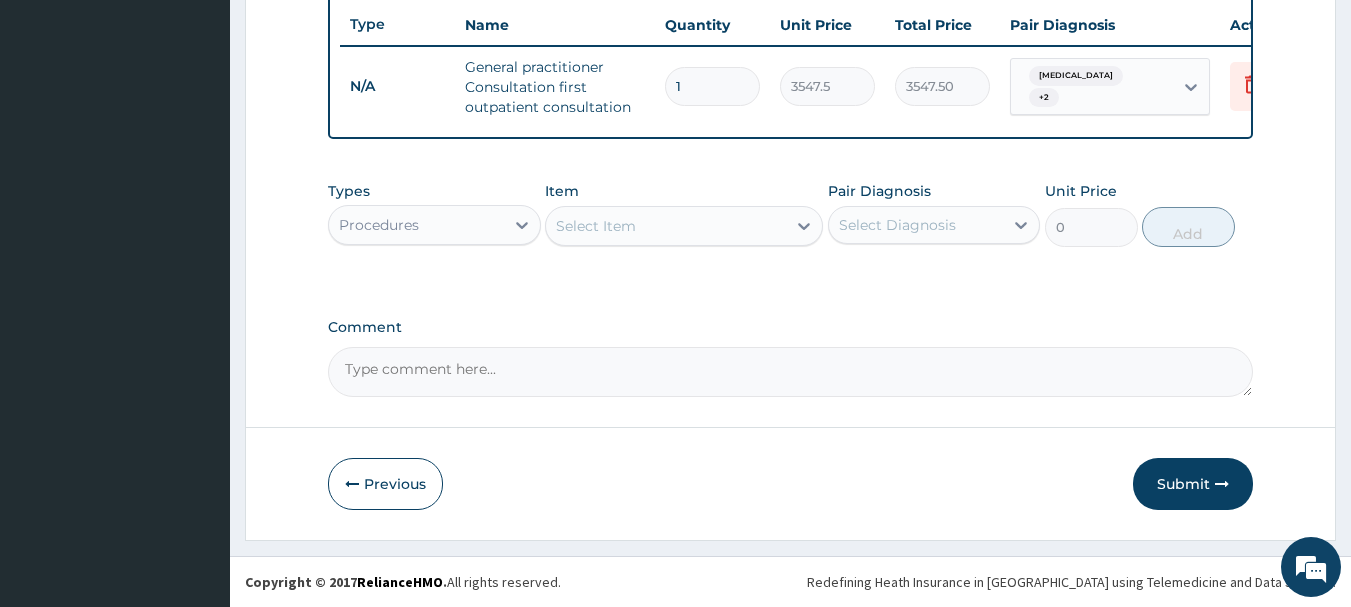 click on "Select Item" at bounding box center [666, 226] 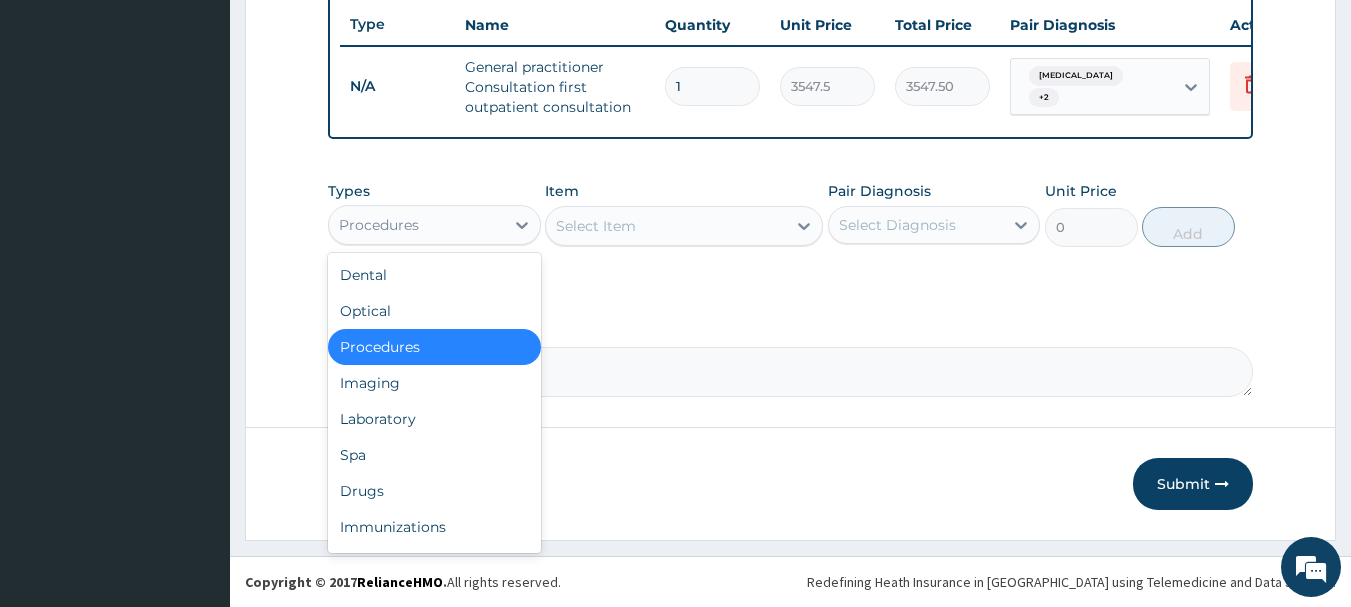 click on "Procedures" at bounding box center (416, 225) 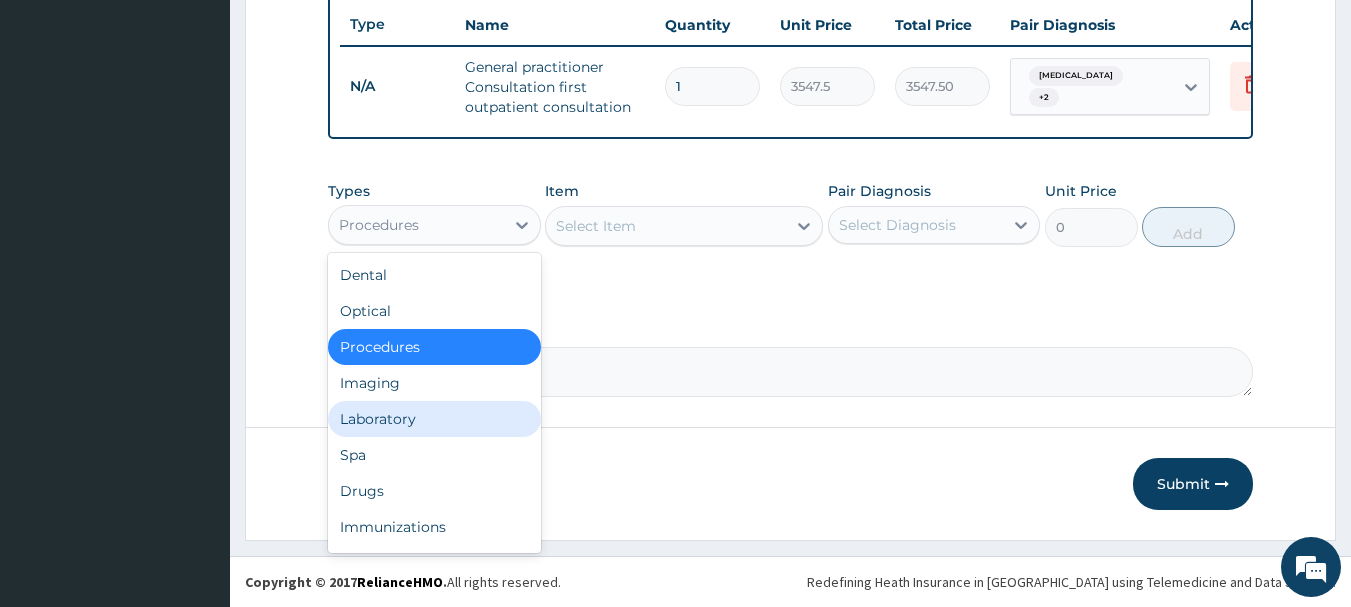 click on "Laboratory" at bounding box center (434, 419) 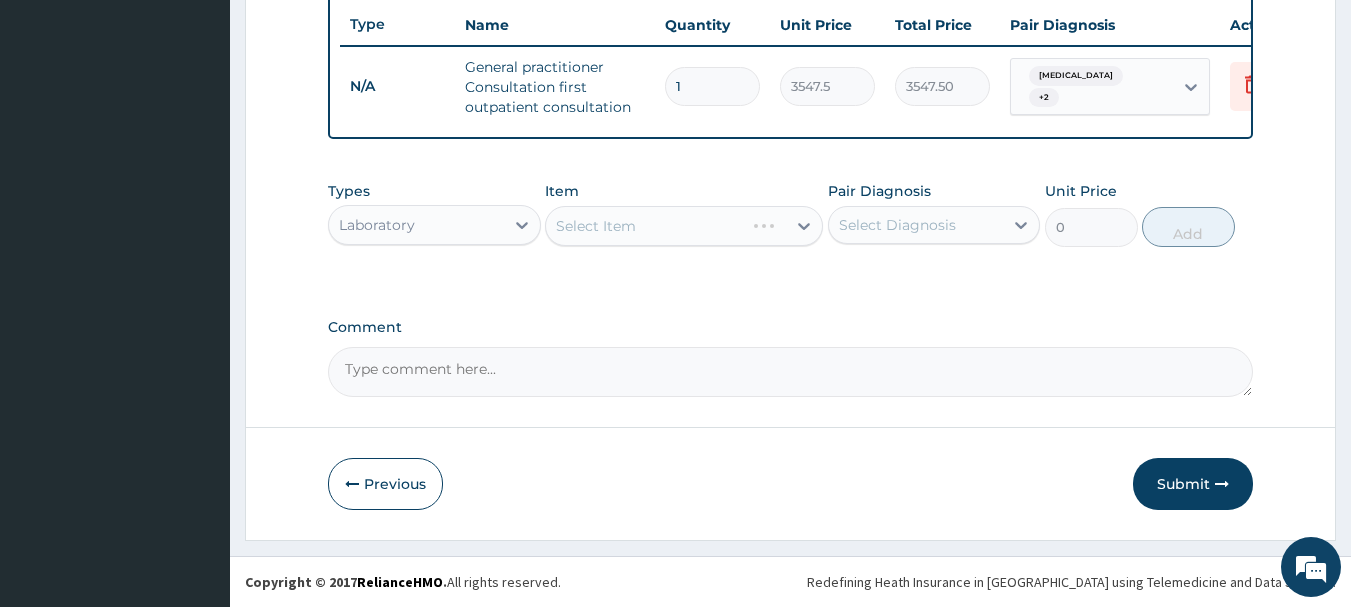 click on "Select Item" at bounding box center [684, 226] 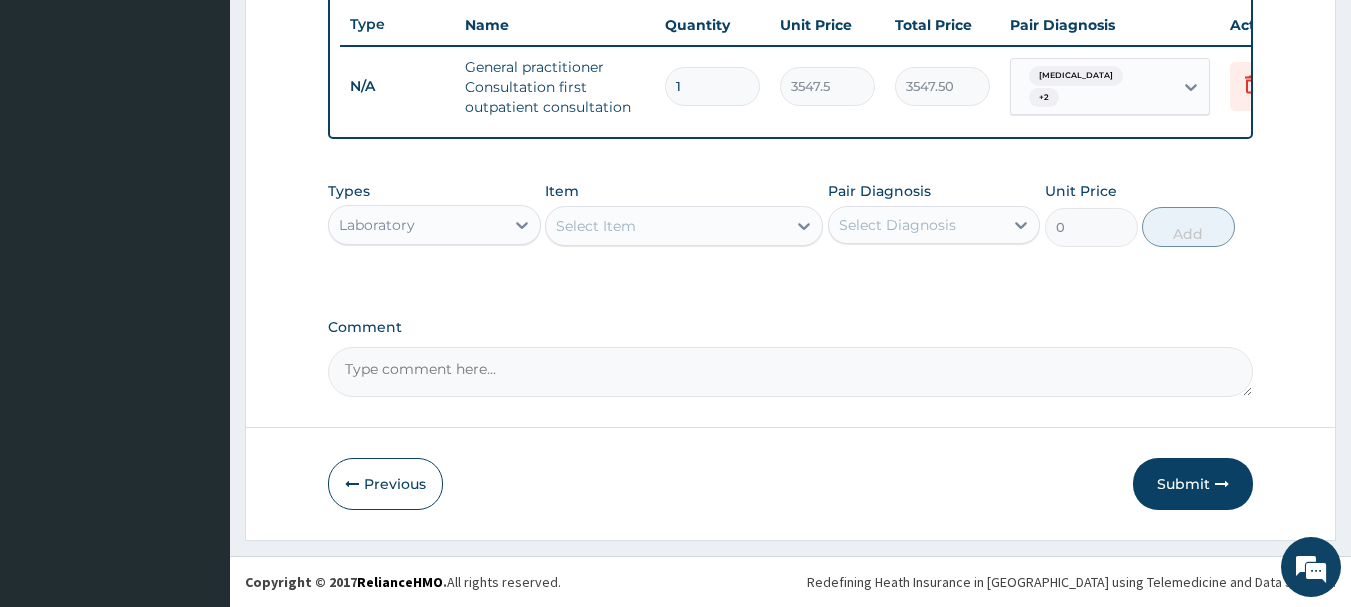 click on "Select Item" at bounding box center [666, 226] 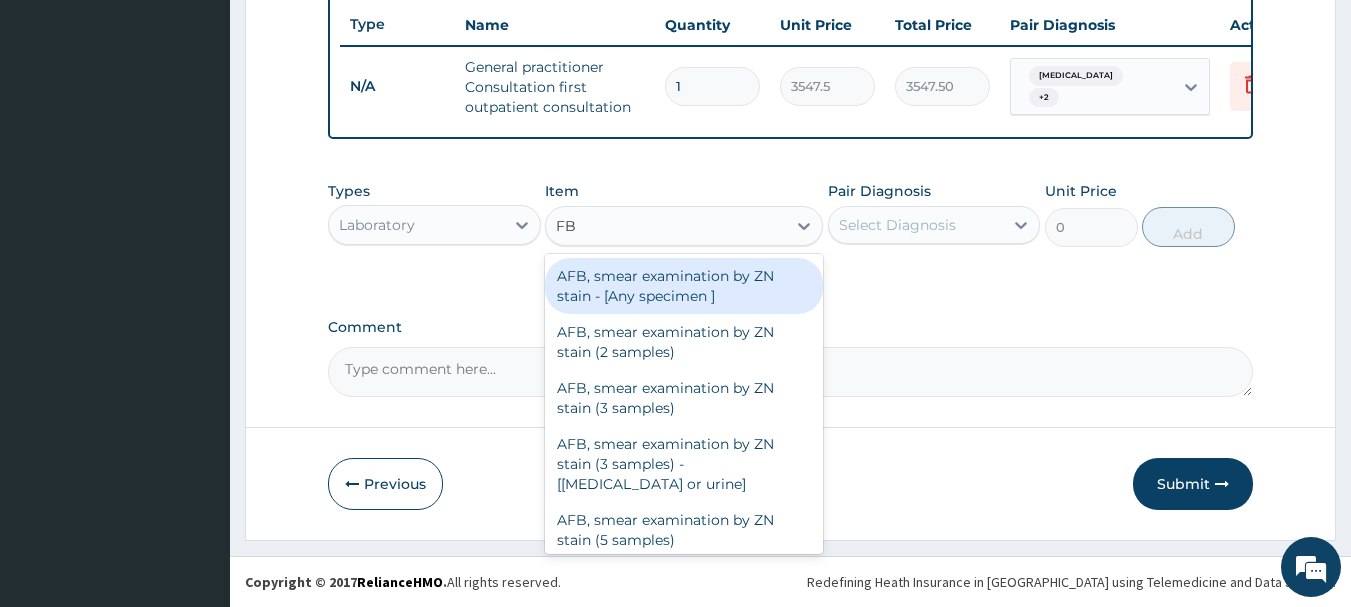 type on "FBC" 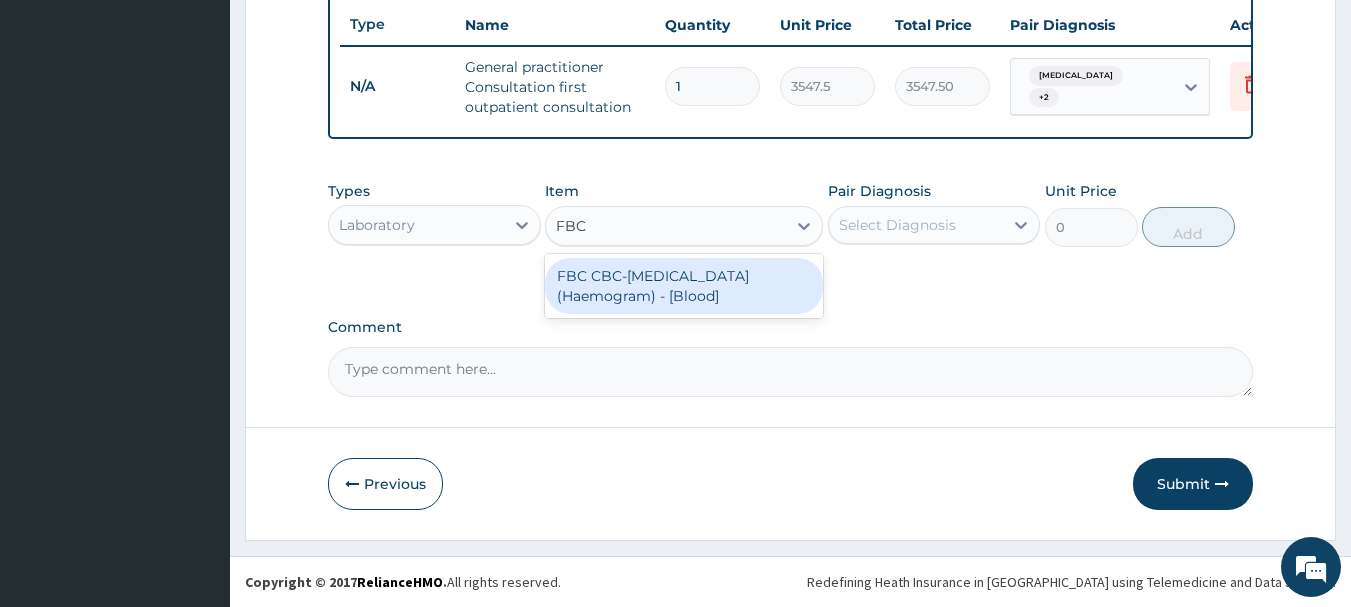 click on "FBC CBC-[MEDICAL_DATA] (Haemogram) - [Blood]" at bounding box center (684, 286) 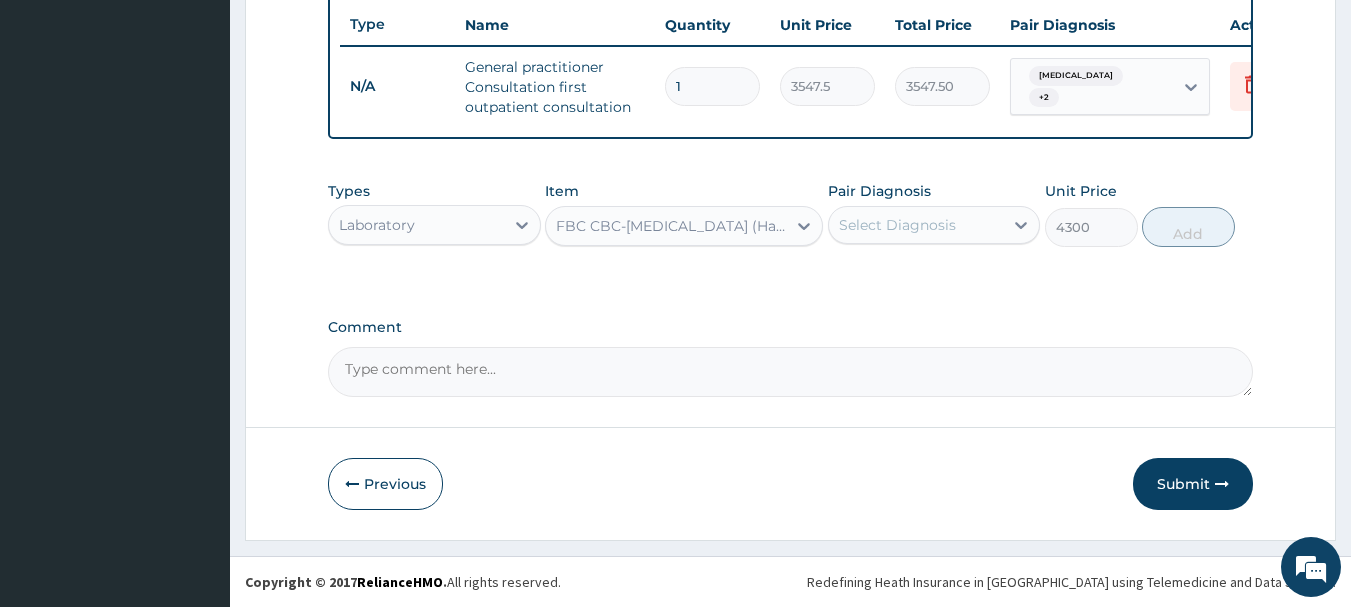 click on "Types Laboratory Item option FBC CBC-[MEDICAL_DATA] (Haemogram) - [Blood], selected.   Select is focused ,type to refine list, press Down to open the menu,  FBC CBC-[MEDICAL_DATA] (Haemogram) - [Blood] Pair Diagnosis Select Diagnosis Unit Price 4300 Add" at bounding box center [791, 214] 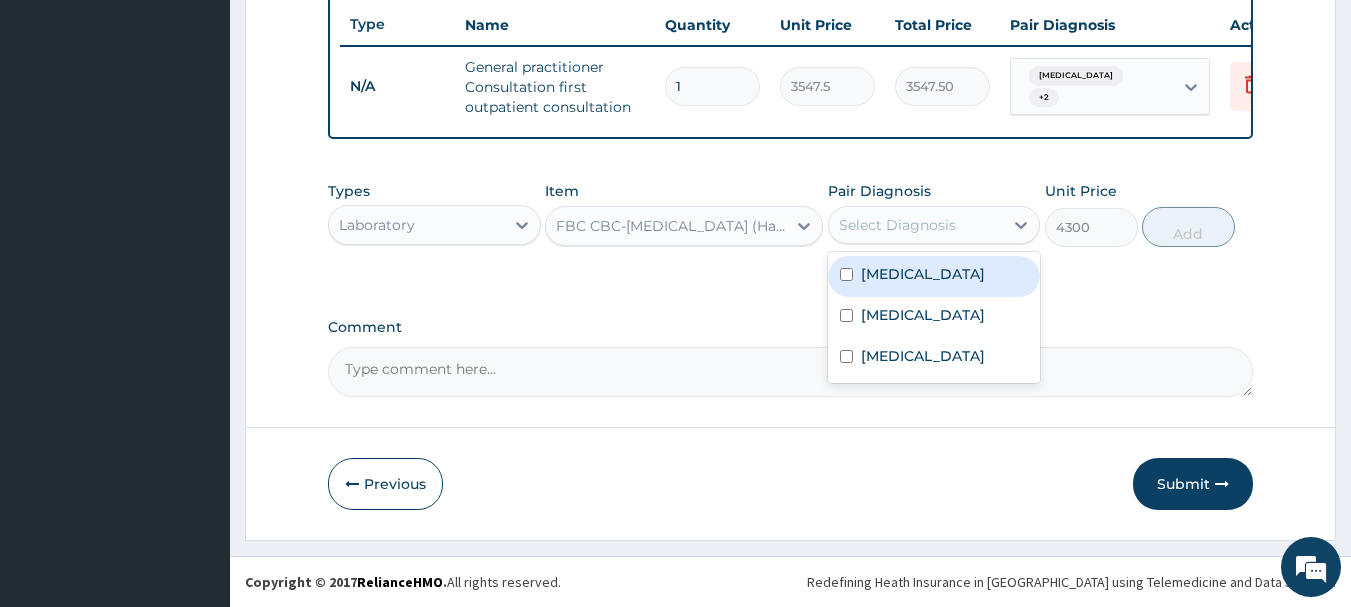 click on "[MEDICAL_DATA]" at bounding box center (934, 276) 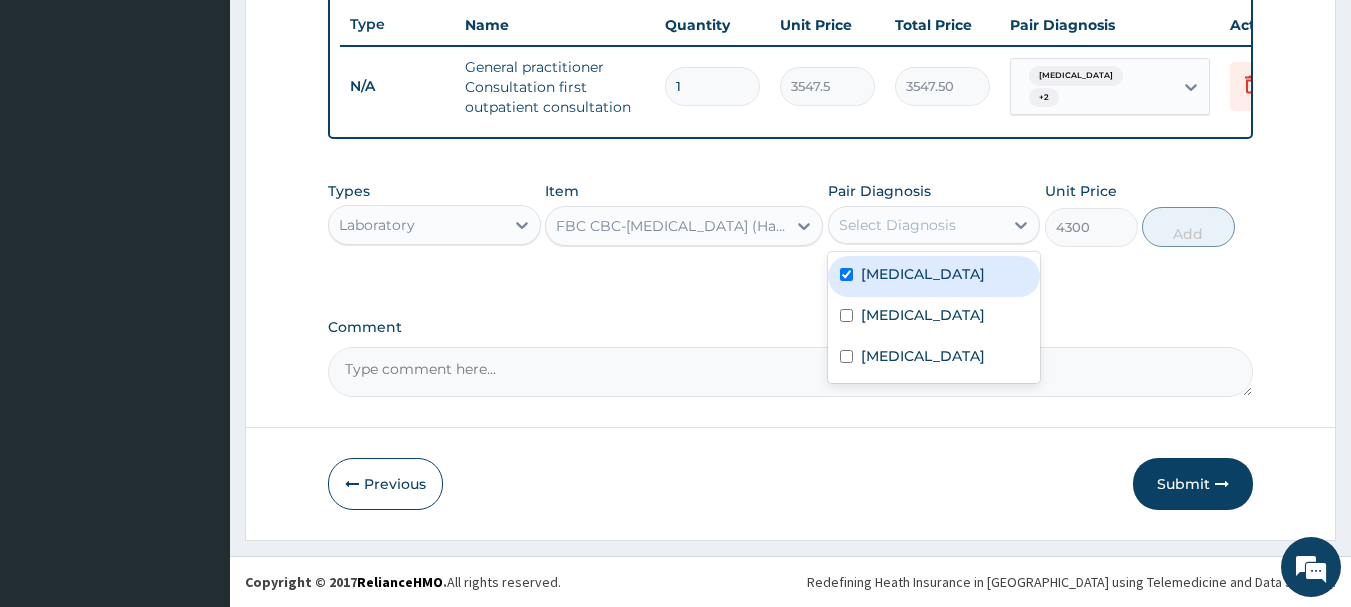checkbox on "true" 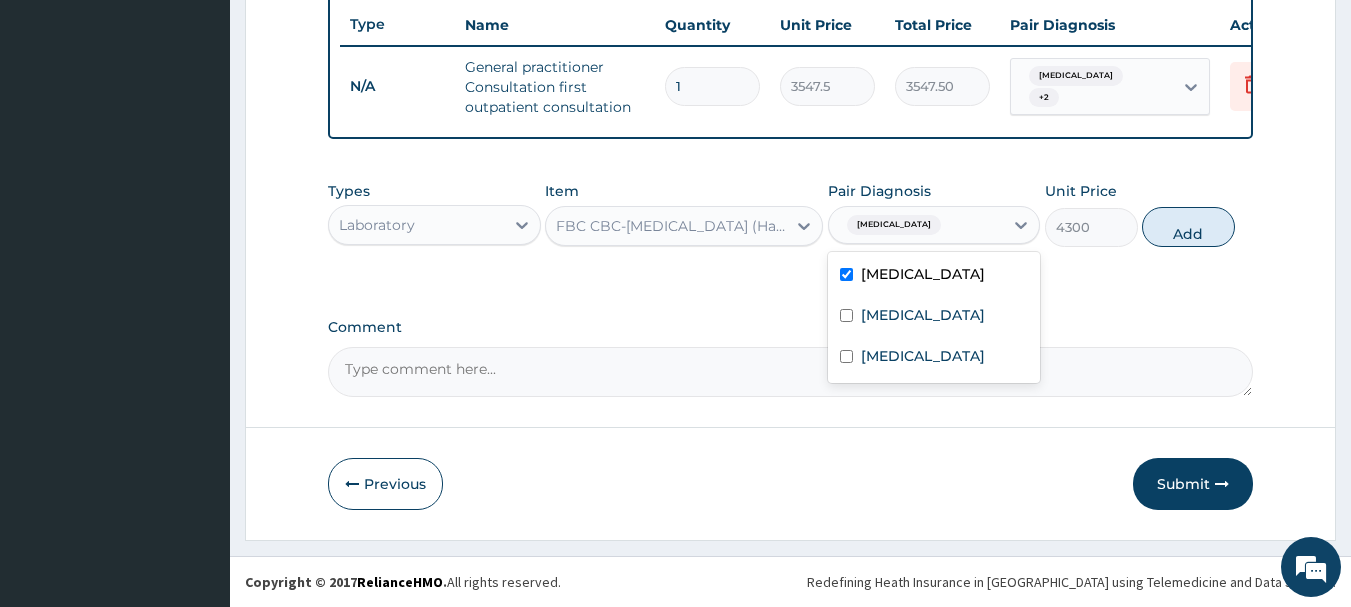 click on "[MEDICAL_DATA] [MEDICAL_DATA] [MEDICAL_DATA]" at bounding box center [934, 317] 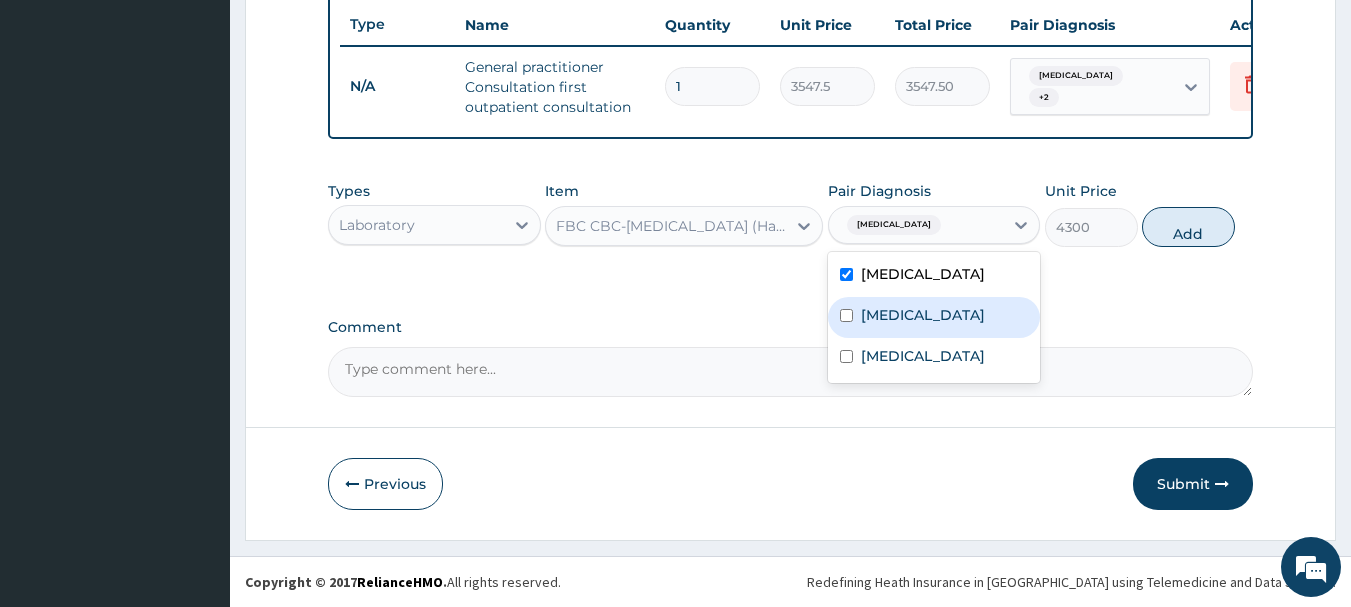 click on "[MEDICAL_DATA]" at bounding box center (934, 317) 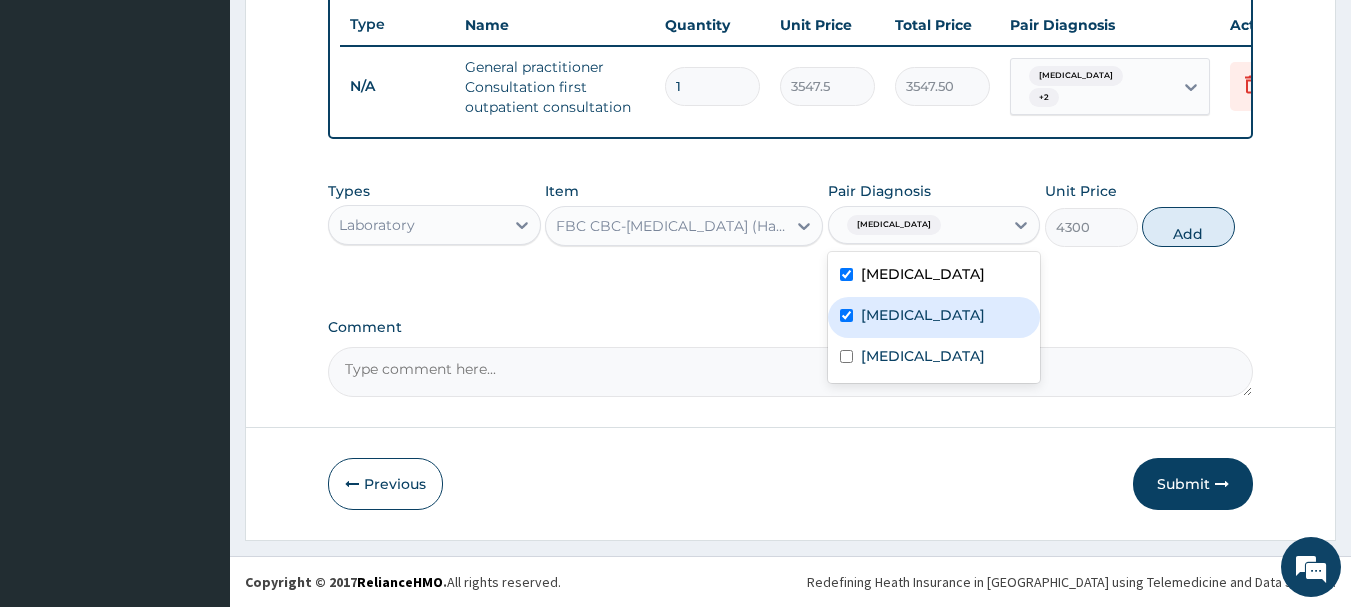 checkbox on "true" 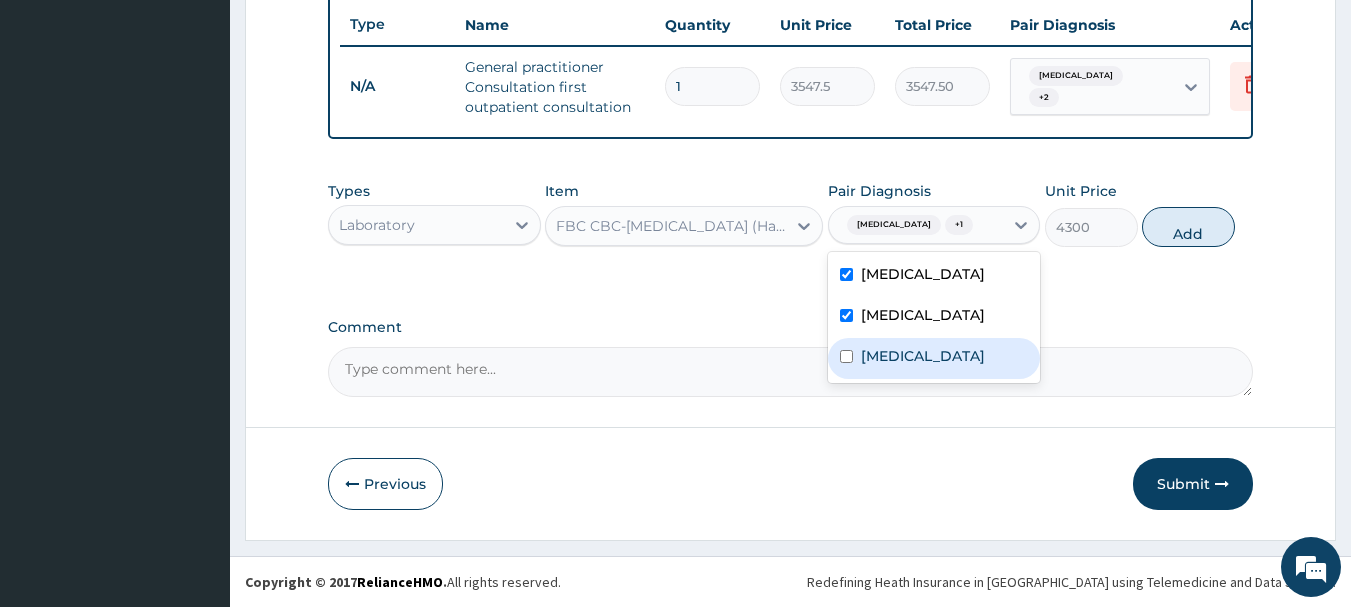 click on "[MEDICAL_DATA]" at bounding box center [923, 356] 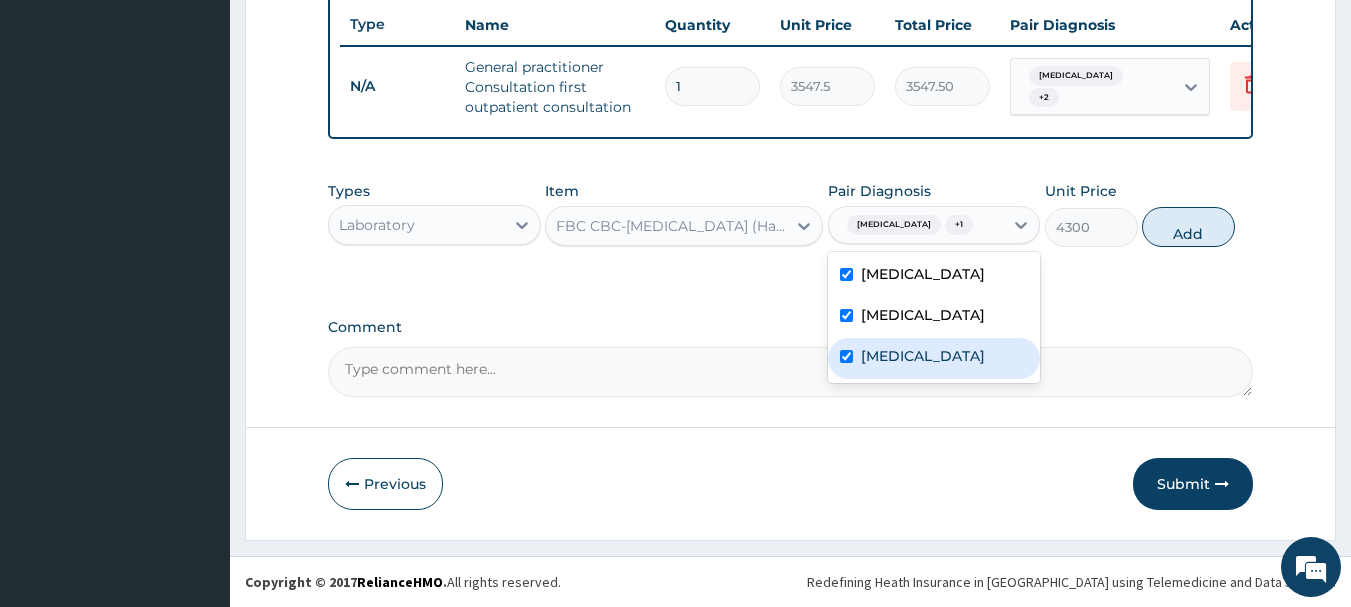 checkbox on "true" 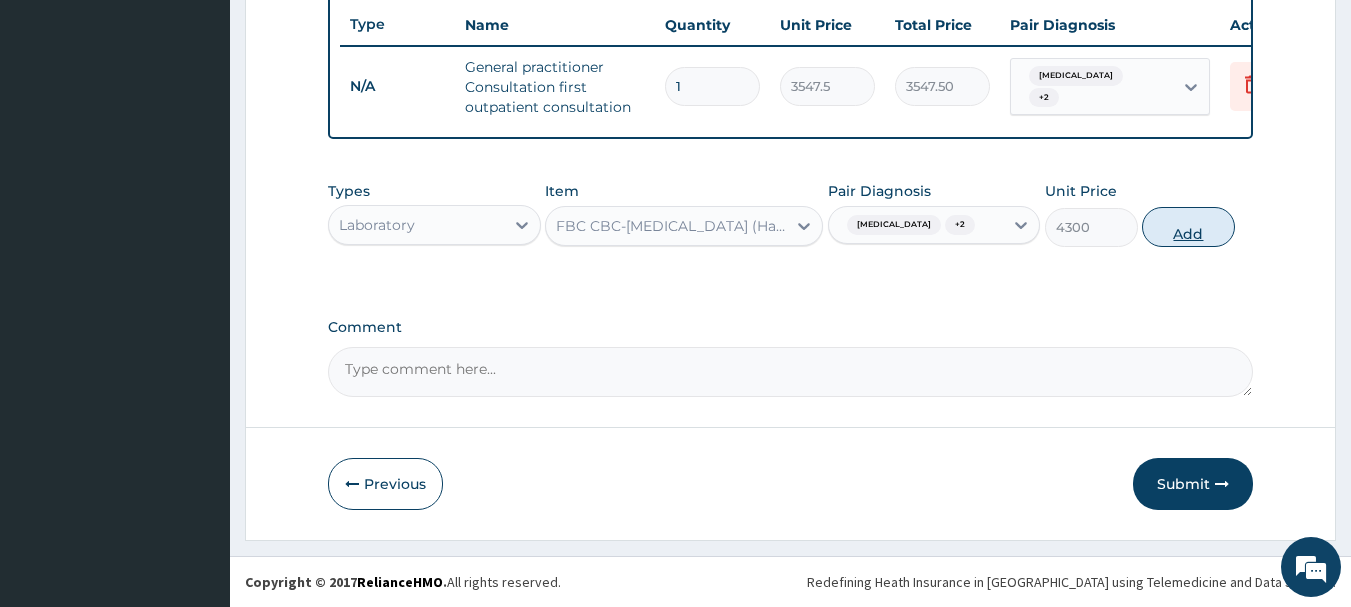 click on "Add" at bounding box center (1188, 227) 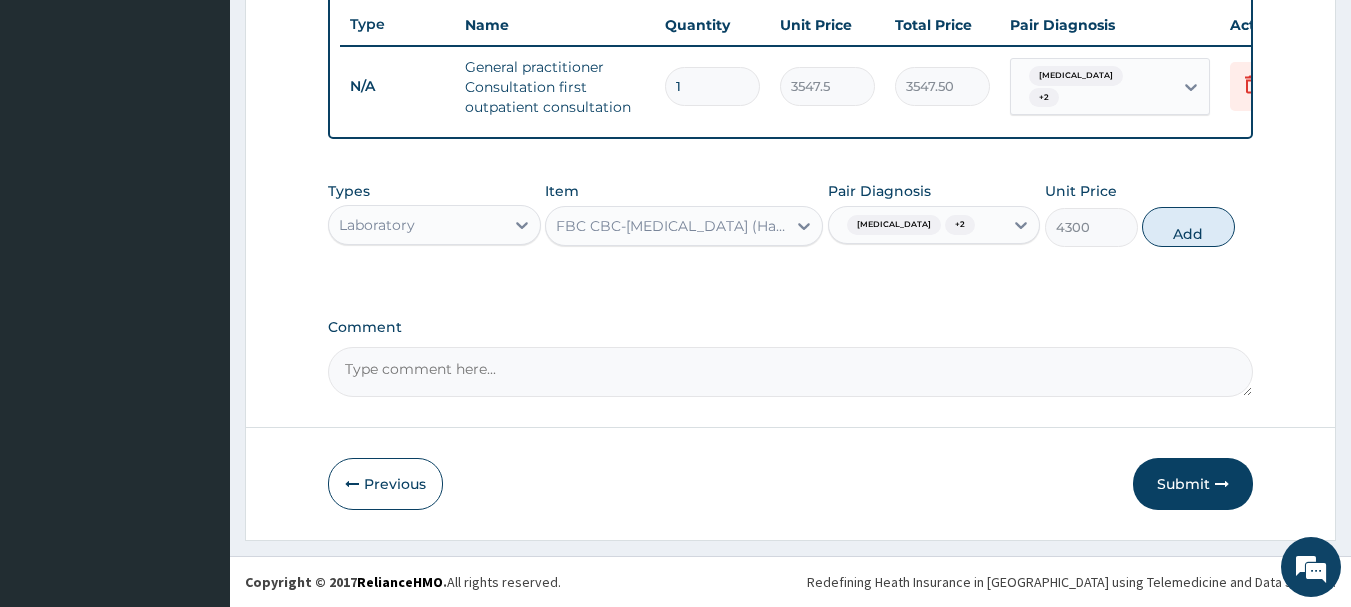 type on "0" 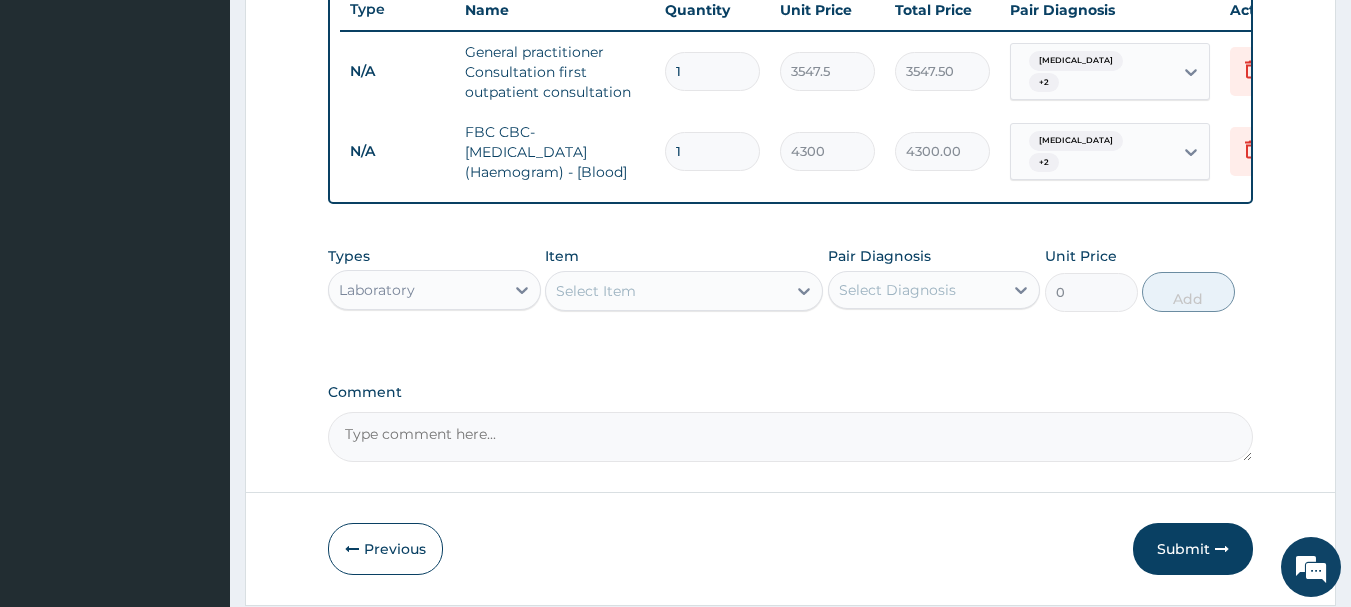 click on "Select Item" at bounding box center (666, 291) 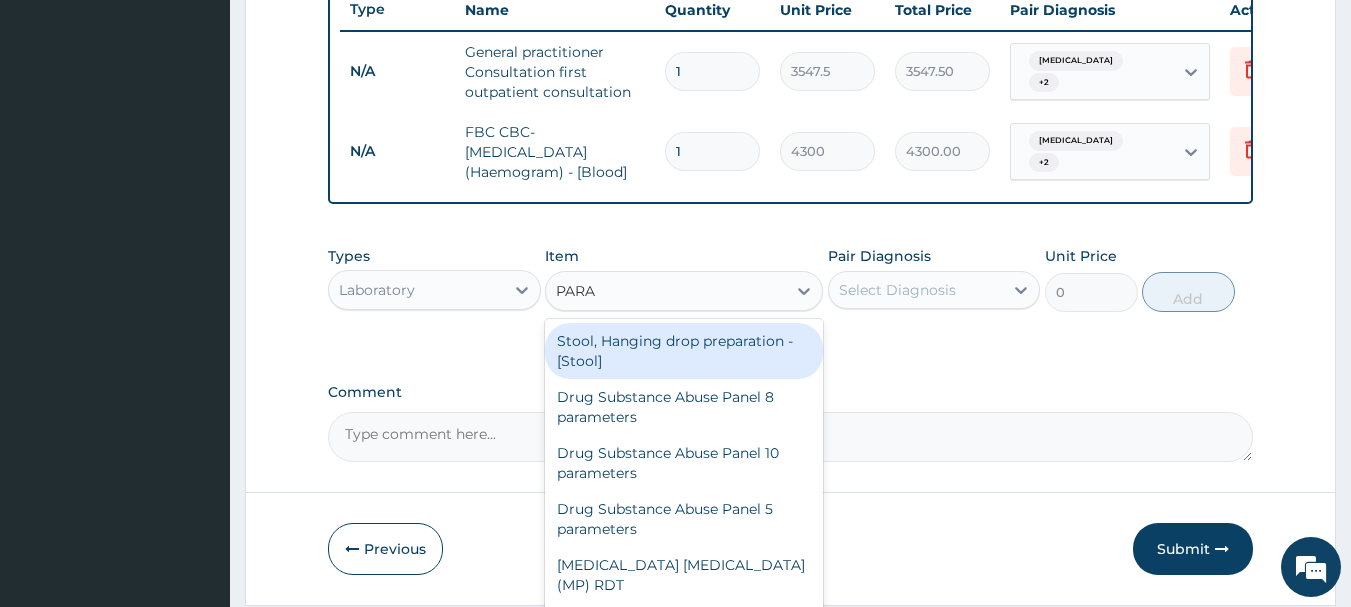 type on "PARAS" 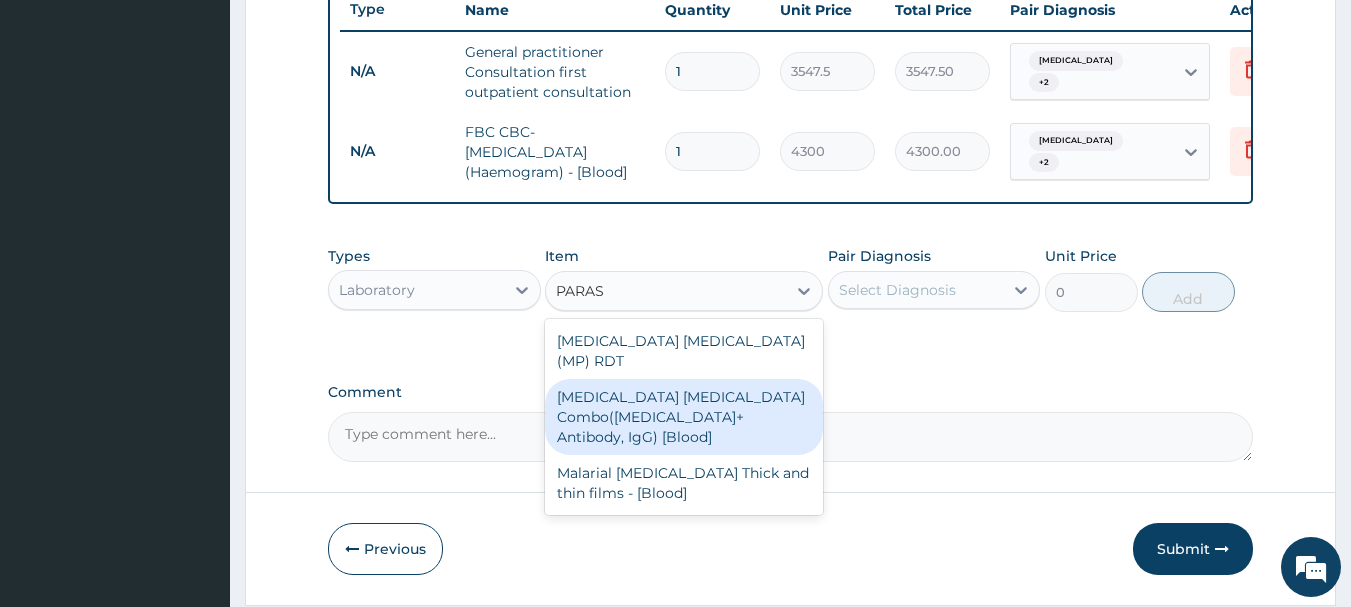 drag, startPoint x: 654, startPoint y: 401, endPoint x: 820, endPoint y: 371, distance: 168.68906 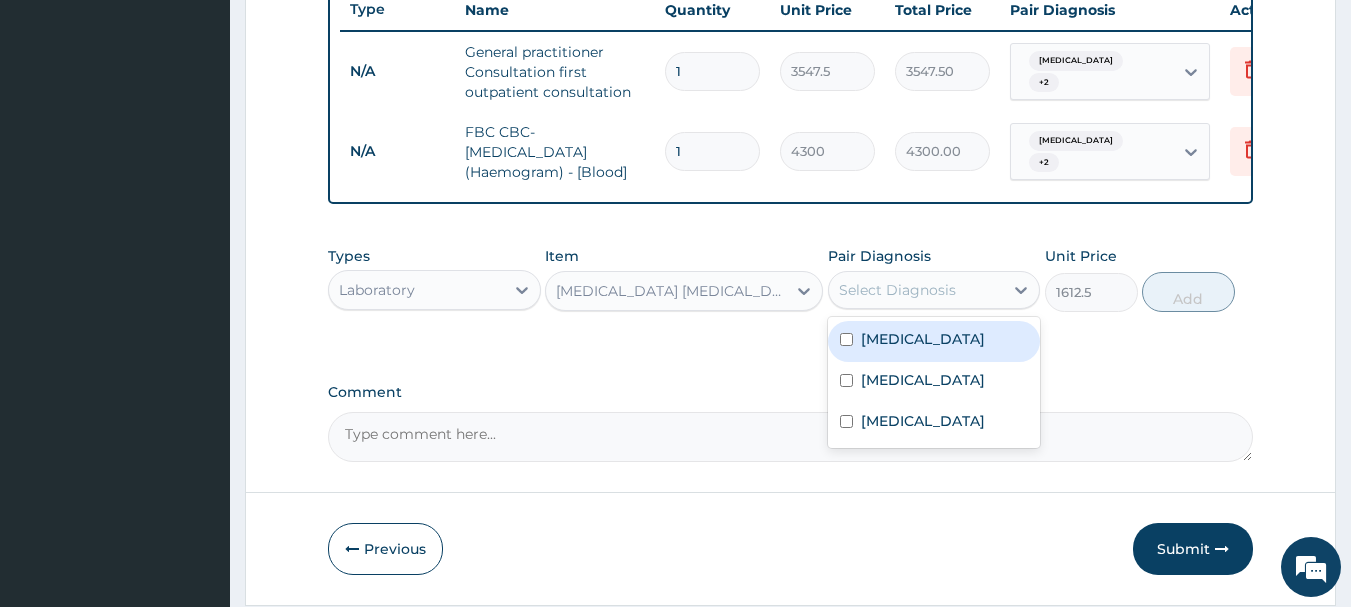 click on "Select Diagnosis" at bounding box center (916, 290) 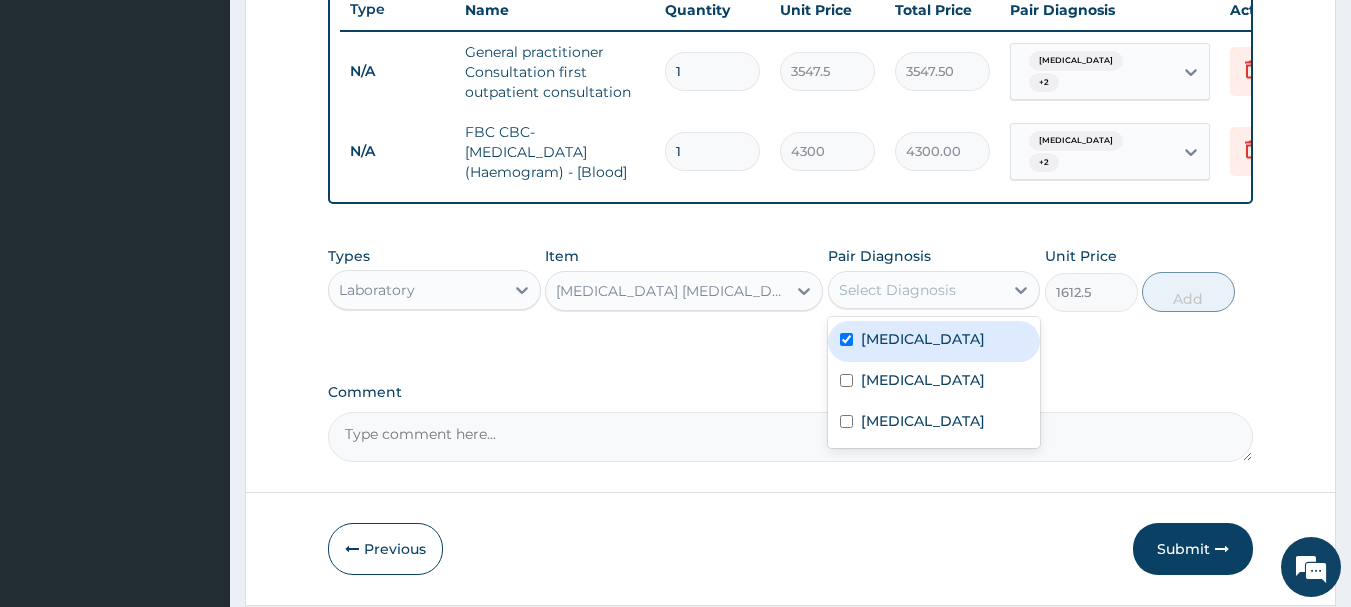 checkbox on "true" 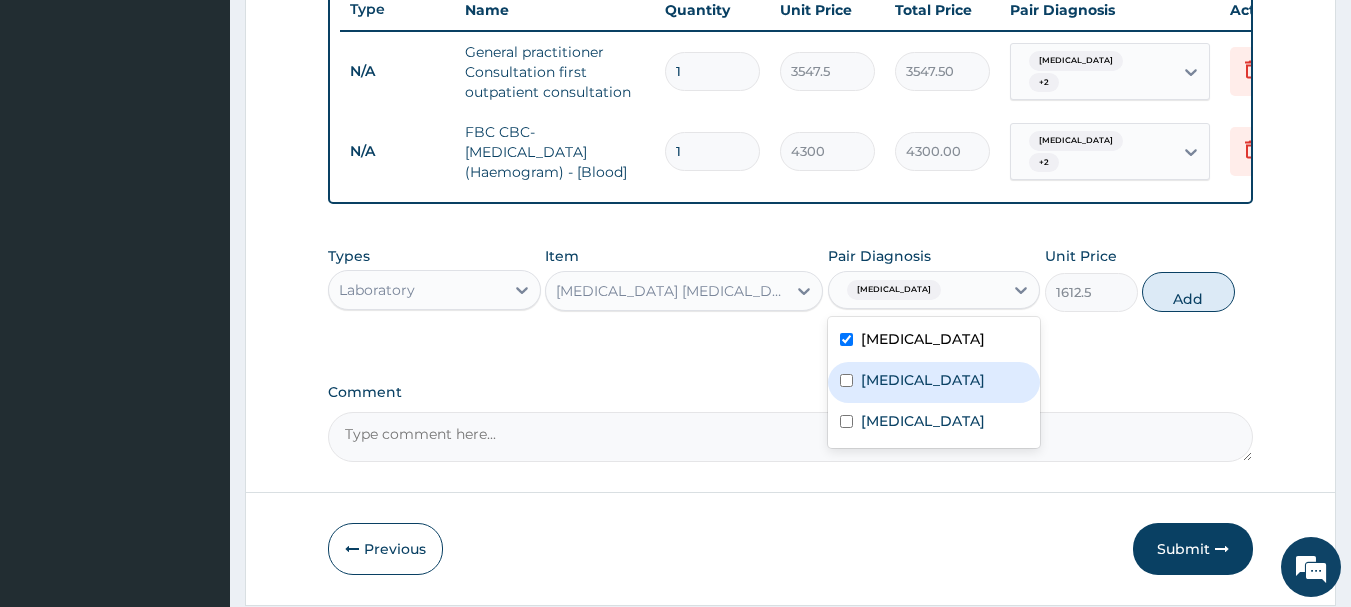 drag, startPoint x: 977, startPoint y: 382, endPoint x: 969, endPoint y: 412, distance: 31.04835 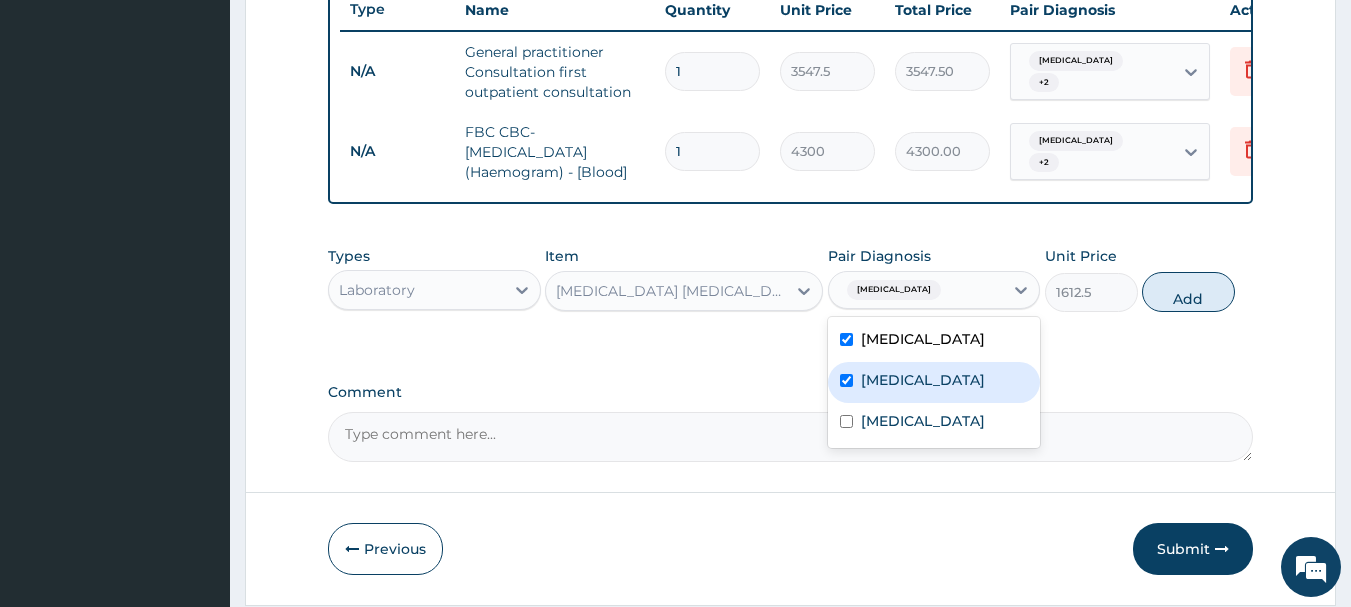 checkbox on "true" 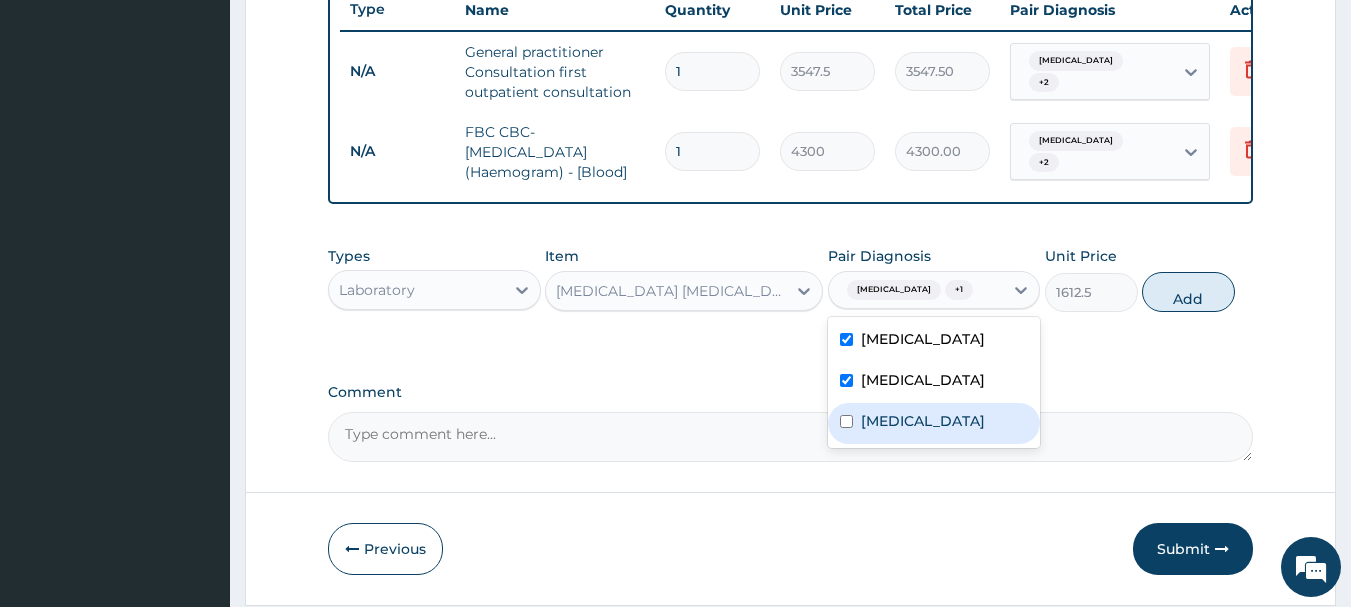 click on "[MEDICAL_DATA]" at bounding box center (934, 423) 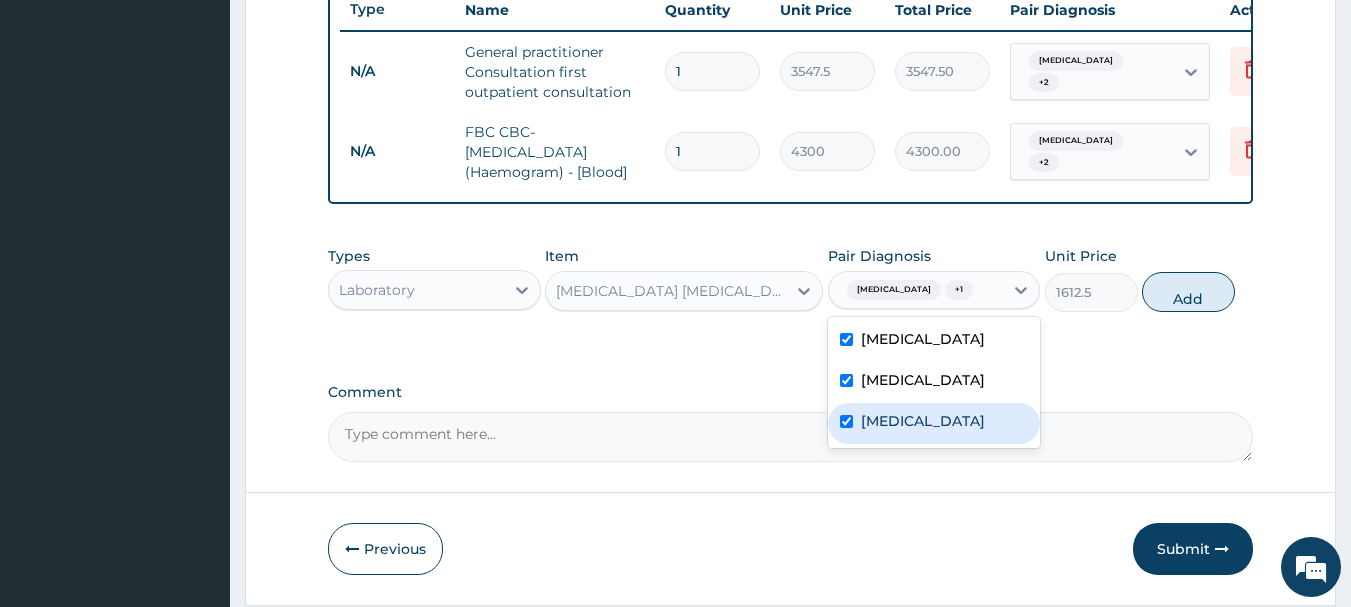 checkbox on "true" 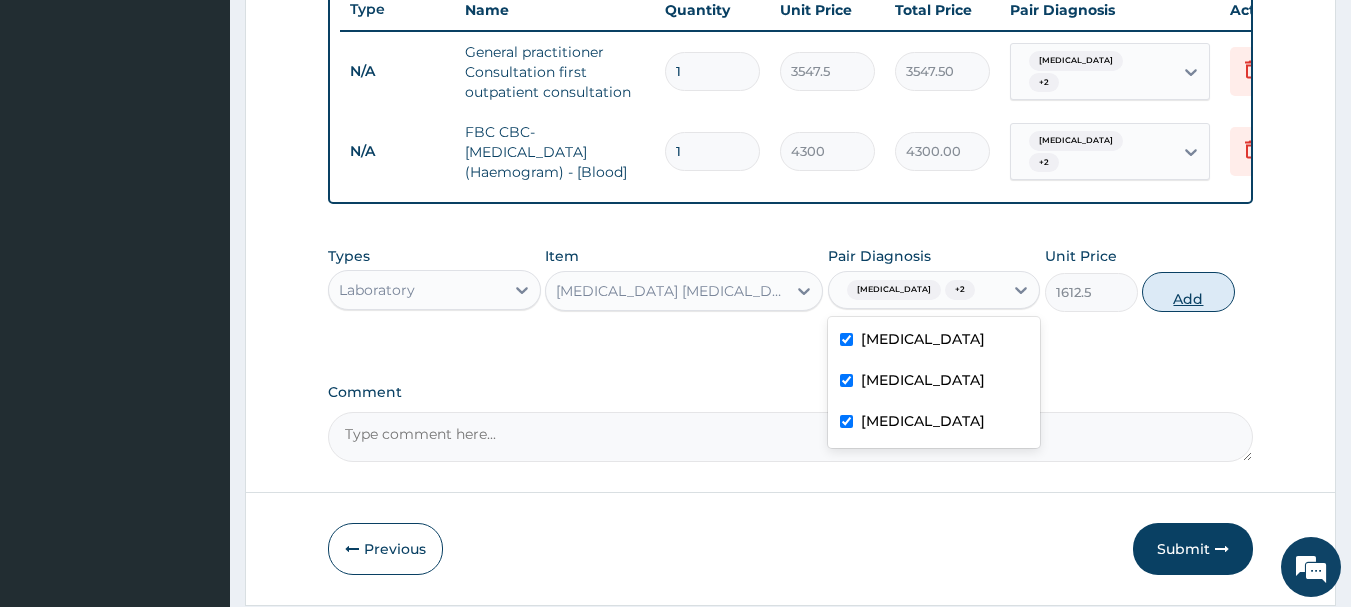 click on "Add" at bounding box center [1188, 292] 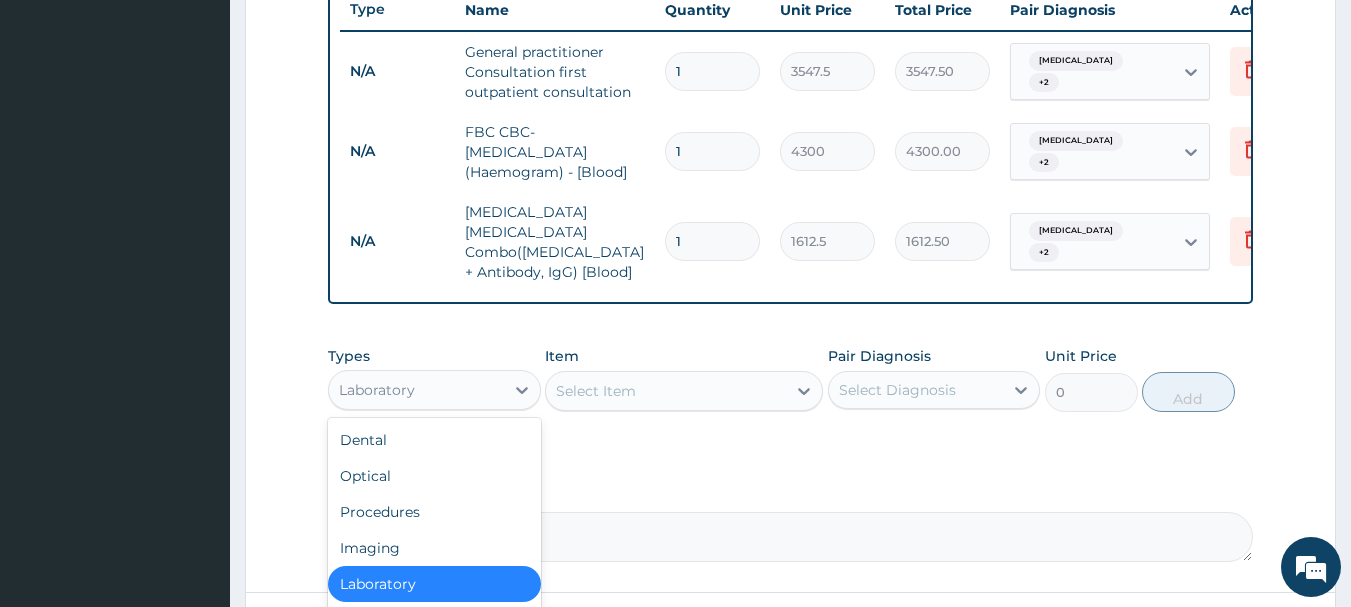 drag, startPoint x: 462, startPoint y: 375, endPoint x: 458, endPoint y: 401, distance: 26.305893 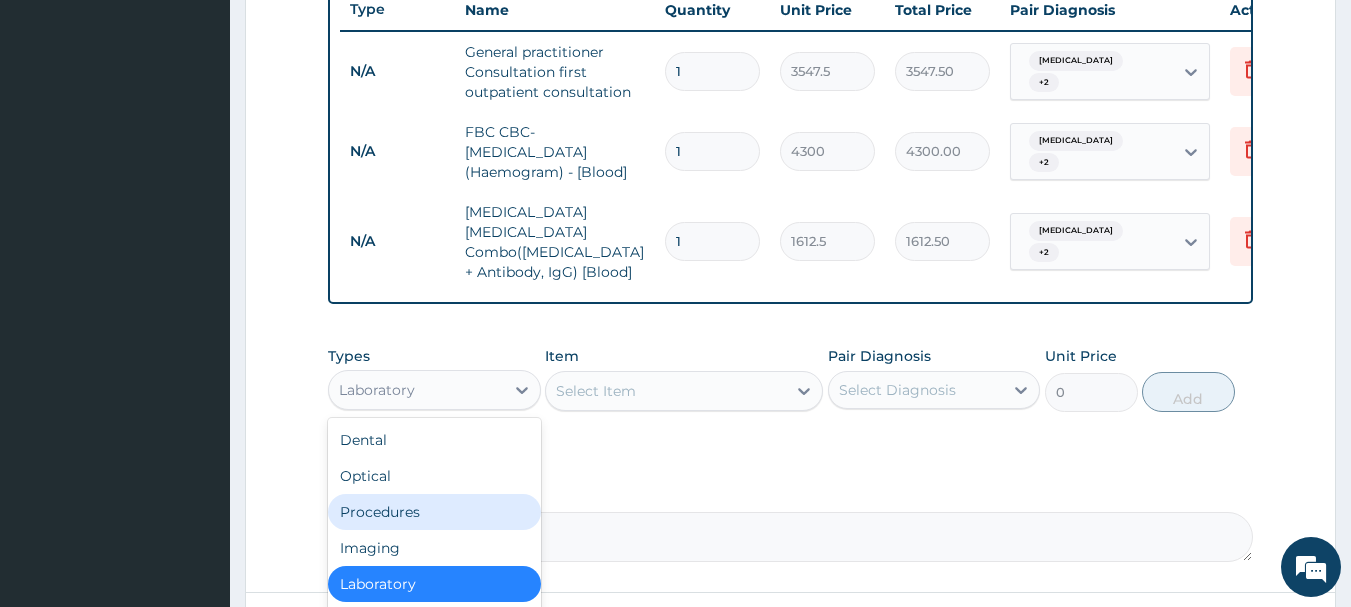 scroll, scrollTop: 68, scrollLeft: 0, axis: vertical 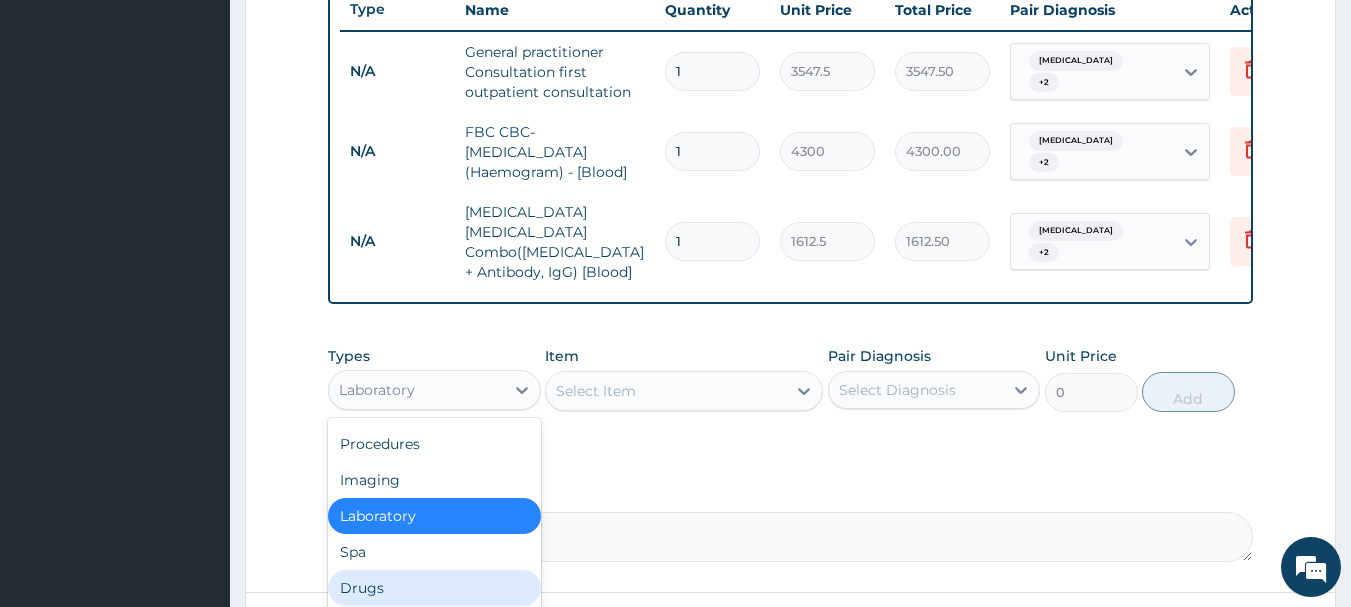 click on "Drugs" at bounding box center [434, 588] 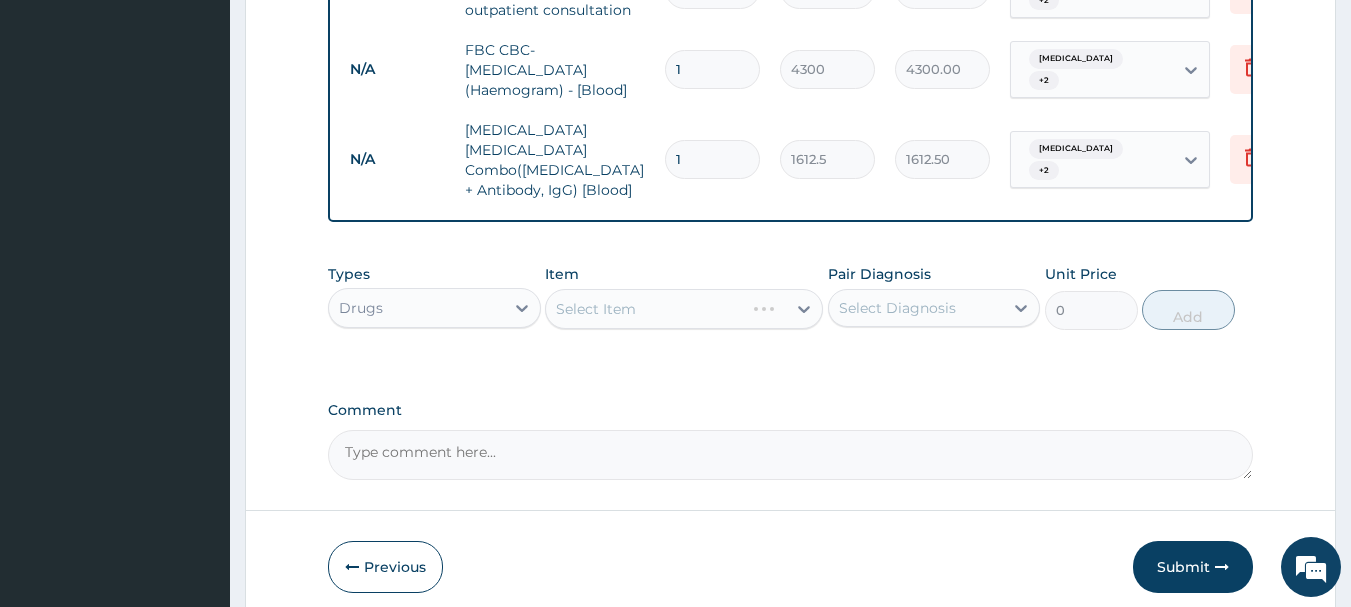 scroll, scrollTop: 926, scrollLeft: 0, axis: vertical 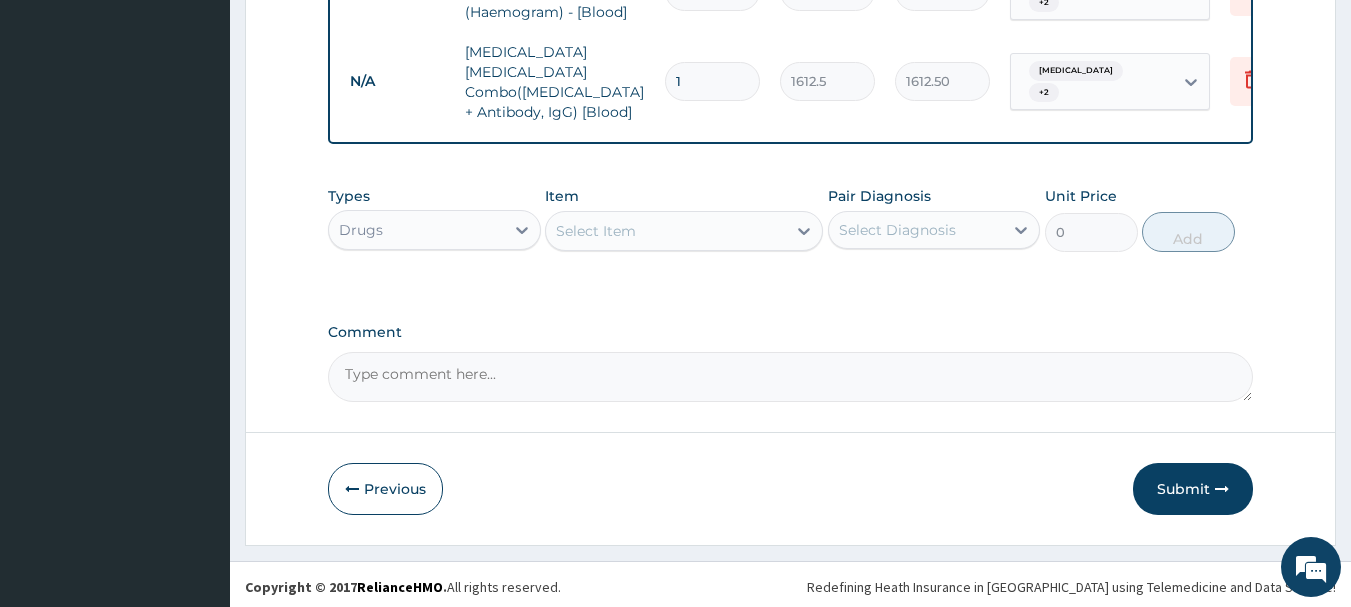 click on "Select Item" at bounding box center (666, 231) 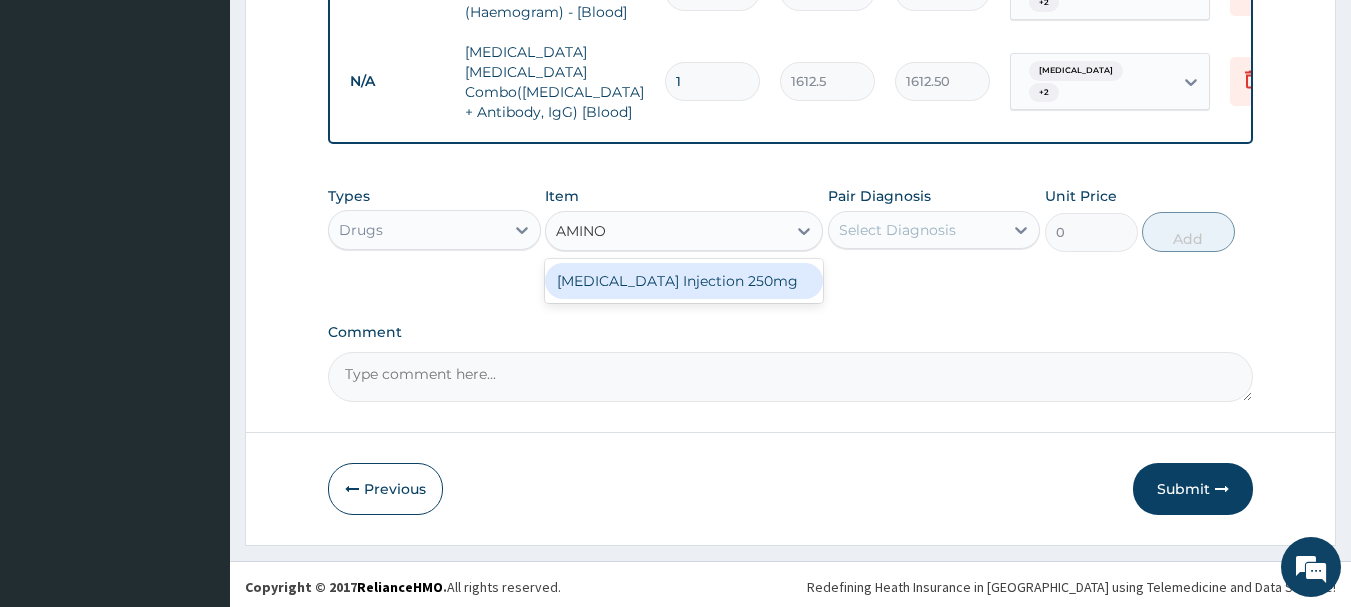 type on "AMINOP" 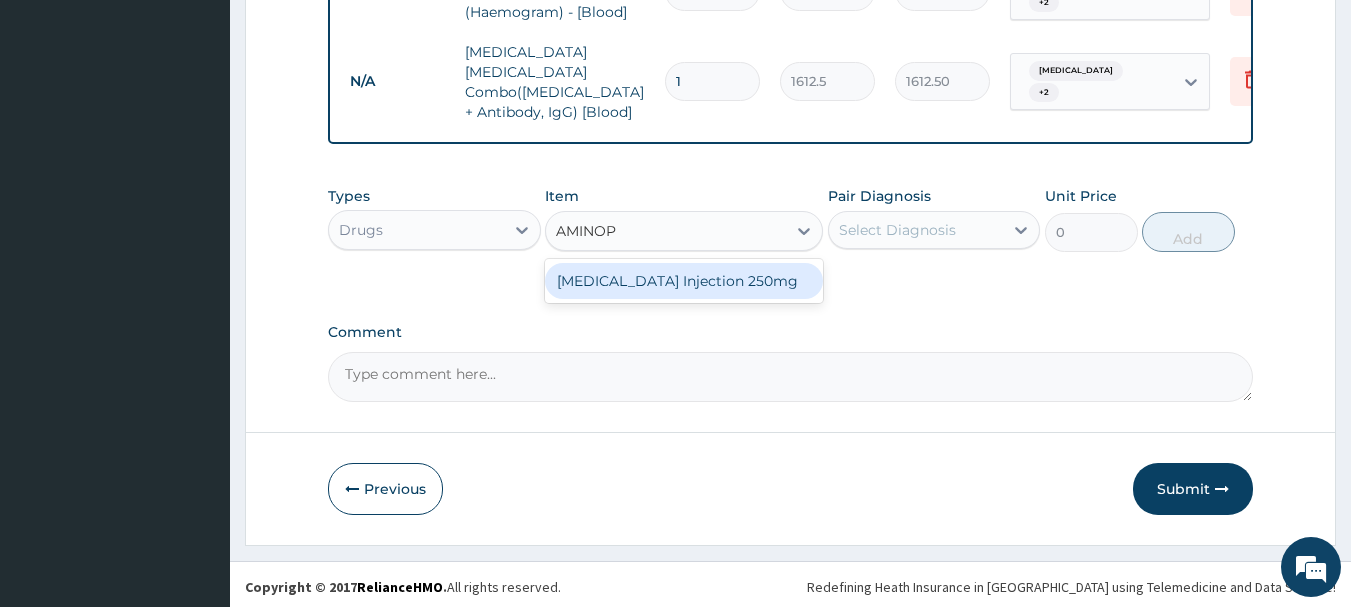 click on "[MEDICAL_DATA] Injection 250mg" at bounding box center [684, 281] 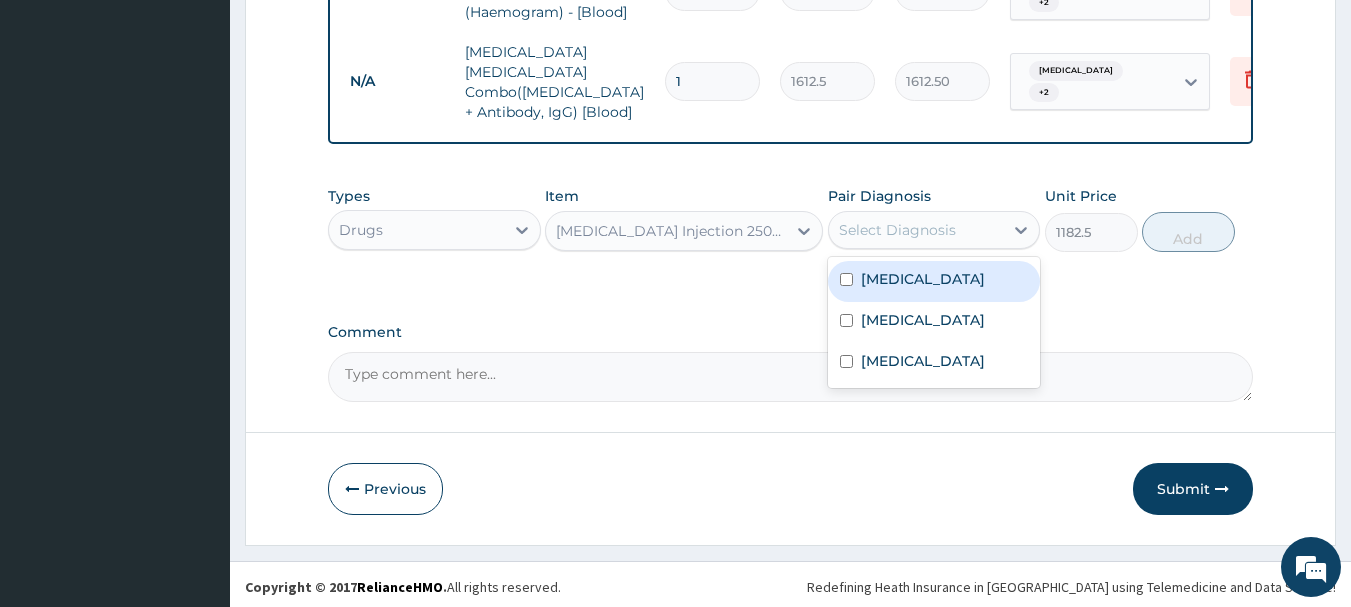 click on "Select Diagnosis" at bounding box center (916, 230) 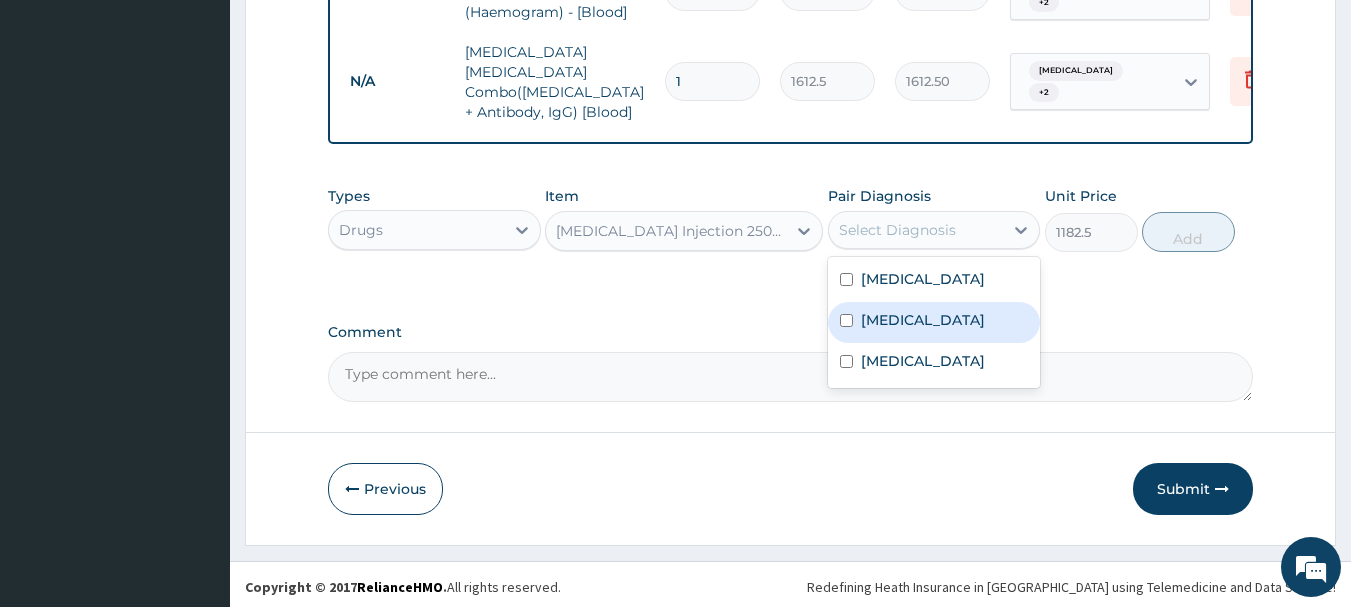 click on "[MEDICAL_DATA]" at bounding box center (934, 322) 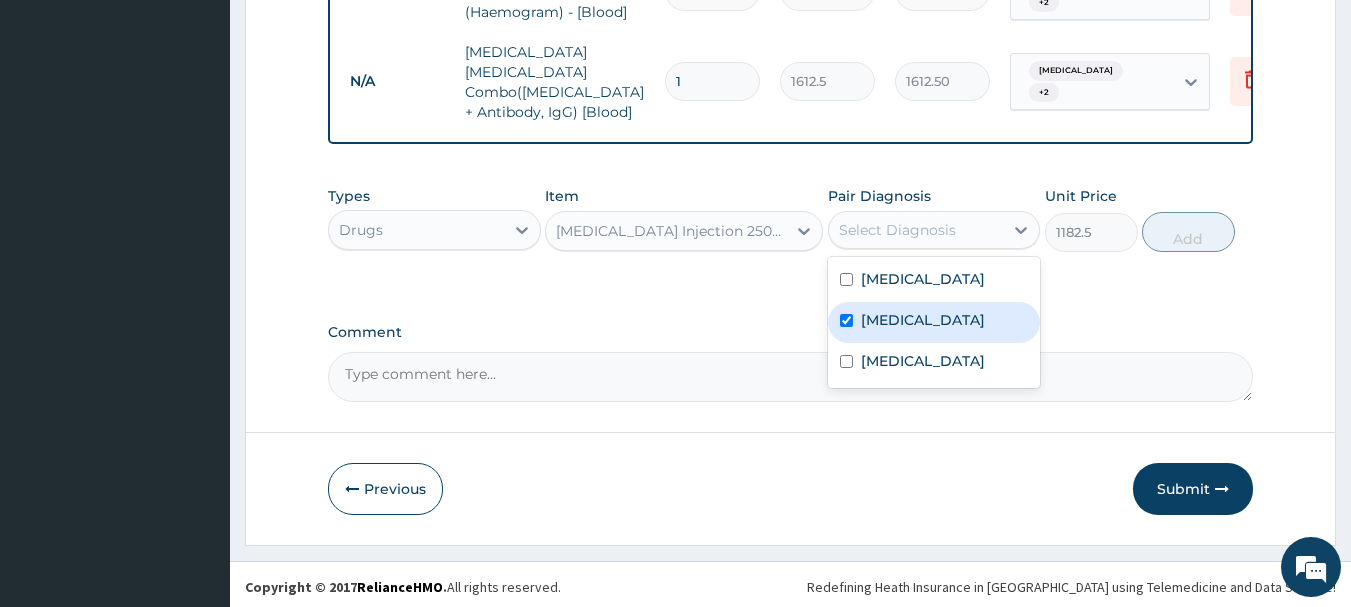 checkbox on "true" 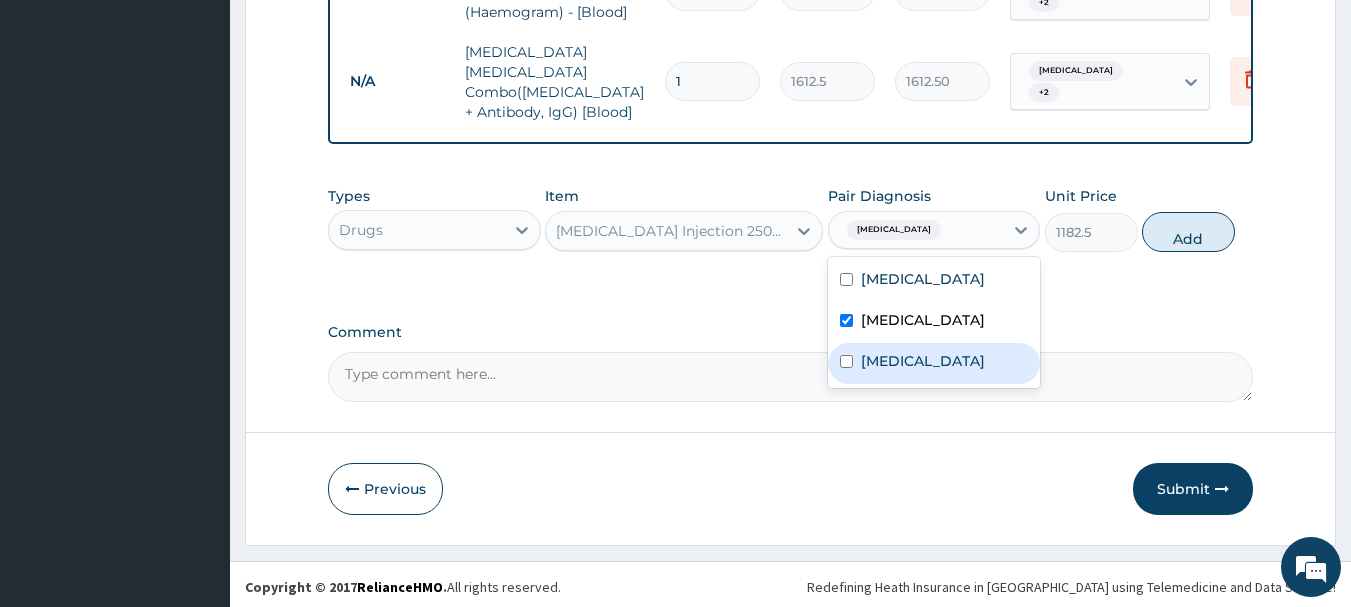 click on "[MEDICAL_DATA]" at bounding box center (923, 361) 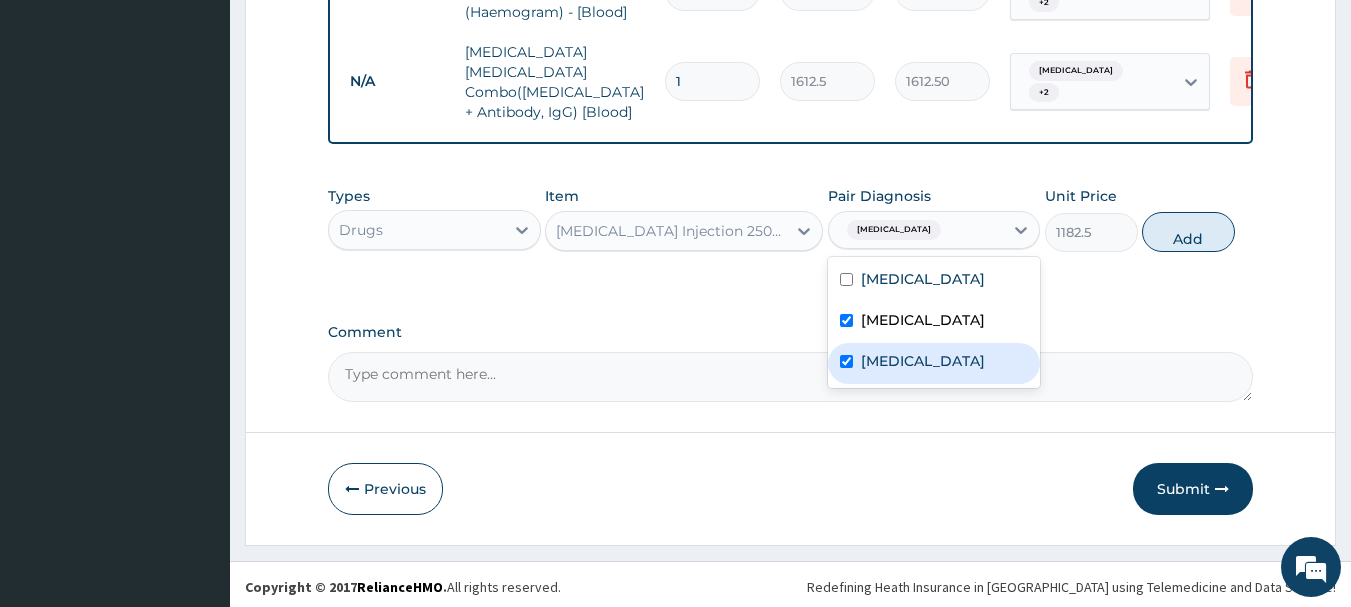 checkbox on "true" 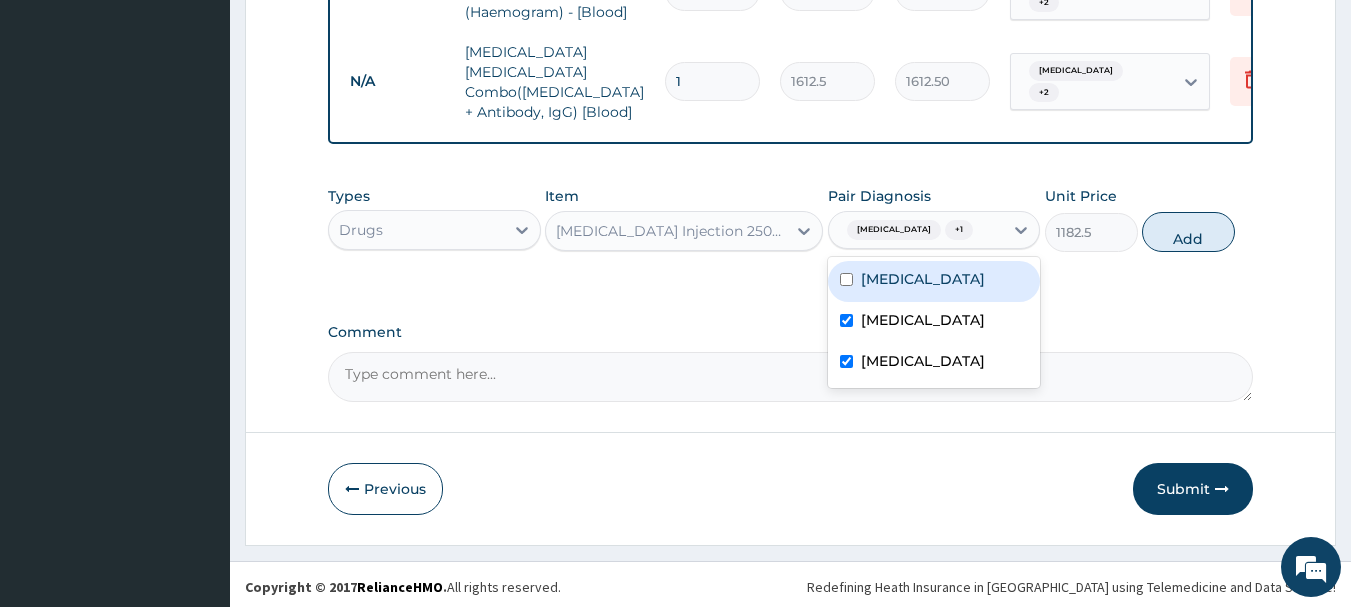 click on "[MEDICAL_DATA]" at bounding box center [934, 281] 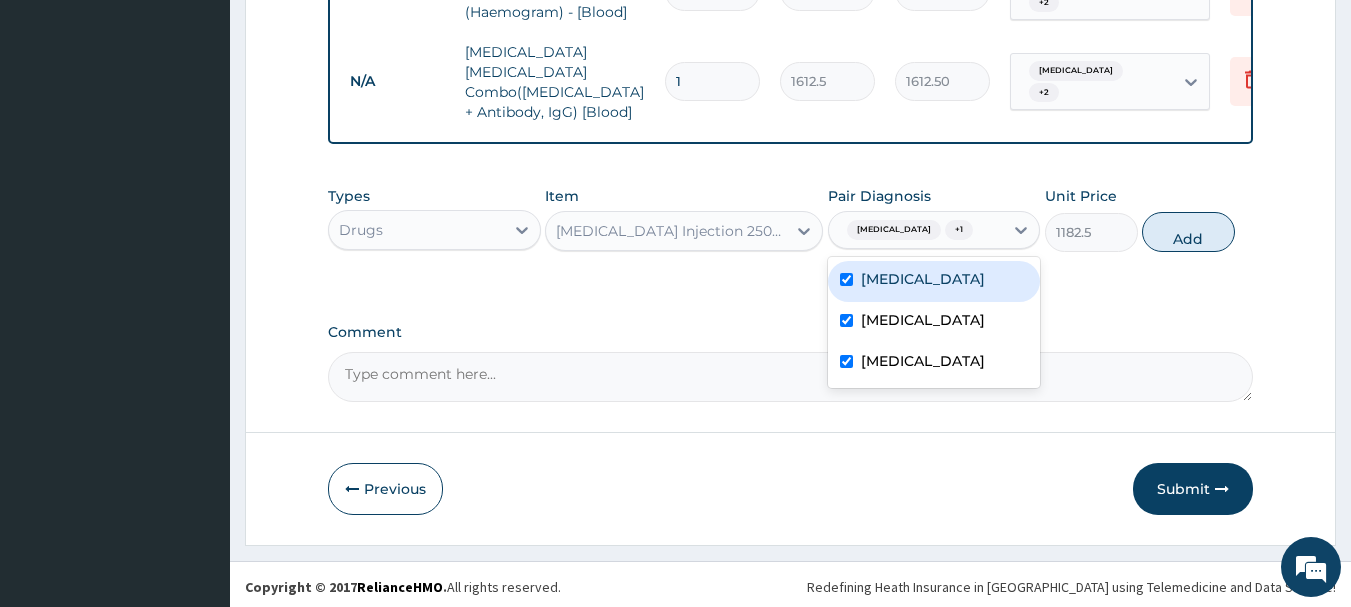 checkbox on "true" 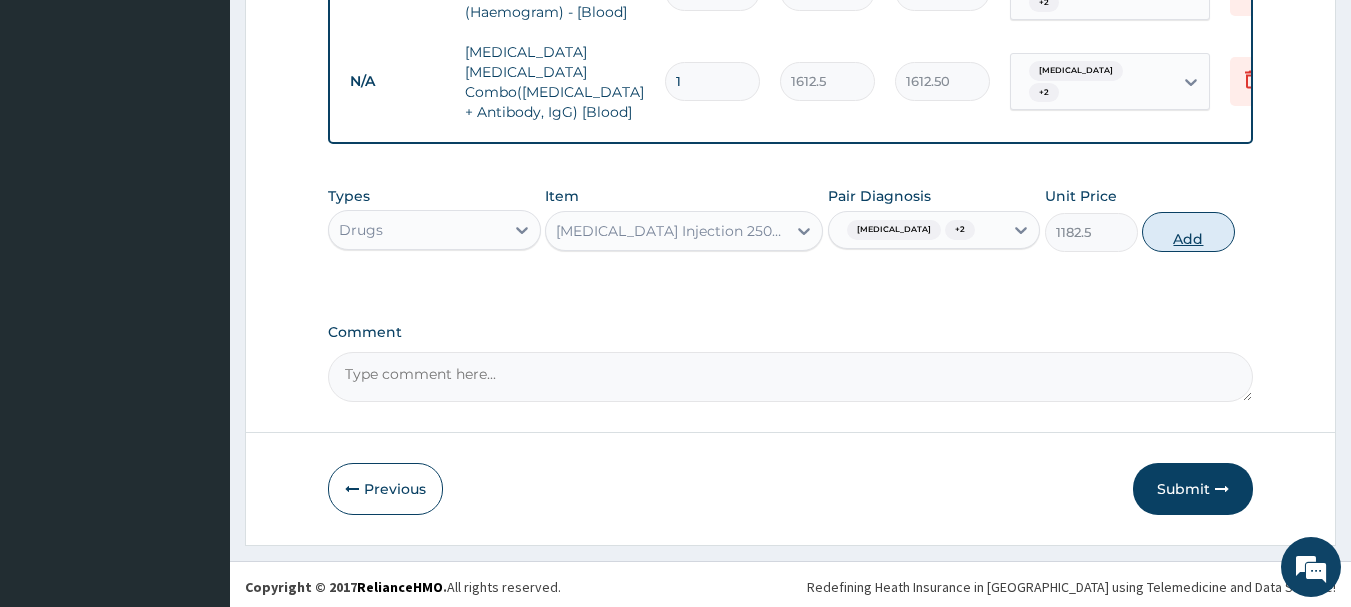 click on "Add" at bounding box center [1188, 232] 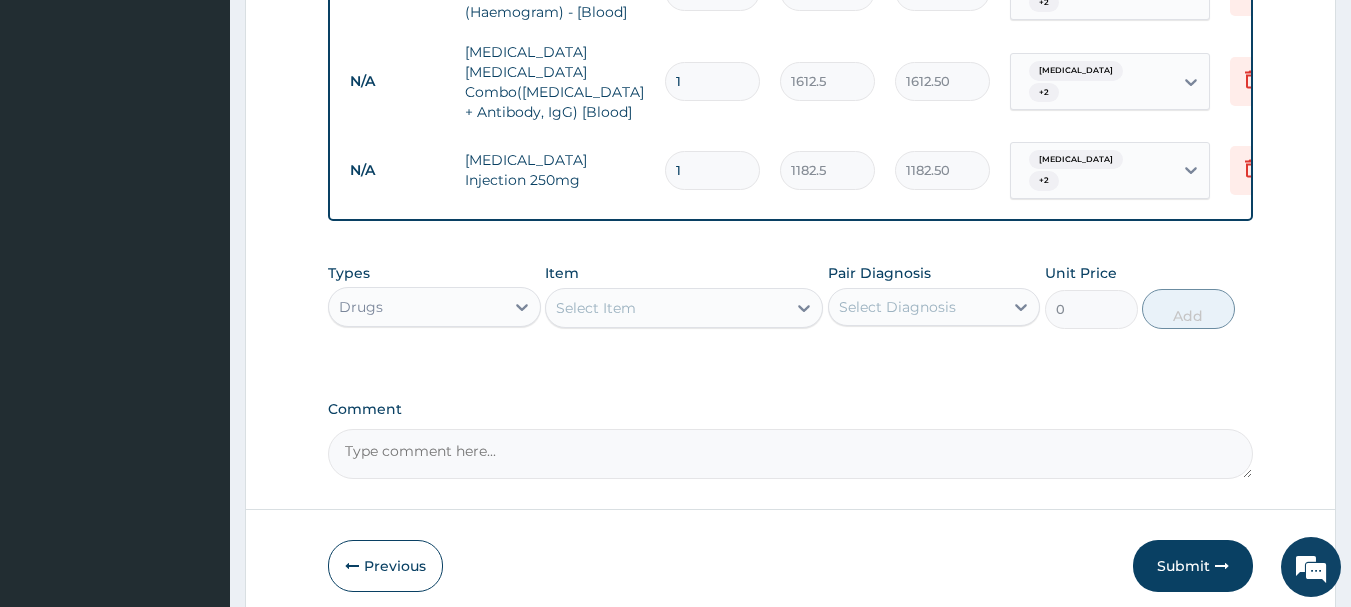 click on "Select Item" at bounding box center (596, 308) 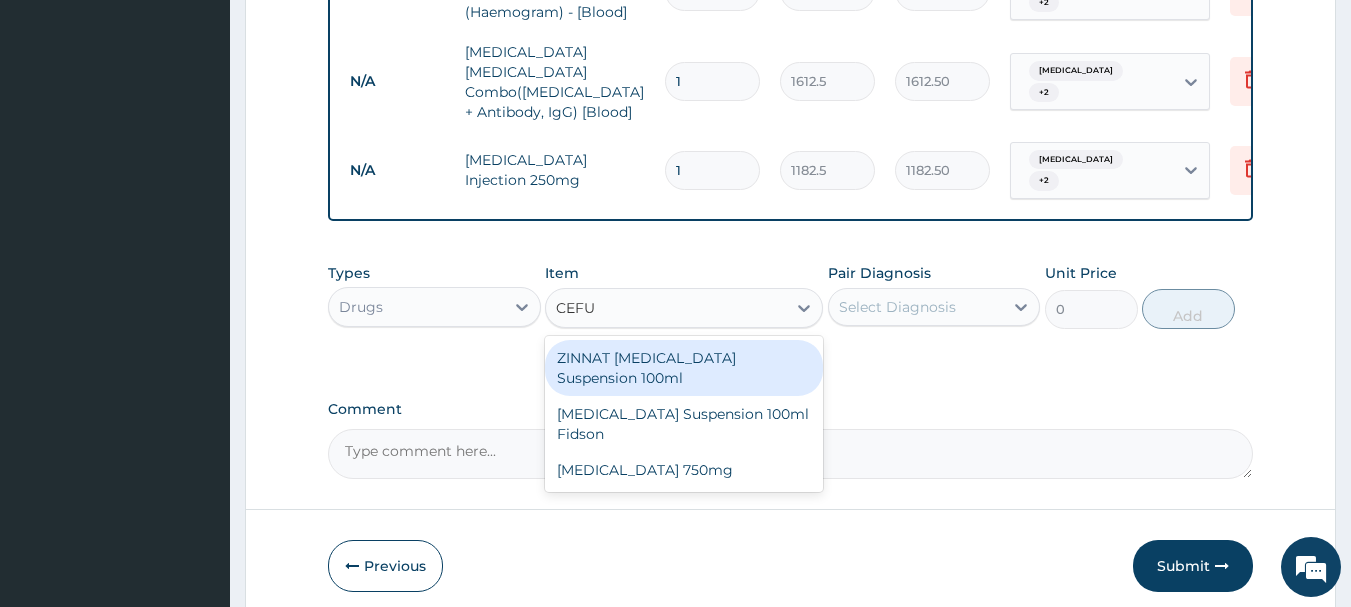 type on "CEFUR" 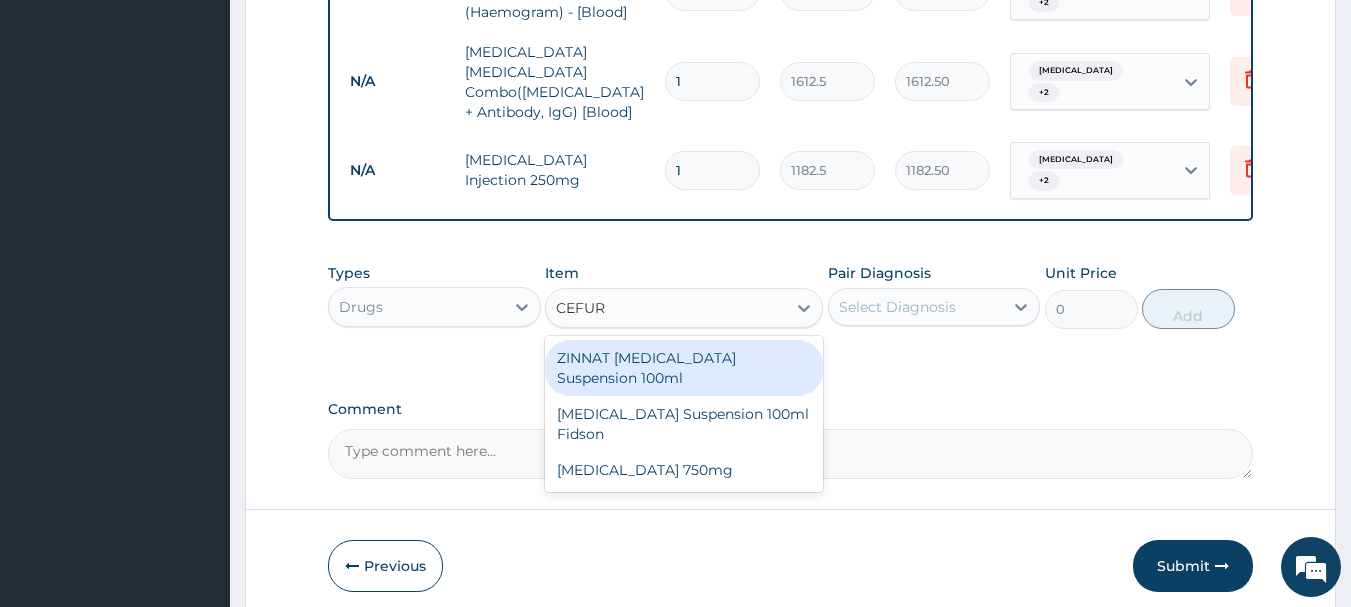 click on "ZINNAT [MEDICAL_DATA] Suspension 100ml" at bounding box center (684, 368) 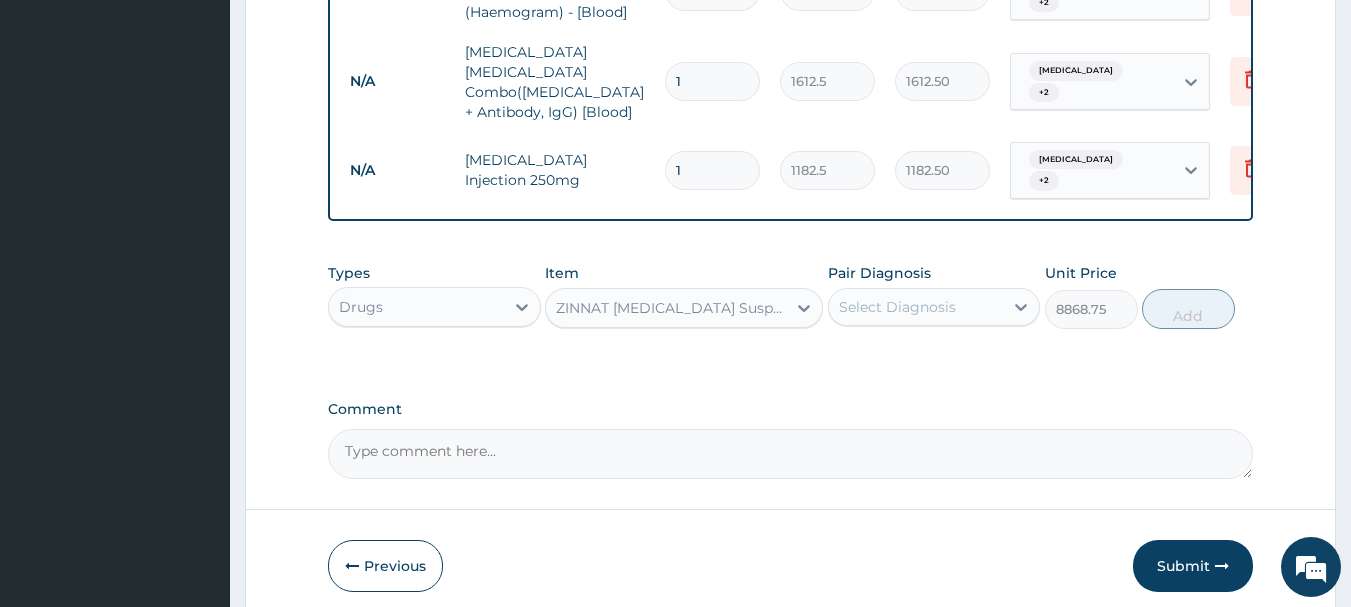 click on "ZINNAT [MEDICAL_DATA] Suspension 100ml" at bounding box center (672, 308) 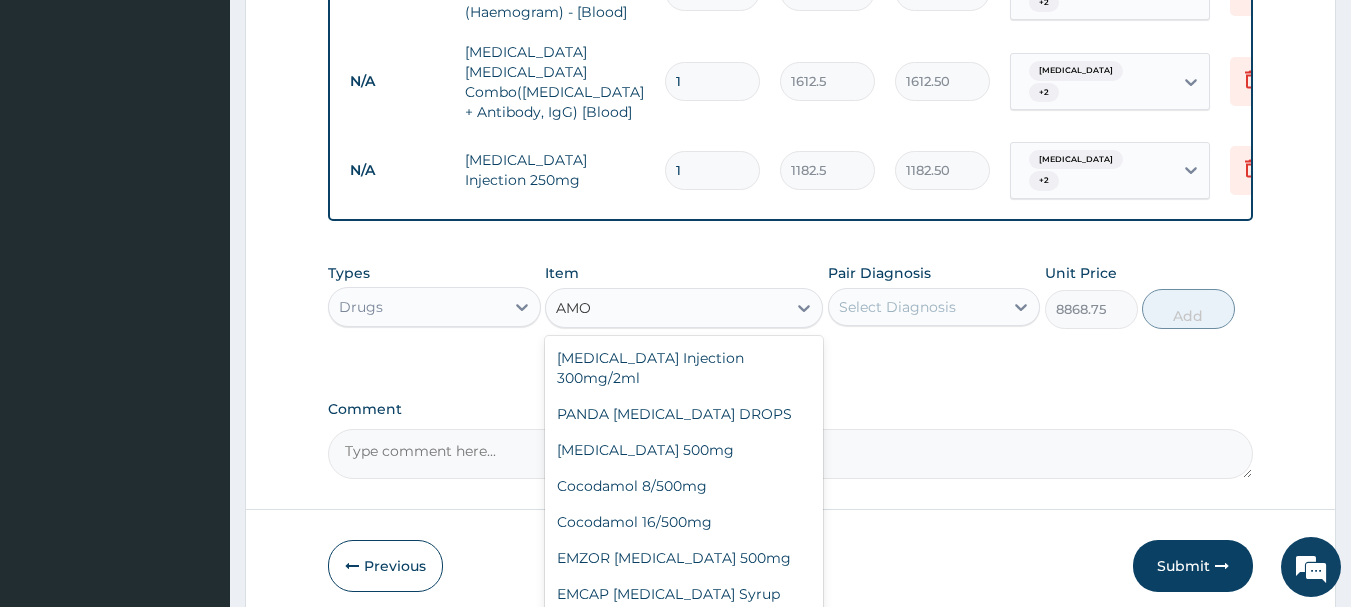 type on "AMOX" 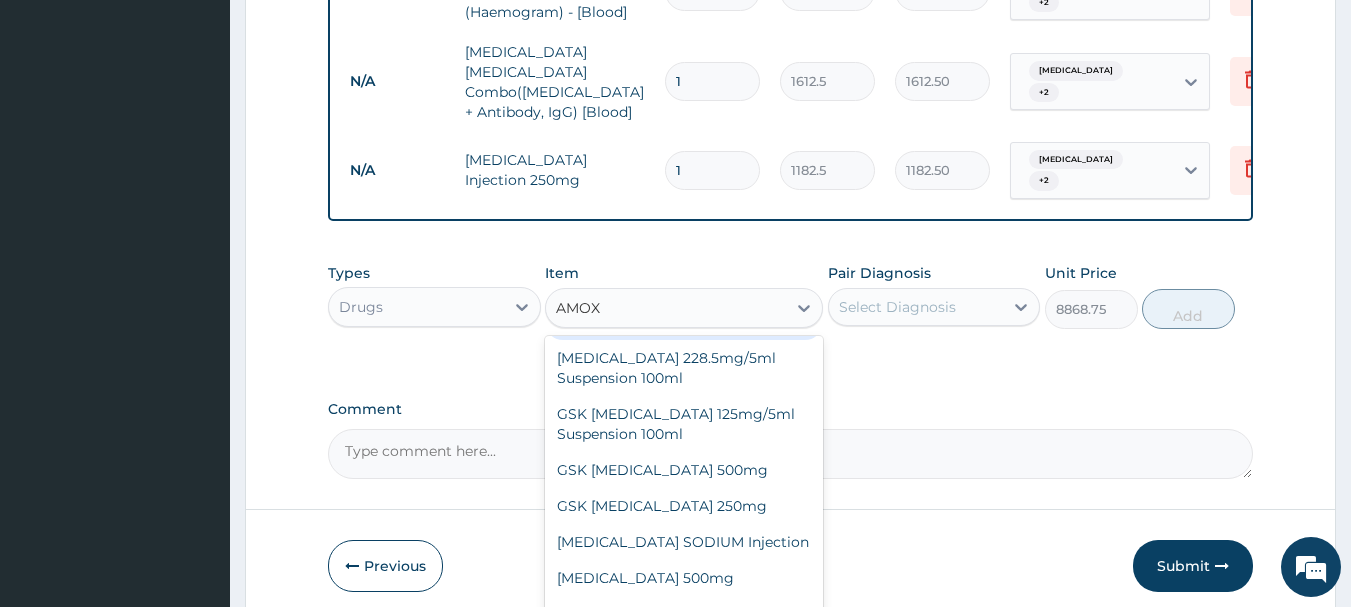 scroll, scrollTop: 36, scrollLeft: 0, axis: vertical 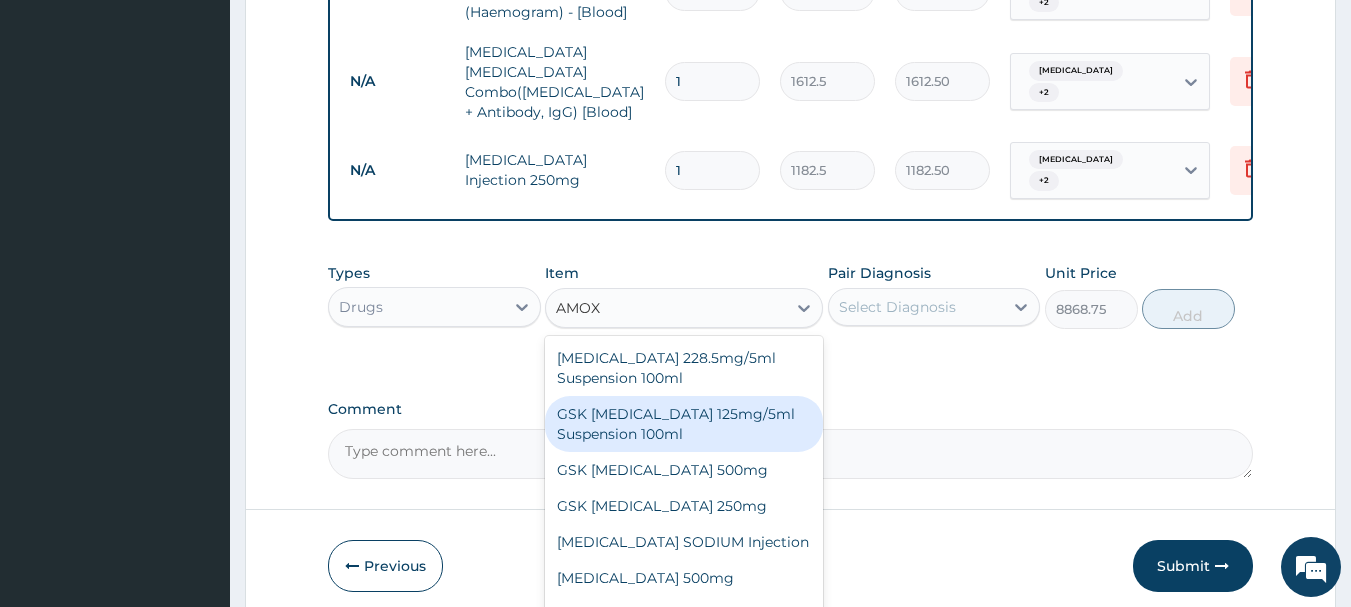 drag, startPoint x: 671, startPoint y: 415, endPoint x: 740, endPoint y: 359, distance: 88.86507 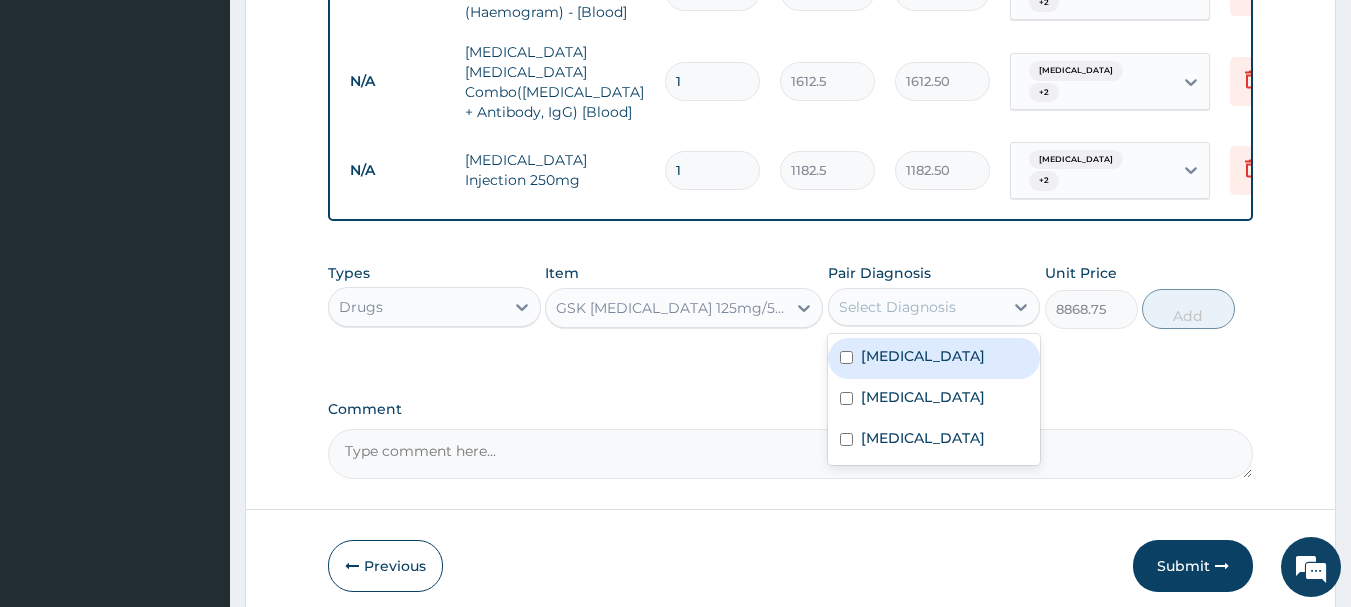drag, startPoint x: 895, startPoint y: 299, endPoint x: 894, endPoint y: 323, distance: 24.020824 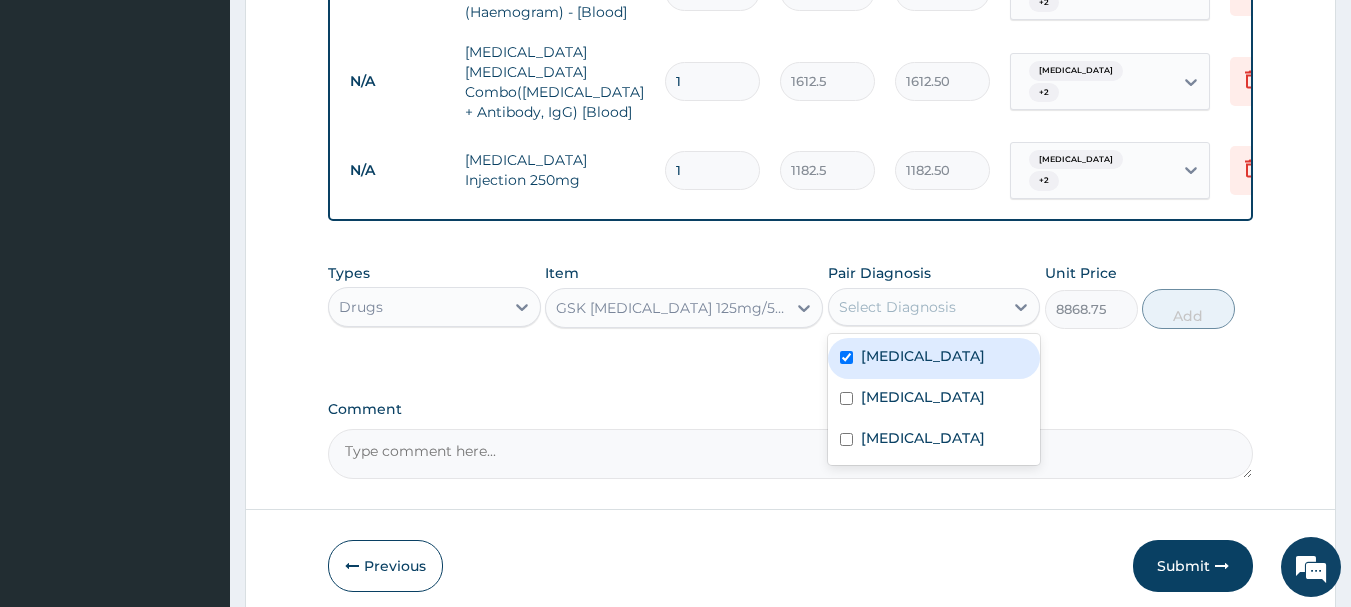 checkbox on "true" 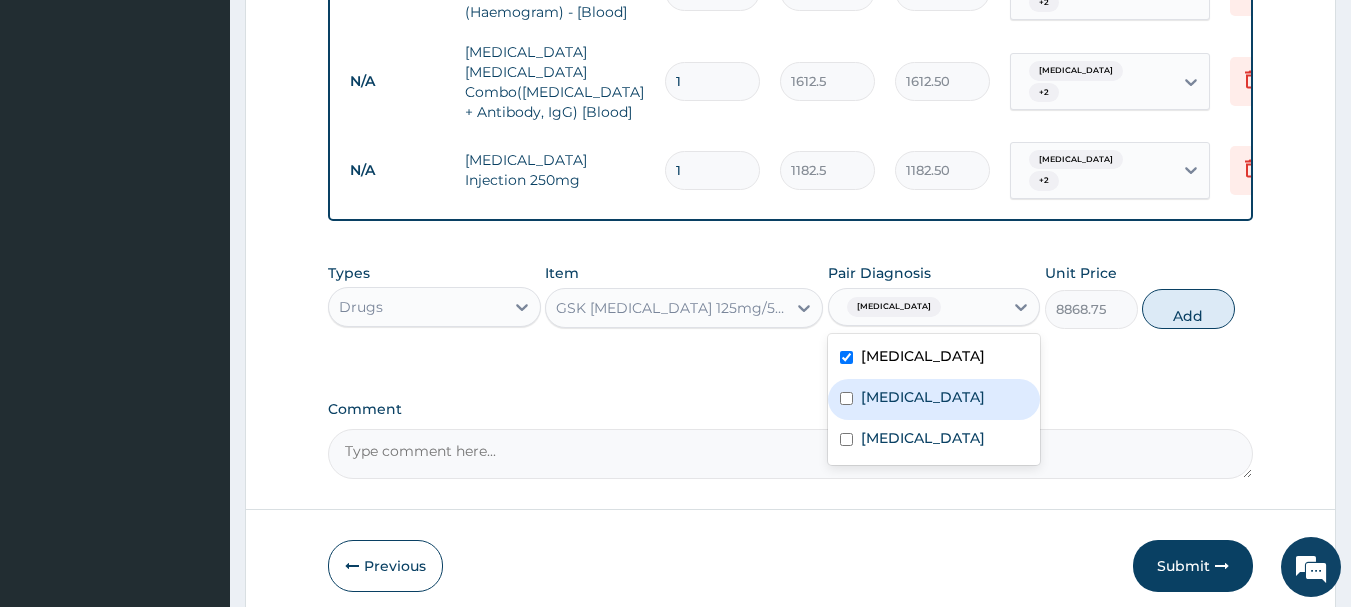 drag, startPoint x: 893, startPoint y: 399, endPoint x: 915, endPoint y: 425, distance: 34.058773 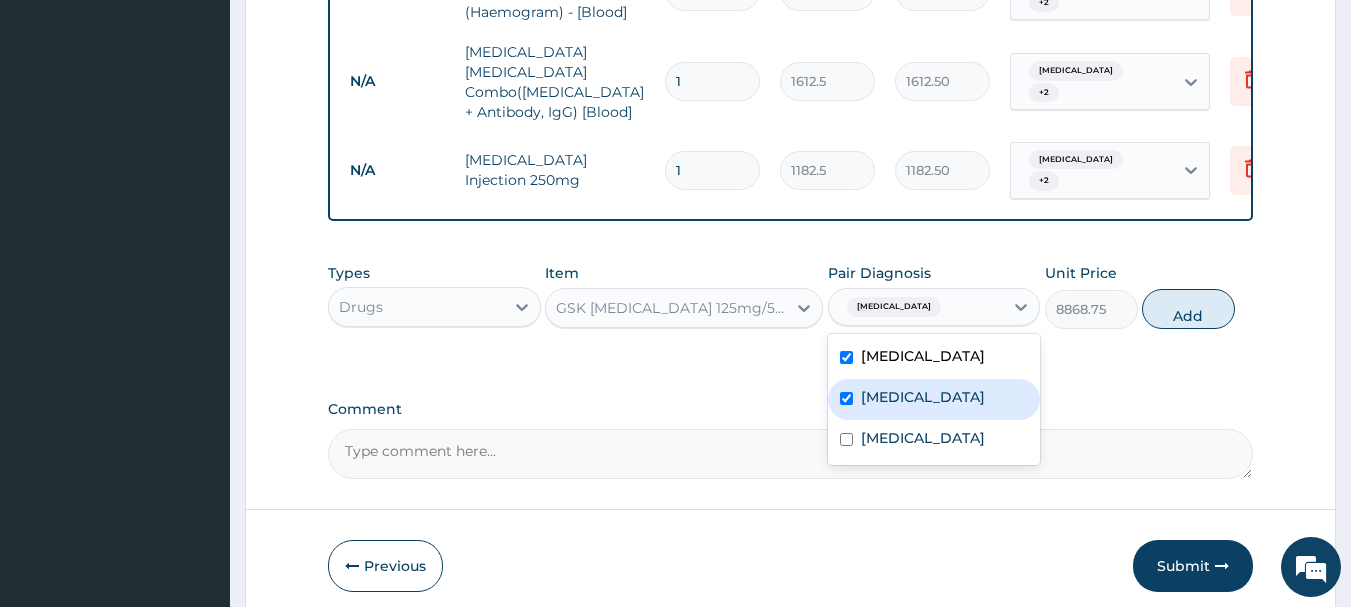 checkbox on "true" 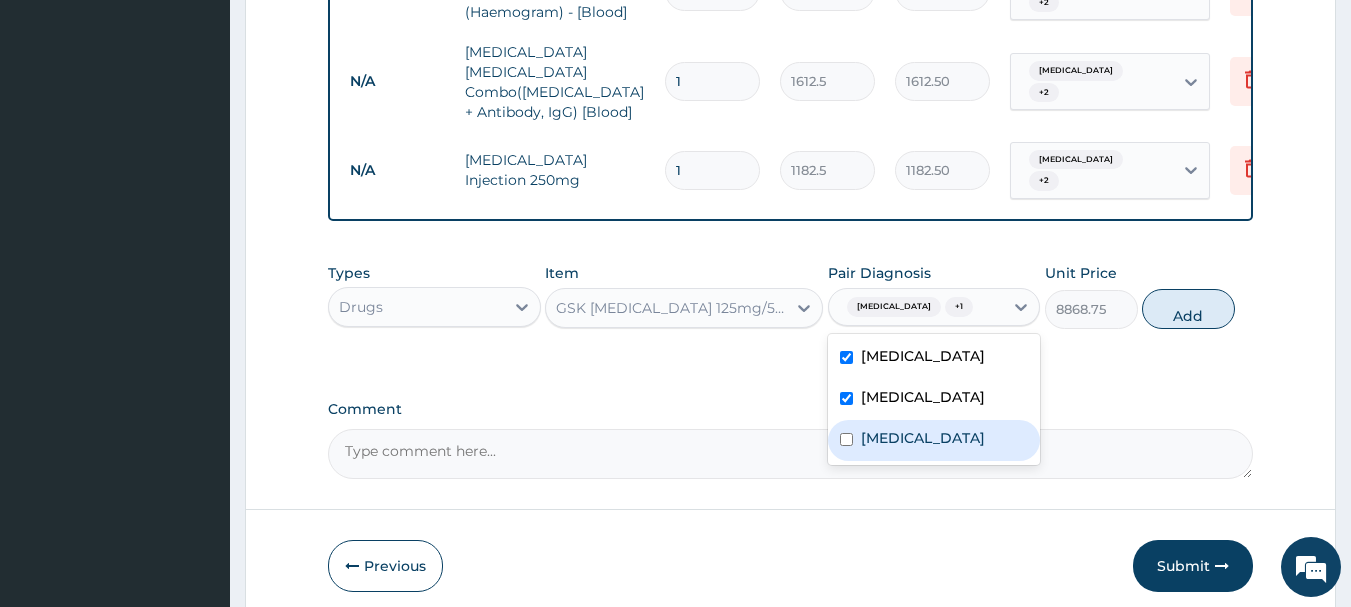 drag, startPoint x: 919, startPoint y: 442, endPoint x: 1076, endPoint y: 393, distance: 164.46884 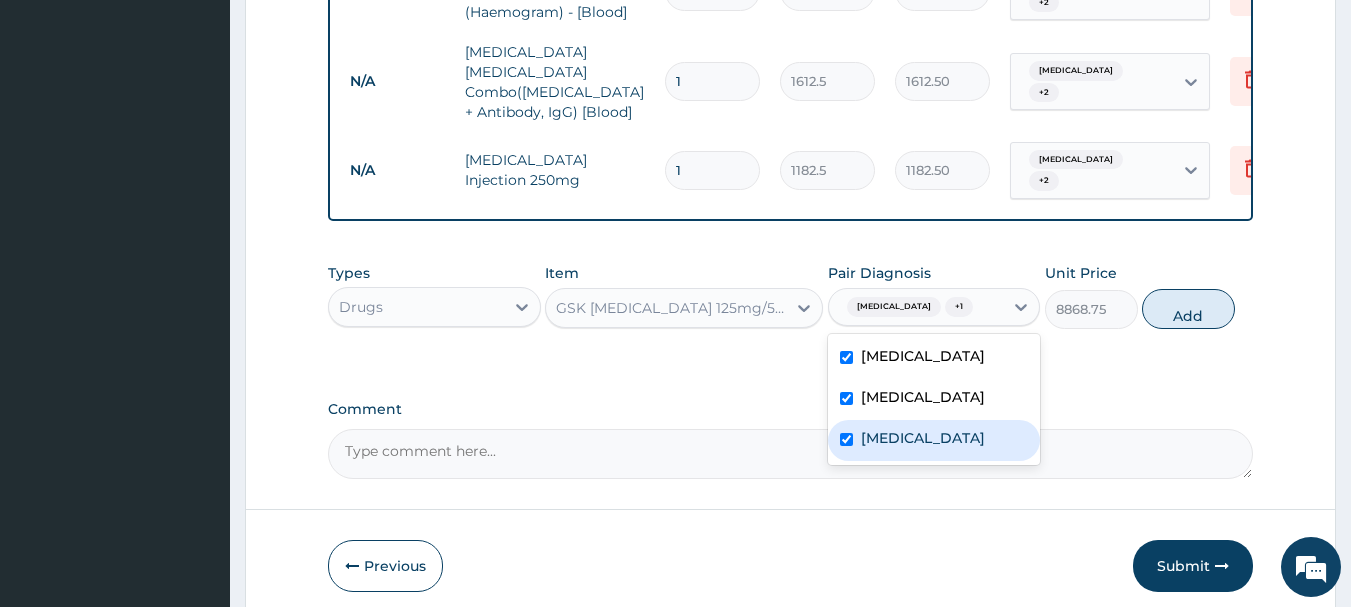 checkbox on "true" 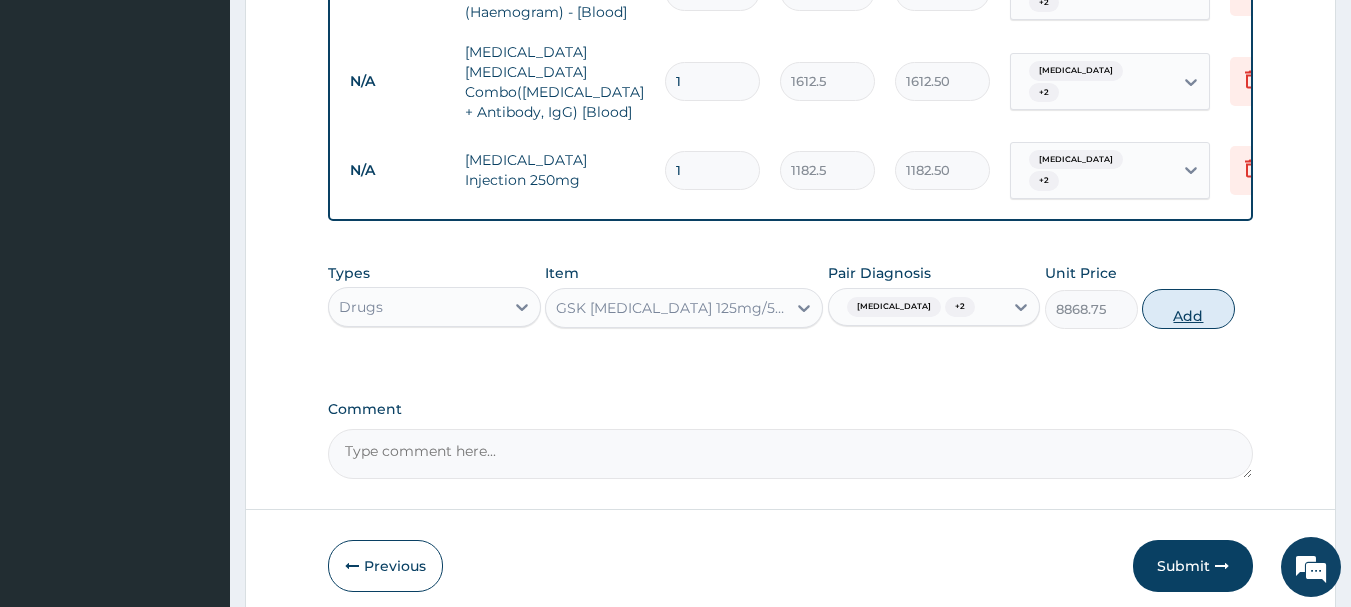 click on "Add" at bounding box center (1188, 309) 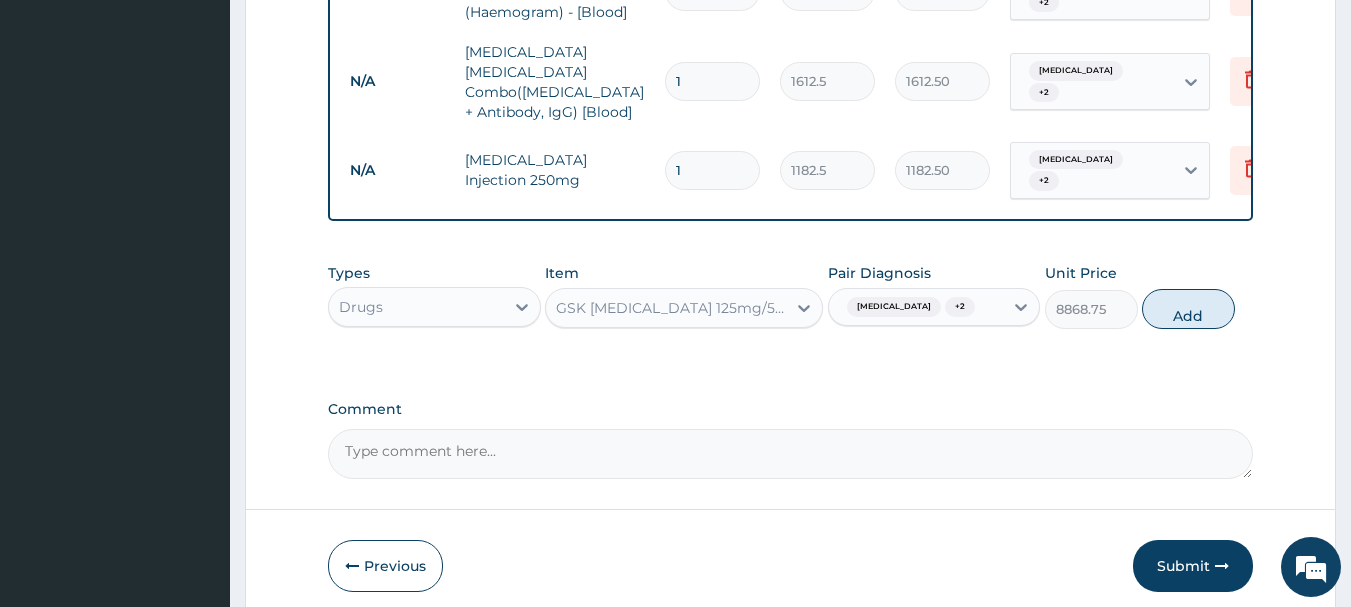 type on "0" 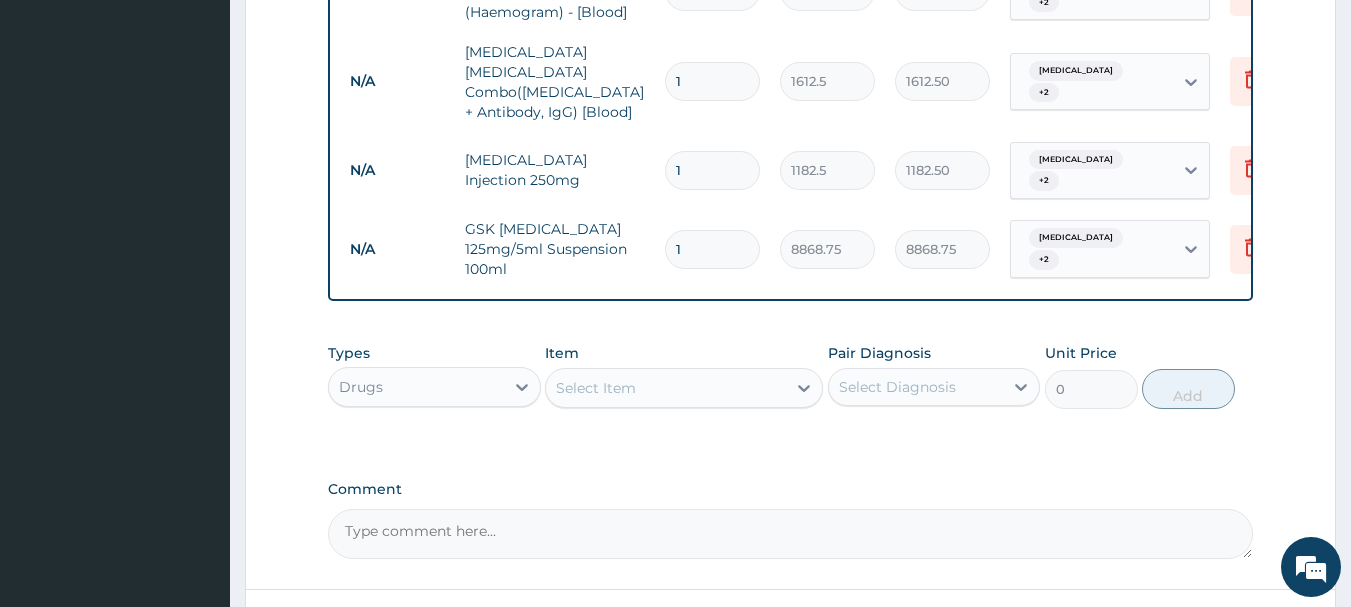 click on "Select Item" at bounding box center [666, 388] 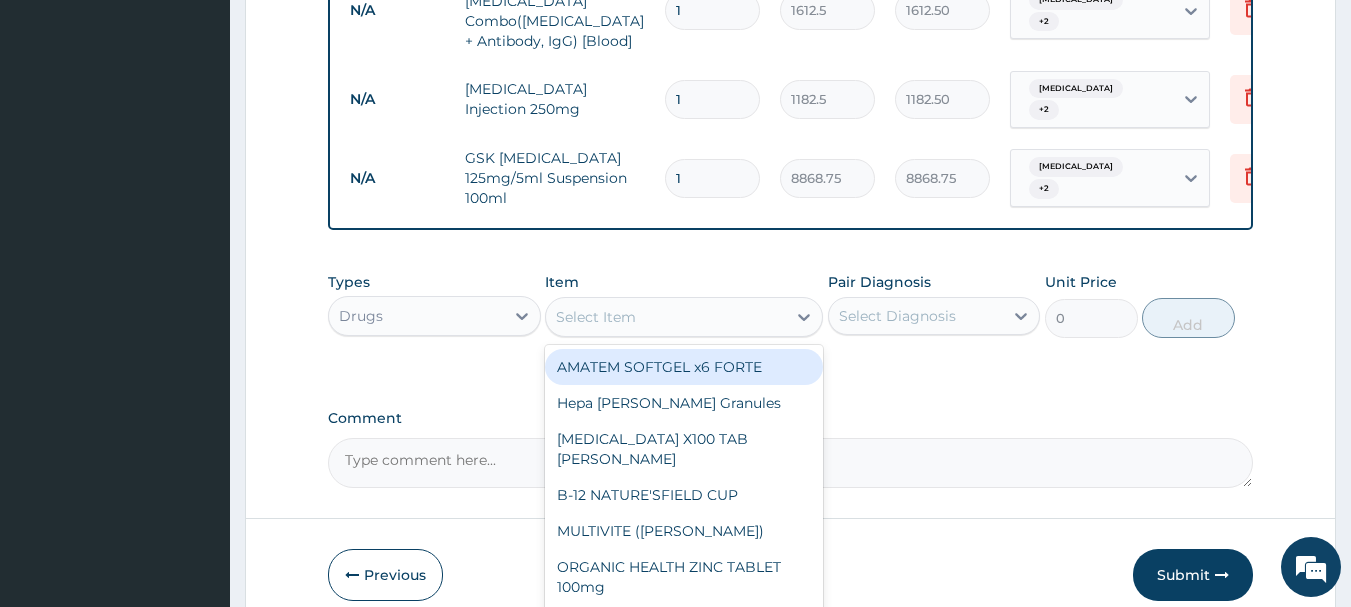 scroll, scrollTop: 1064, scrollLeft: 0, axis: vertical 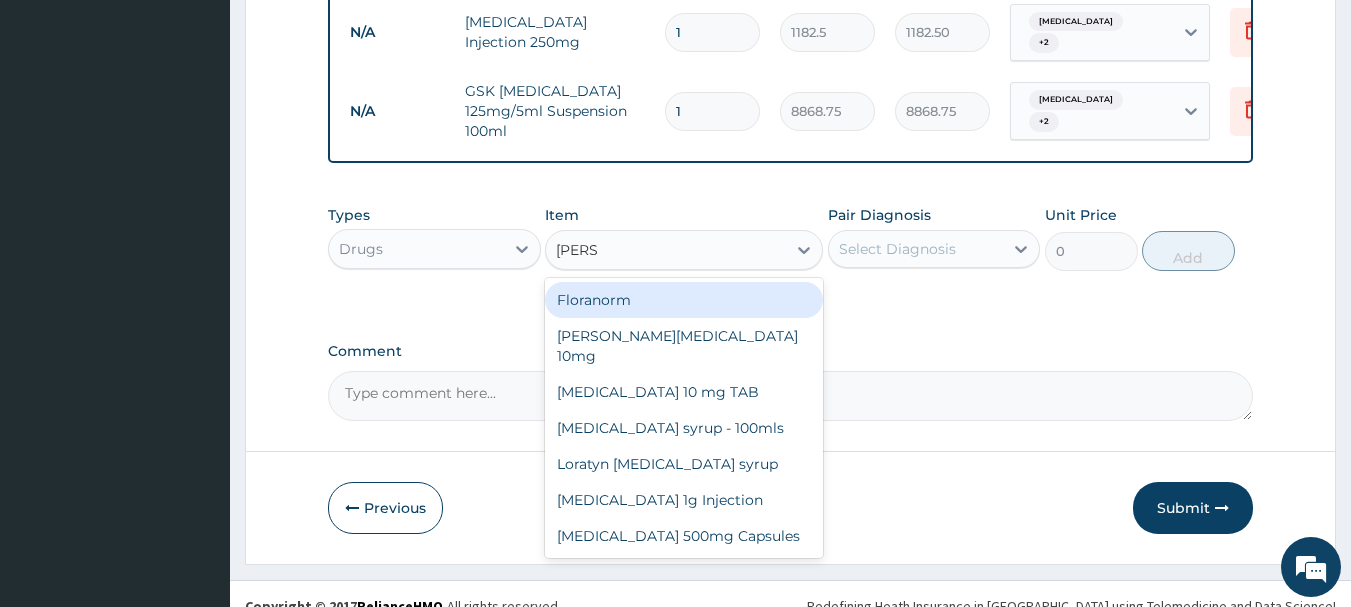 type on "LORAT" 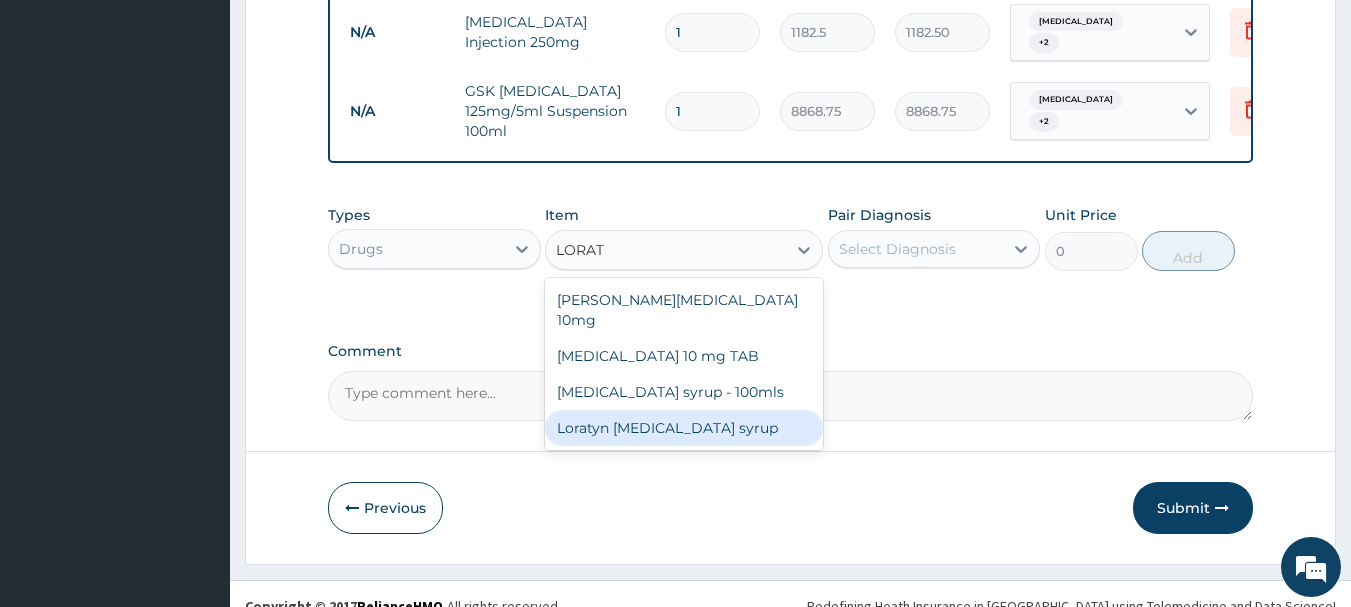 click on "Loratyn [MEDICAL_DATA] syrup" at bounding box center [684, 428] 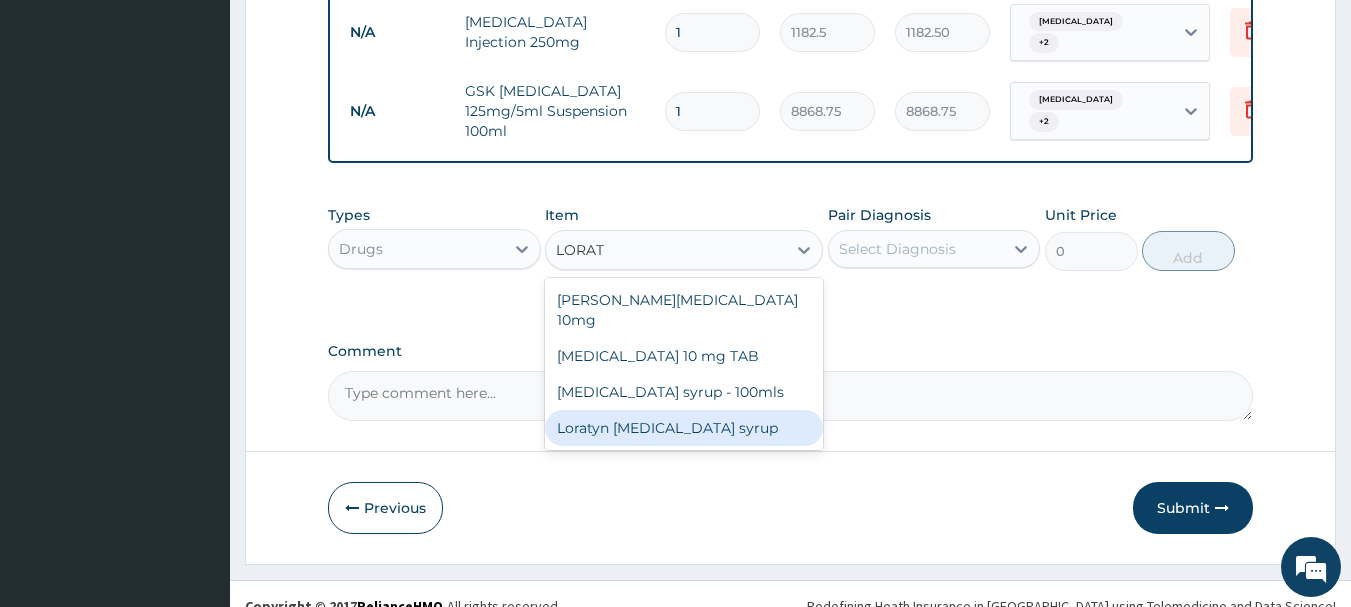 type 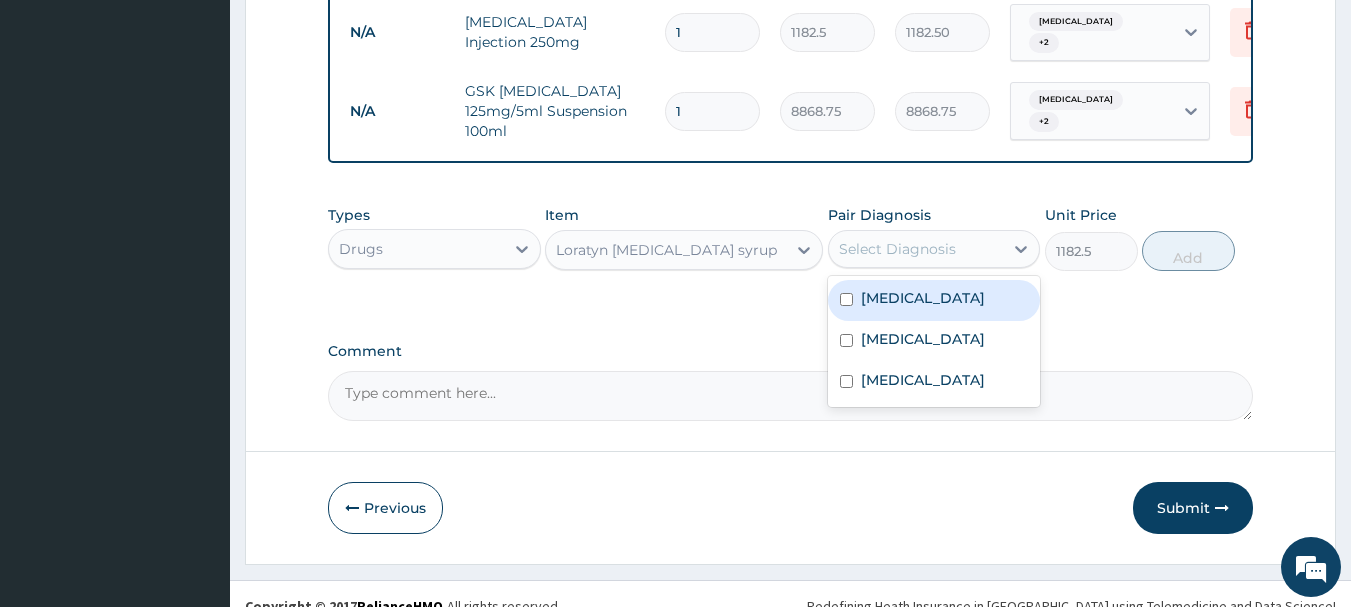 click on "Select Diagnosis" at bounding box center [897, 249] 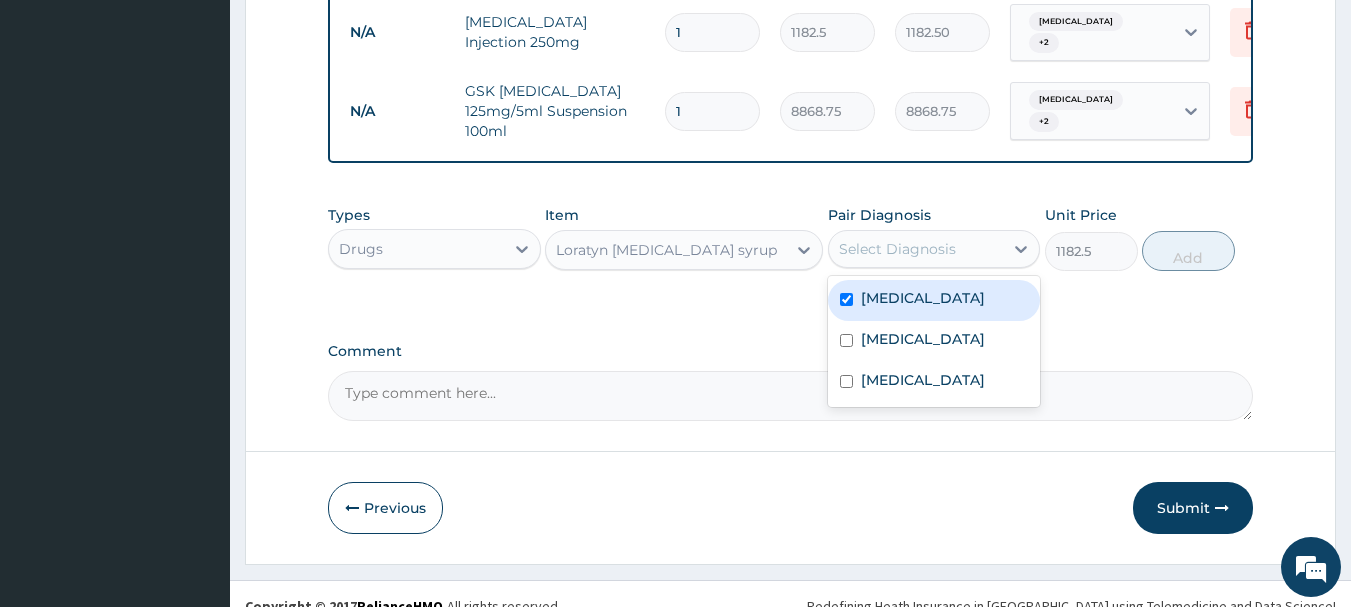 checkbox on "true" 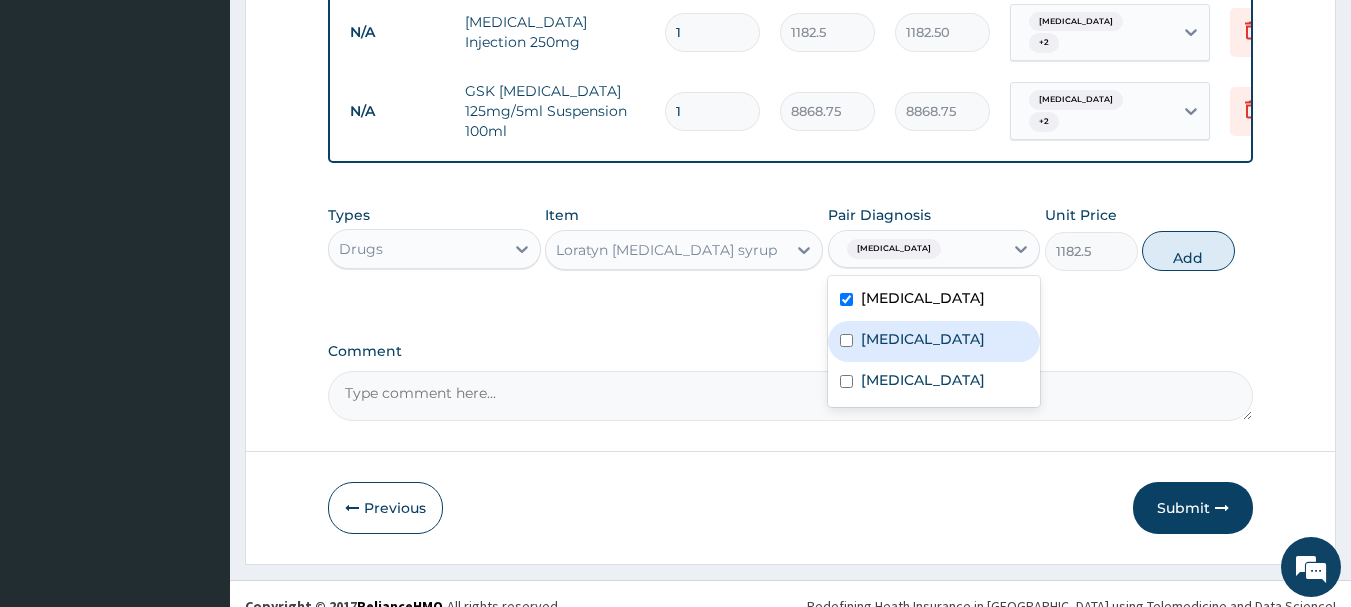 drag, startPoint x: 915, startPoint y: 317, endPoint x: 914, endPoint y: 370, distance: 53.009434 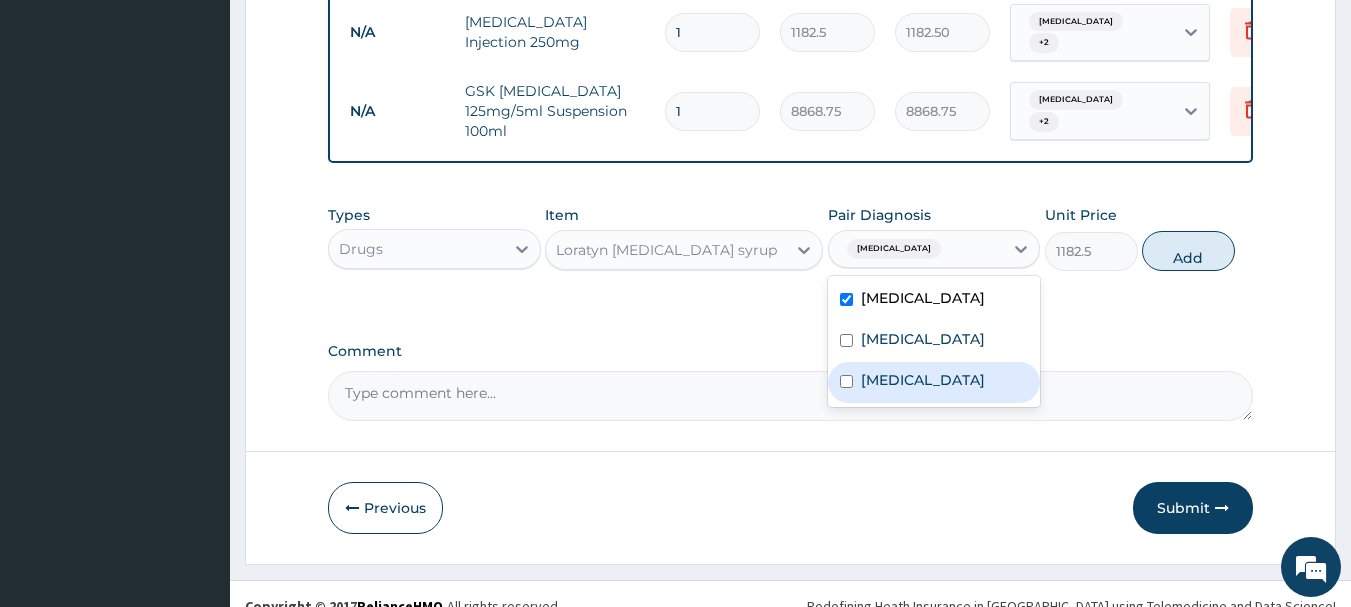 drag, startPoint x: 914, startPoint y: 391, endPoint x: 922, endPoint y: 368, distance: 24.351591 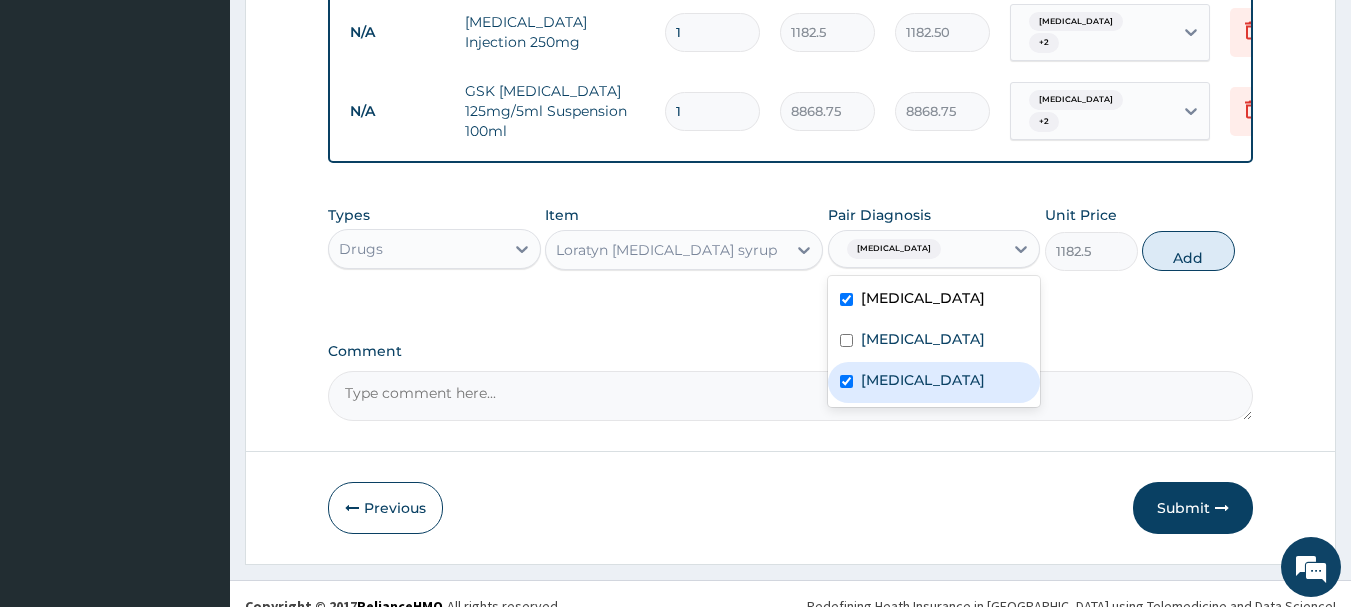 checkbox on "true" 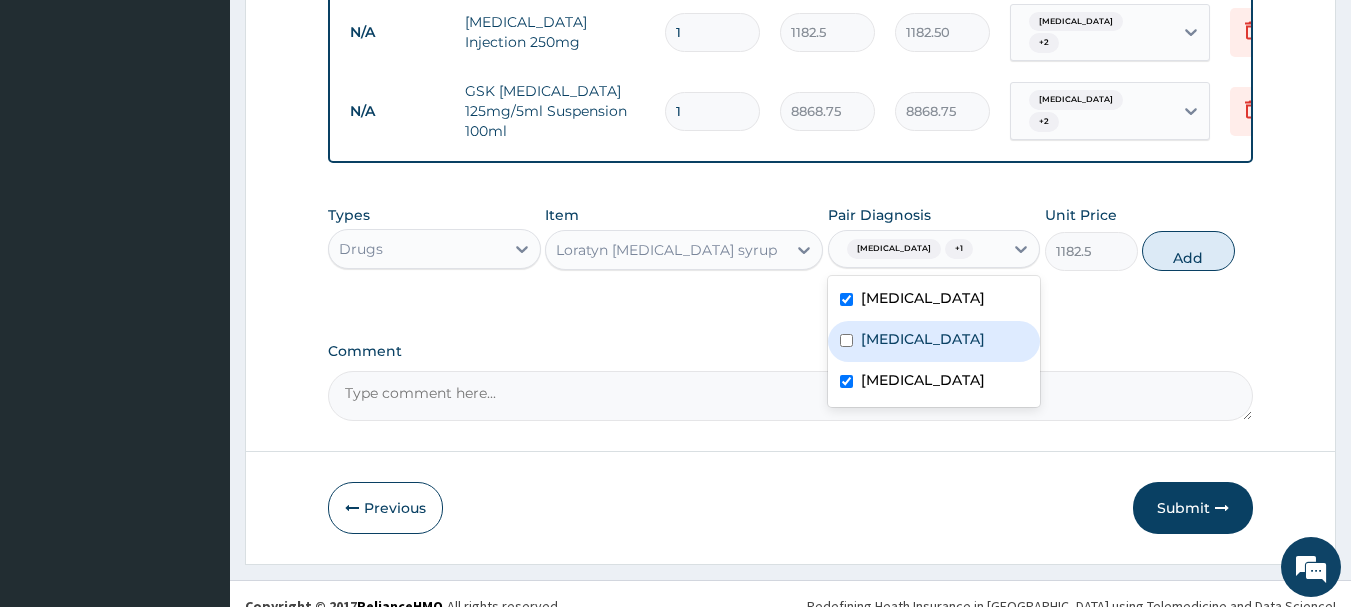drag, startPoint x: 934, startPoint y: 317, endPoint x: 979, endPoint y: 308, distance: 45.891174 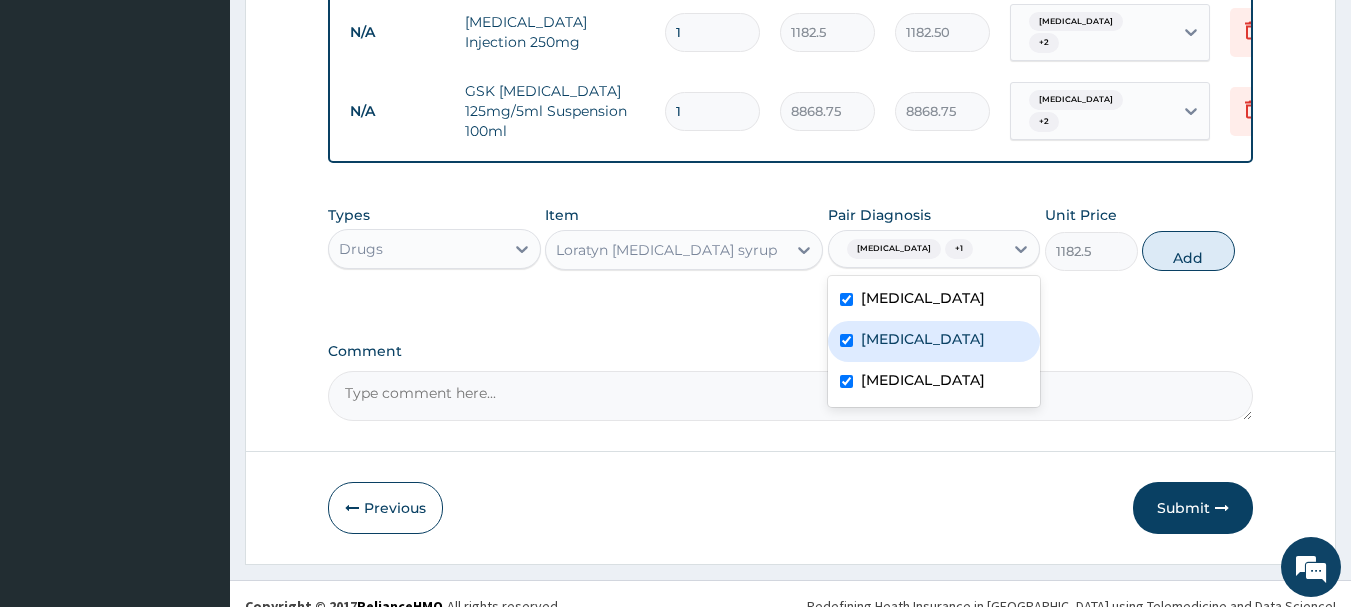 checkbox on "true" 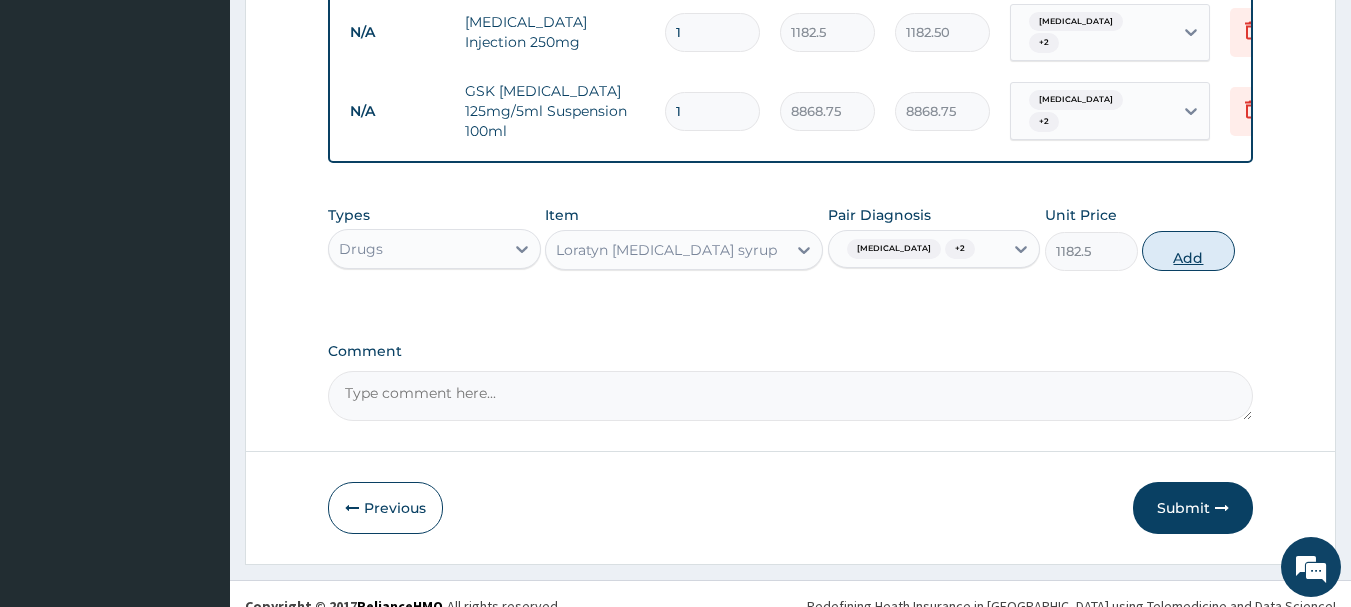 click on "Add" at bounding box center (1188, 251) 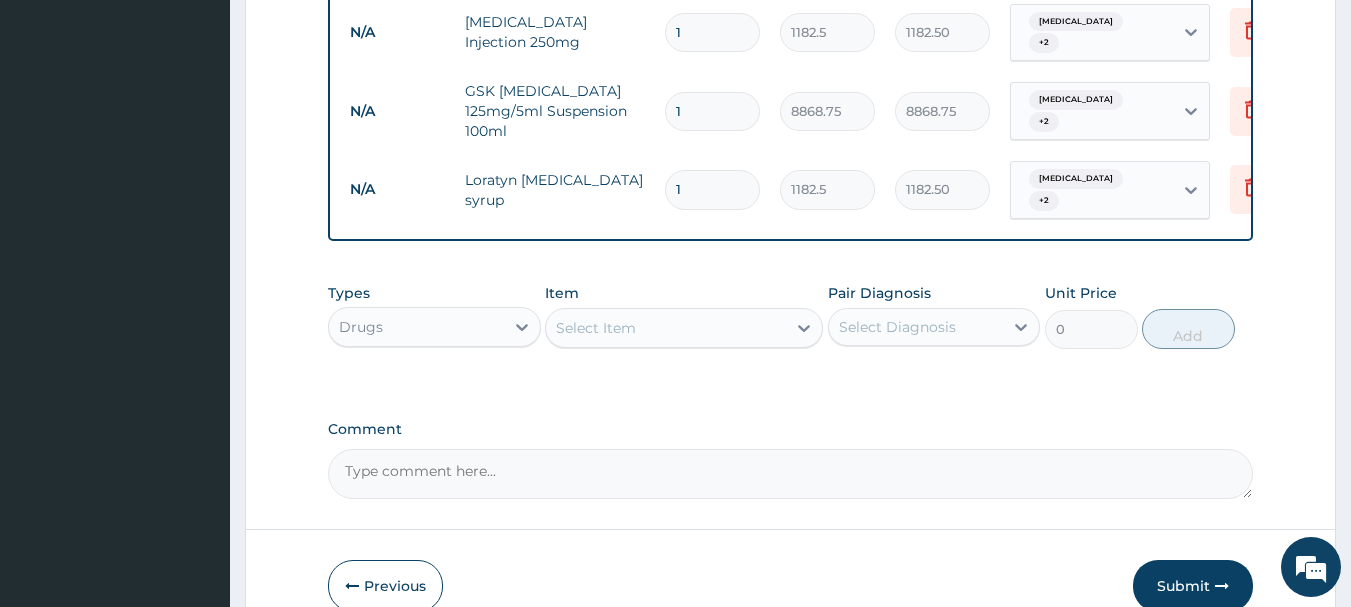 click on "Select Item" at bounding box center [666, 328] 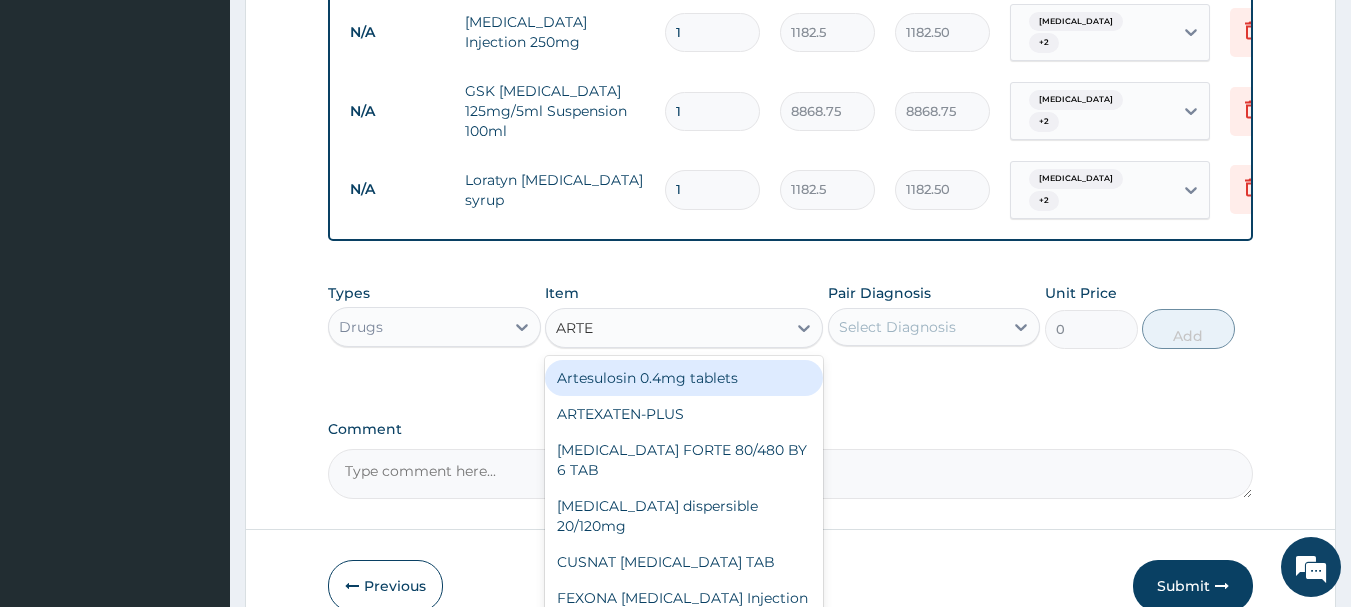 type on "ARTES" 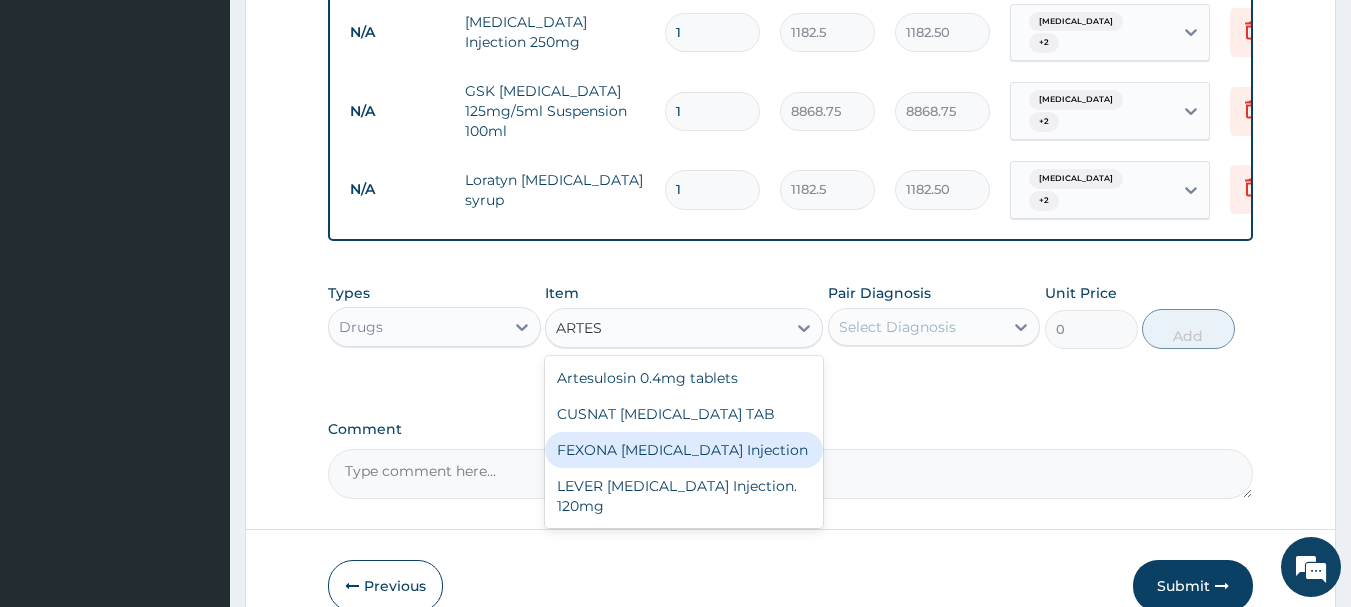 click on "FEXONA [MEDICAL_DATA] Injection" at bounding box center (684, 450) 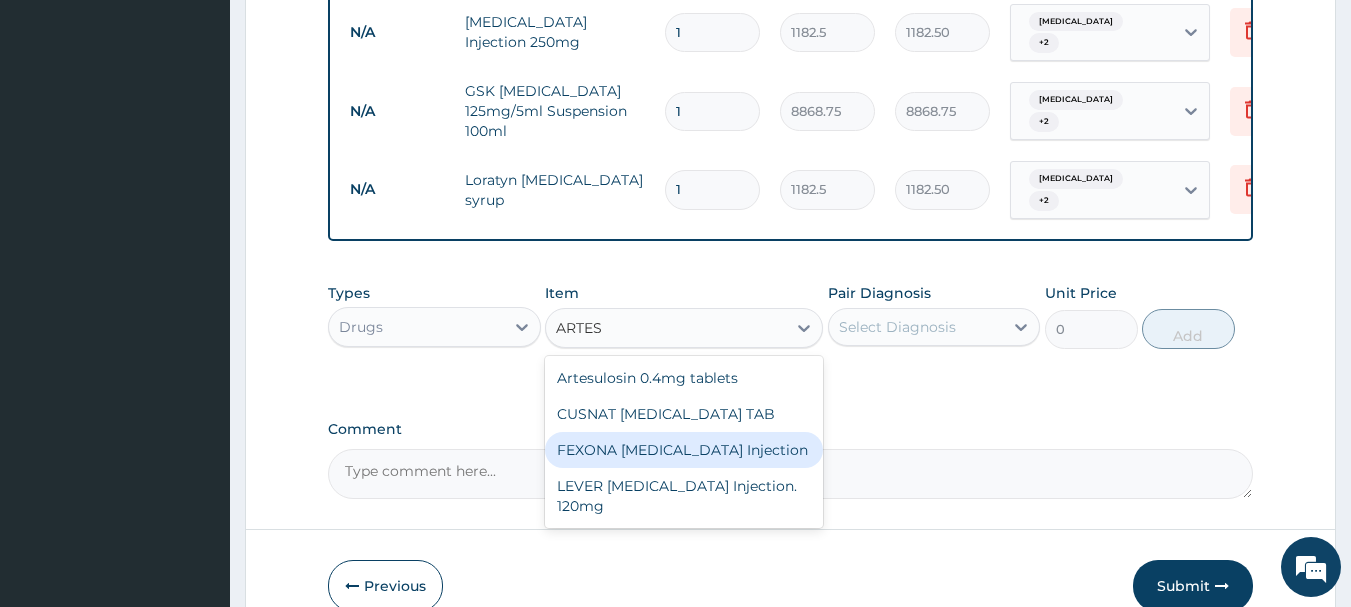 type 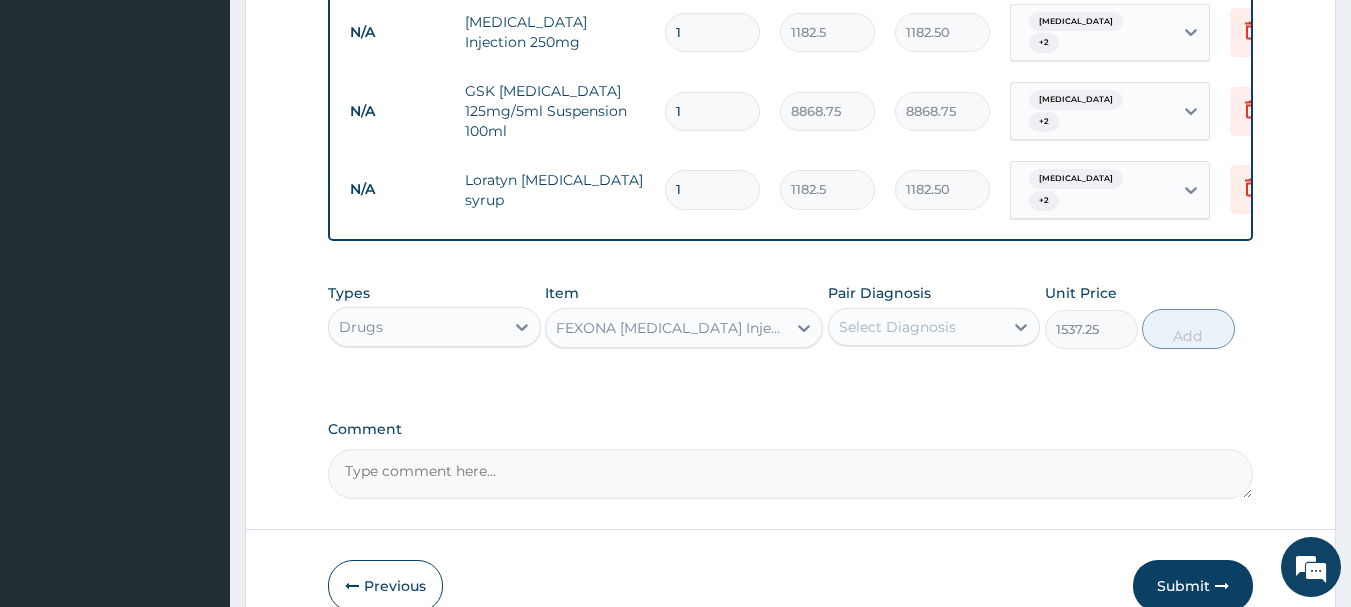 click on "Select Diagnosis" at bounding box center (897, 327) 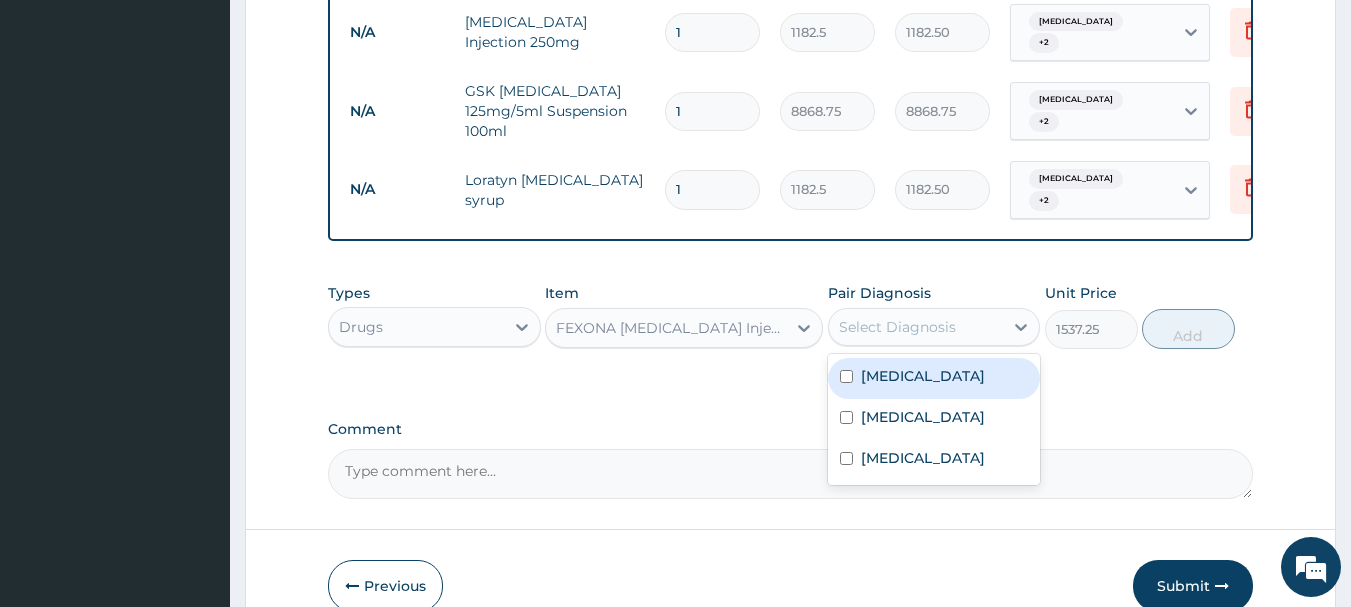 drag, startPoint x: 915, startPoint y: 325, endPoint x: 914, endPoint y: 340, distance: 15.033297 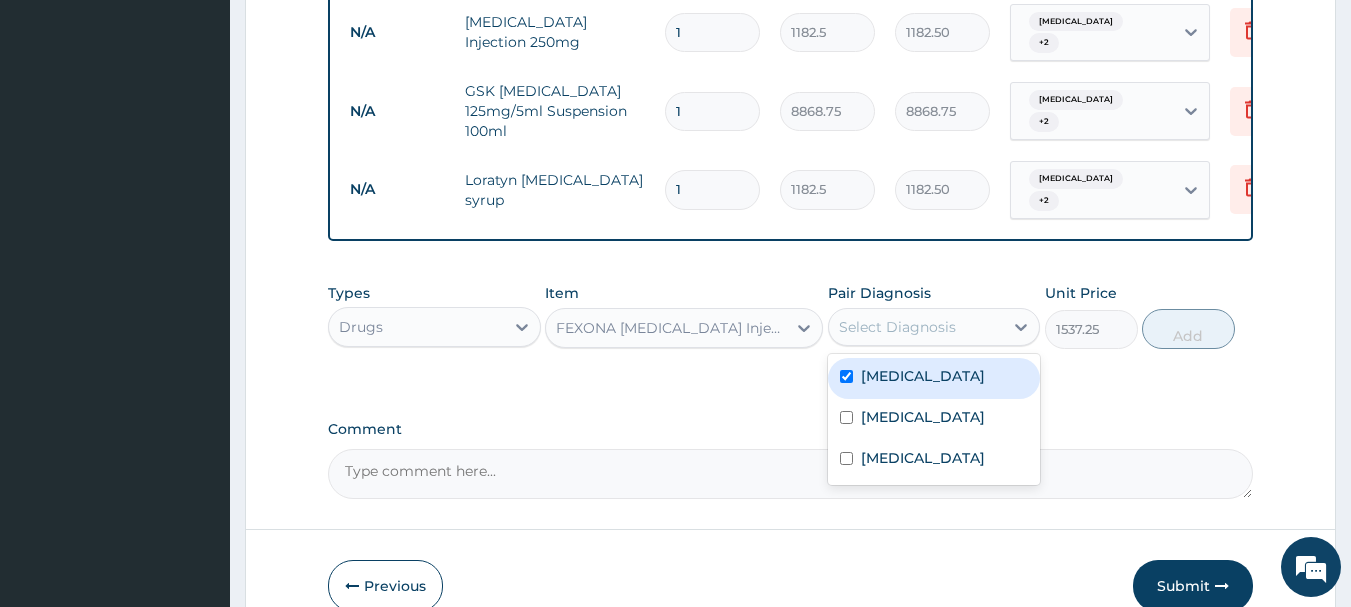 checkbox on "true" 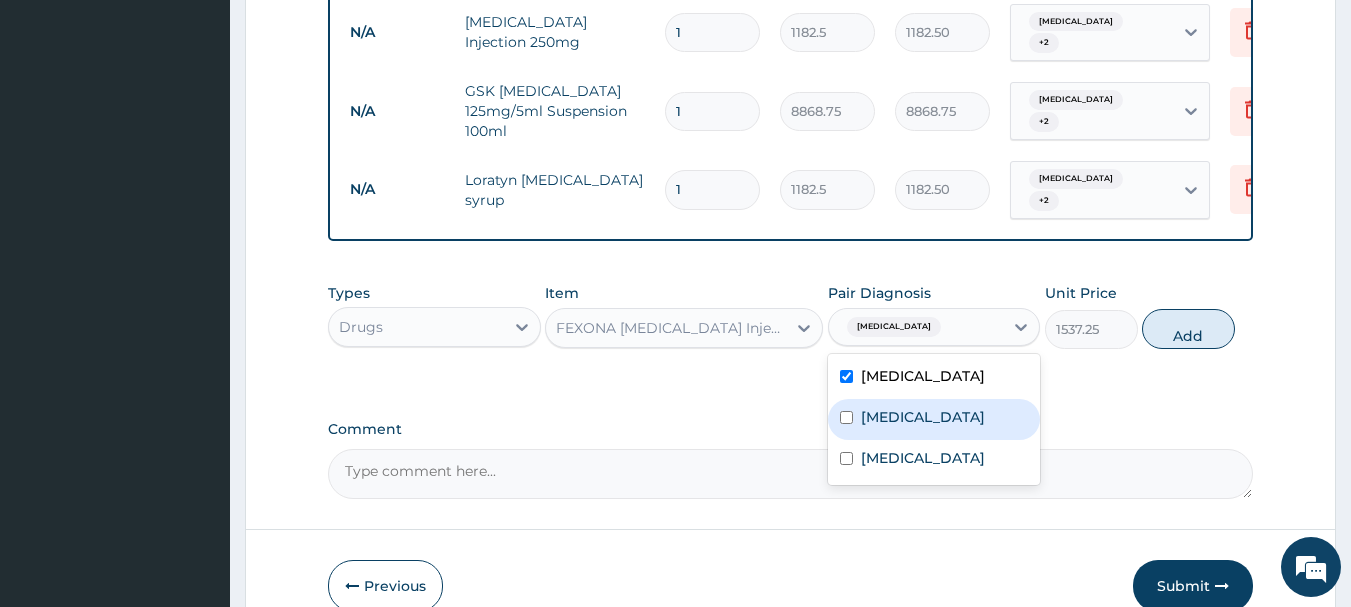 drag, startPoint x: 918, startPoint y: 379, endPoint x: 932, endPoint y: 402, distance: 26.925823 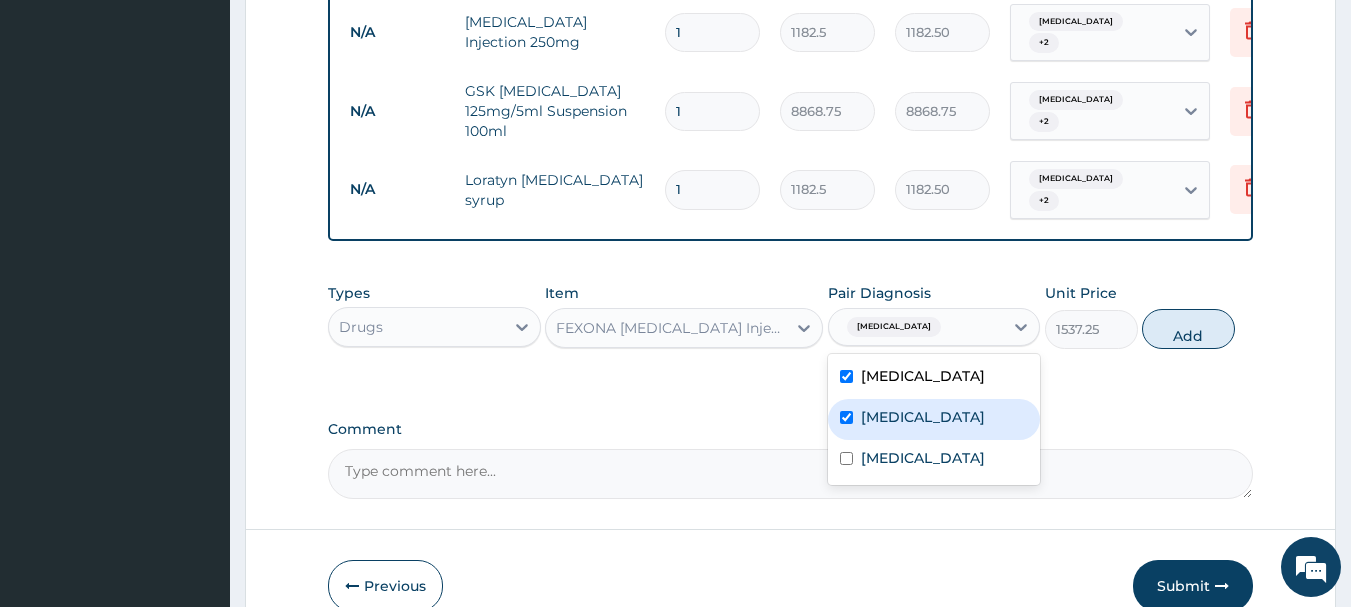checkbox on "true" 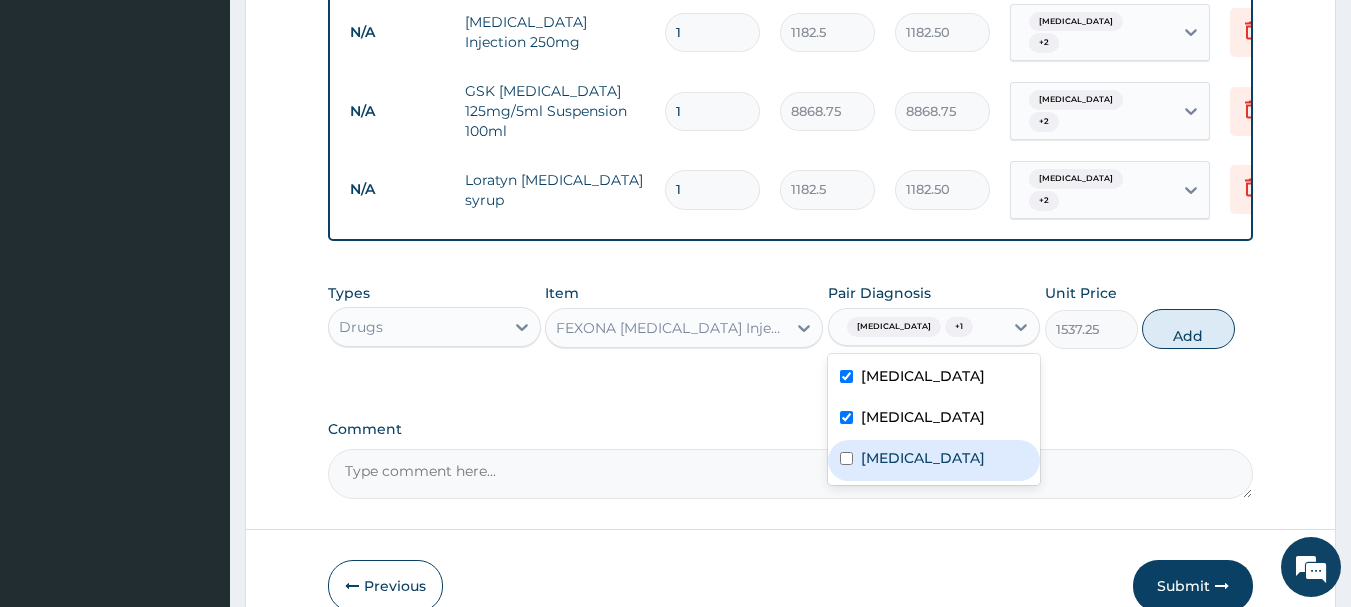 drag, startPoint x: 935, startPoint y: 429, endPoint x: 1094, endPoint y: 379, distance: 166.67633 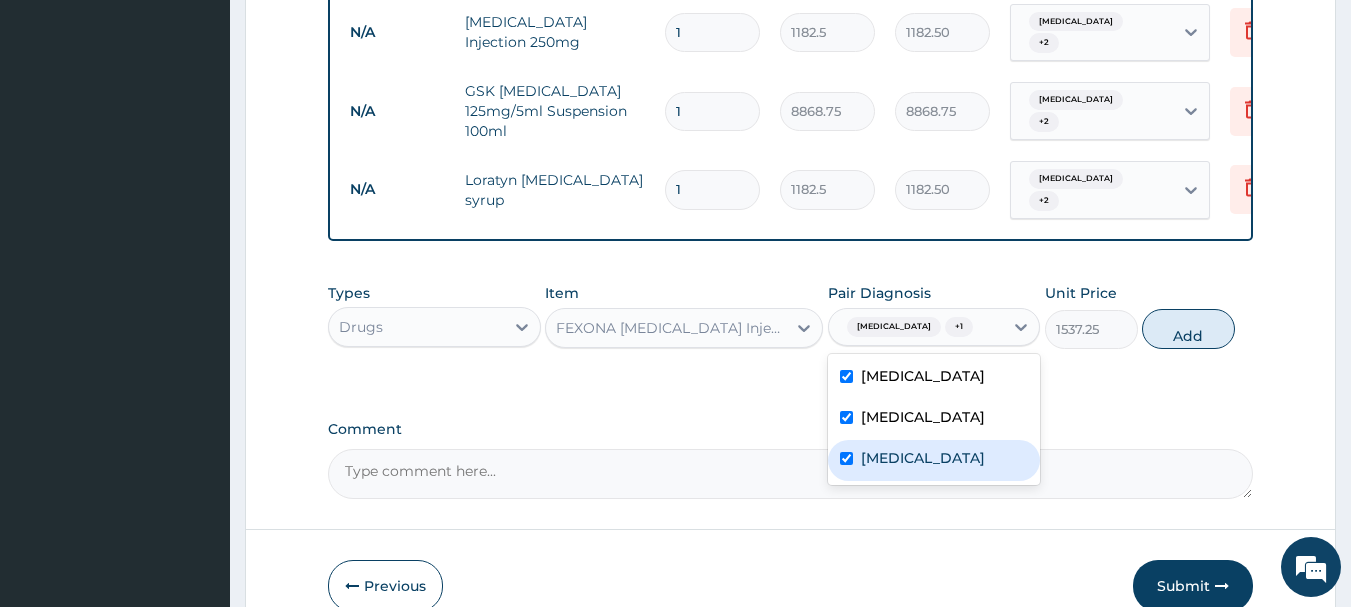 checkbox on "true" 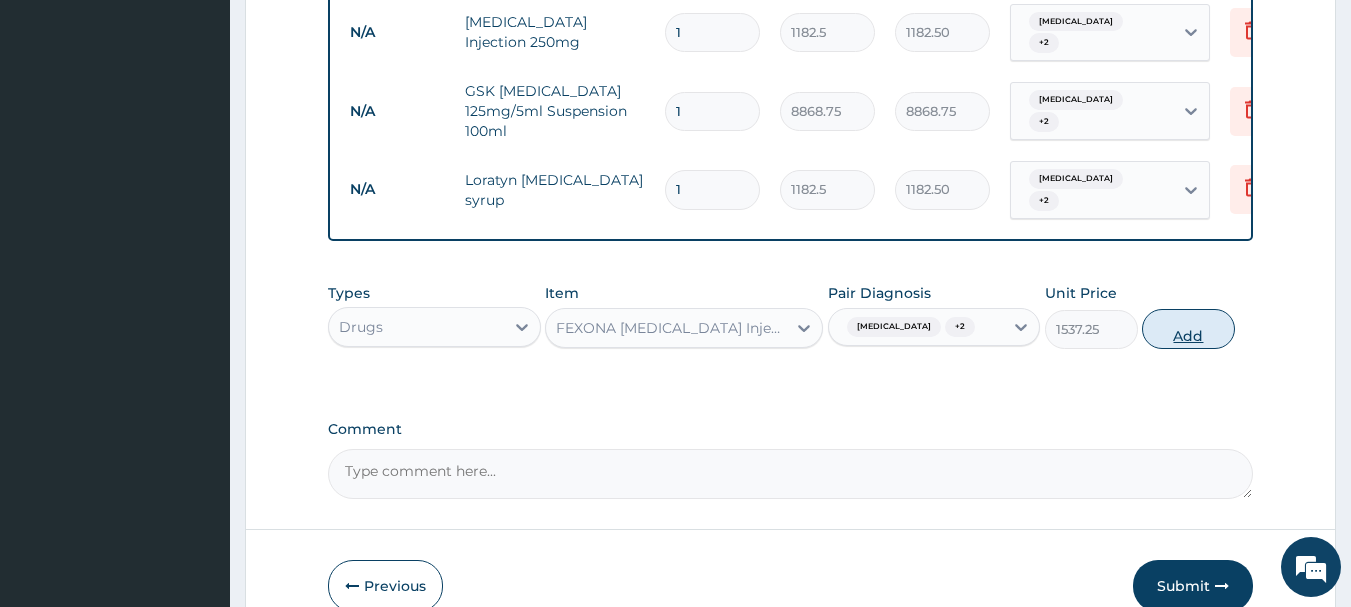 click on "Add" at bounding box center (1188, 329) 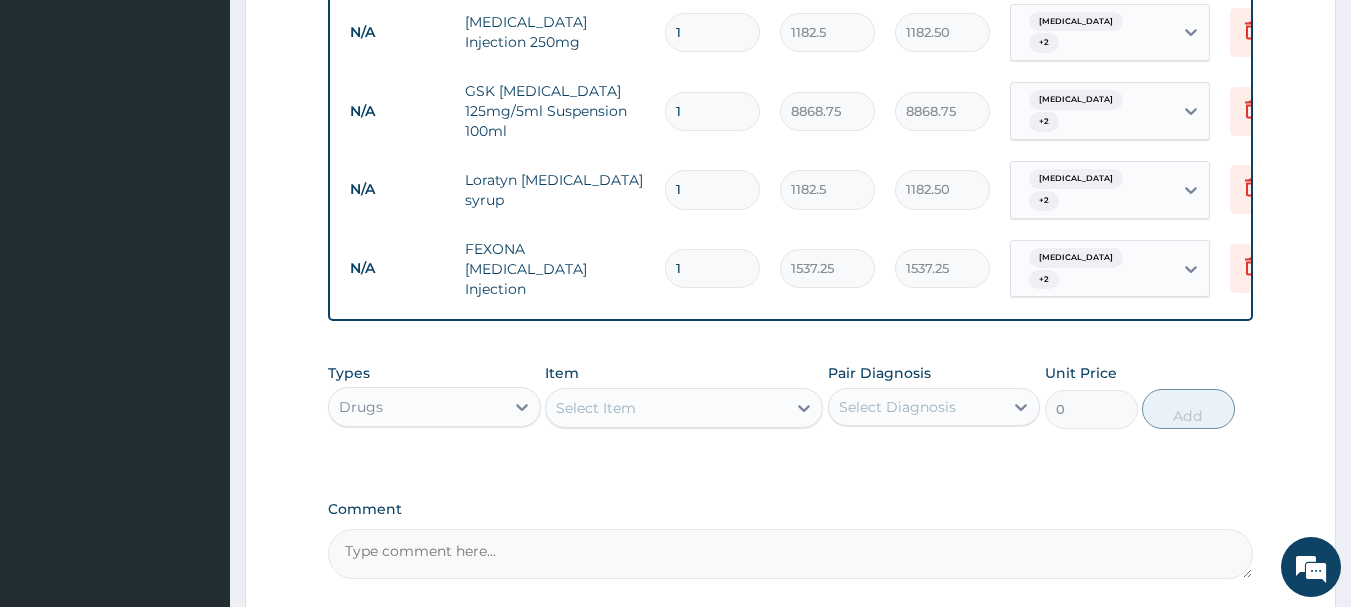 type 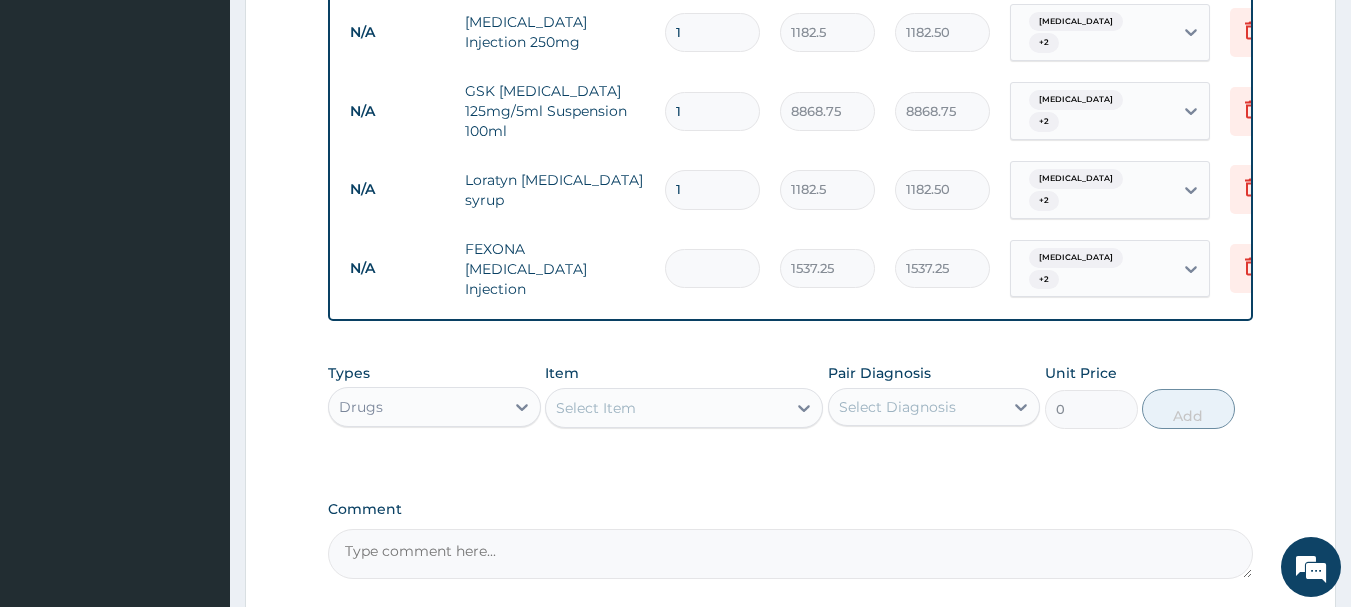 type on "0.00" 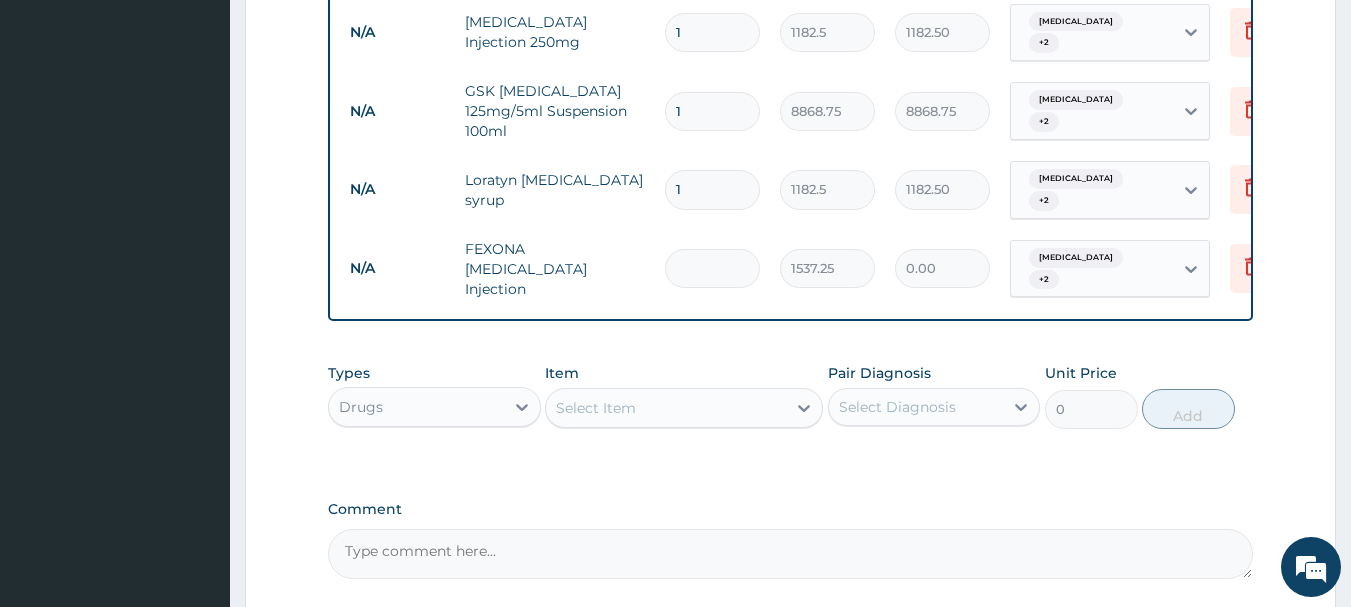 type on "3" 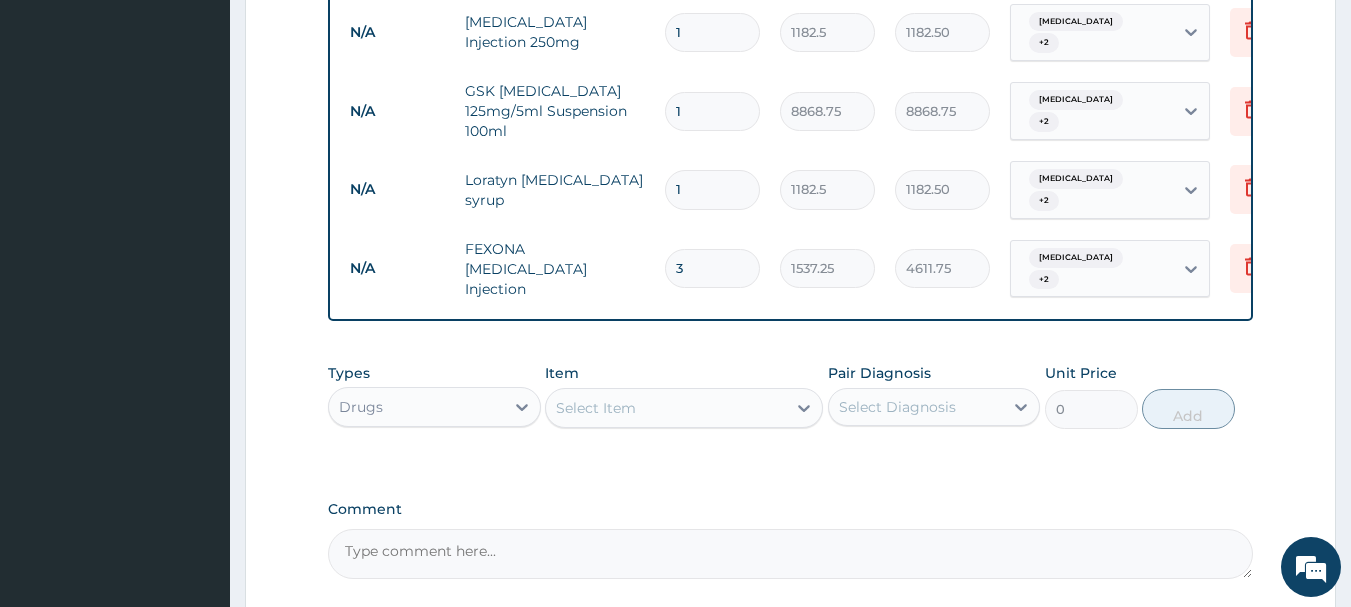 type on "3" 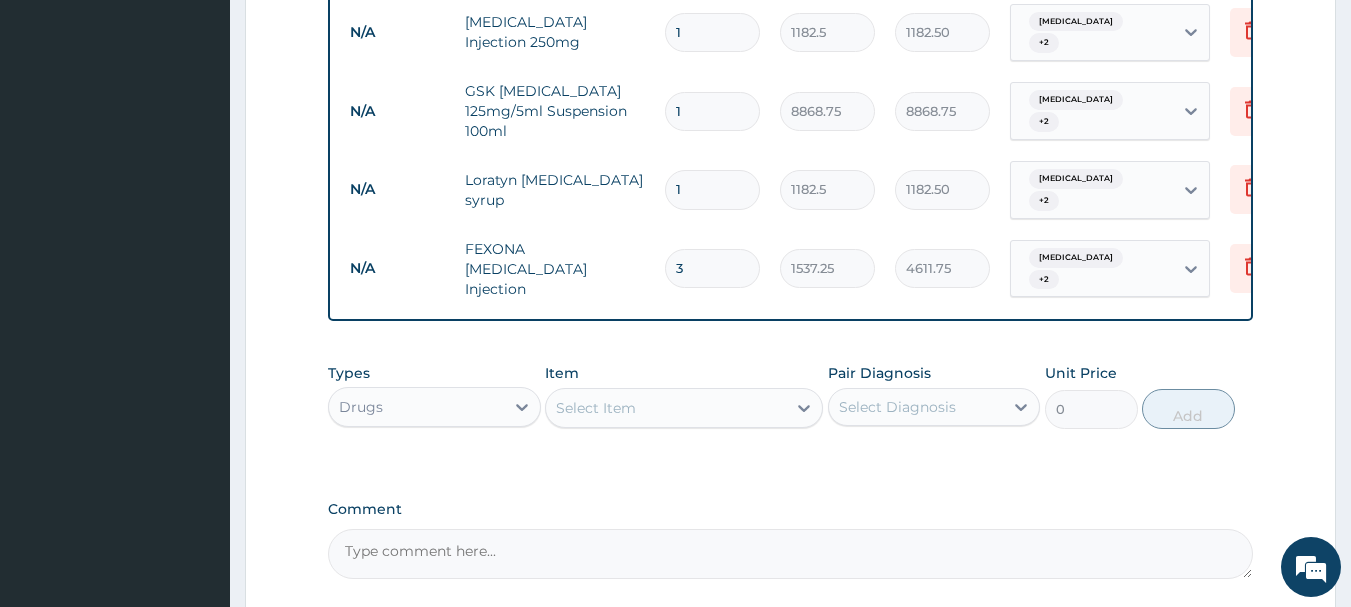click on "Select Item" at bounding box center (666, 408) 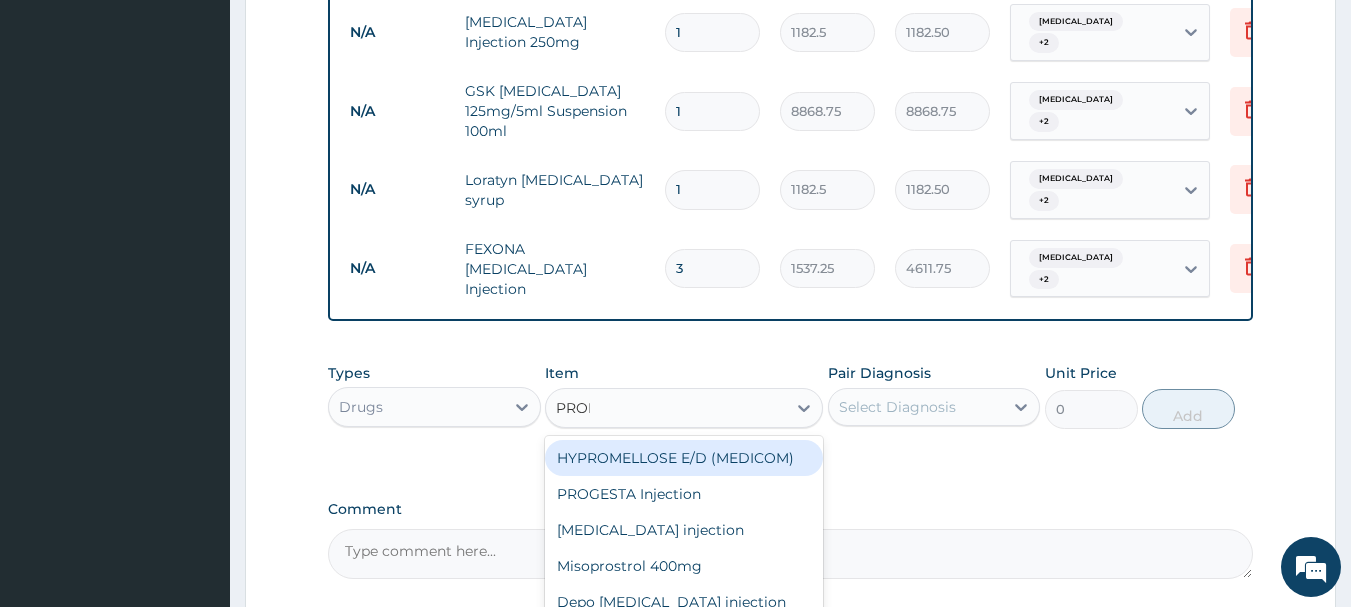 type on "PROME" 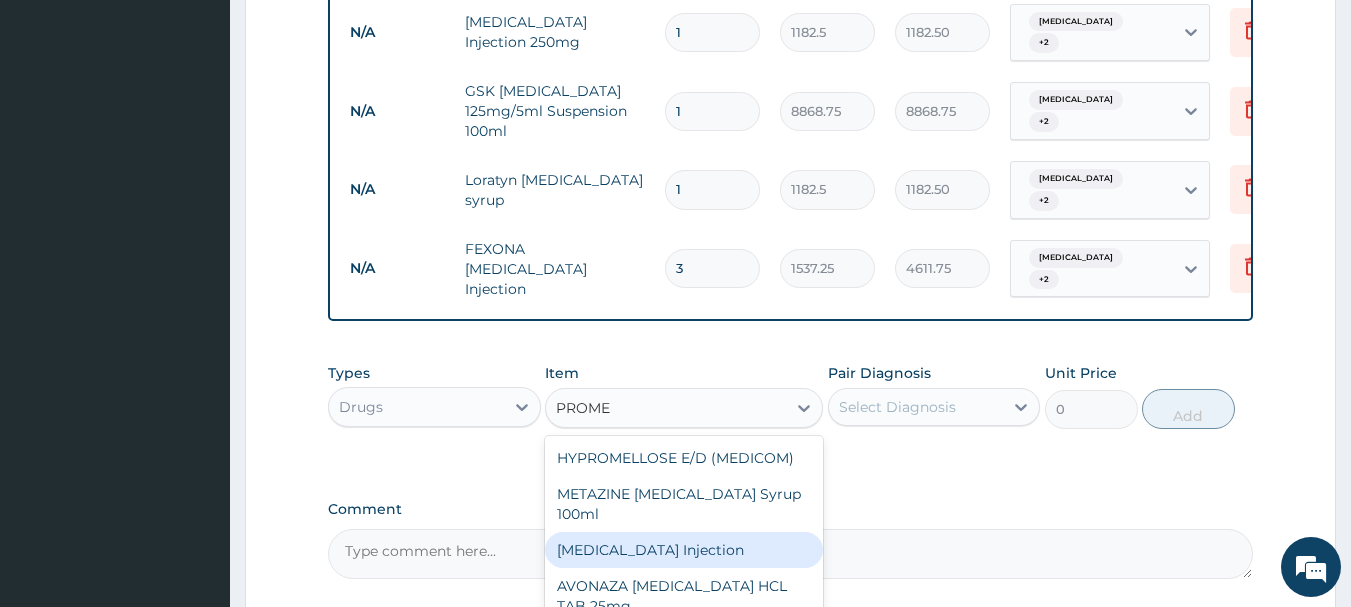 click on "[MEDICAL_DATA] Injection" at bounding box center (684, 550) 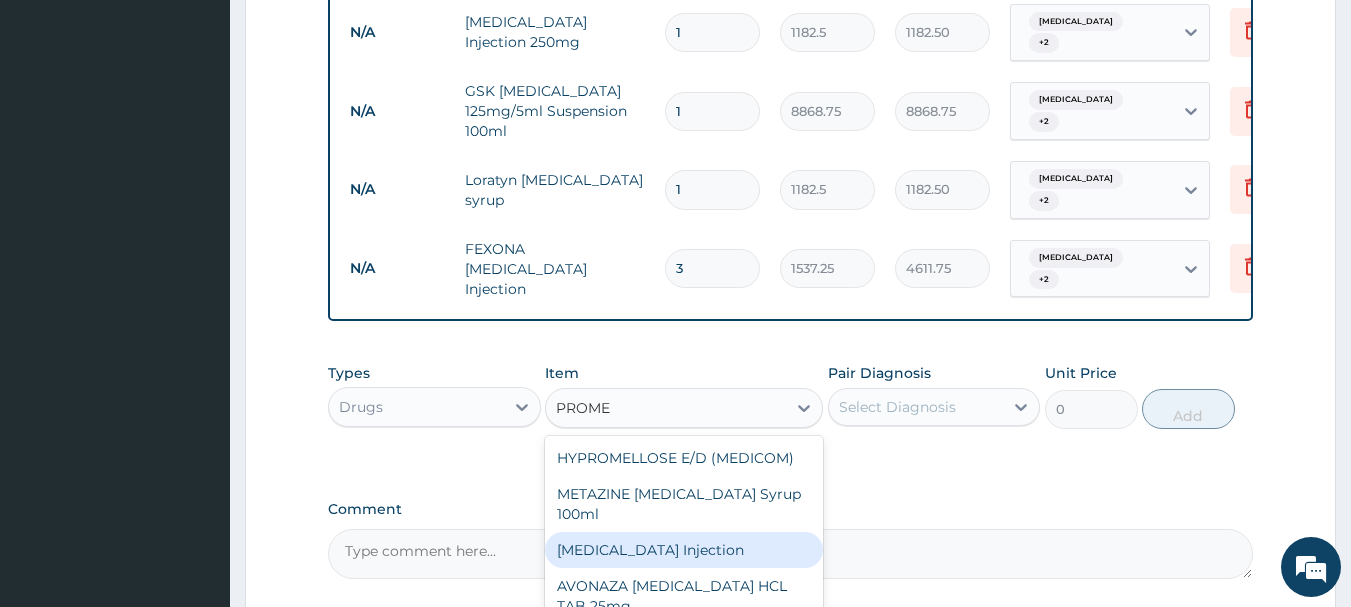 type 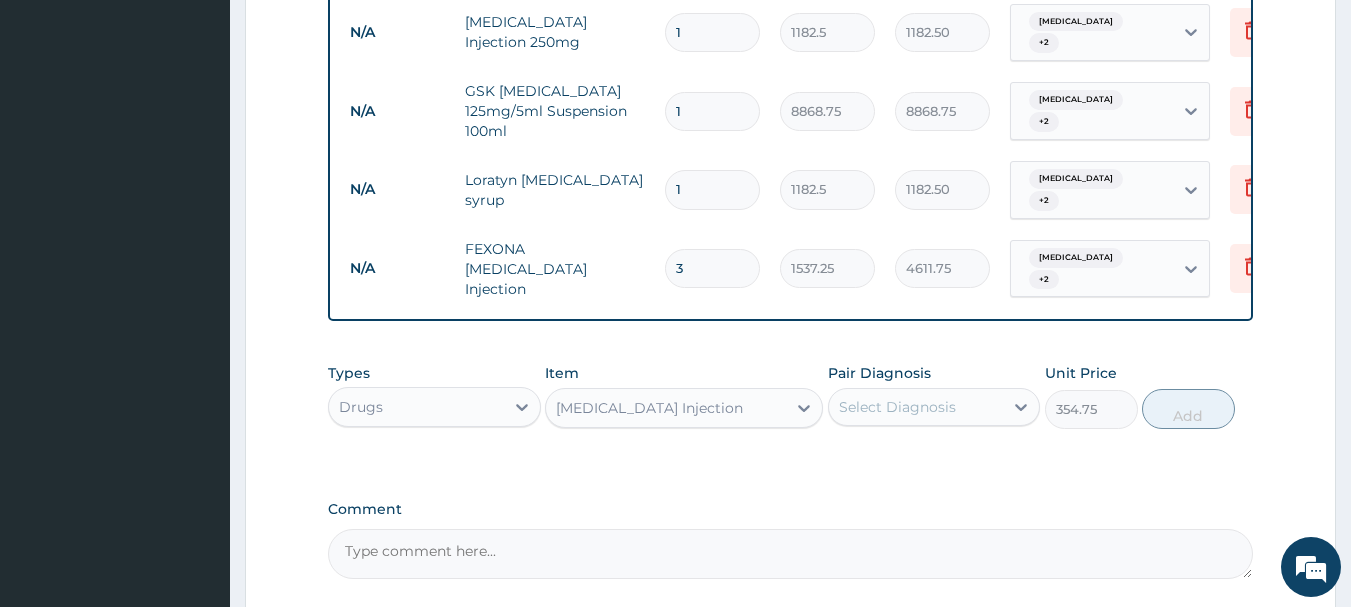 drag, startPoint x: 974, startPoint y: 353, endPoint x: 961, endPoint y: 384, distance: 33.61547 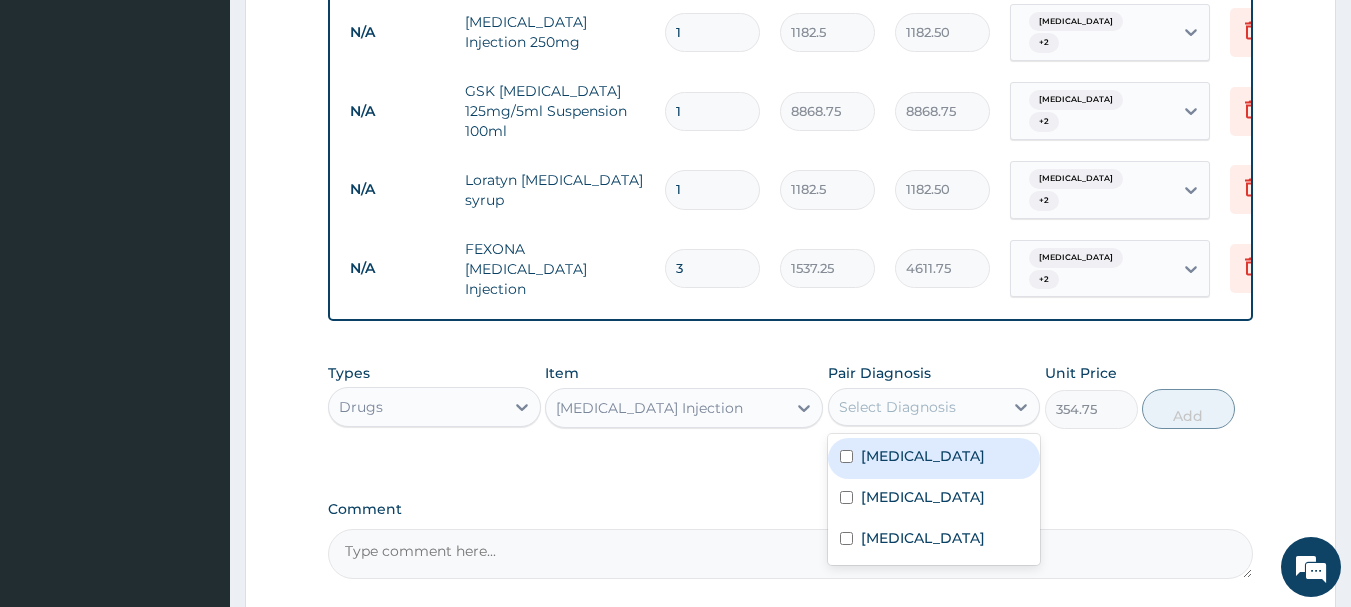 click on "[MEDICAL_DATA]" at bounding box center [934, 458] 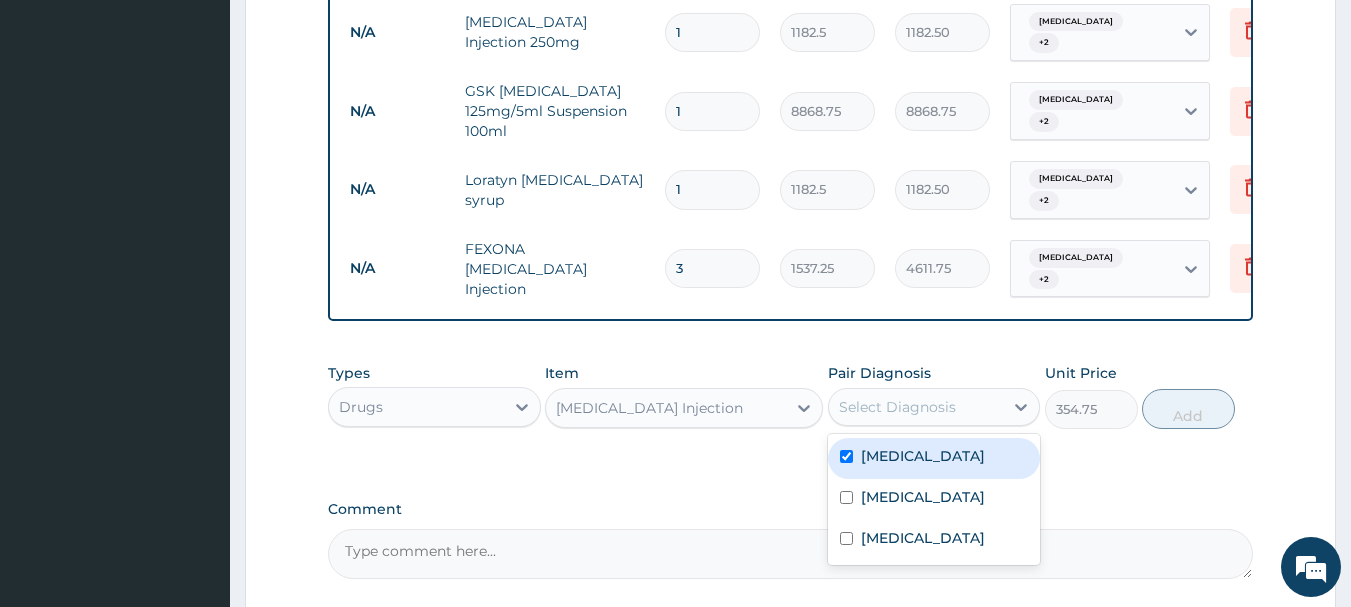 checkbox on "true" 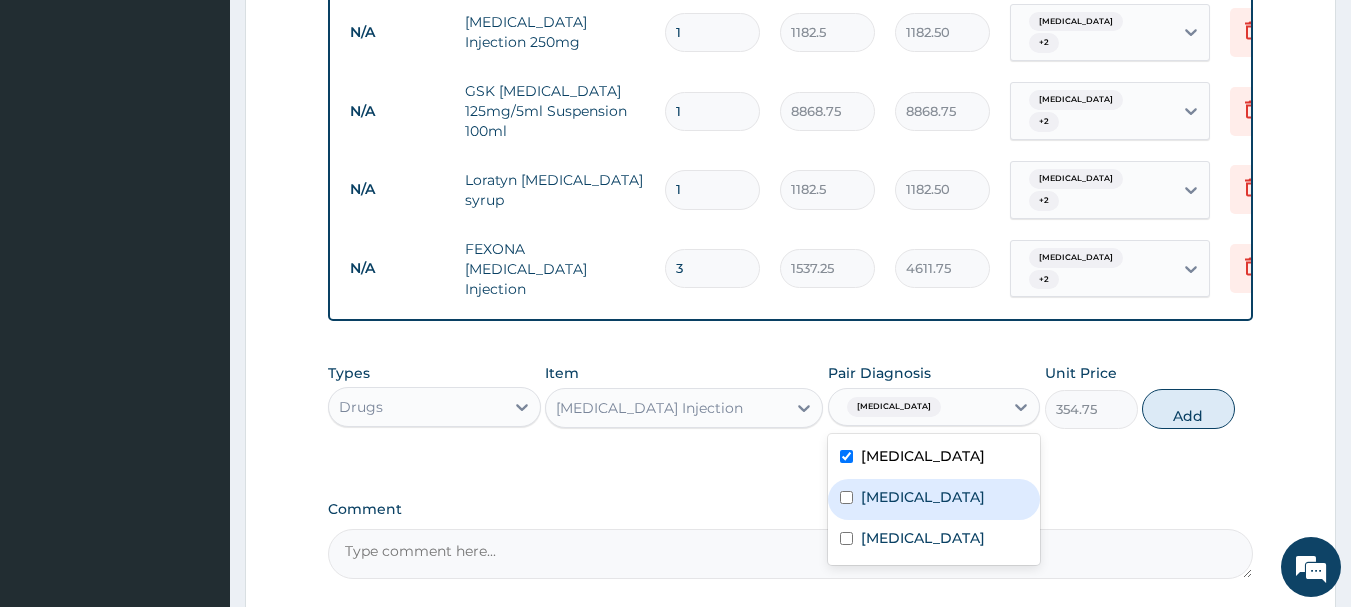 drag, startPoint x: 934, startPoint y: 434, endPoint x: 933, endPoint y: 448, distance: 14.035668 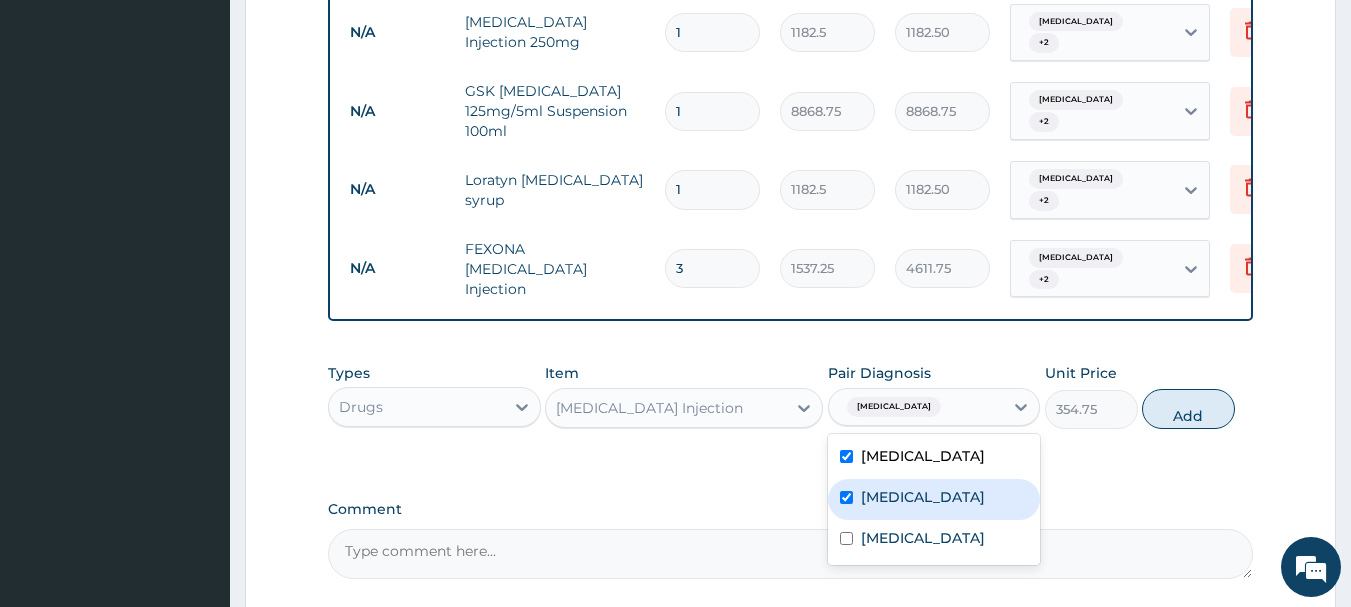 checkbox on "true" 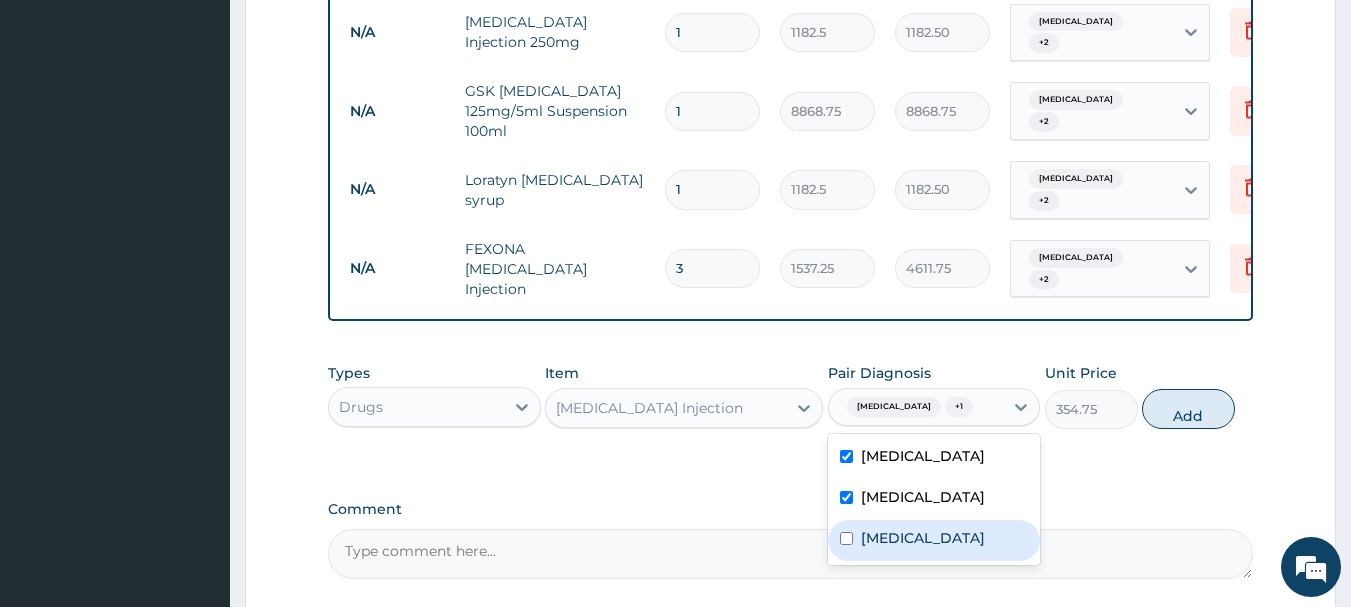 click on "[MEDICAL_DATA]" at bounding box center [923, 538] 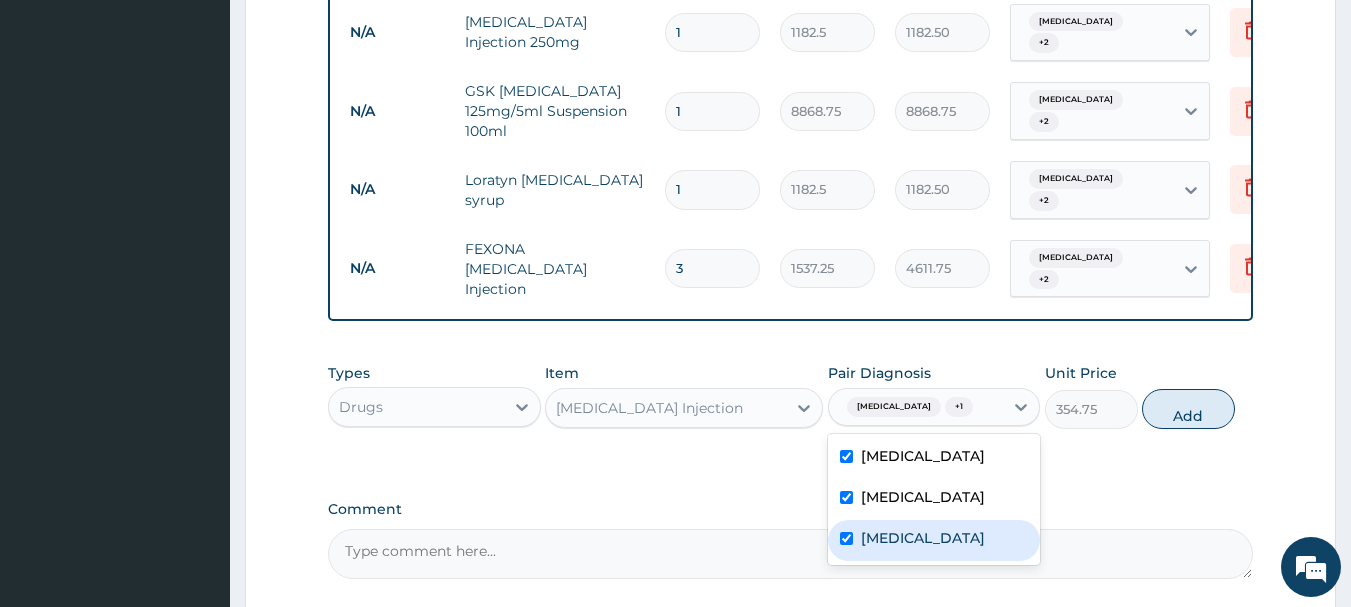 checkbox on "true" 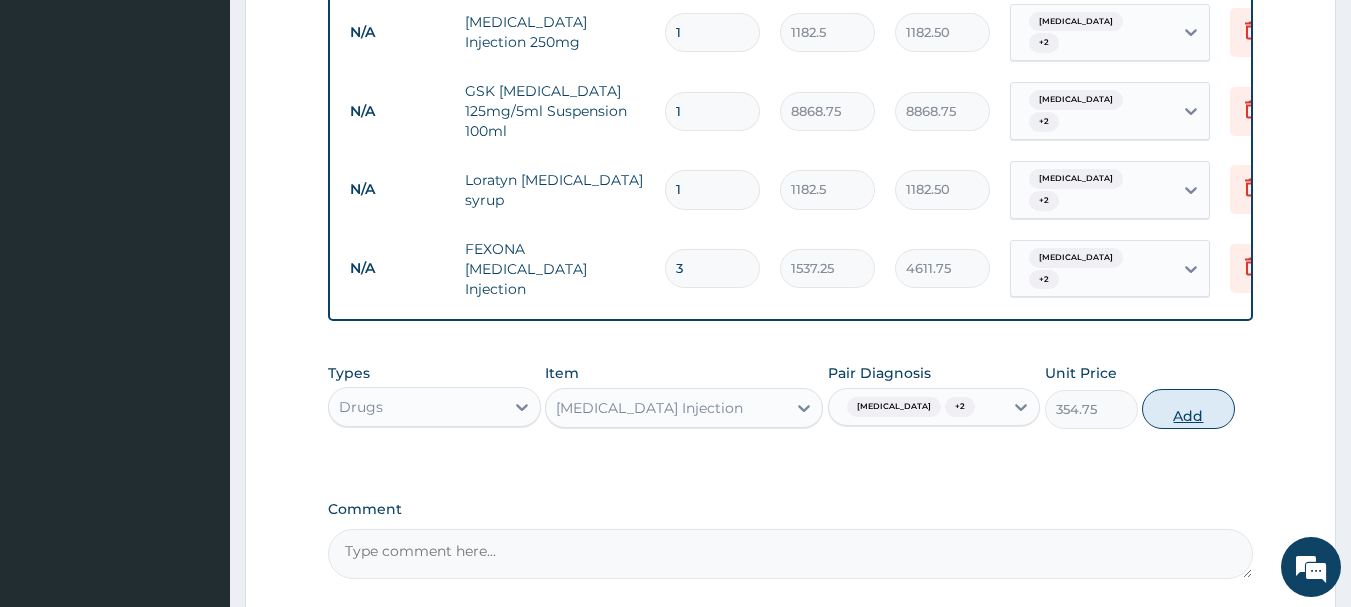 click on "Add" at bounding box center (1188, 409) 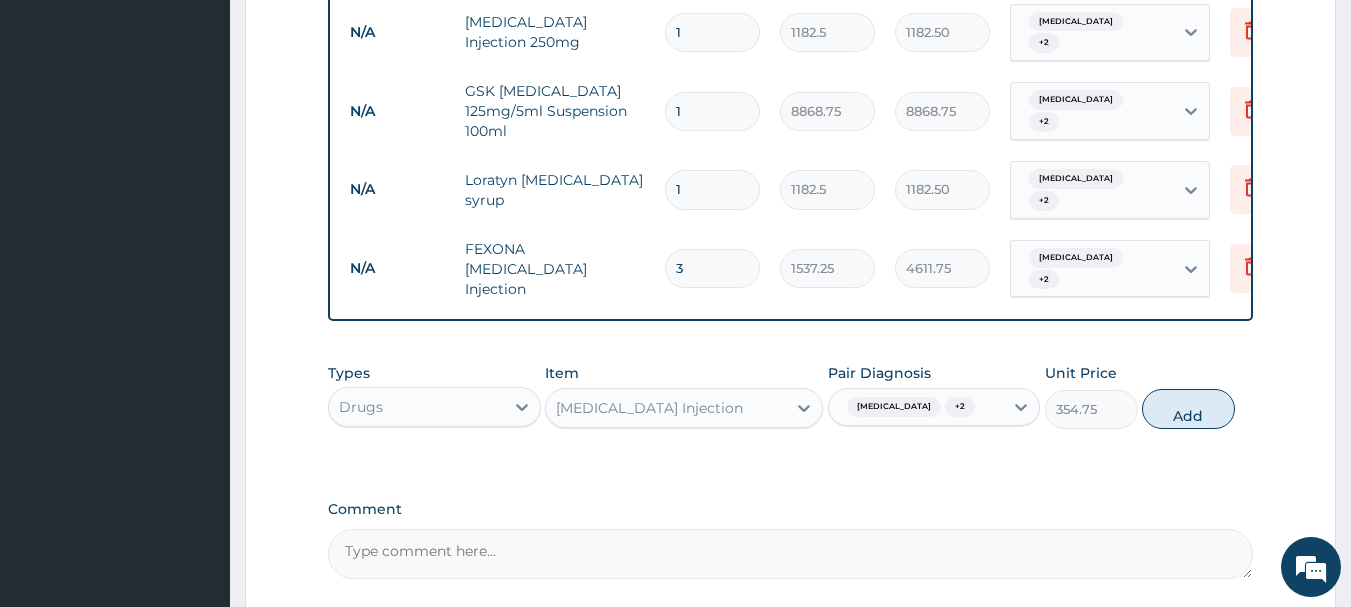 type on "0" 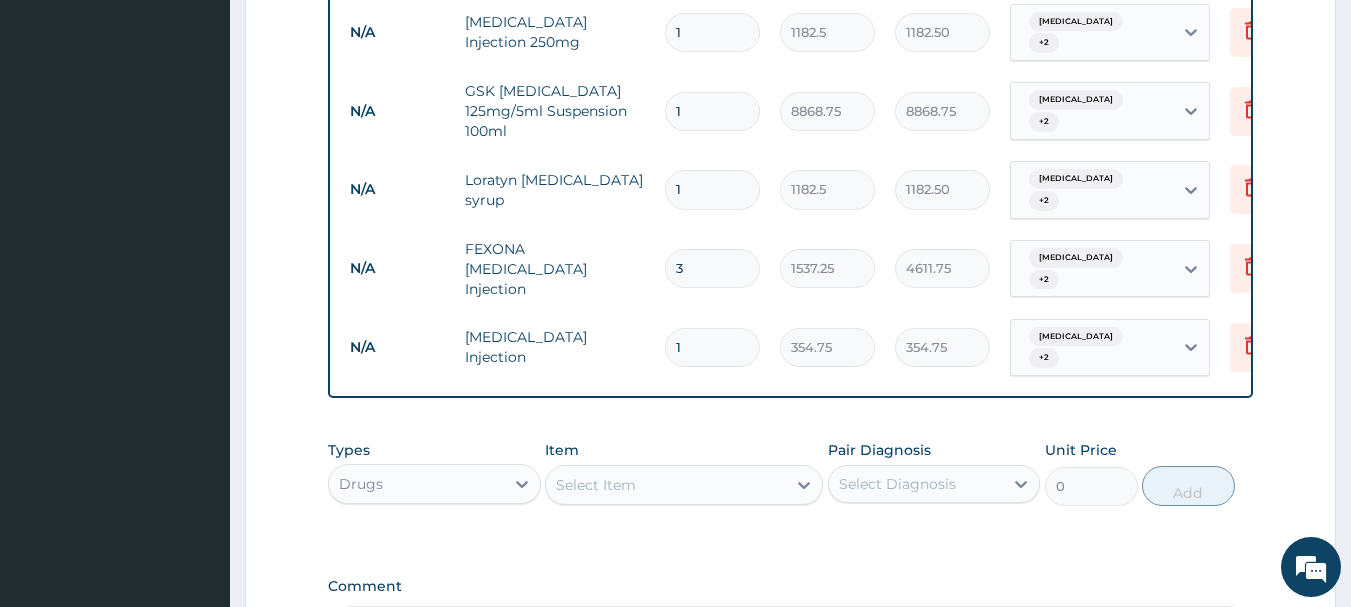 drag, startPoint x: 705, startPoint y: 421, endPoint x: 731, endPoint y: 402, distance: 32.202484 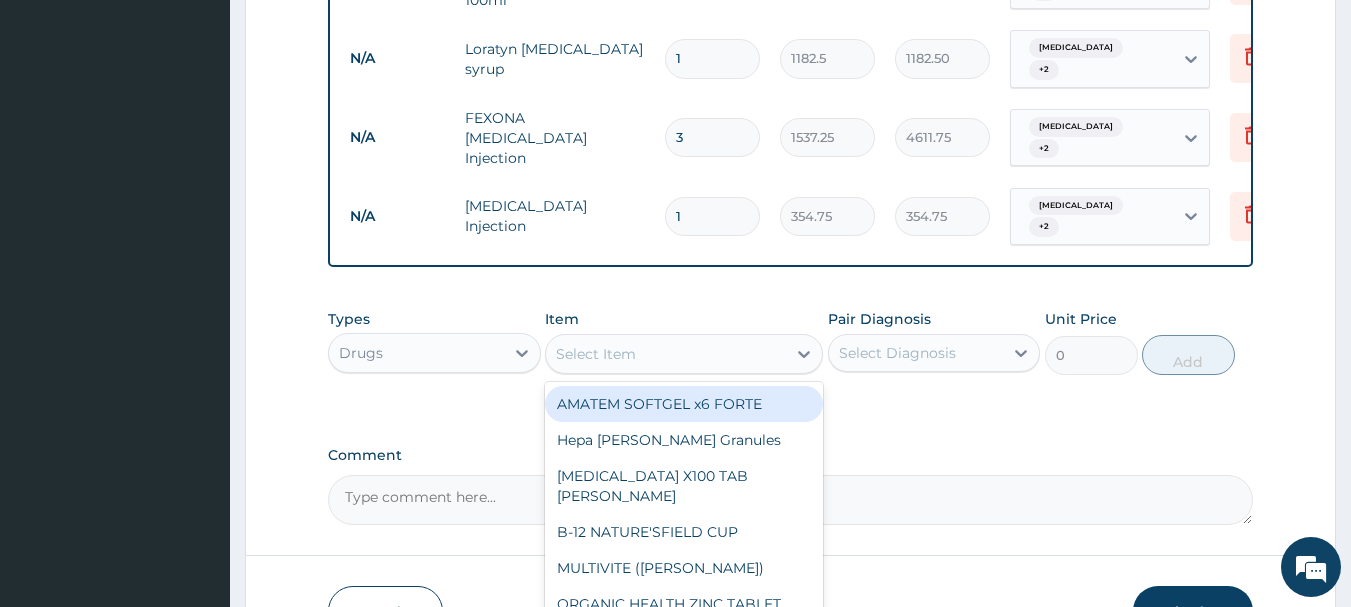 scroll, scrollTop: 1271, scrollLeft: 0, axis: vertical 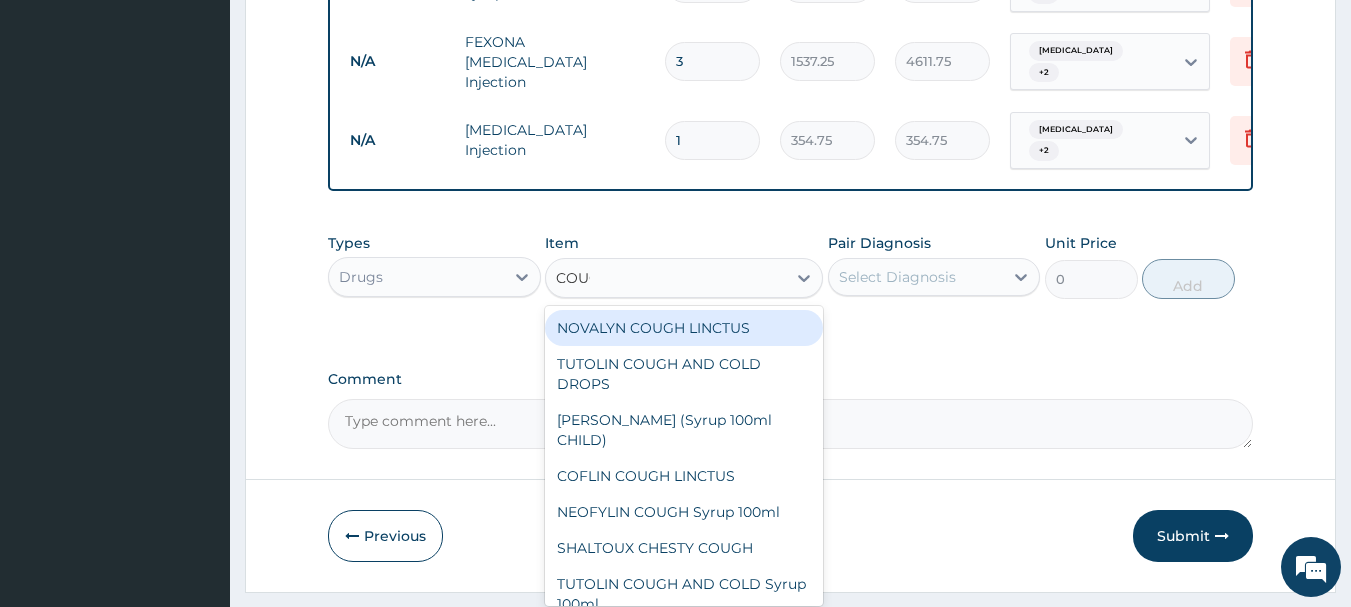 type on "COUGH" 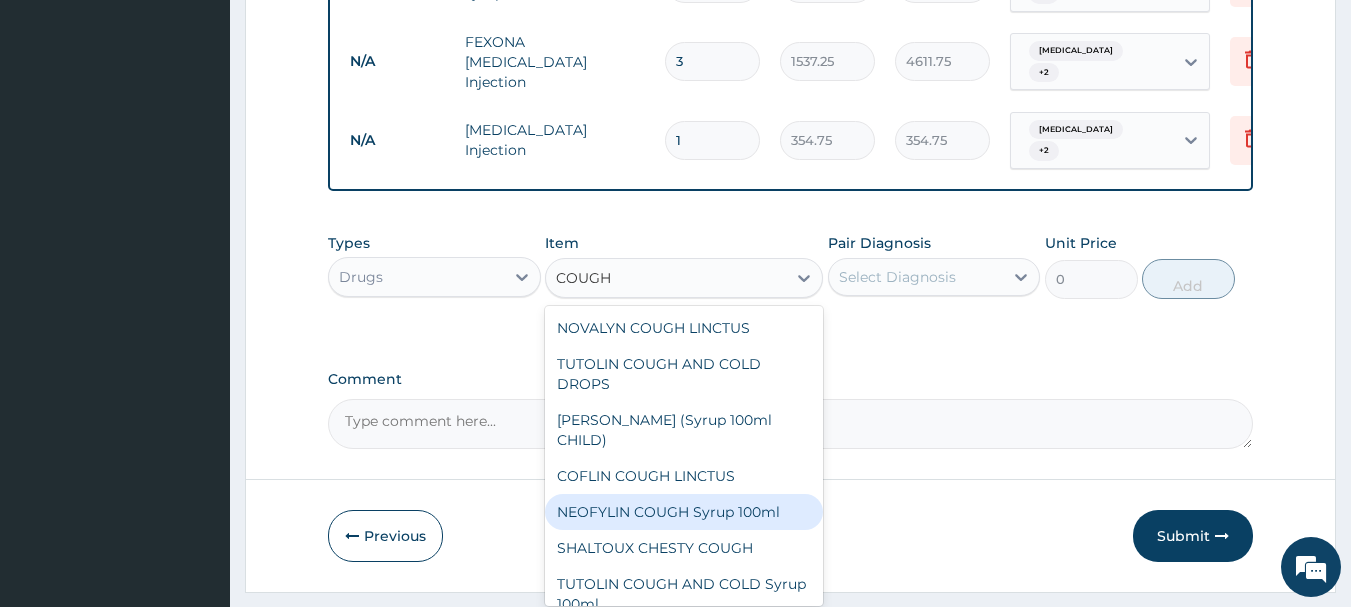 scroll, scrollTop: 276, scrollLeft: 0, axis: vertical 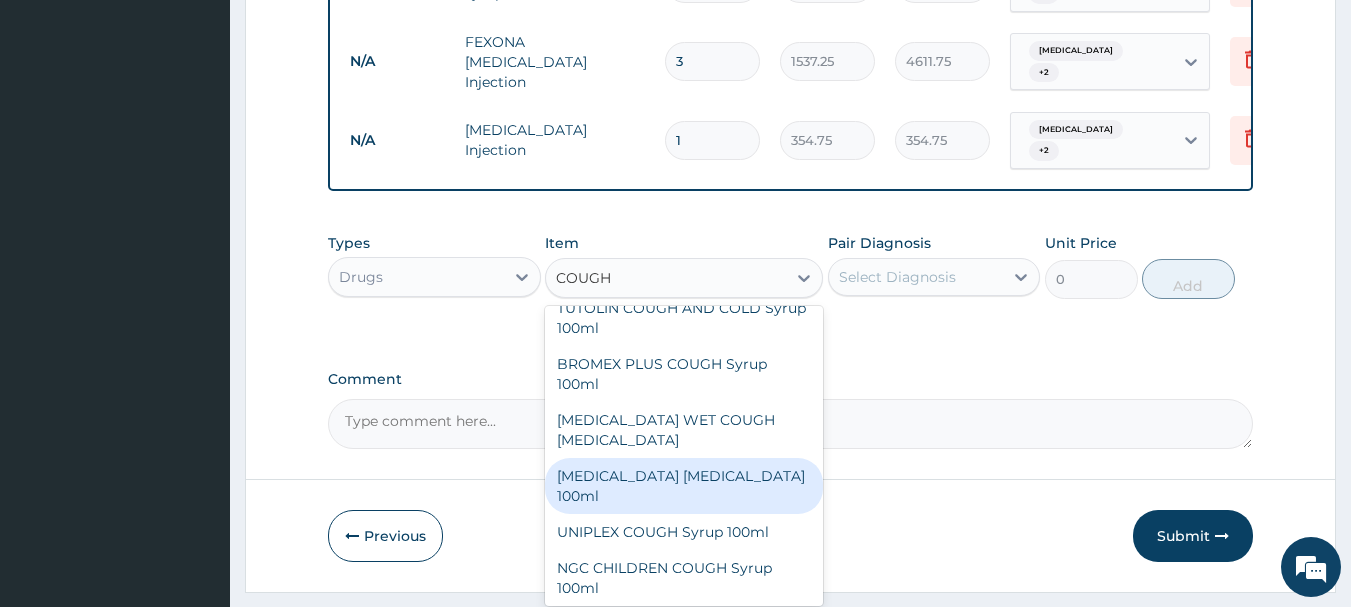 click on "[MEDICAL_DATA] [MEDICAL_DATA] 100ml" at bounding box center [684, 486] 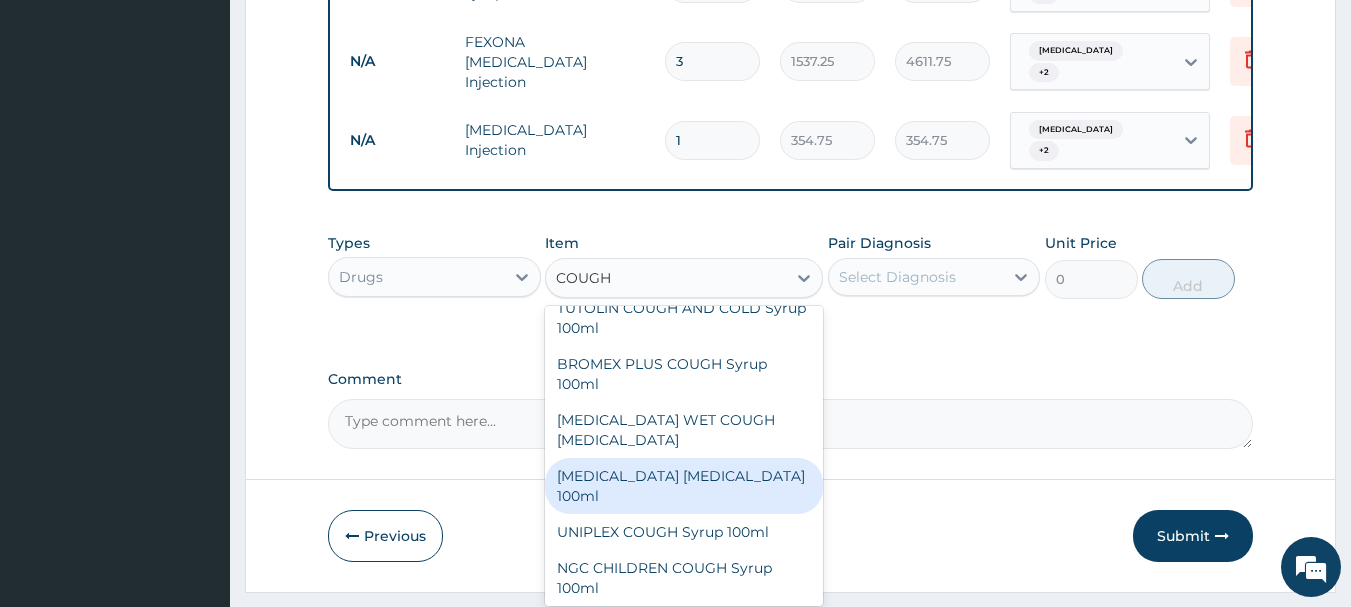 type 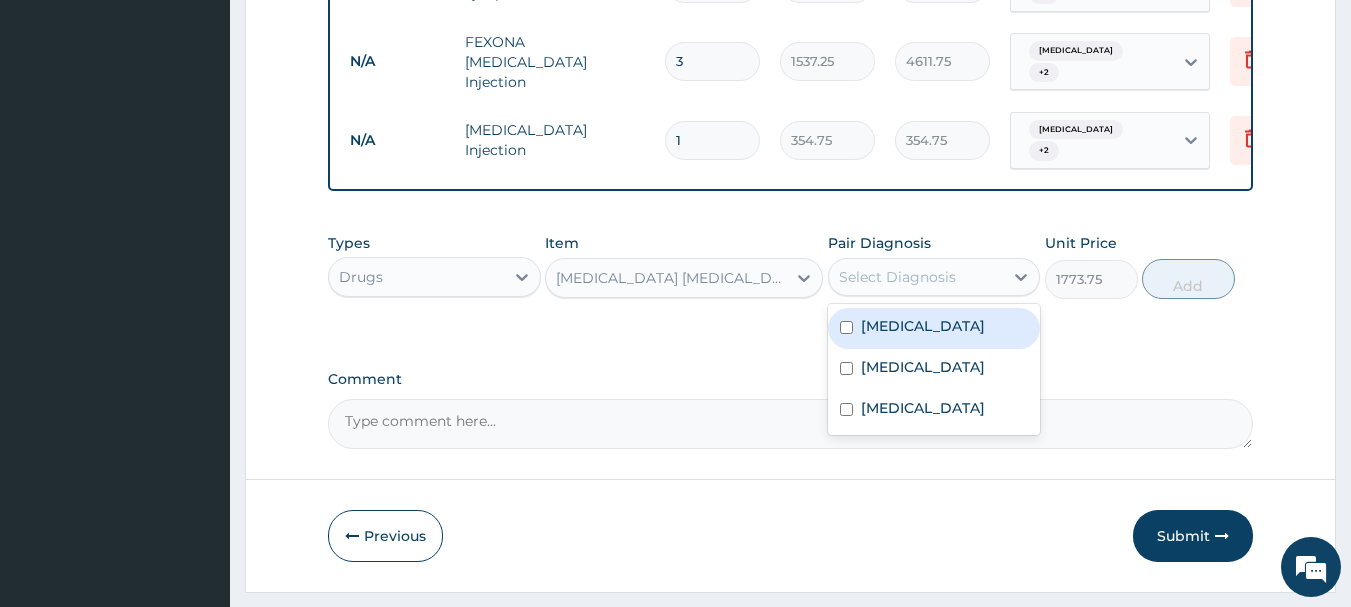 drag, startPoint x: 1014, startPoint y: 215, endPoint x: 997, endPoint y: 245, distance: 34.48188 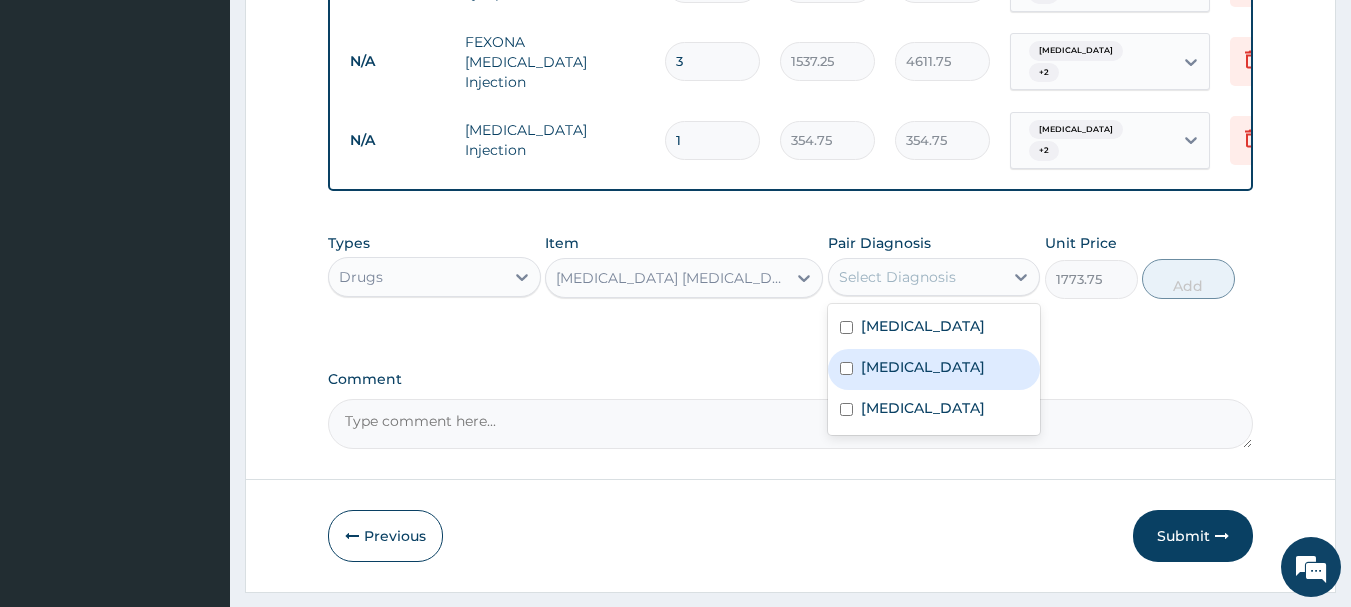 click on "[MEDICAL_DATA]" at bounding box center (934, 369) 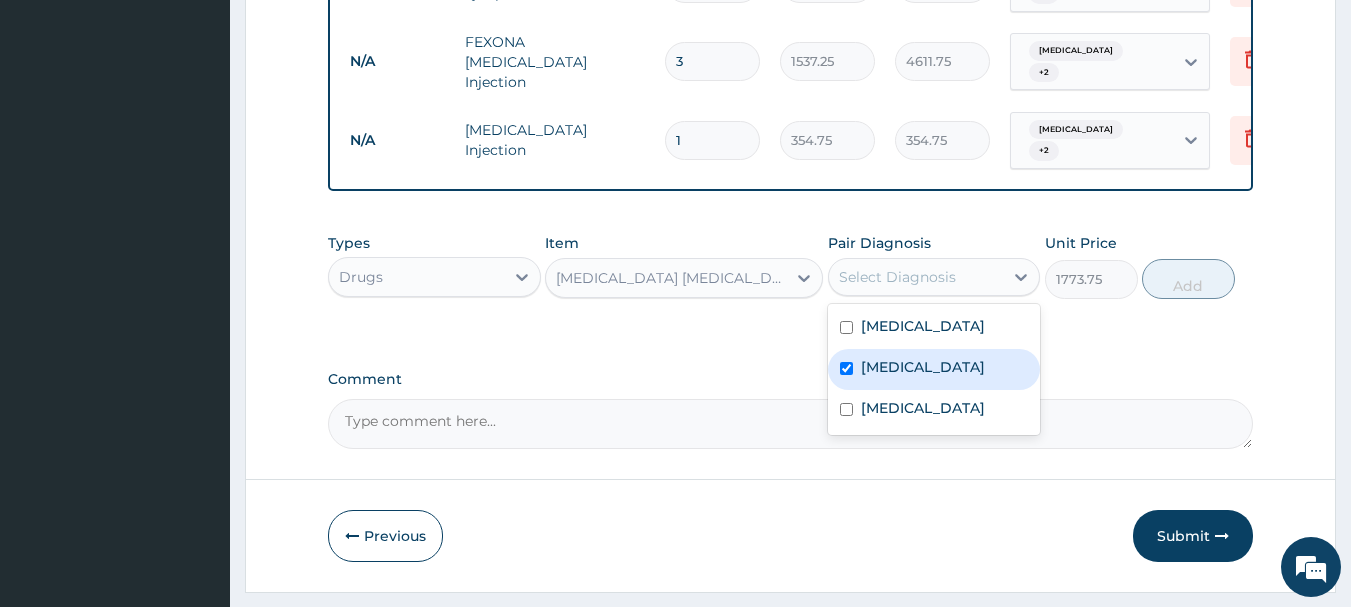 checkbox on "true" 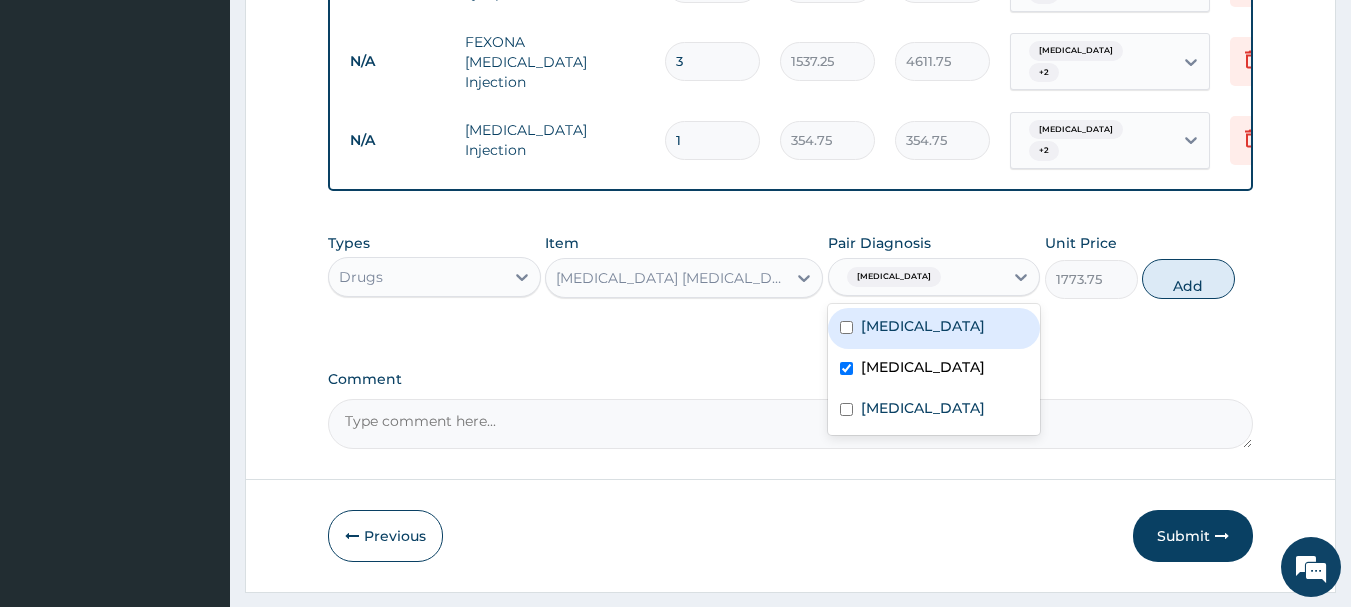 drag, startPoint x: 955, startPoint y: 280, endPoint x: 926, endPoint y: 334, distance: 61.294373 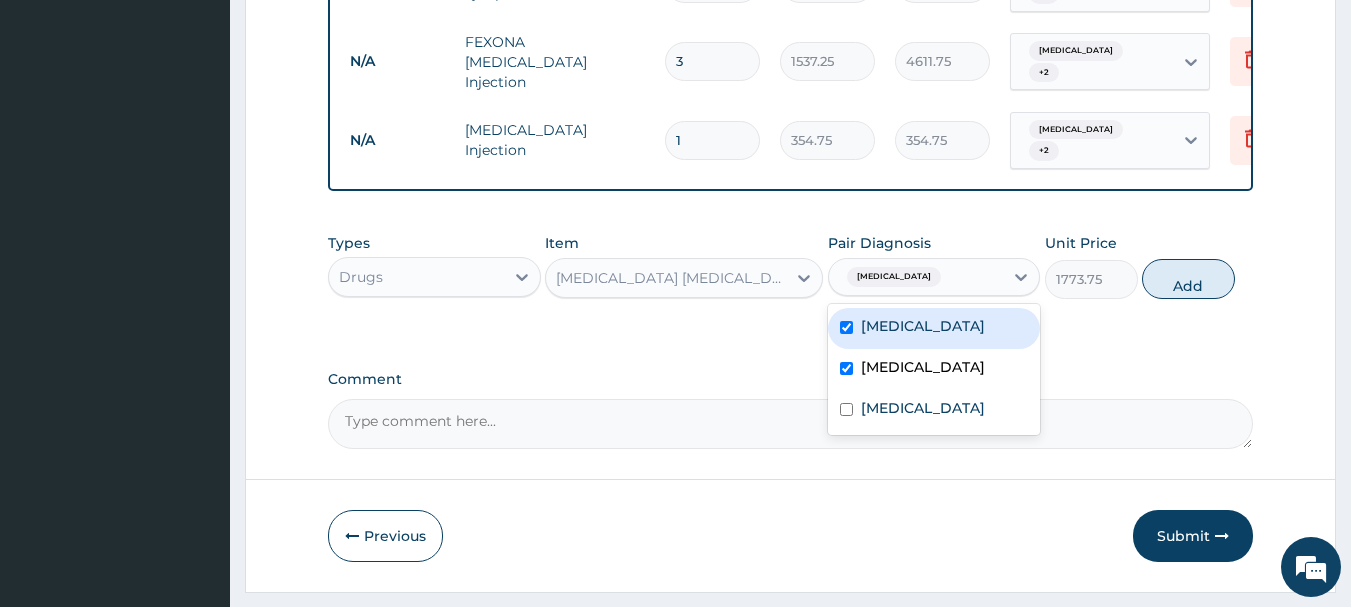 checkbox on "true" 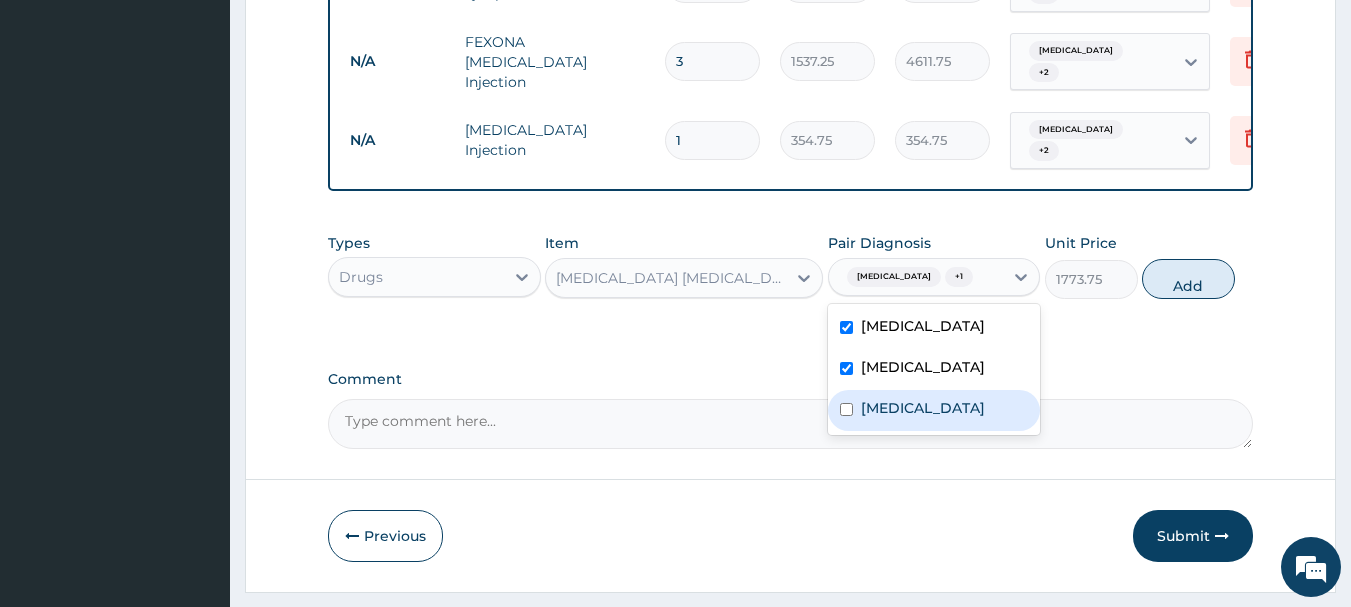 click on "[MEDICAL_DATA]" at bounding box center (923, 408) 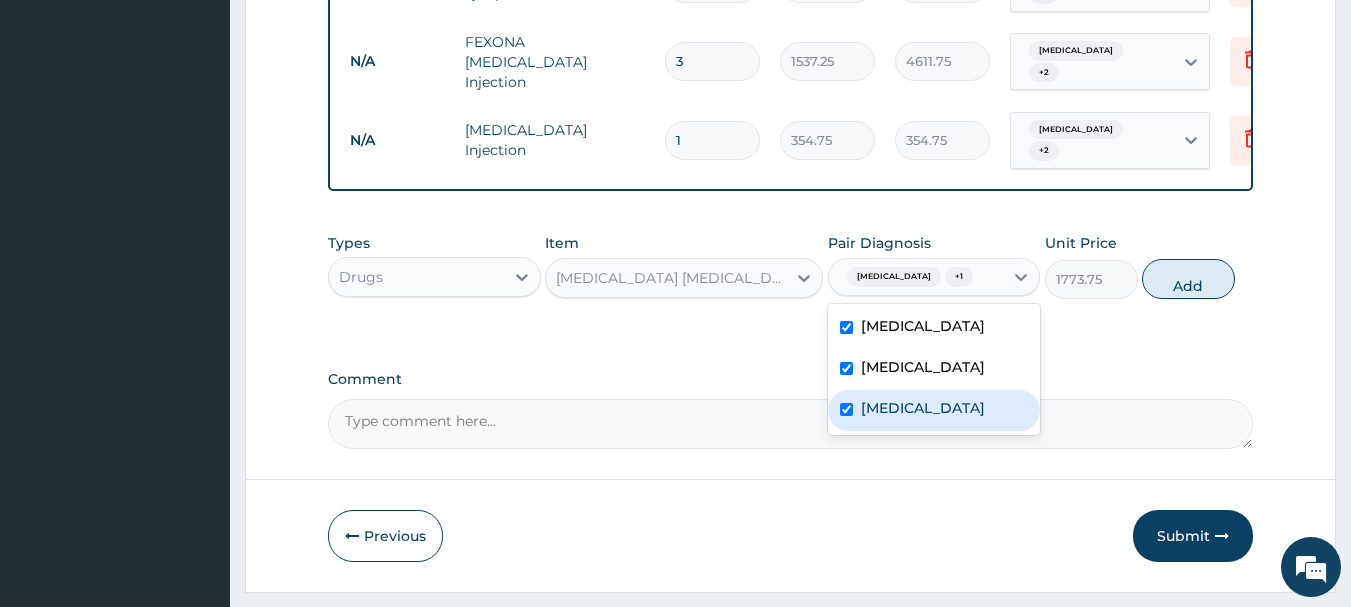 checkbox on "true" 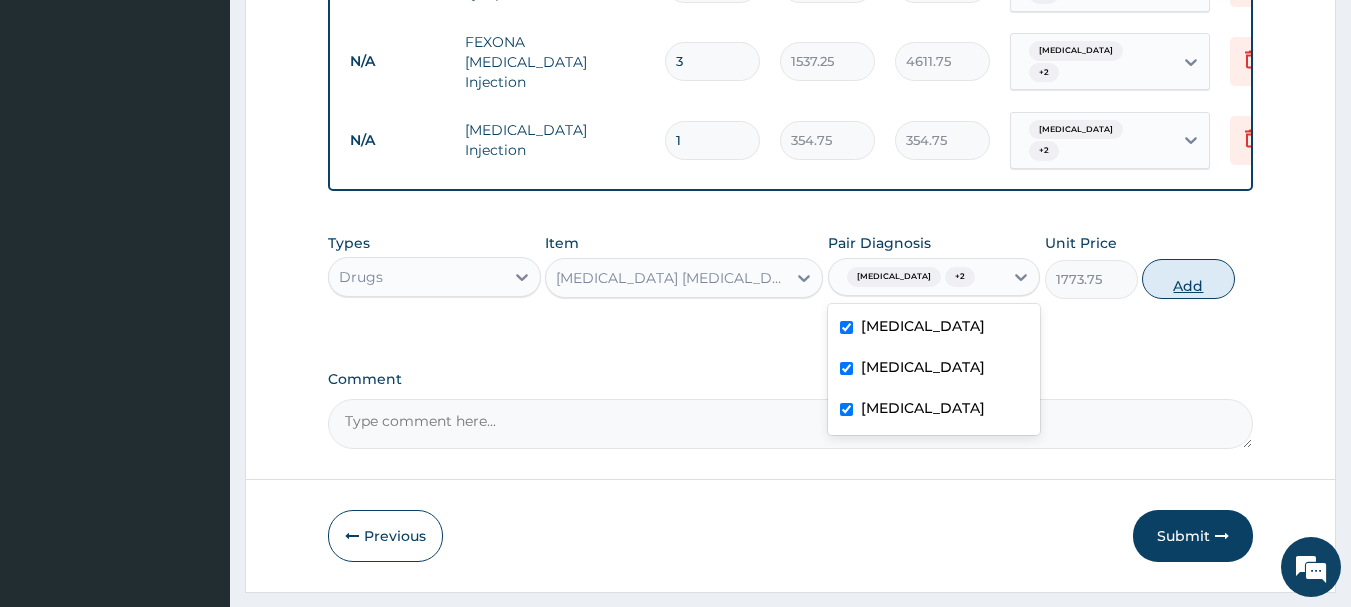 click on "Add" at bounding box center (1188, 279) 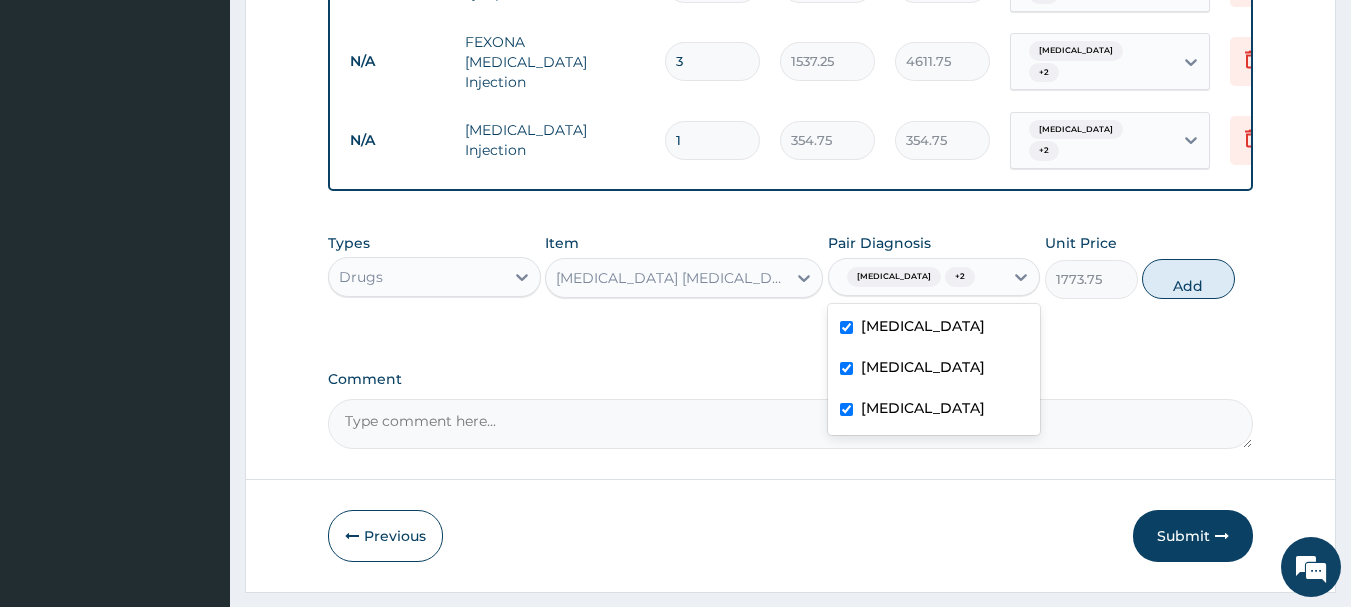 type on "0" 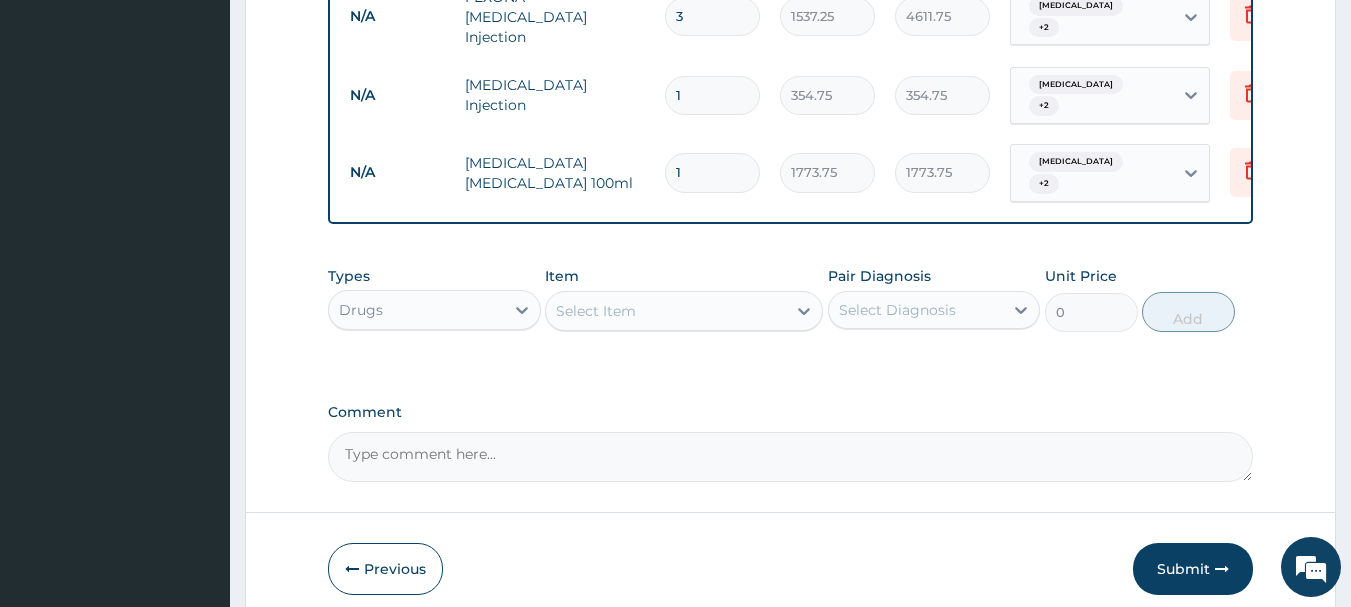 scroll, scrollTop: 1340, scrollLeft: 0, axis: vertical 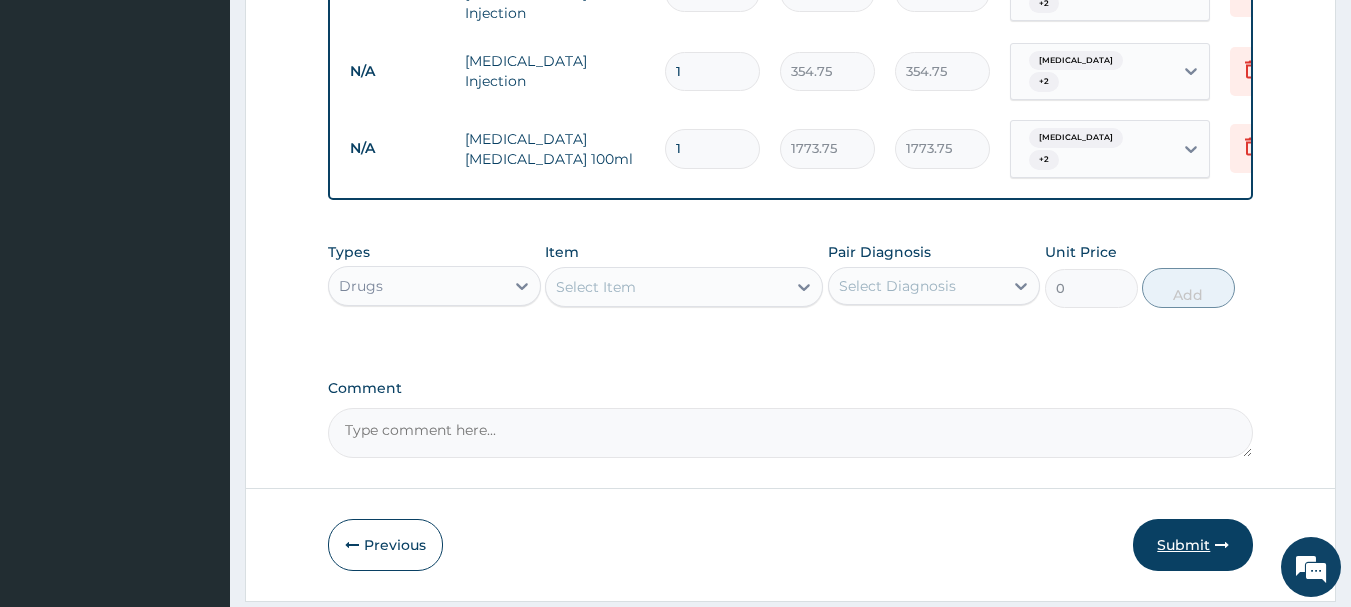 click on "Submit" at bounding box center (1193, 545) 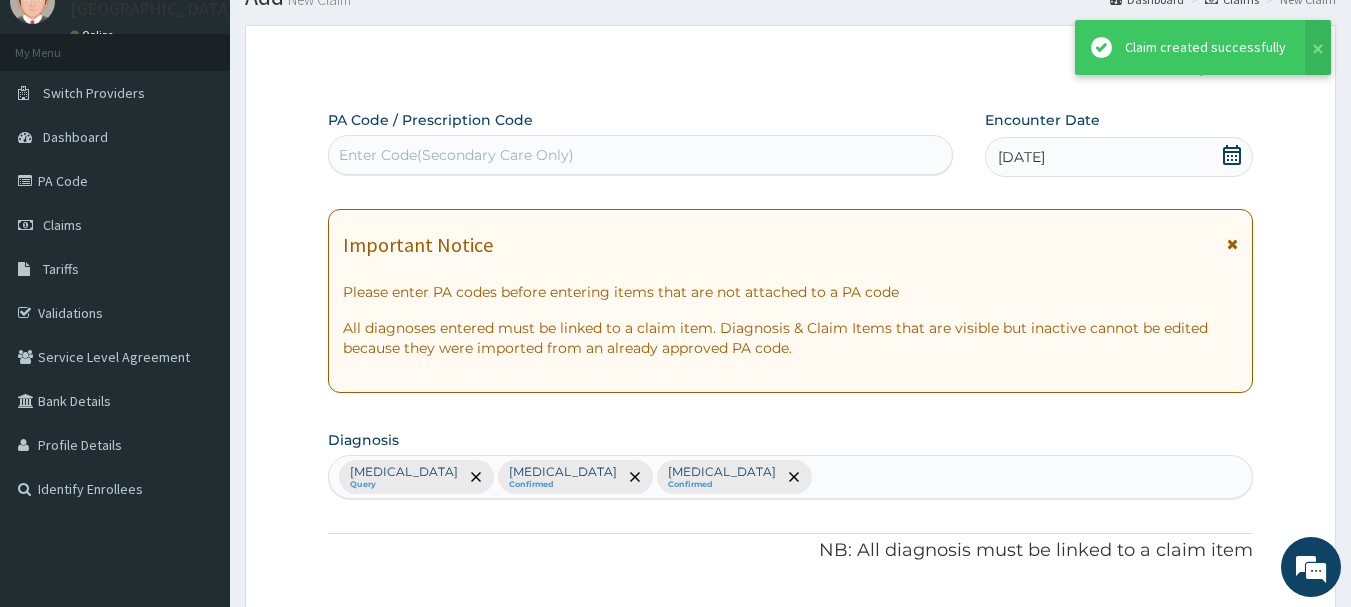 scroll, scrollTop: 1340, scrollLeft: 0, axis: vertical 